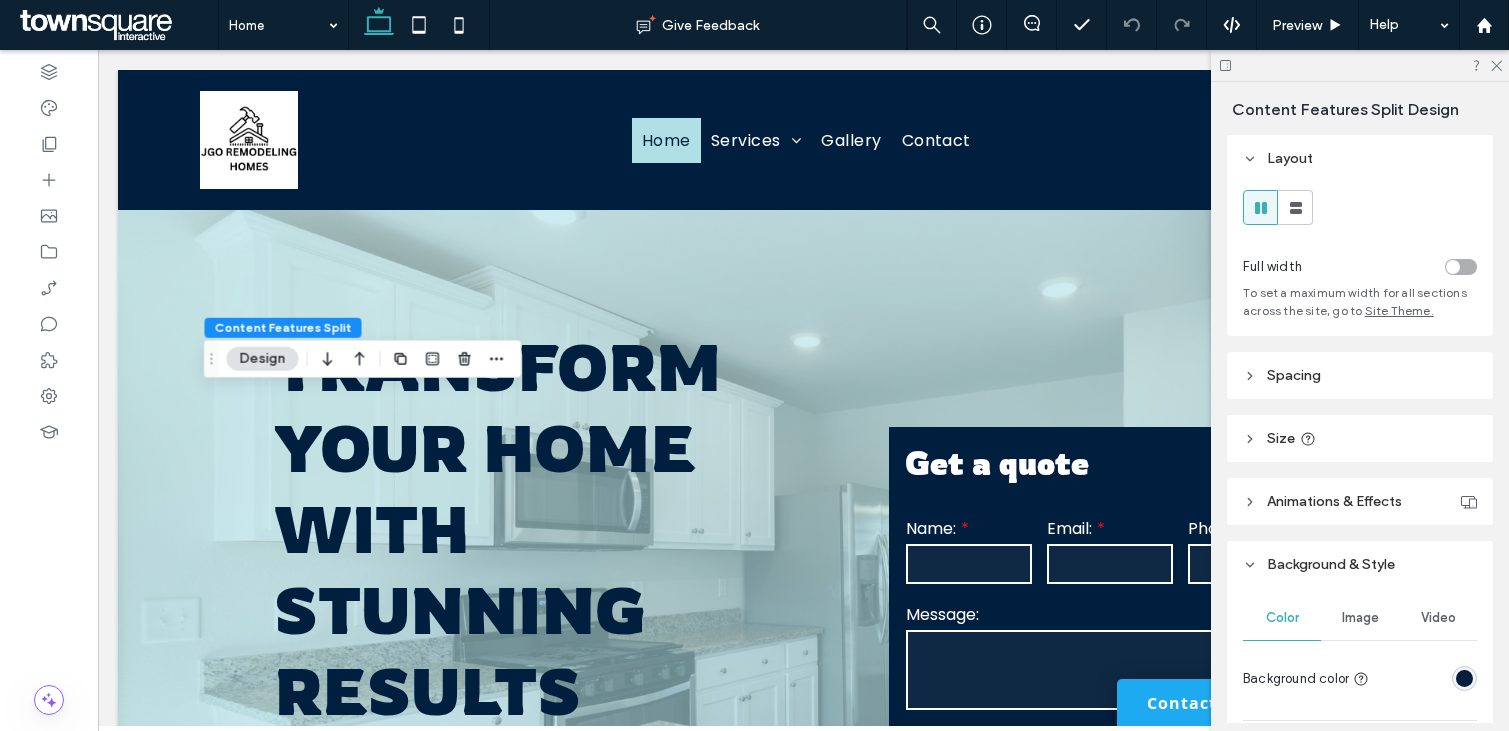 scroll, scrollTop: 615, scrollLeft: 0, axis: vertical 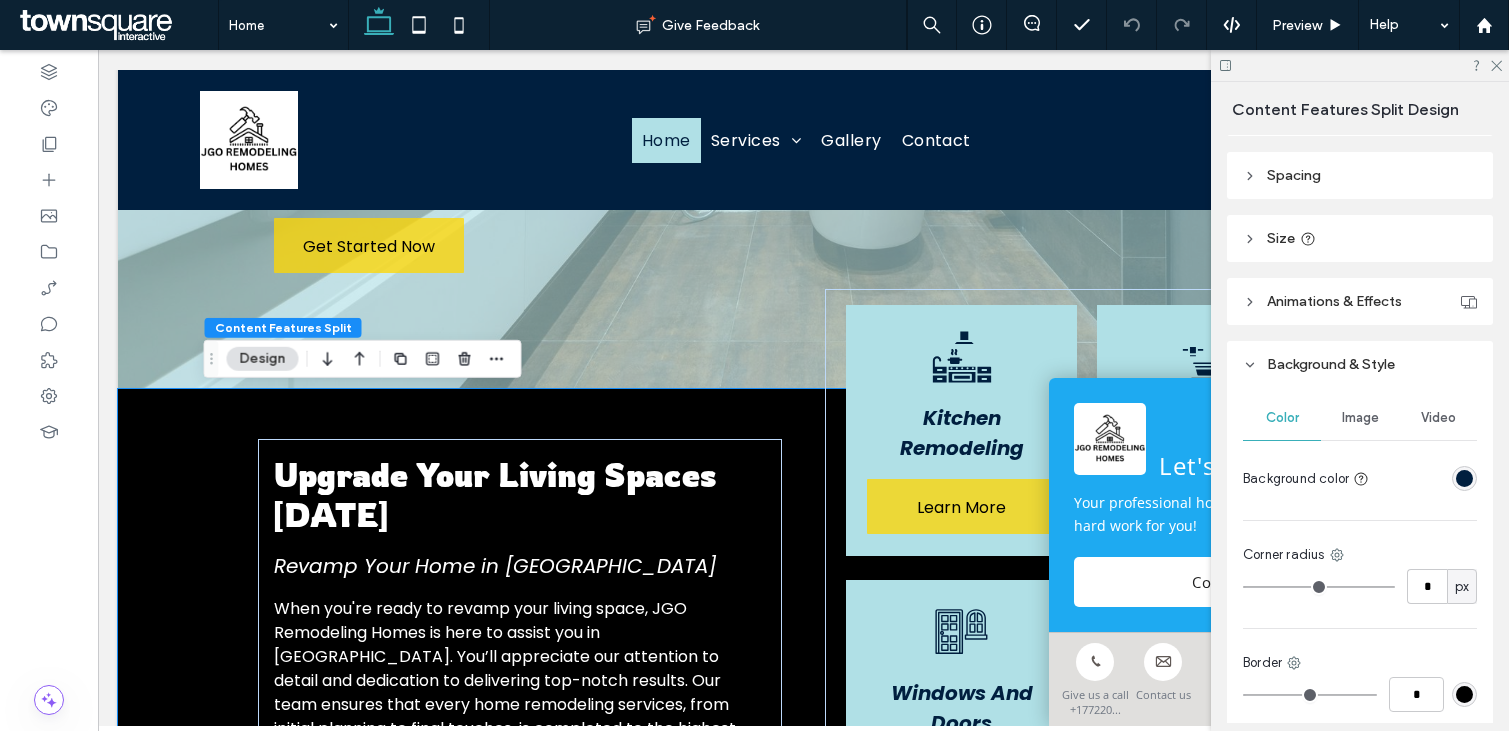 click at bounding box center (1464, 478) 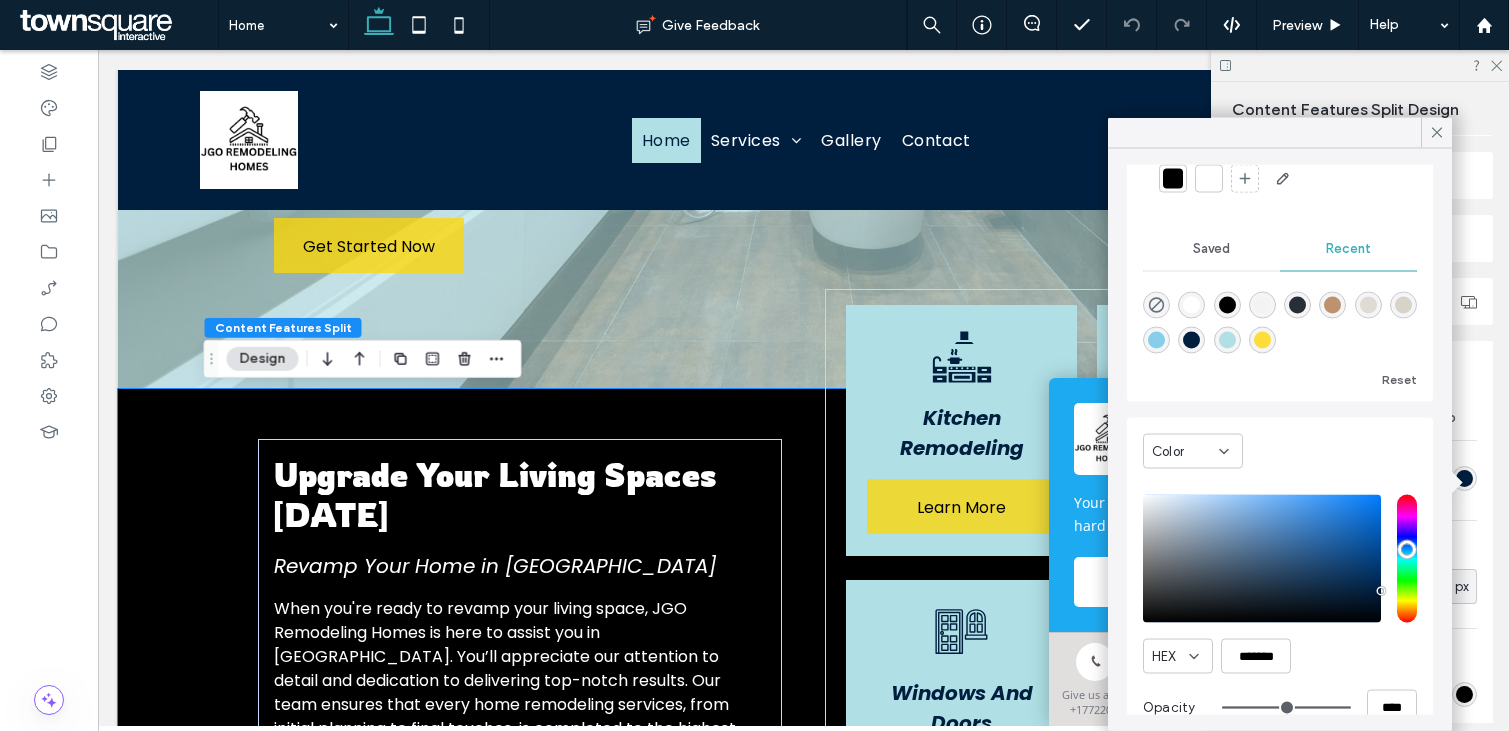 scroll, scrollTop: 157, scrollLeft: 0, axis: vertical 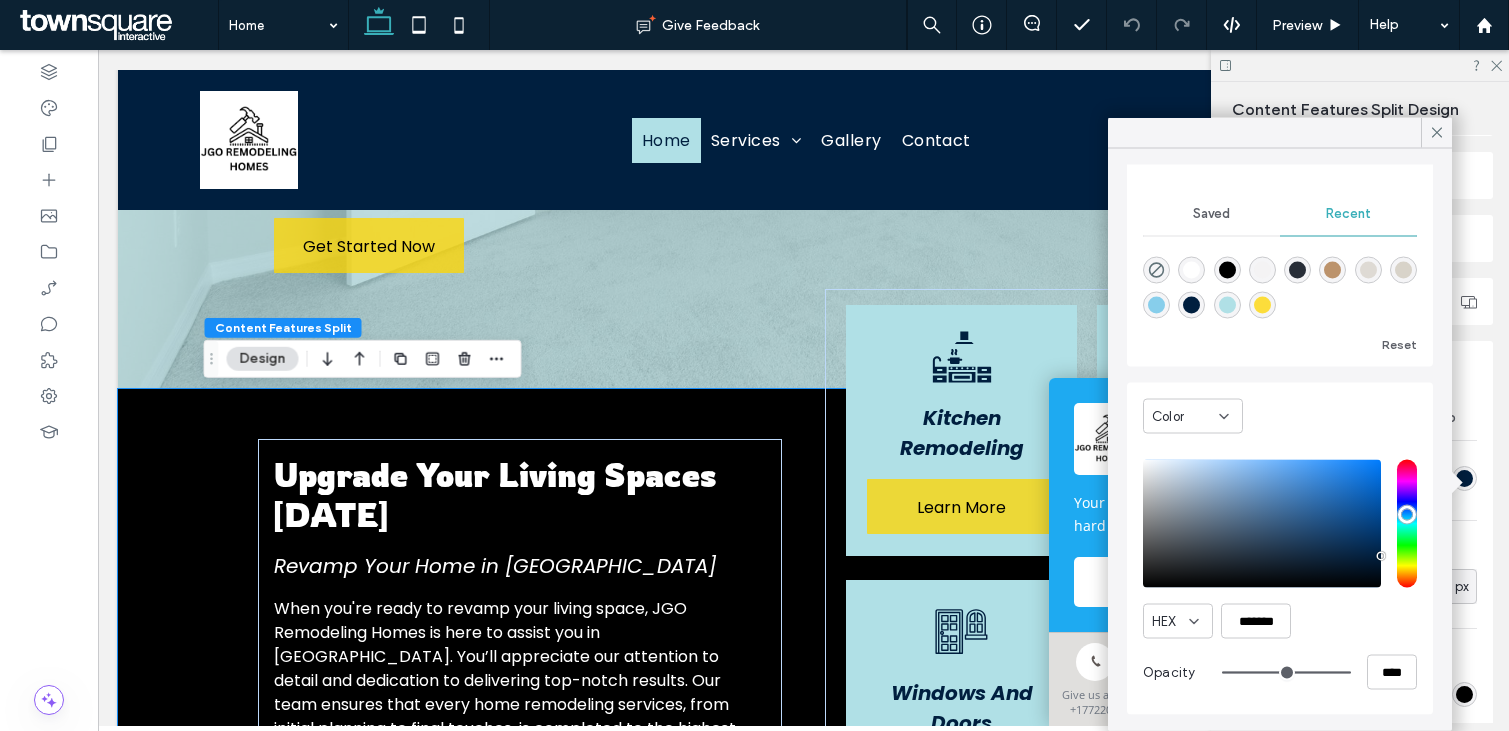 click at bounding box center [1297, 270] 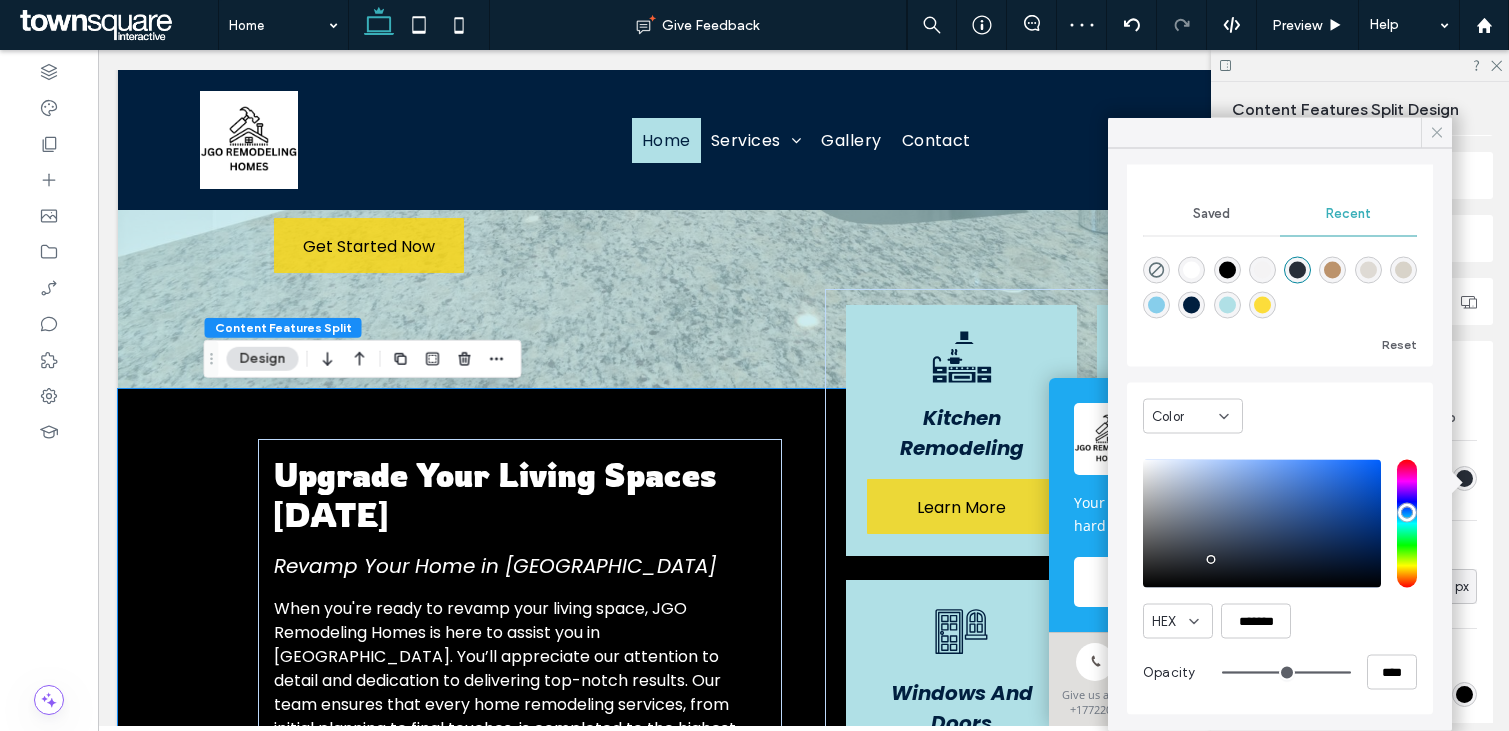 click 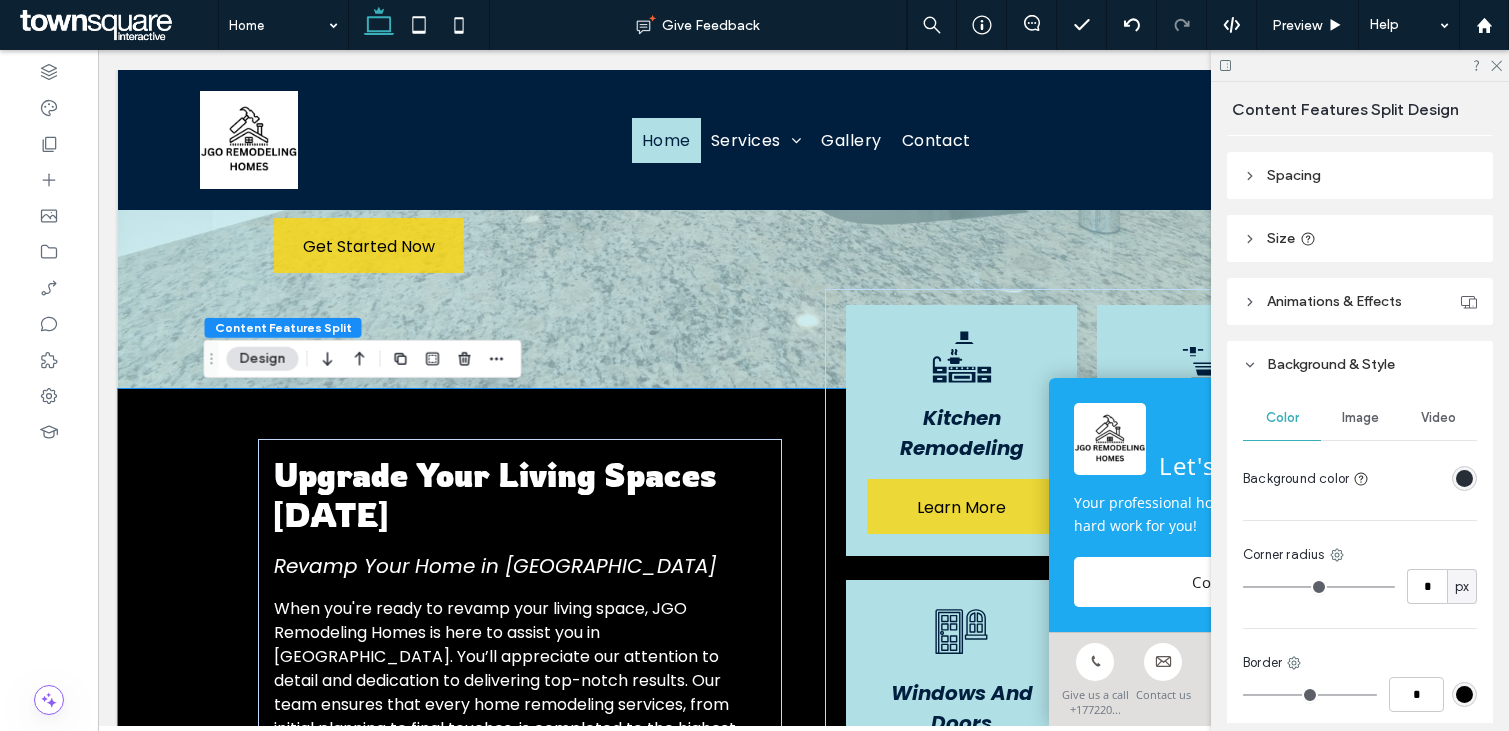 click on "Image" at bounding box center (1360, 418) 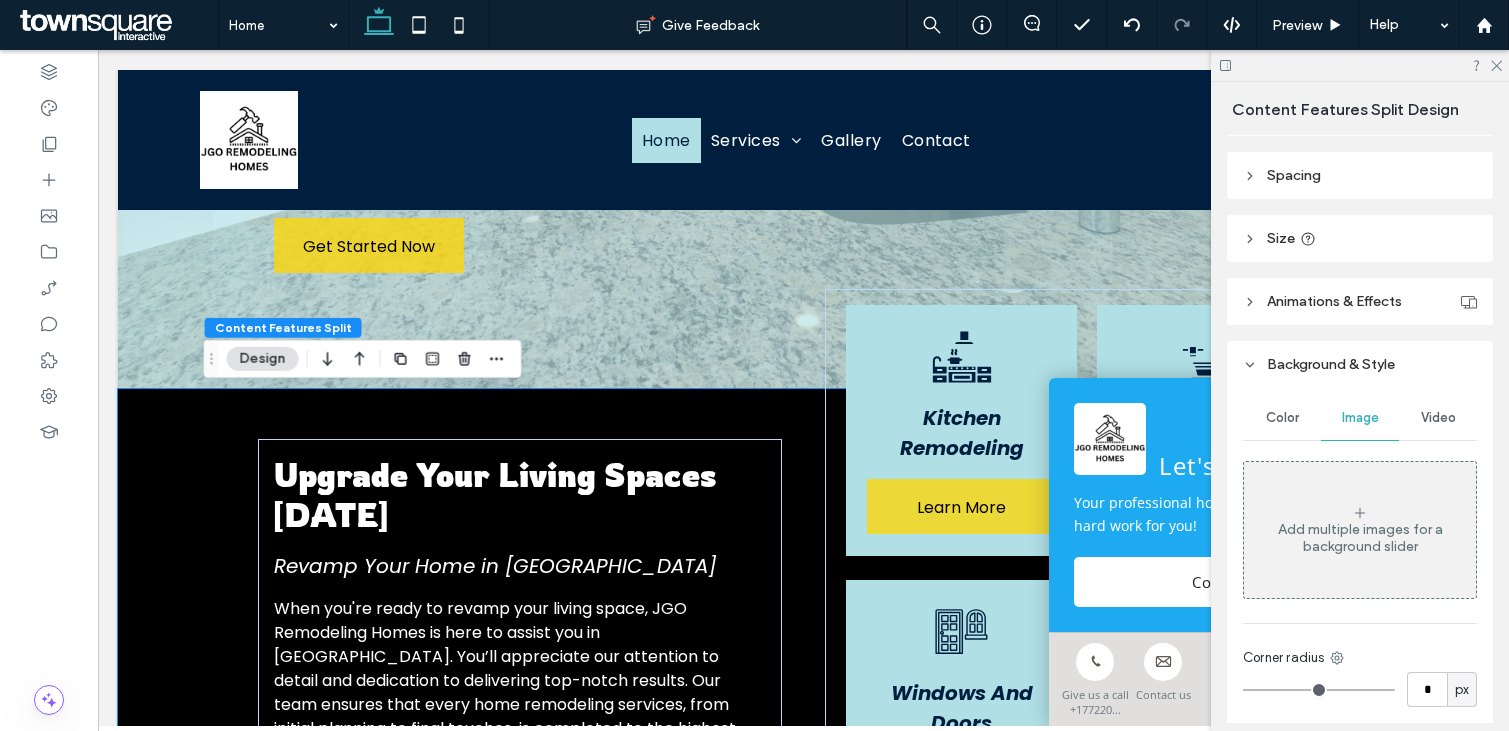 click on "Video" at bounding box center (1438, 418) 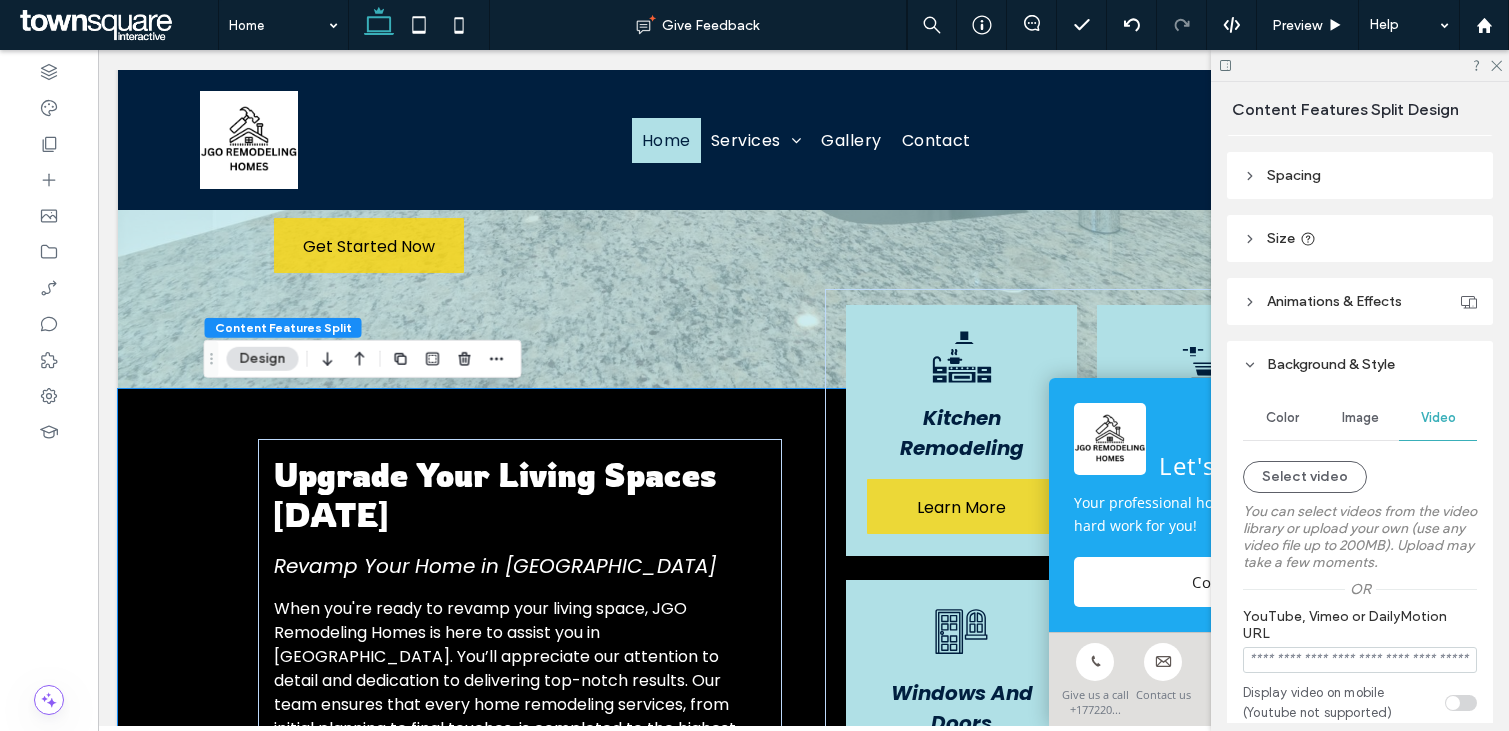 click on "Color" at bounding box center [1282, 418] 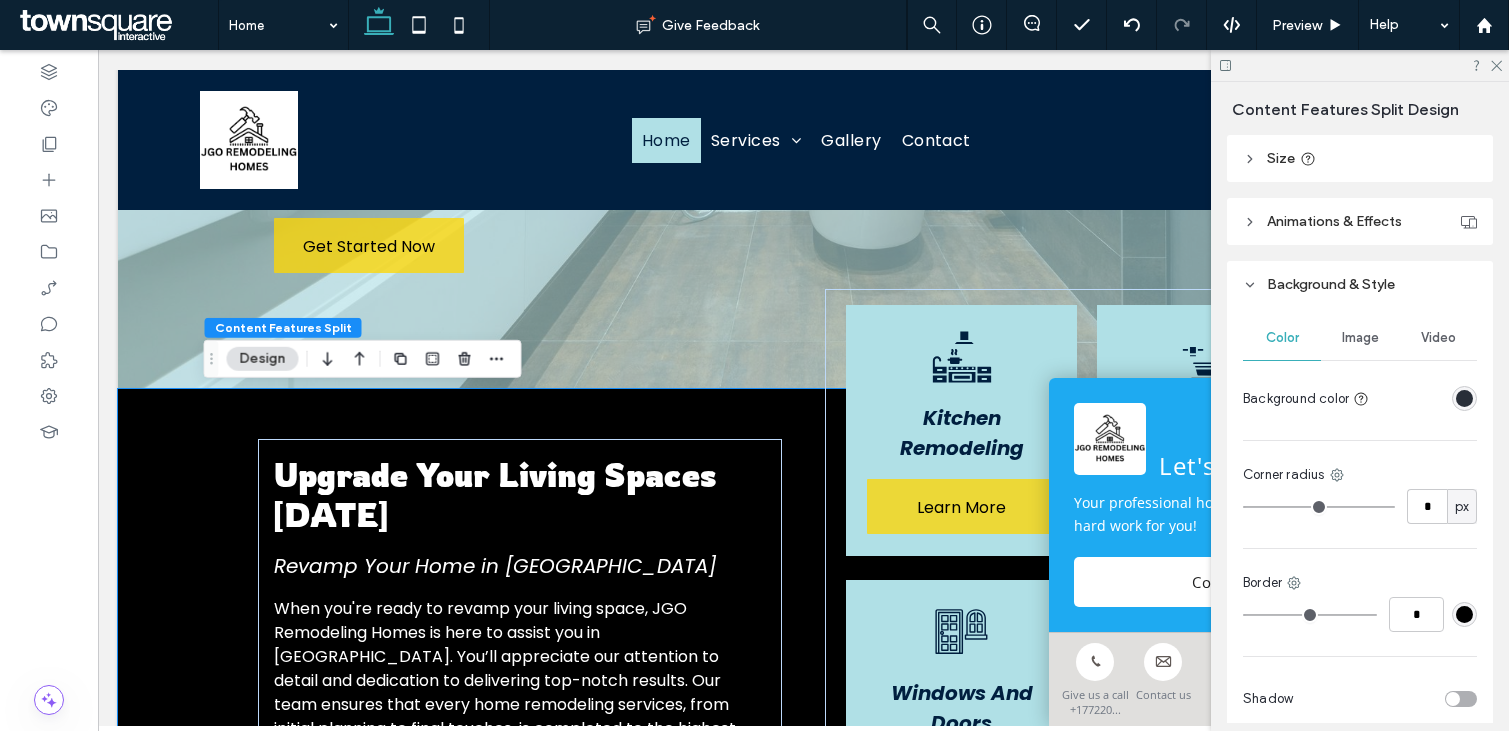 scroll, scrollTop: 353, scrollLeft: 0, axis: vertical 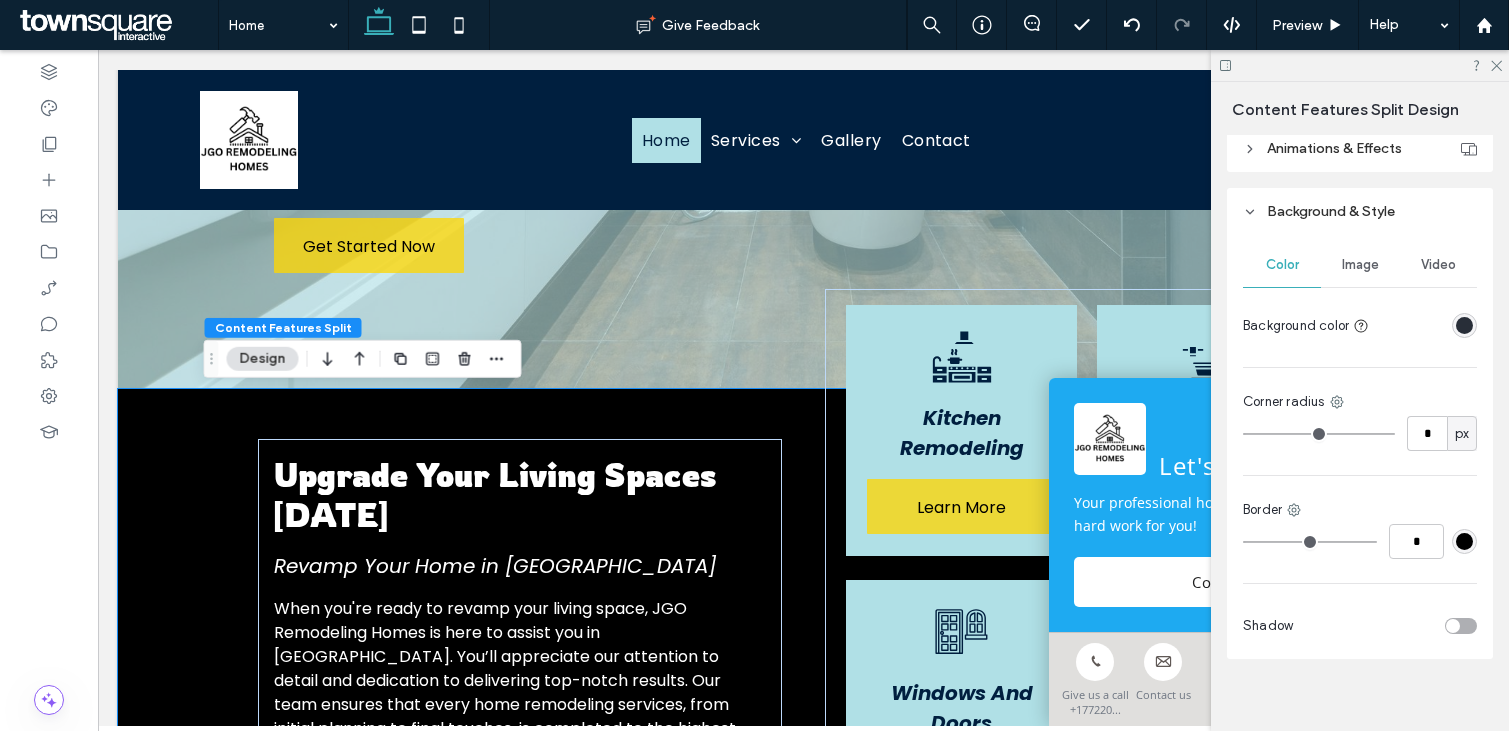 click at bounding box center [1427, 325] 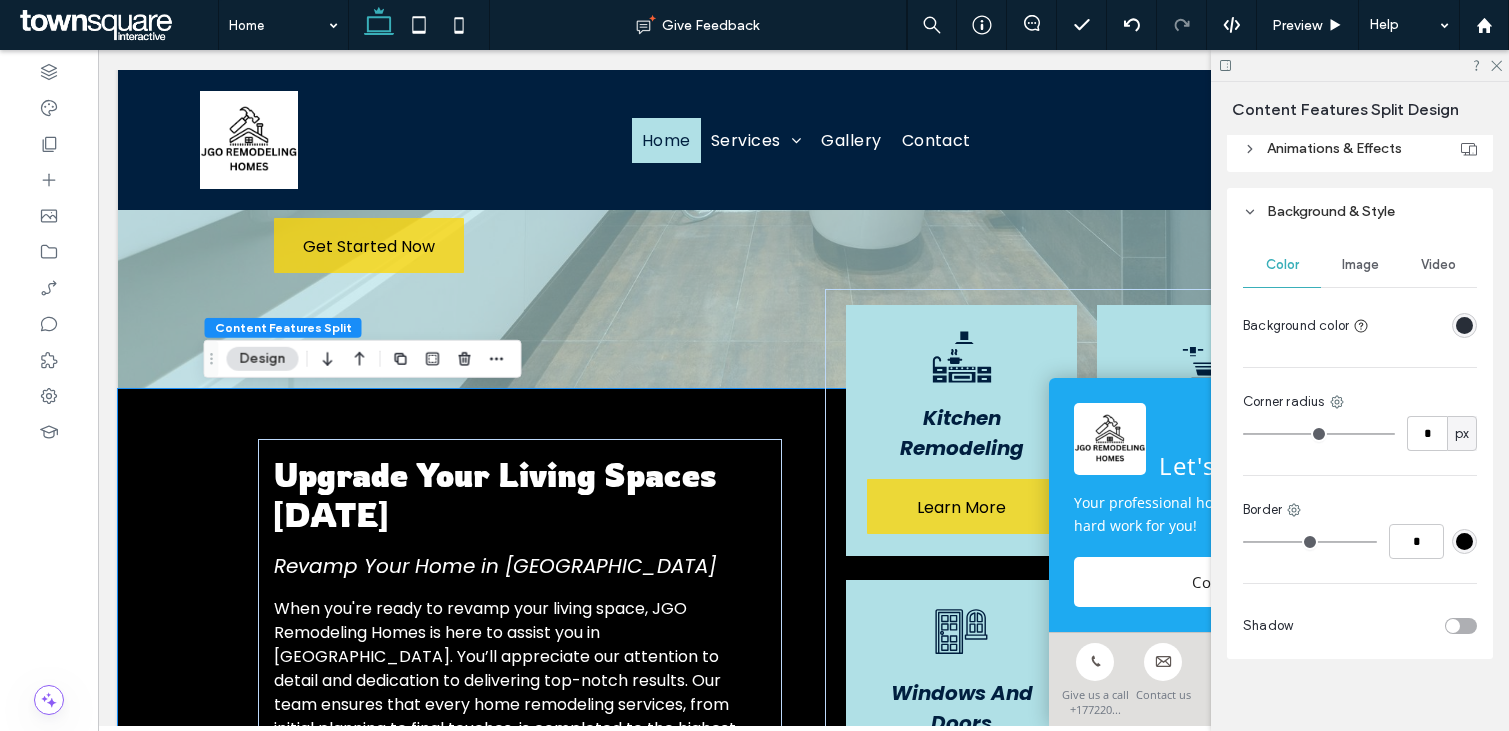scroll, scrollTop: 374, scrollLeft: 0, axis: vertical 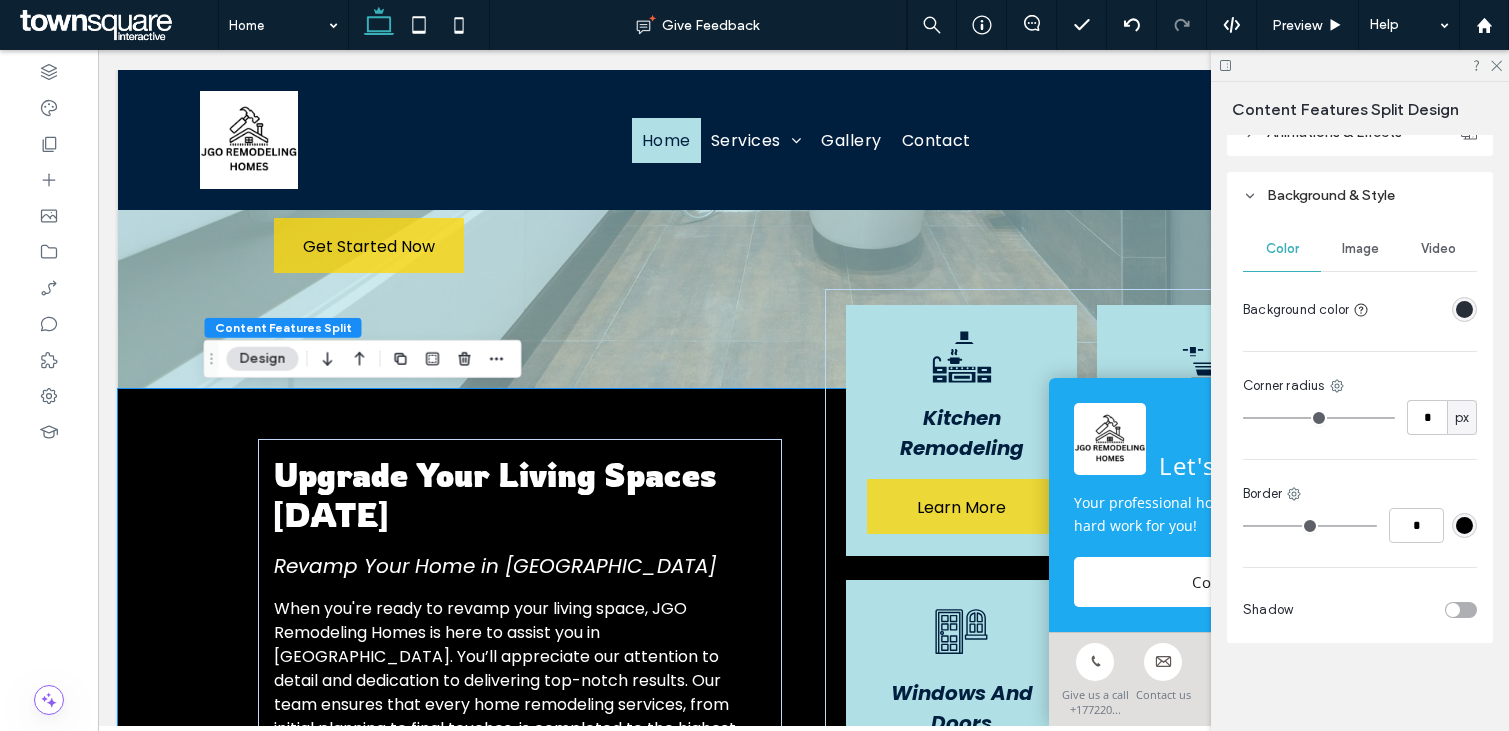 click on "Background color" at bounding box center [1296, 310] 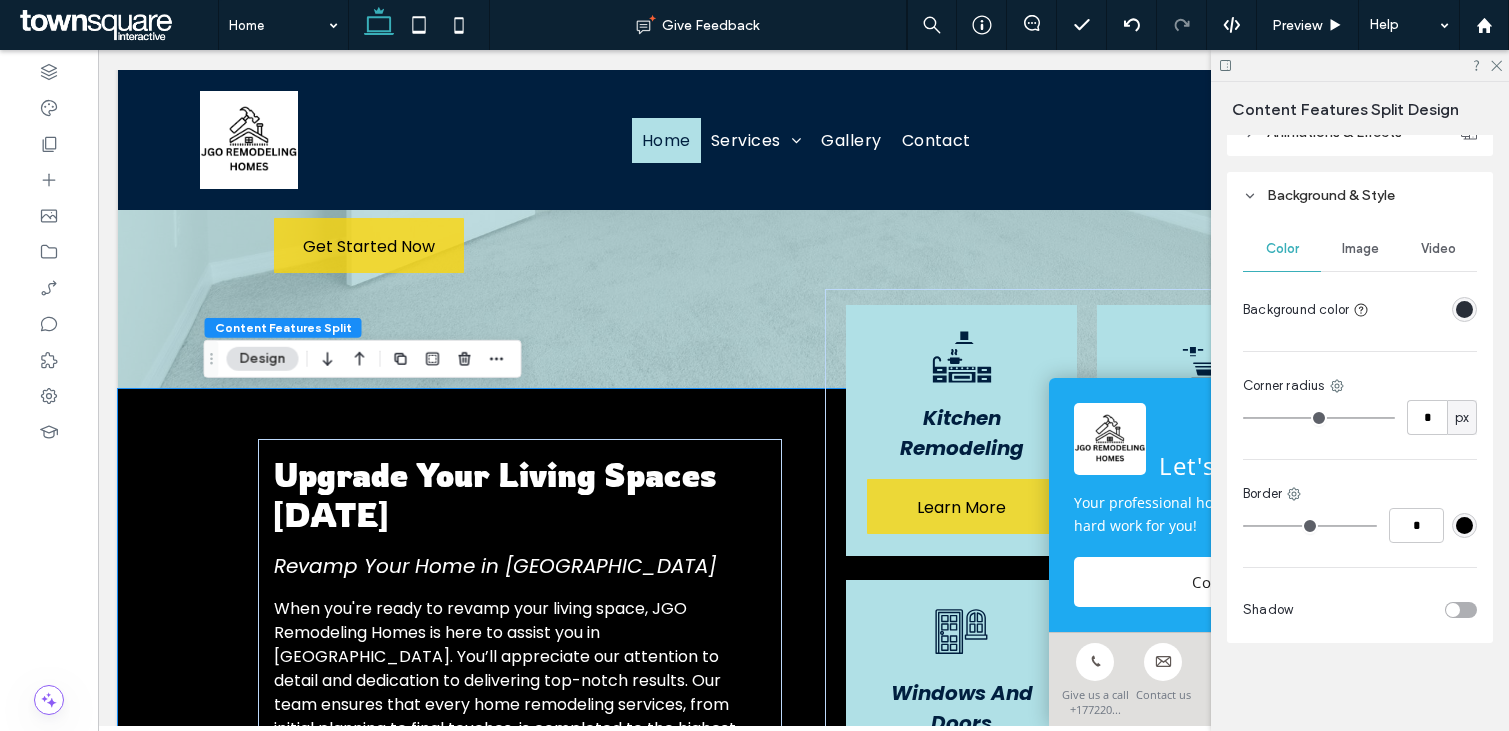 click at bounding box center (1464, 309) 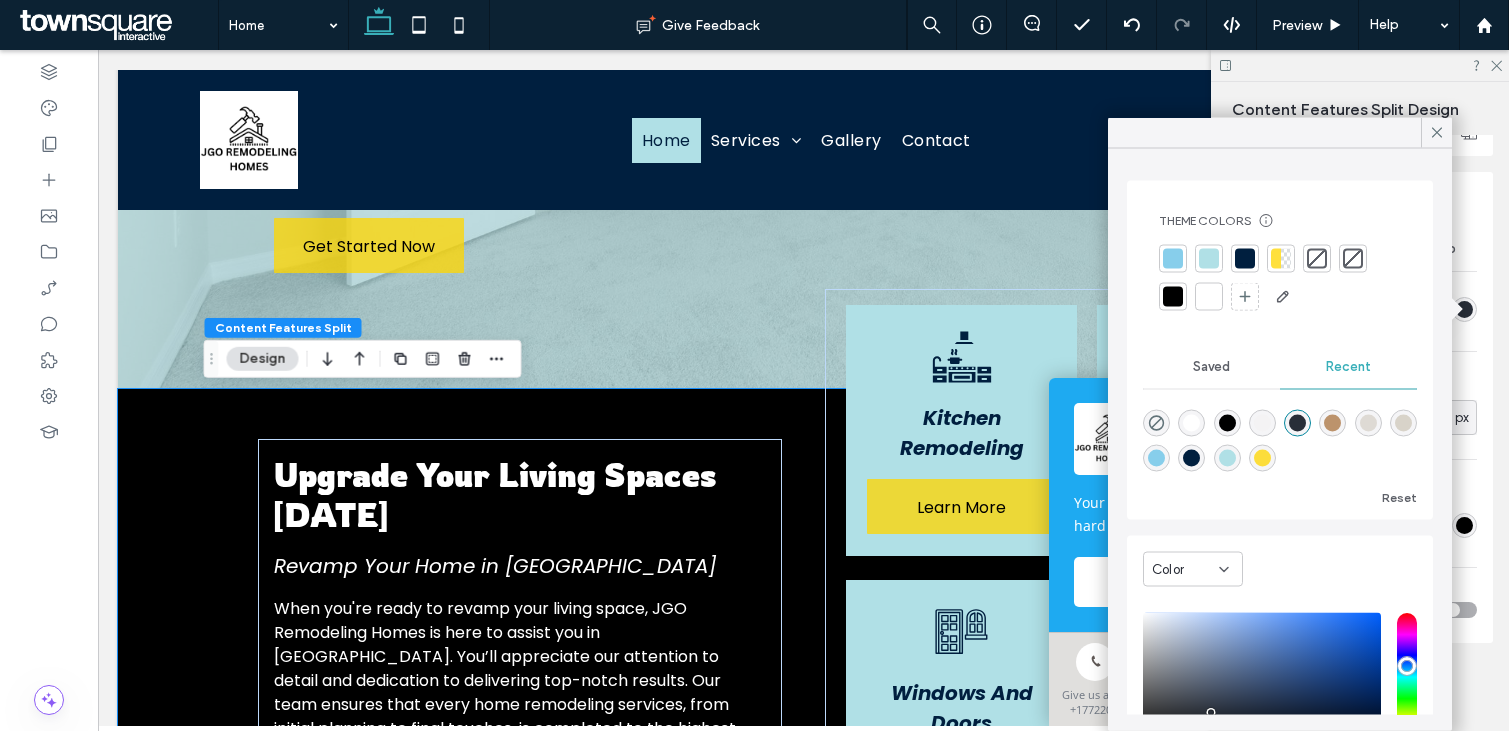 click at bounding box center (1464, 309) 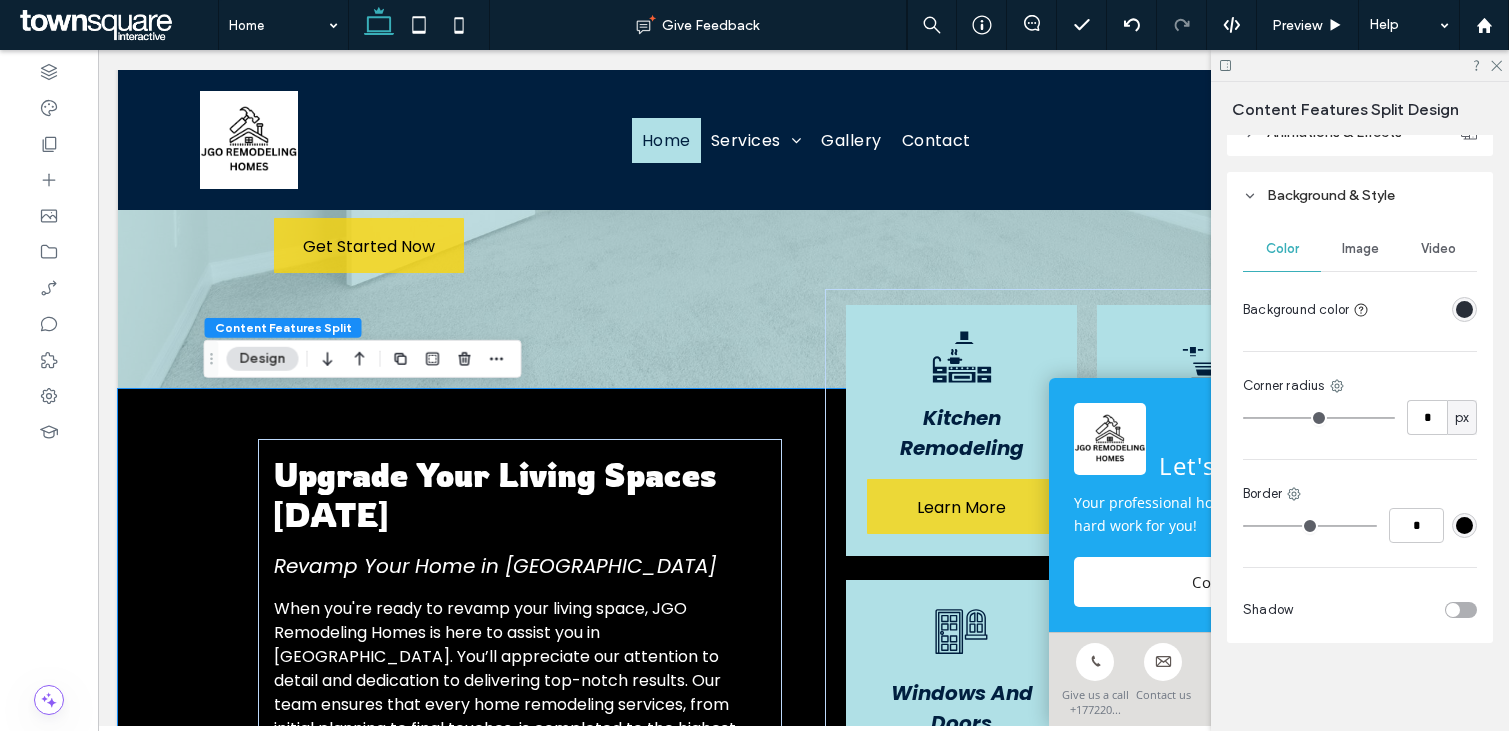 click on "Image" at bounding box center [1360, 249] 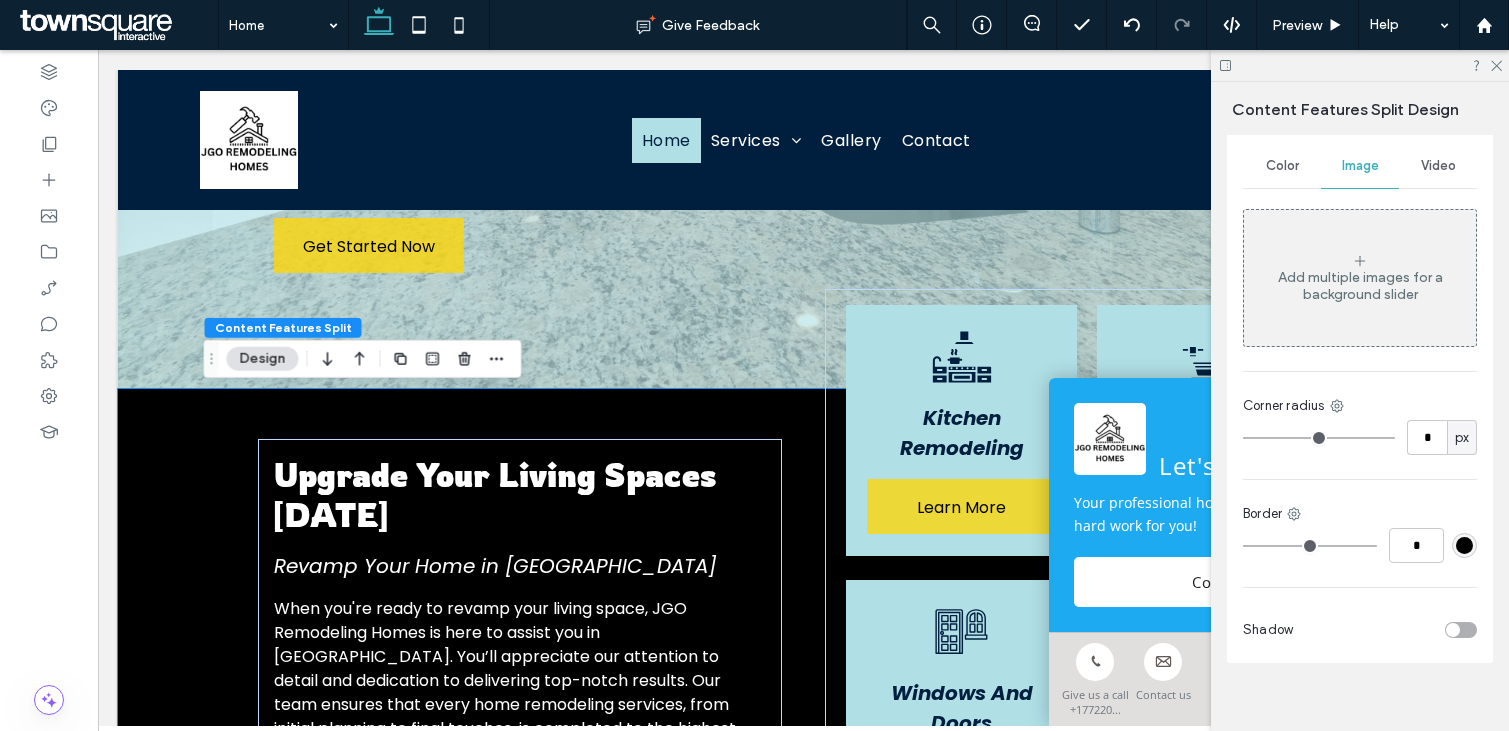 scroll, scrollTop: 415, scrollLeft: 0, axis: vertical 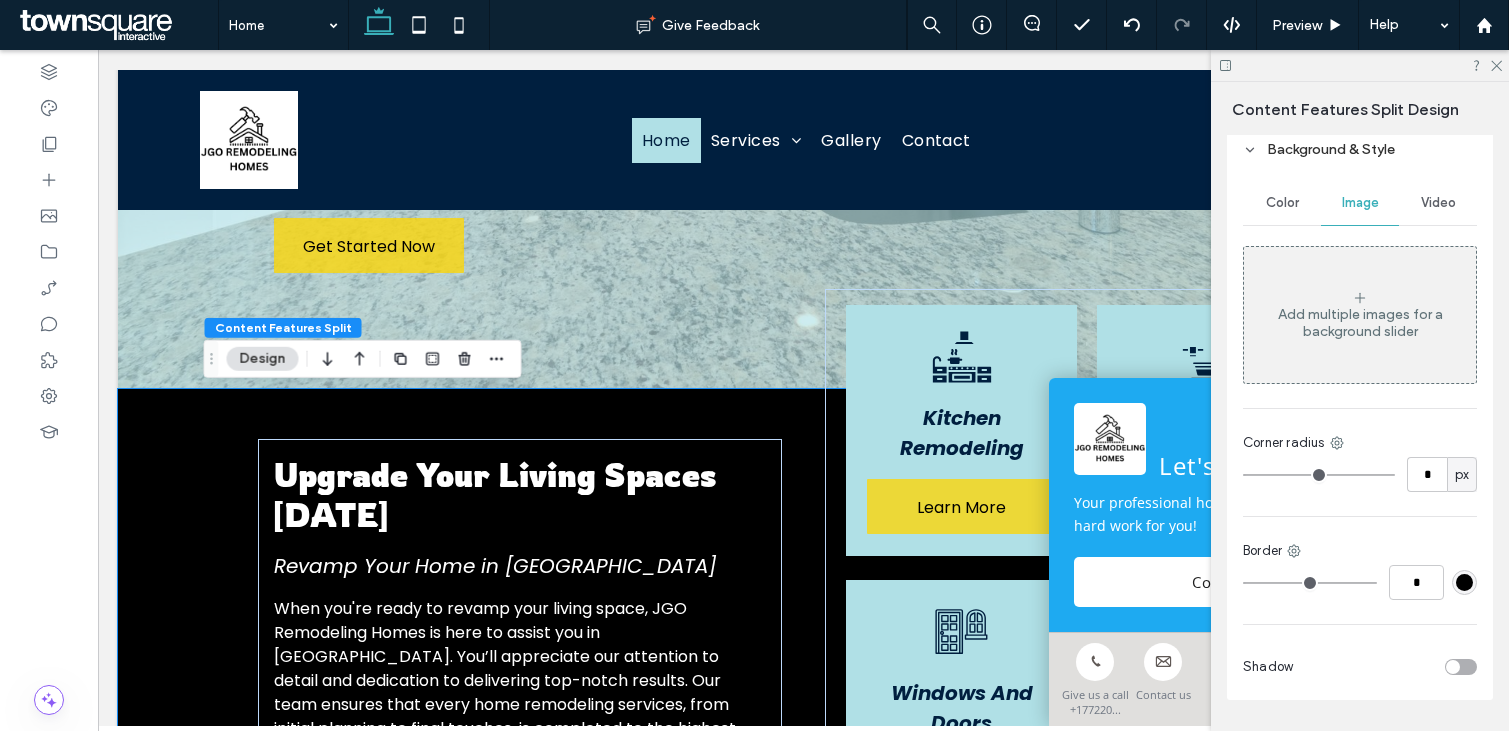 click on "Add multiple images for a background slider" at bounding box center (1360, 323) 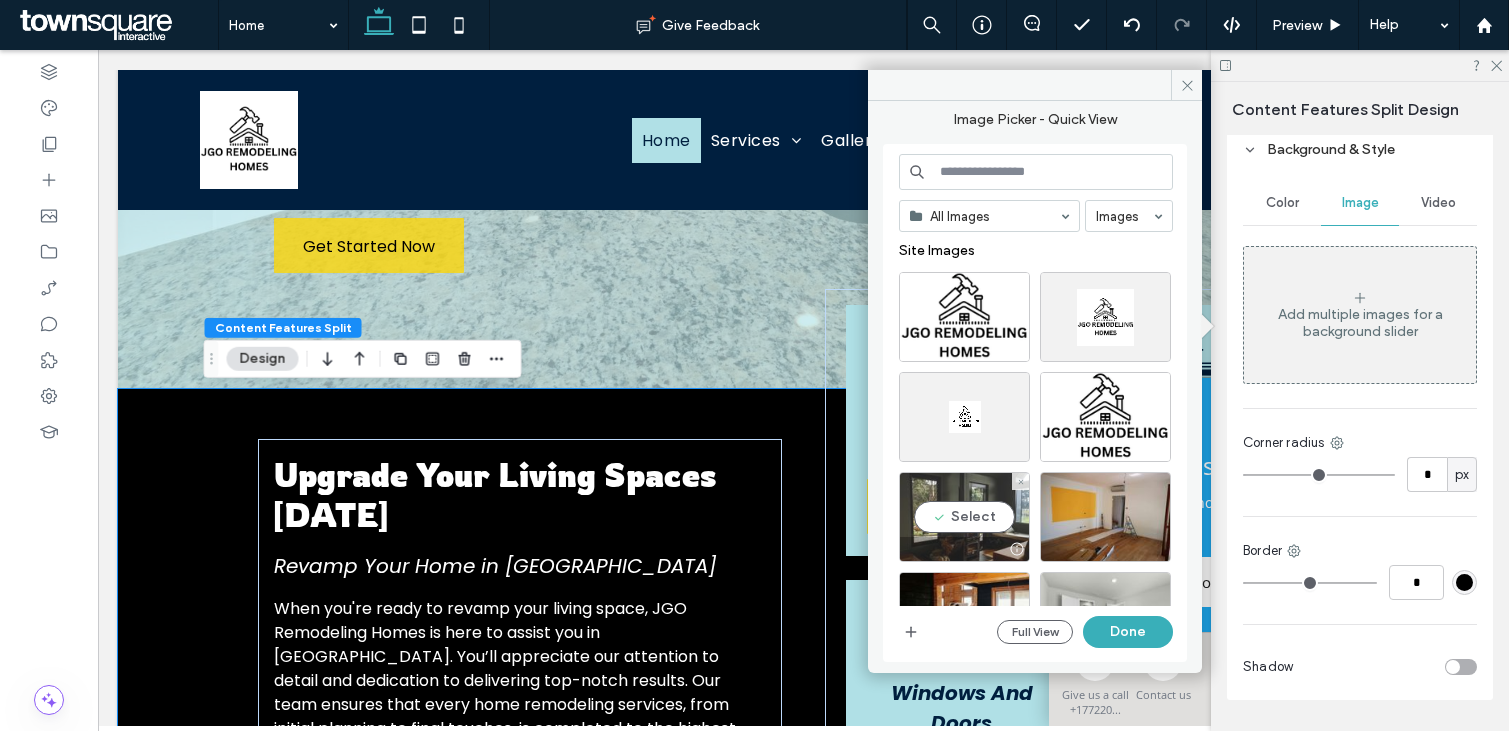 click on "Select" at bounding box center (964, 517) 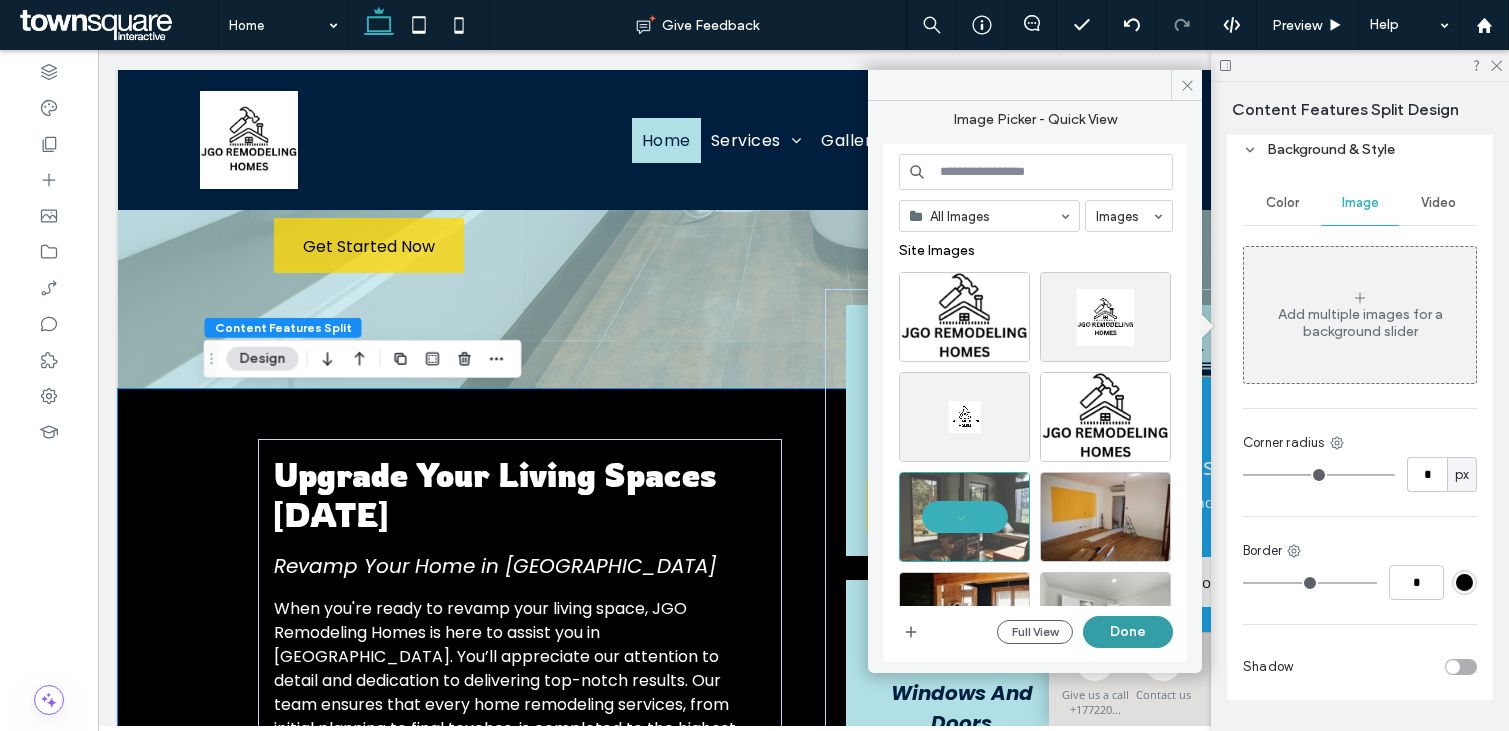 click on "Done" at bounding box center [1128, 632] 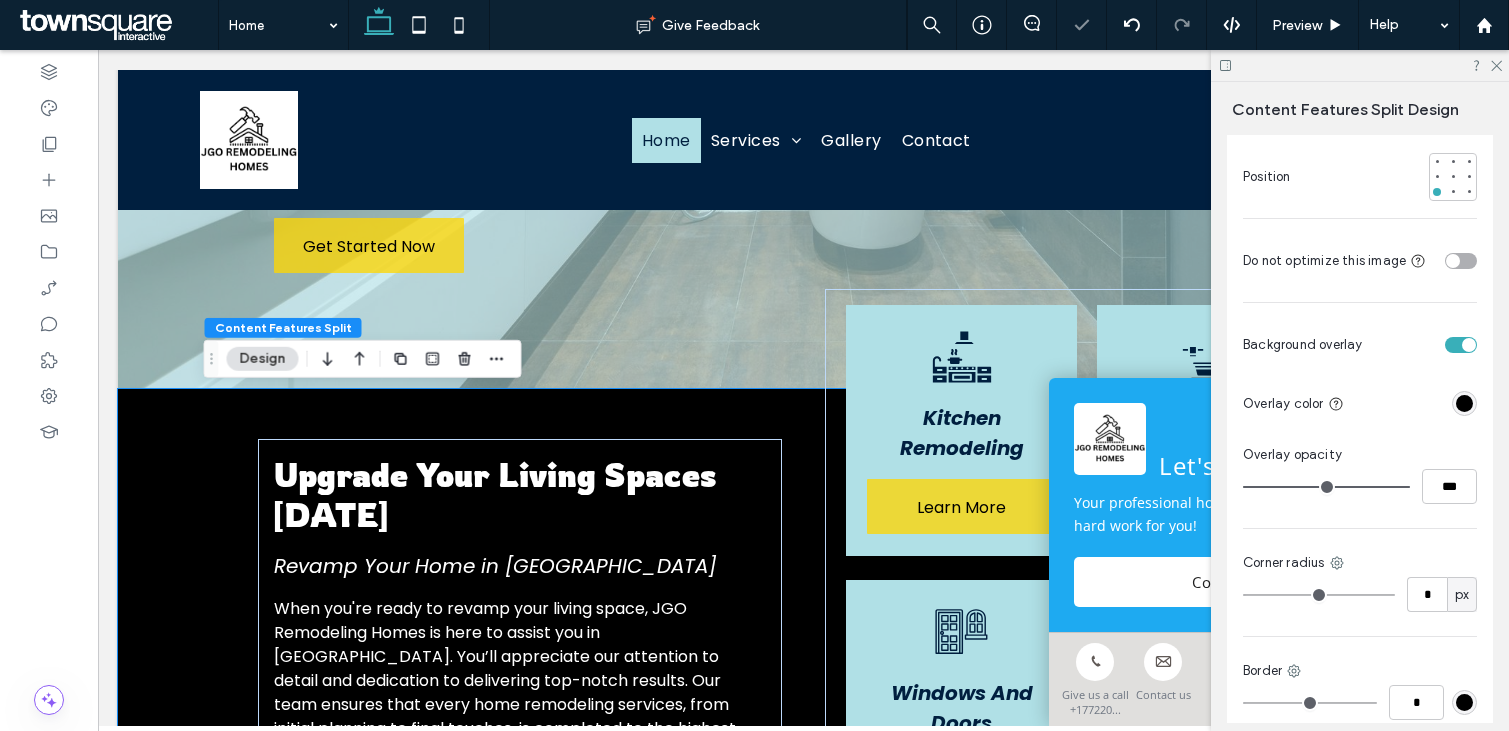 scroll, scrollTop: 1067, scrollLeft: 0, axis: vertical 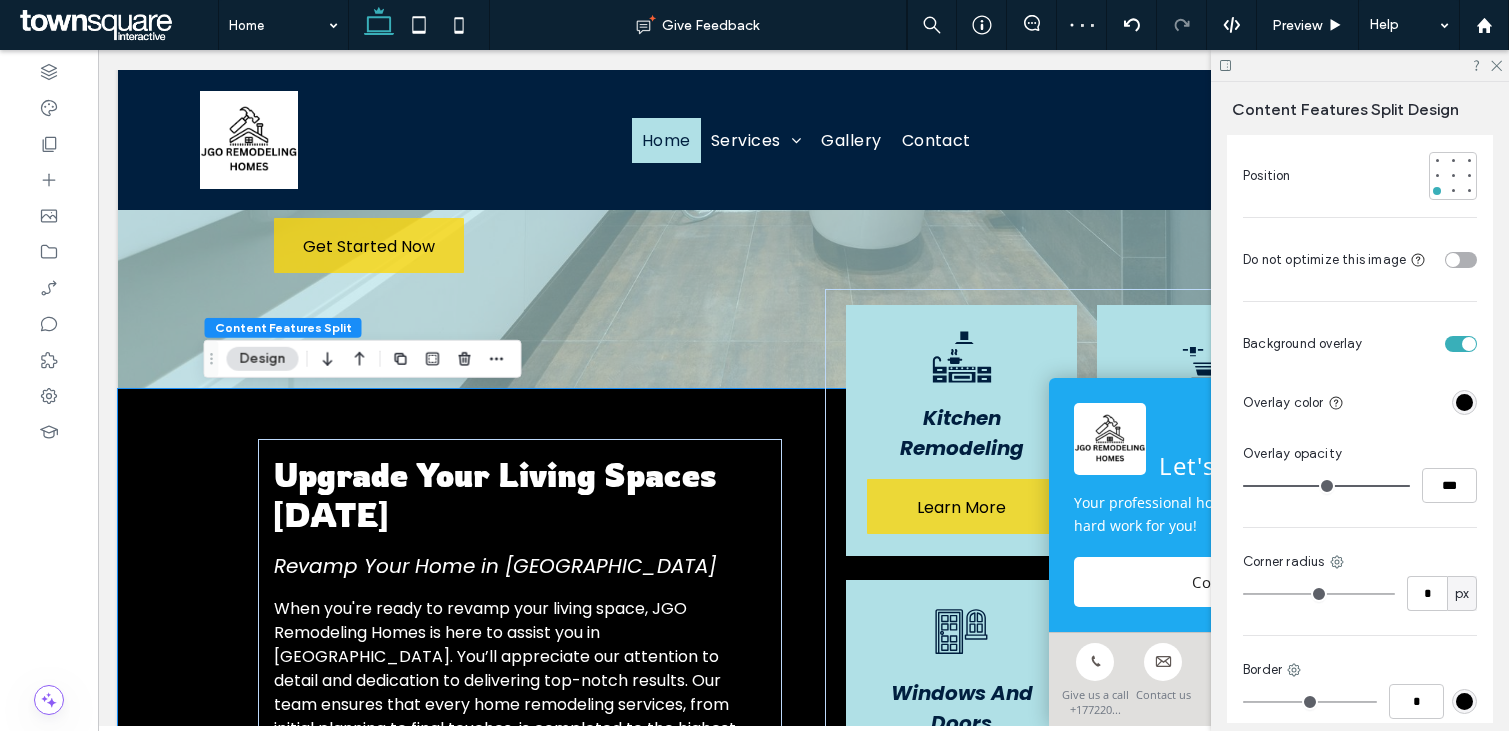 click at bounding box center (1464, 402) 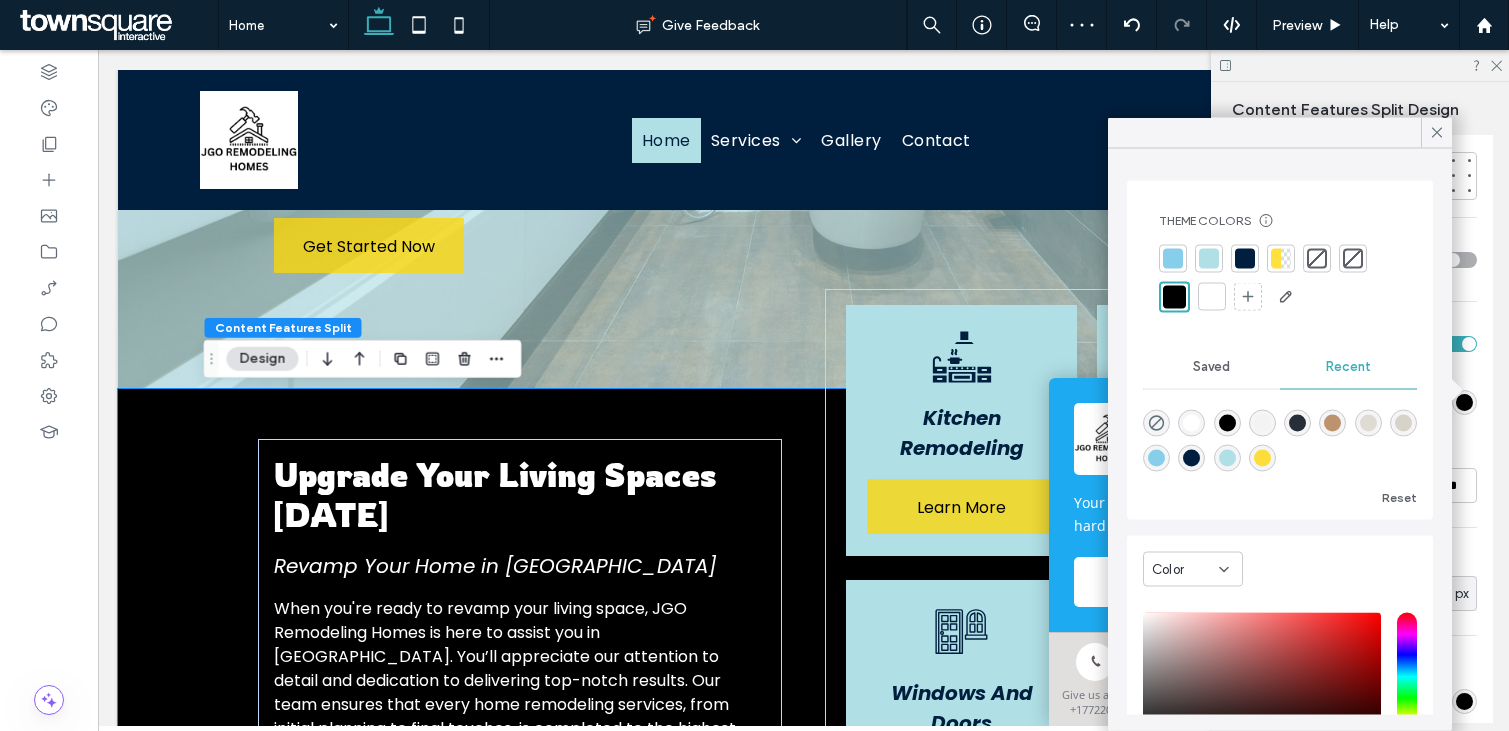 click at bounding box center (1464, 402) 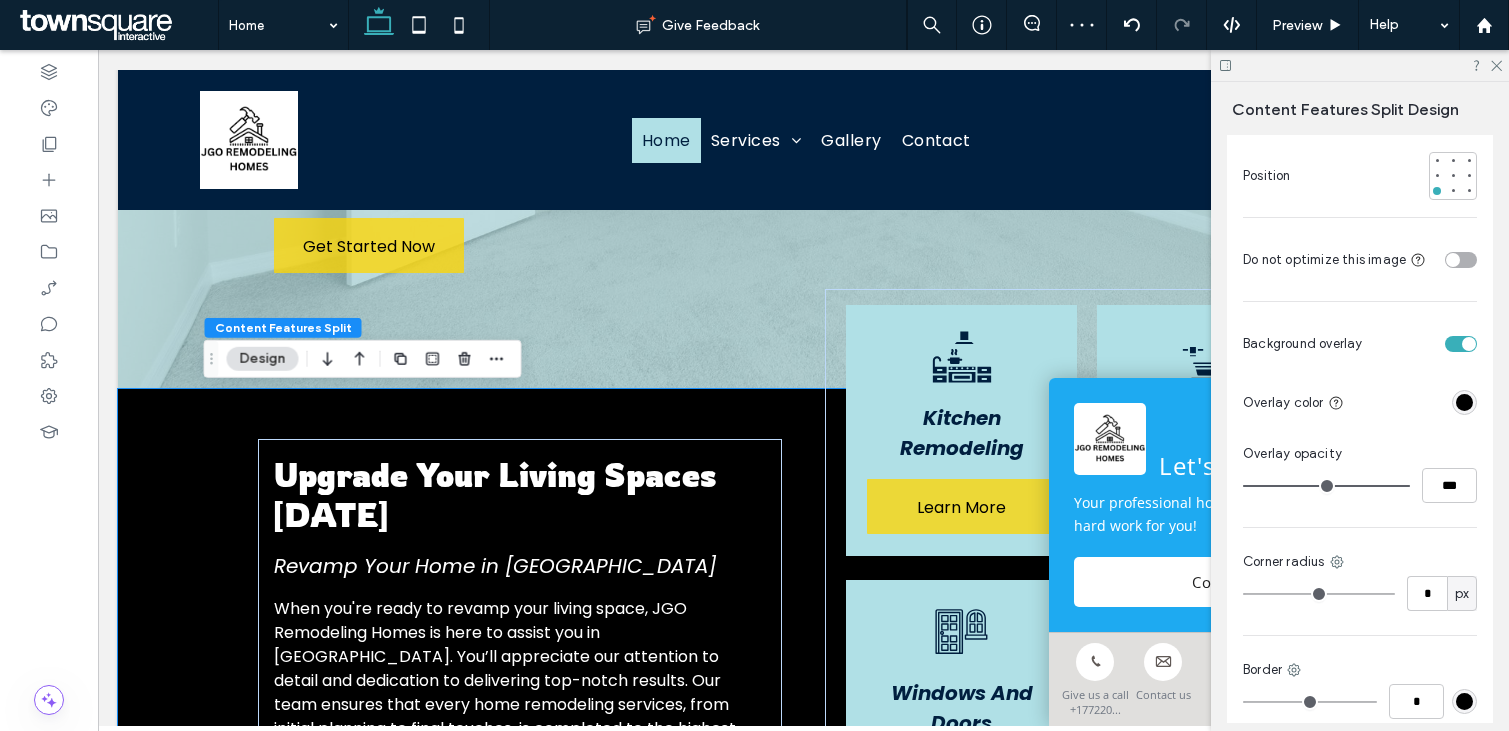 click at bounding box center [1469, 344] 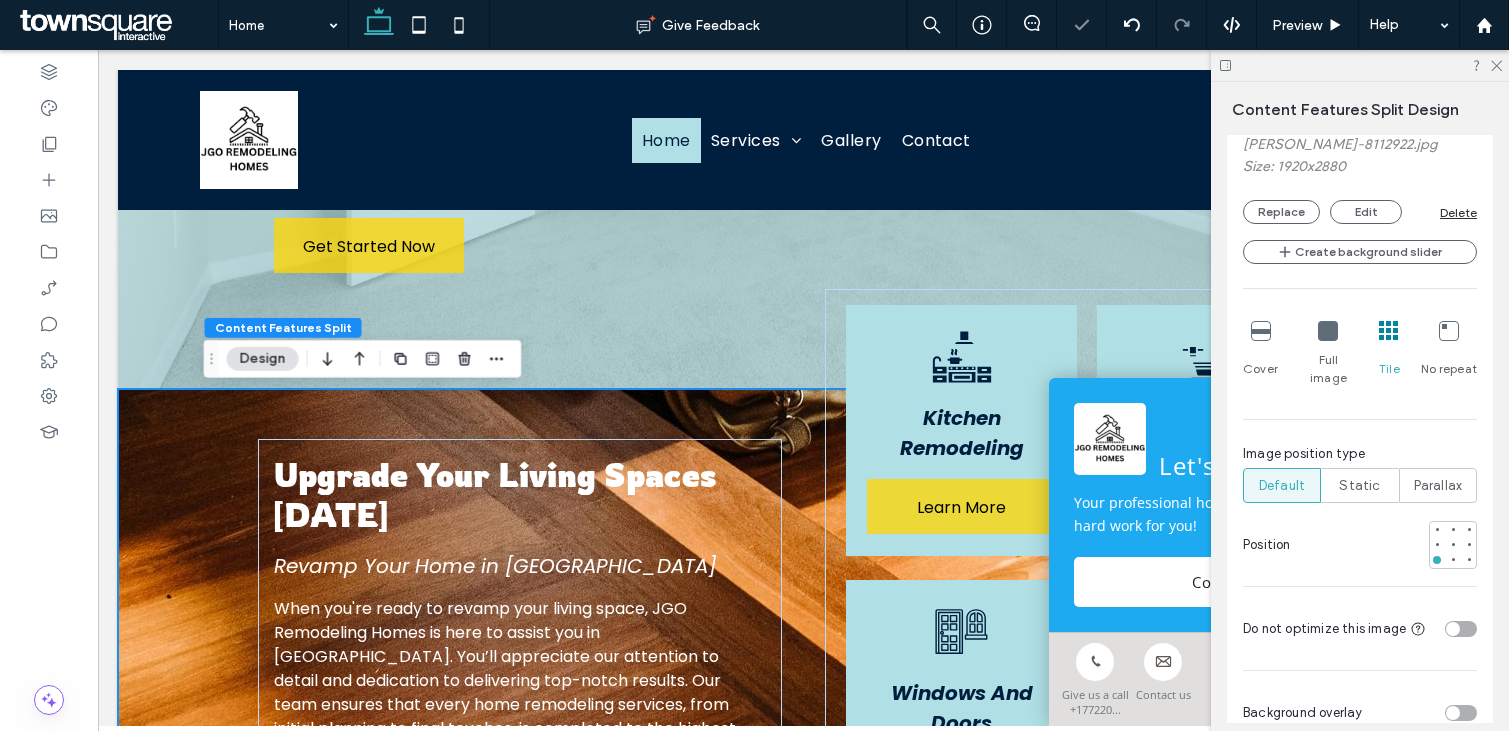 scroll, scrollTop: 505, scrollLeft: 0, axis: vertical 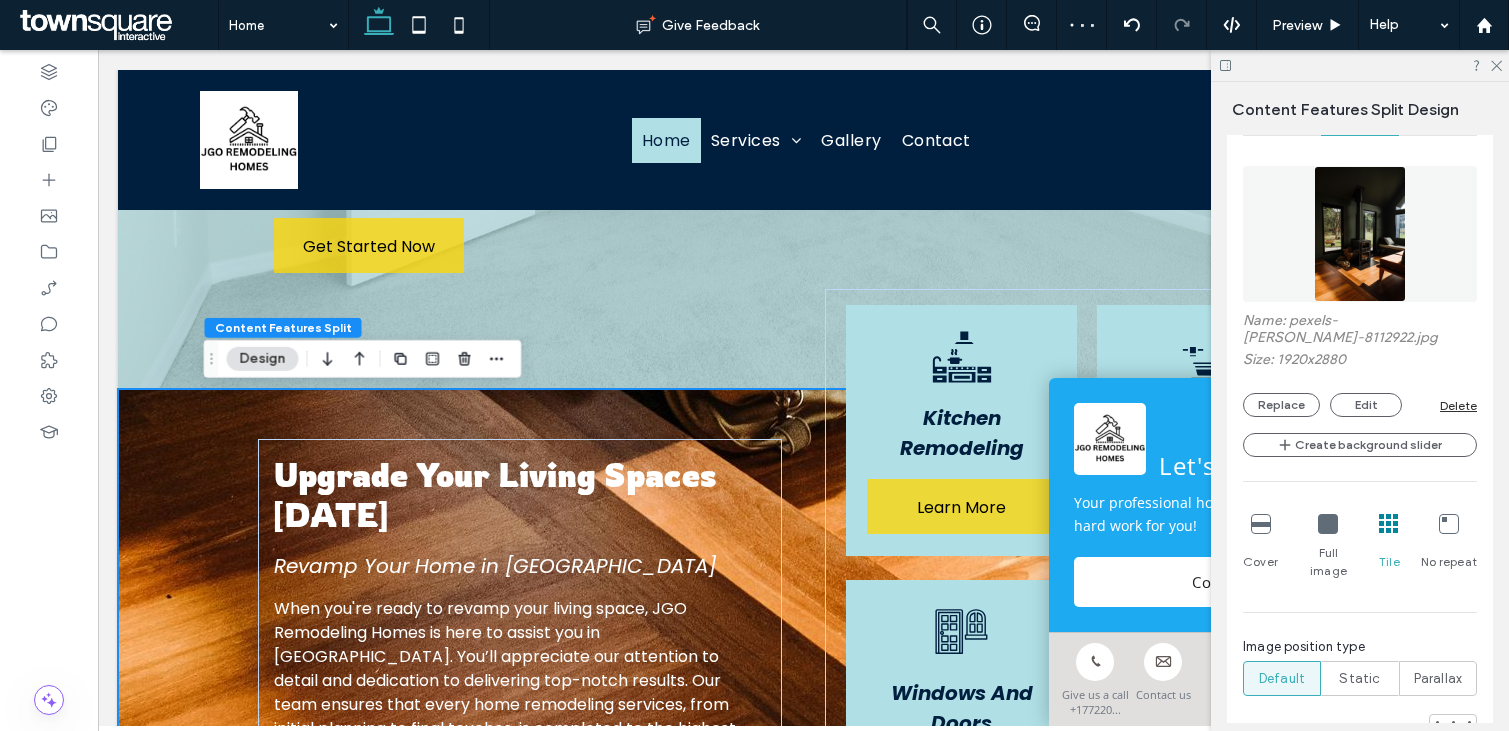 click on "Delete" at bounding box center (1458, 405) 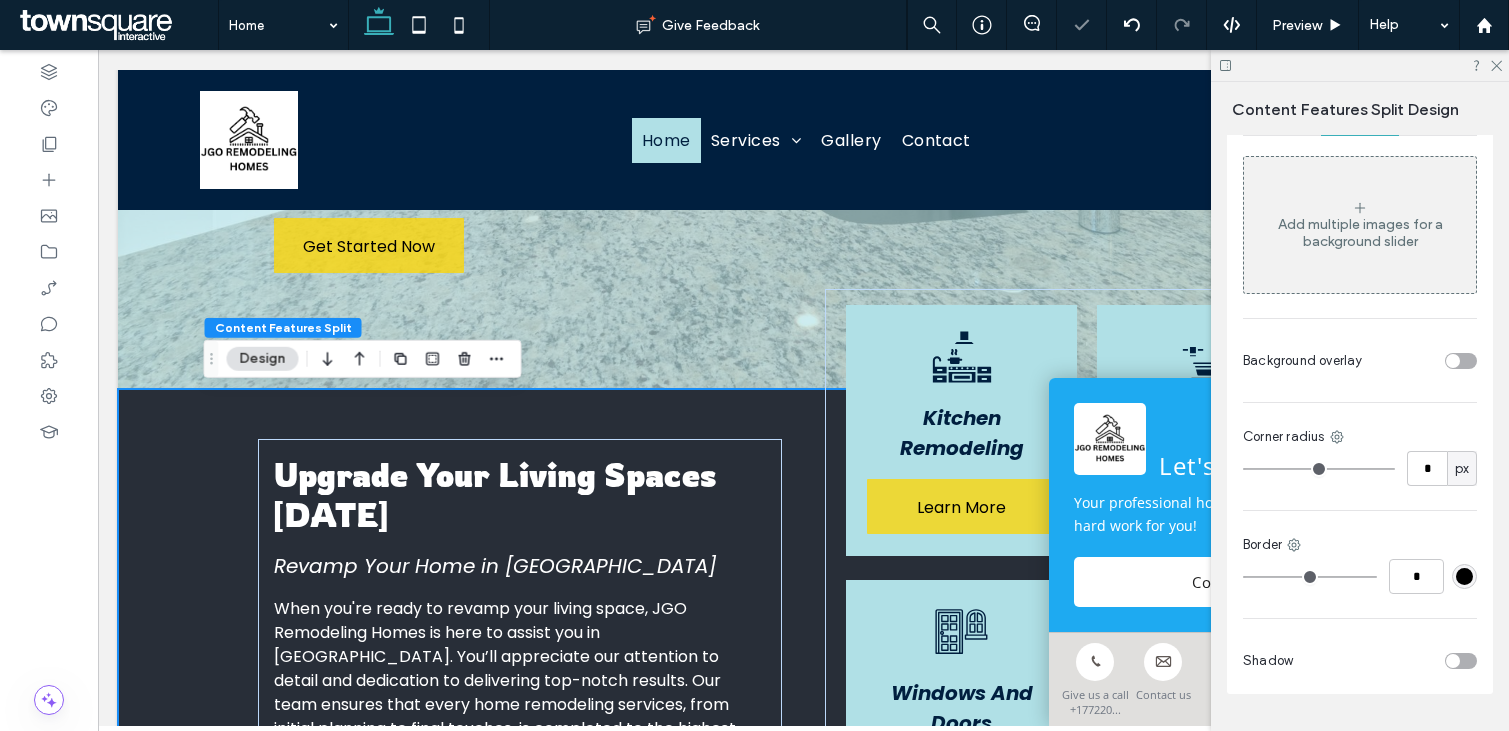 scroll, scrollTop: 561, scrollLeft: 0, axis: vertical 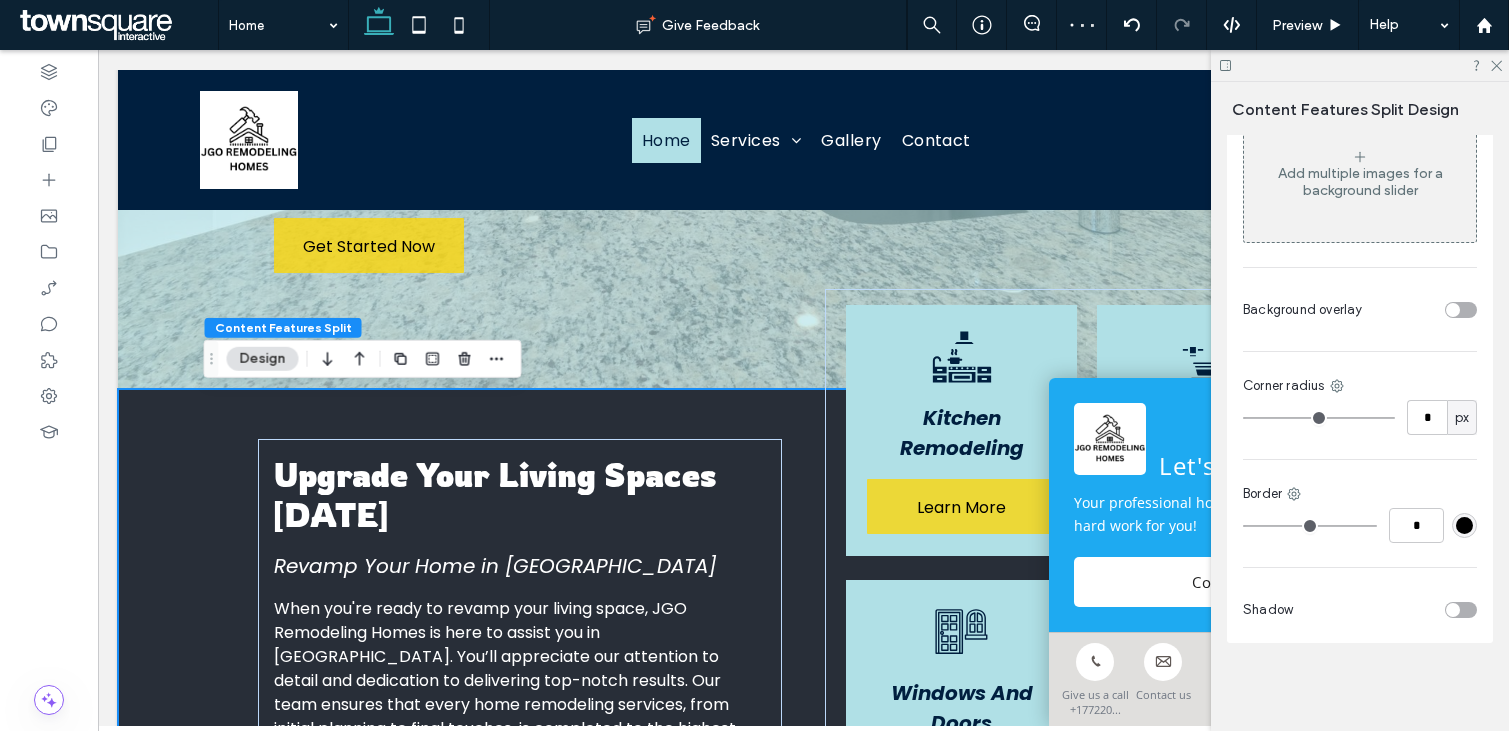 click at bounding box center (1453, 310) 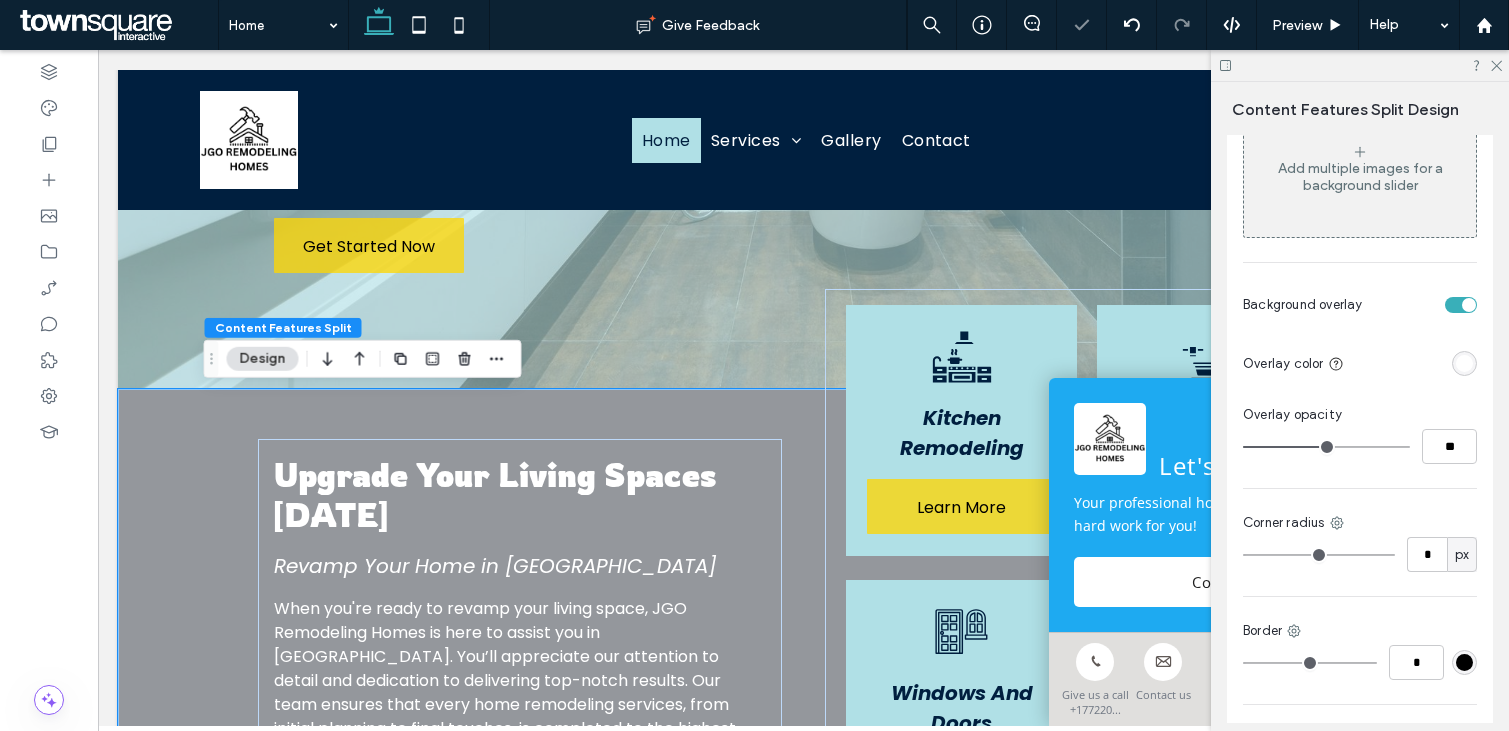click at bounding box center (1464, 363) 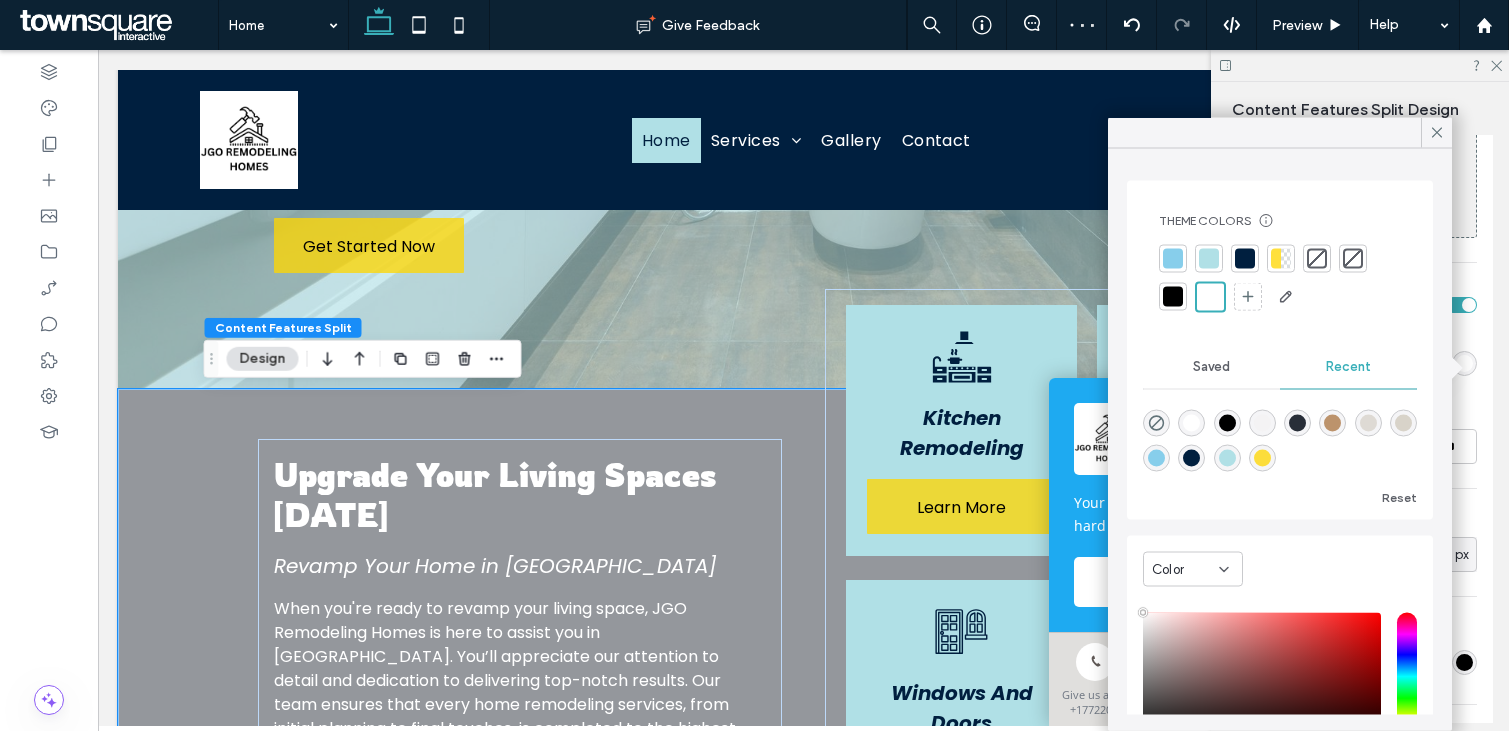 click at bounding box center (1245, 259) 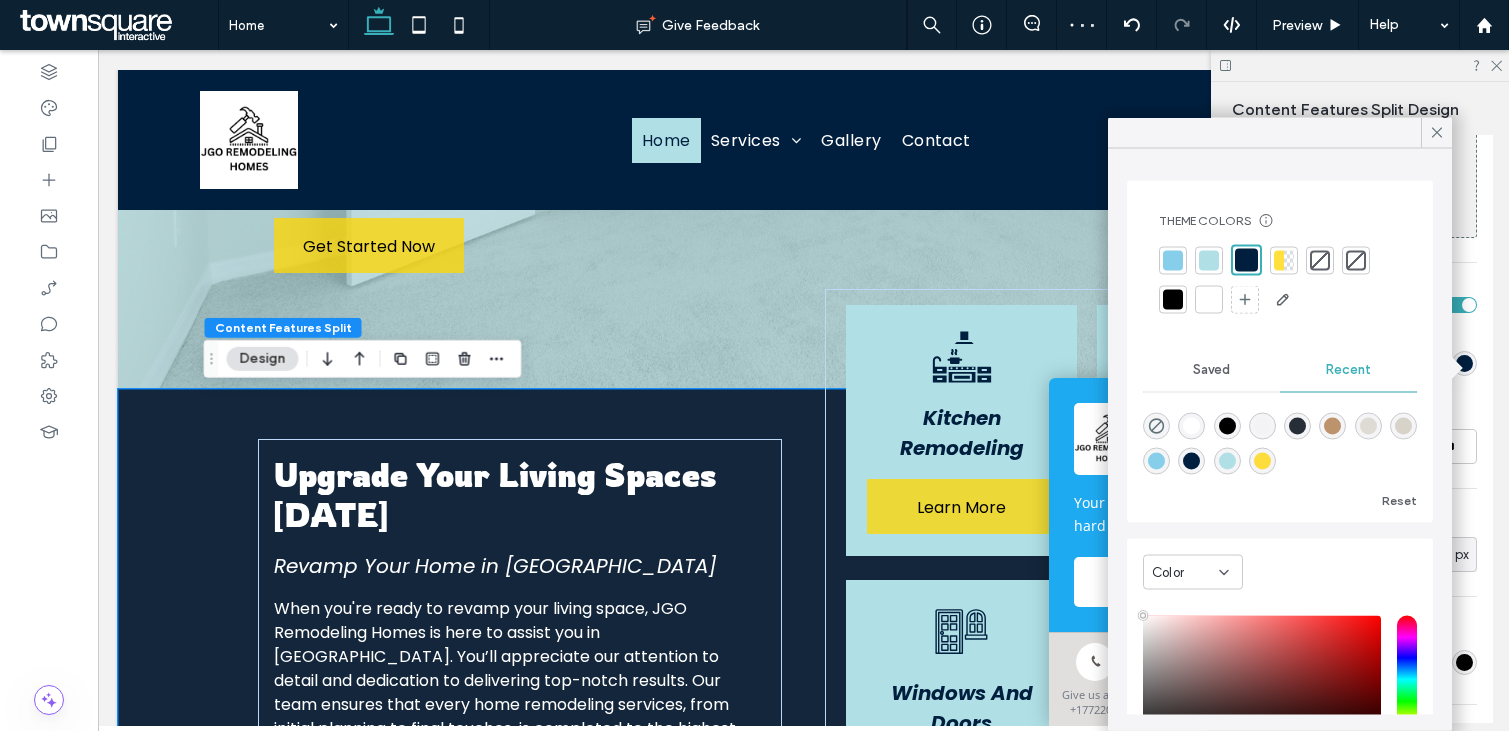 click at bounding box center [1191, 461] 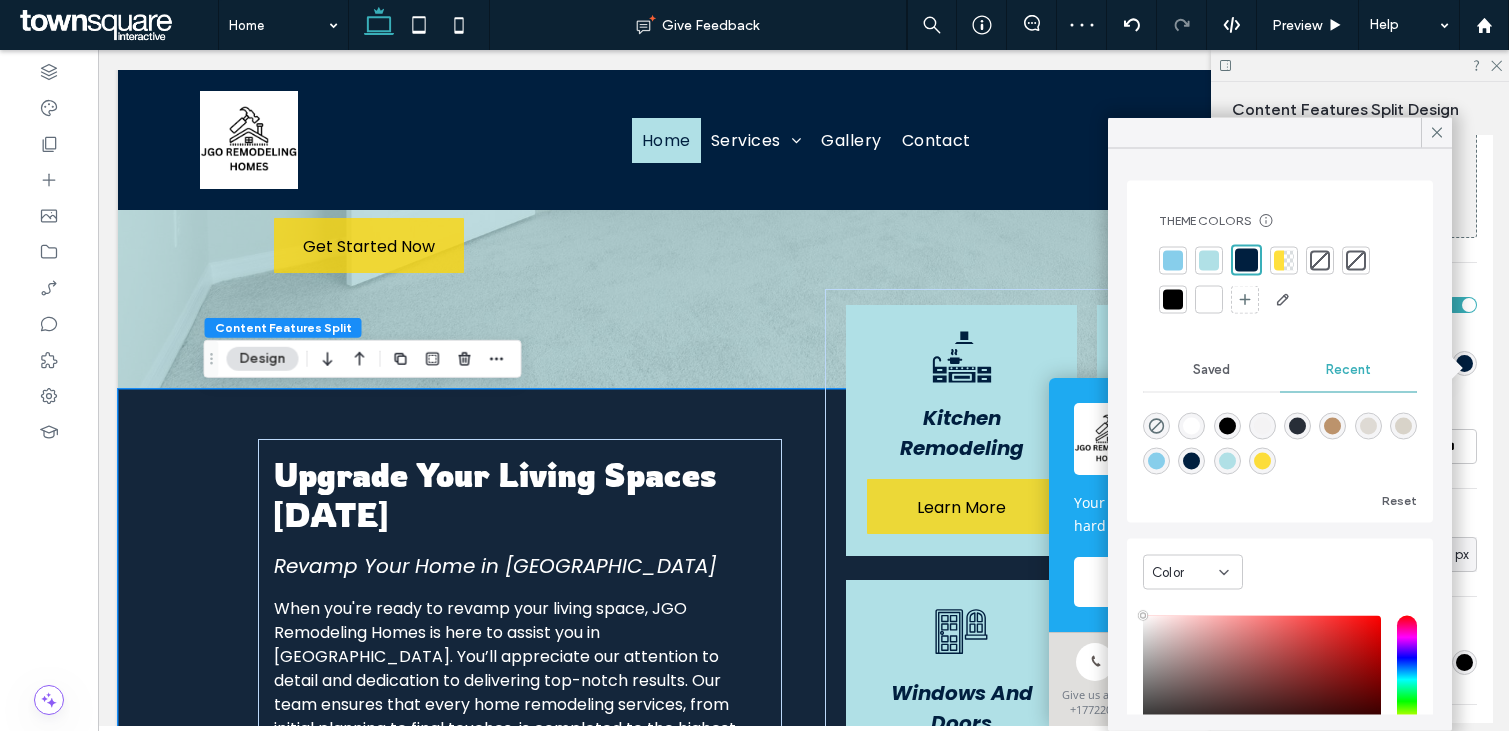 type on "*******" 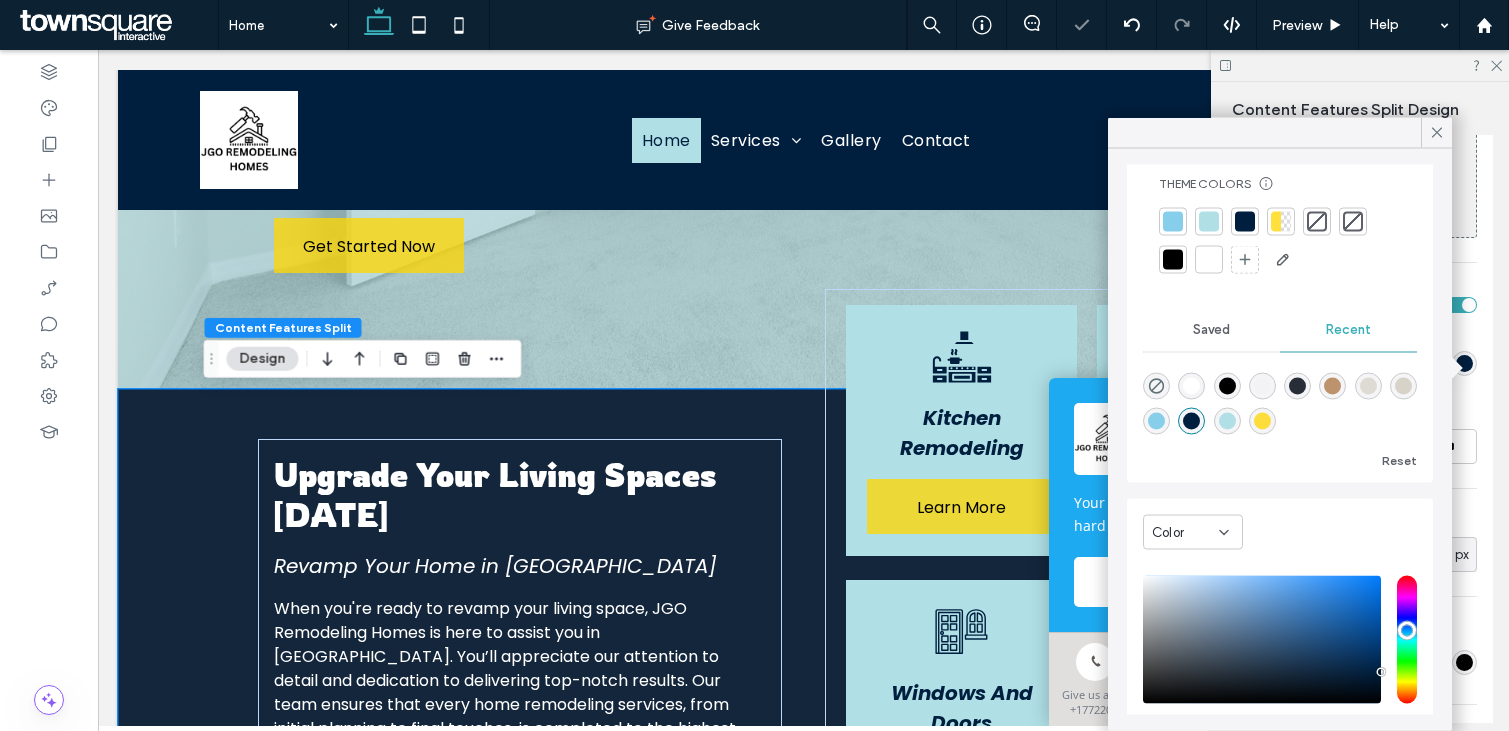 scroll, scrollTop: 103, scrollLeft: 0, axis: vertical 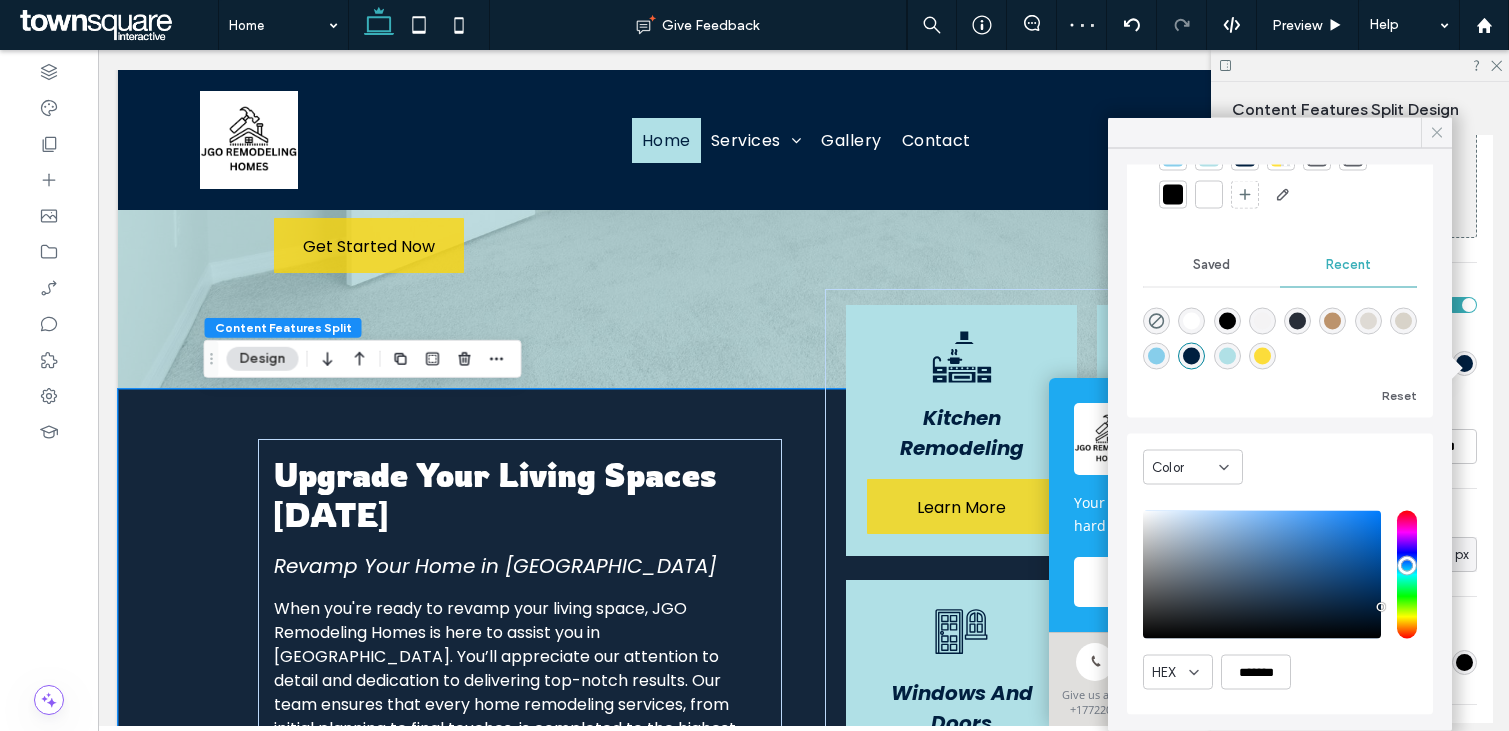 click 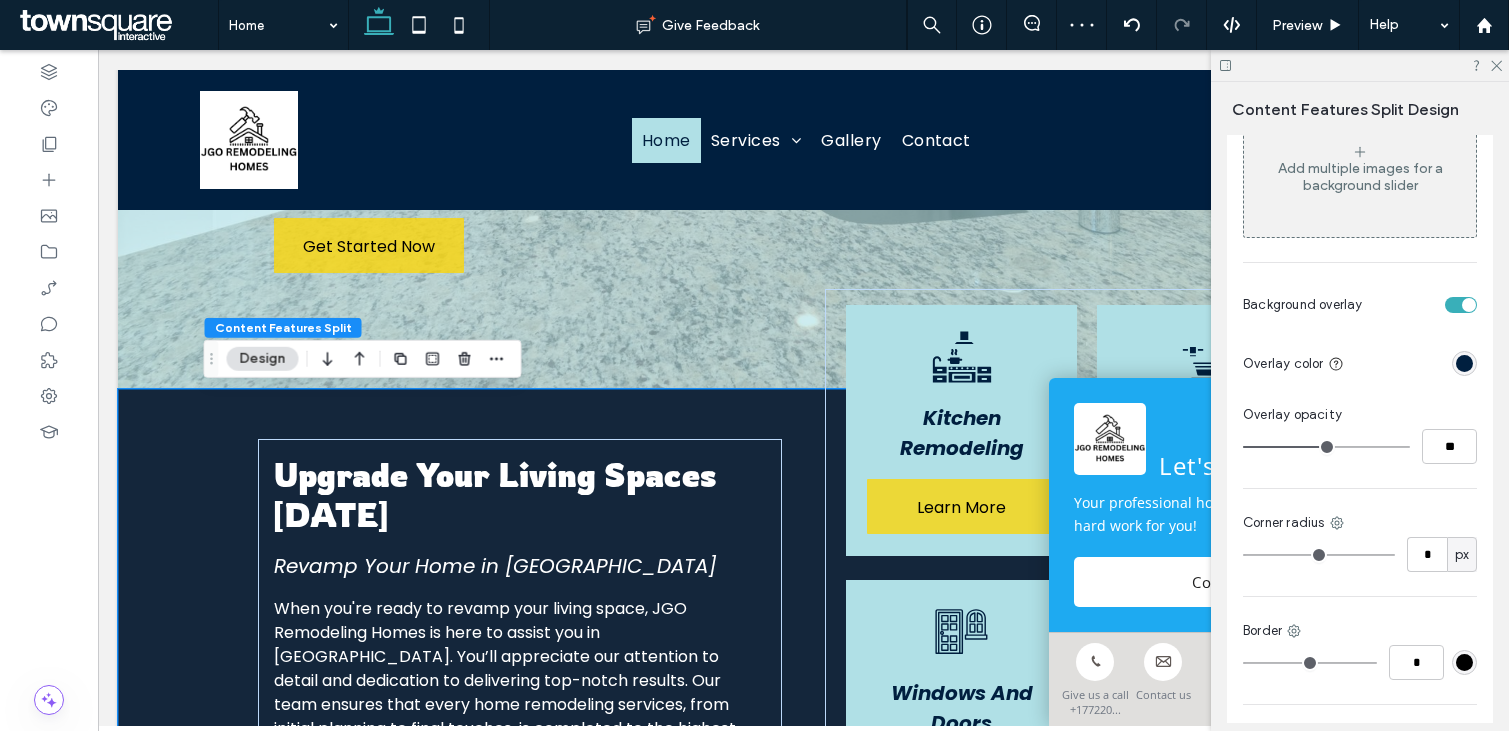 click at bounding box center [1469, 305] 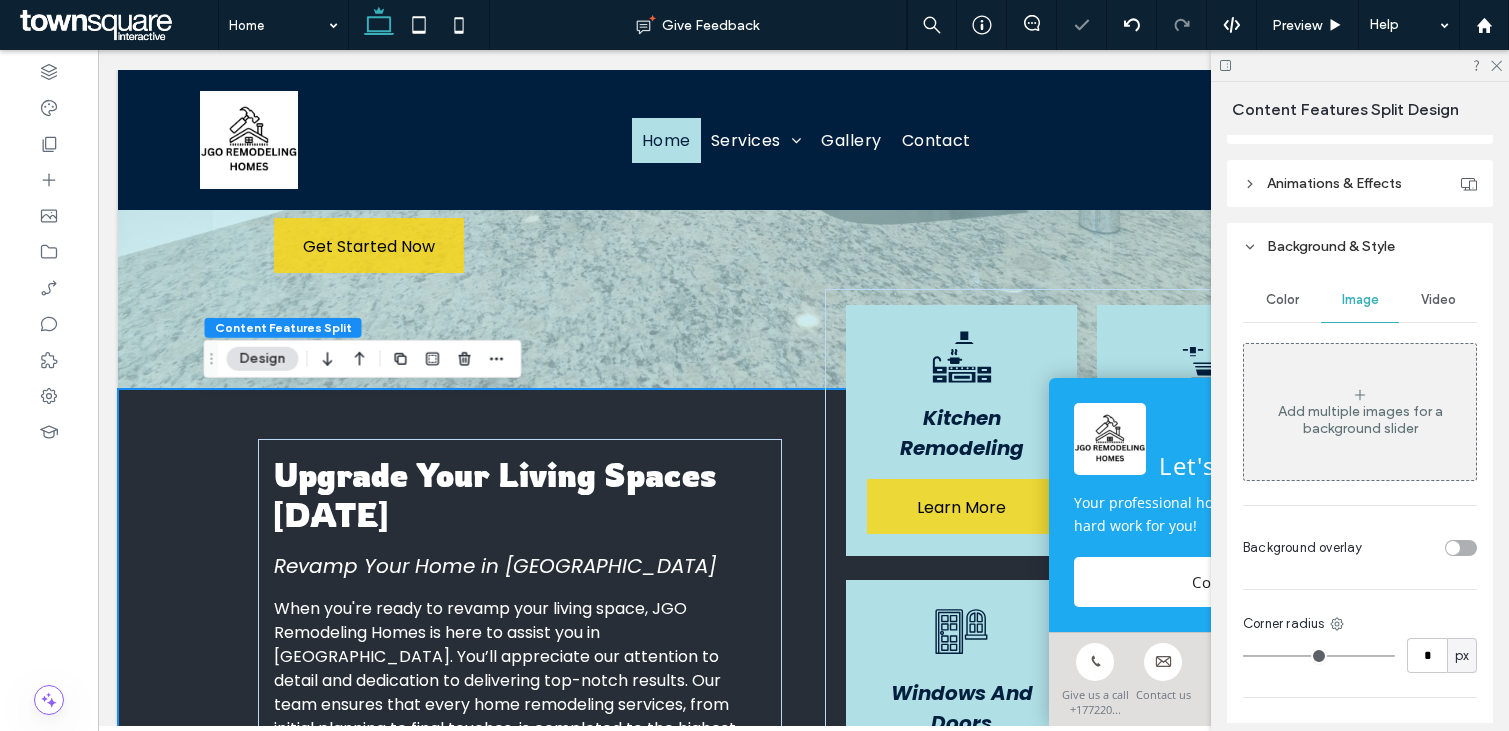 scroll, scrollTop: 110, scrollLeft: 0, axis: vertical 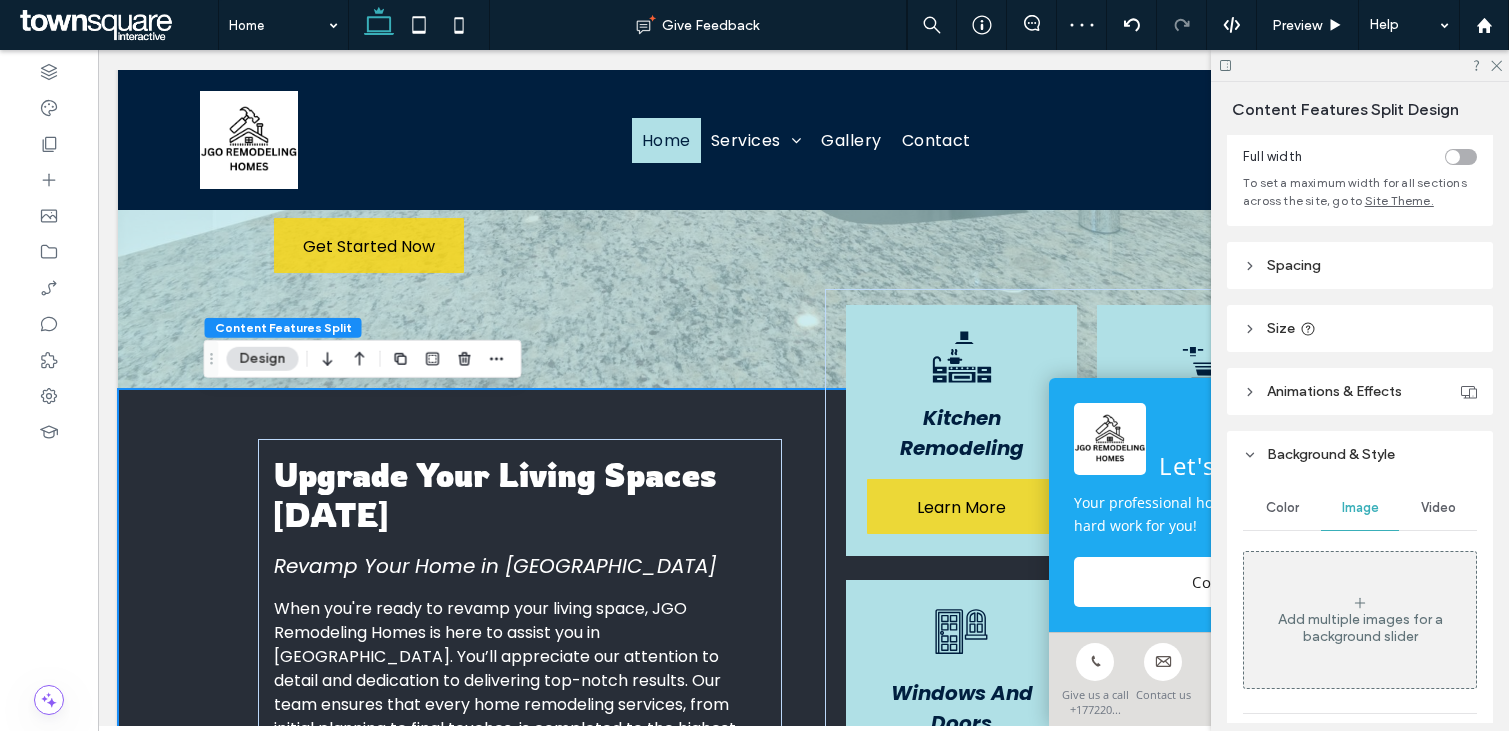 click on "Color" at bounding box center (1282, 508) 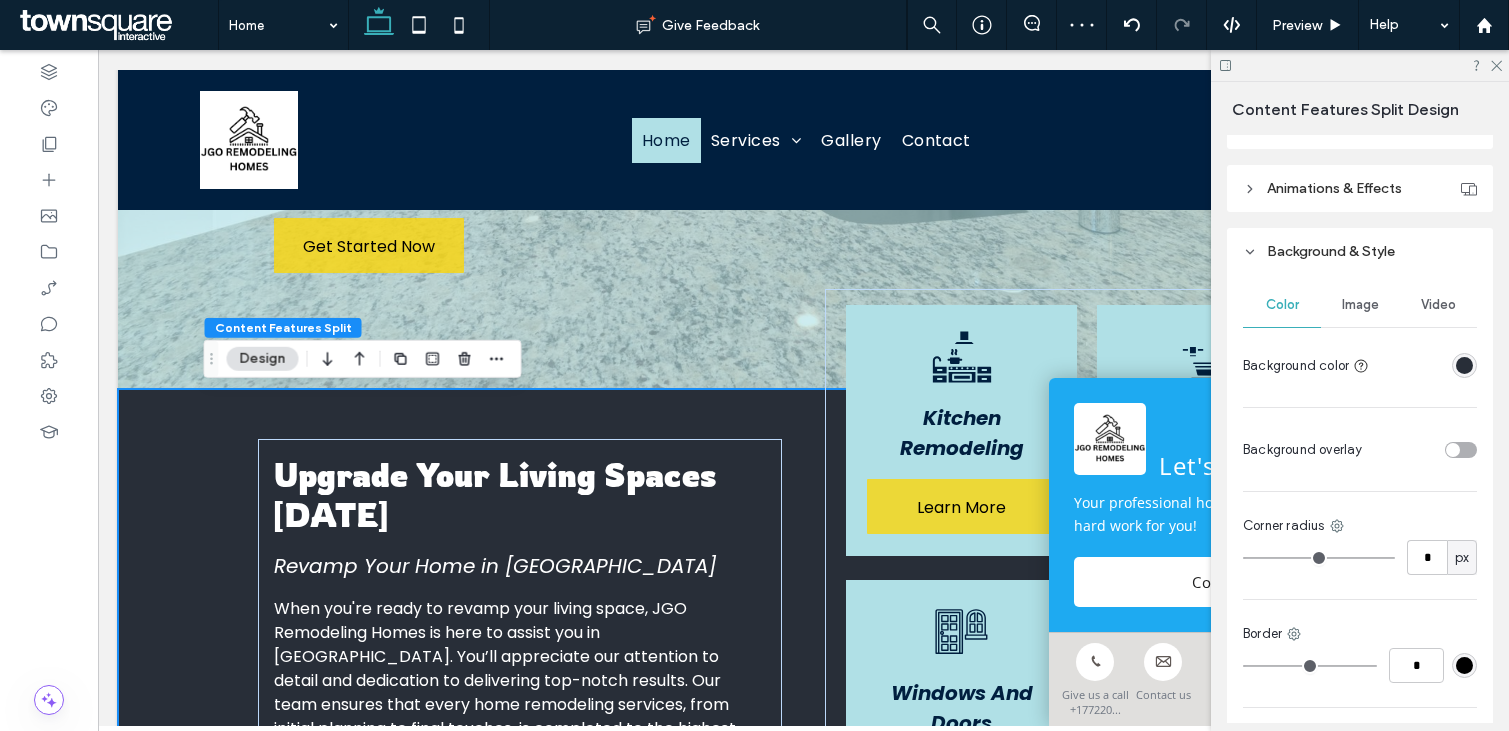 scroll, scrollTop: 448, scrollLeft: 0, axis: vertical 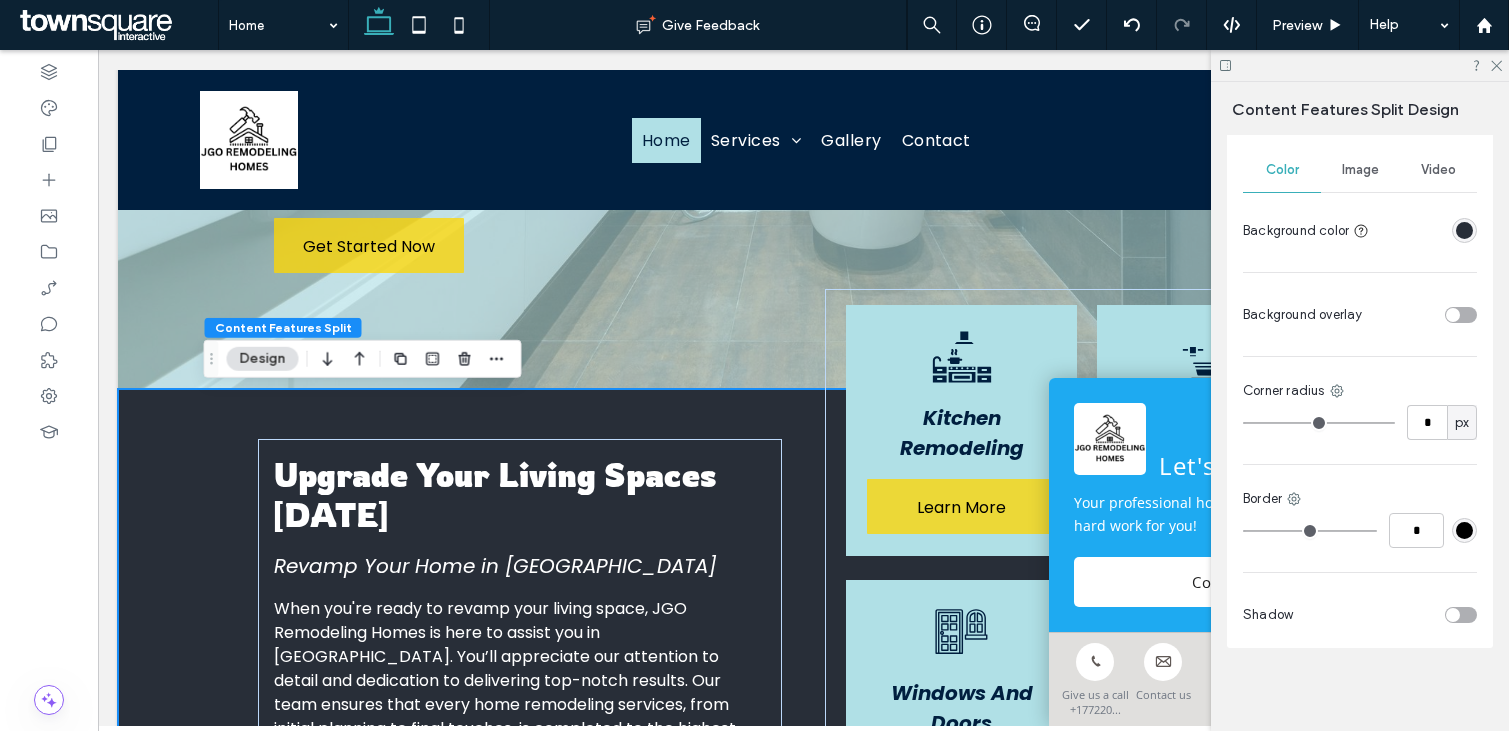 click at bounding box center (1464, 230) 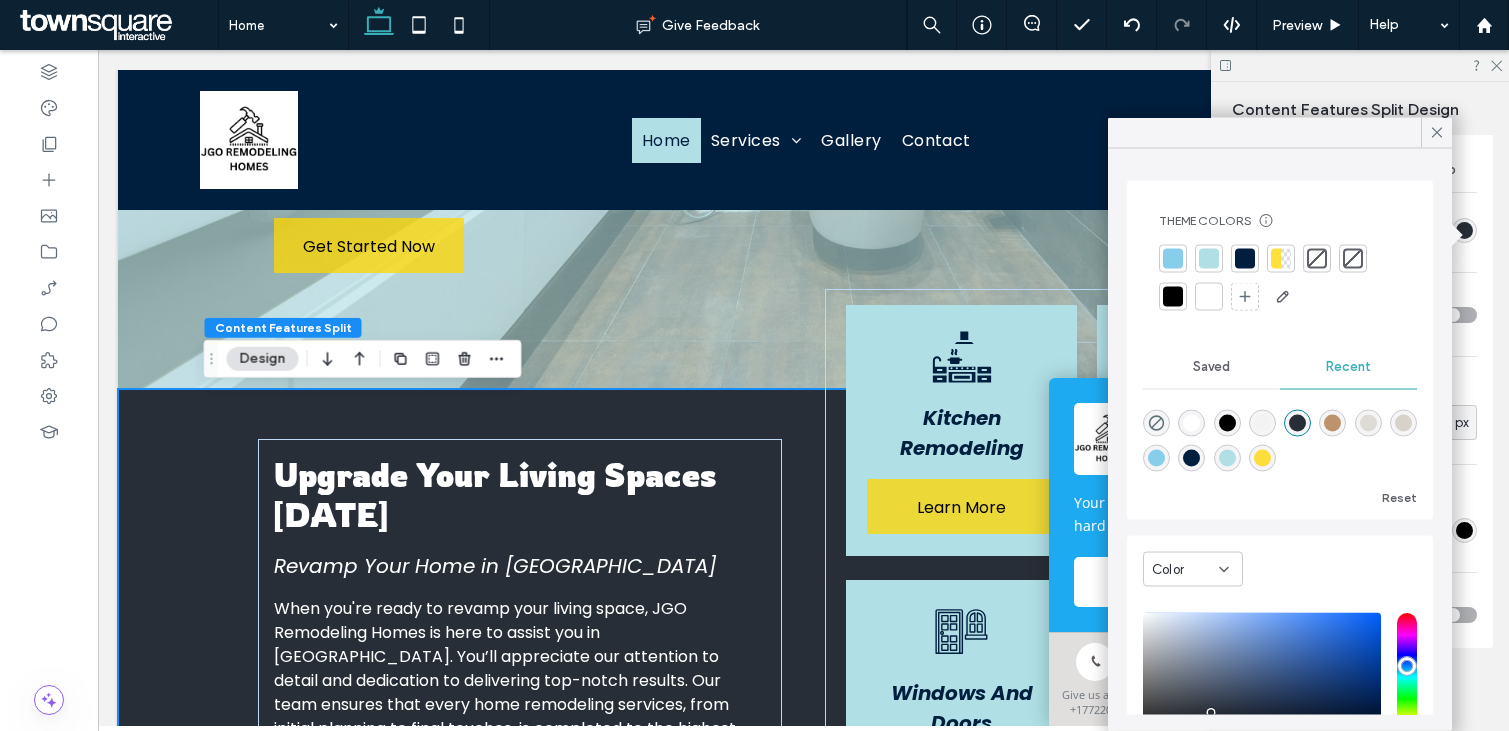 scroll, scrollTop: 154, scrollLeft: 0, axis: vertical 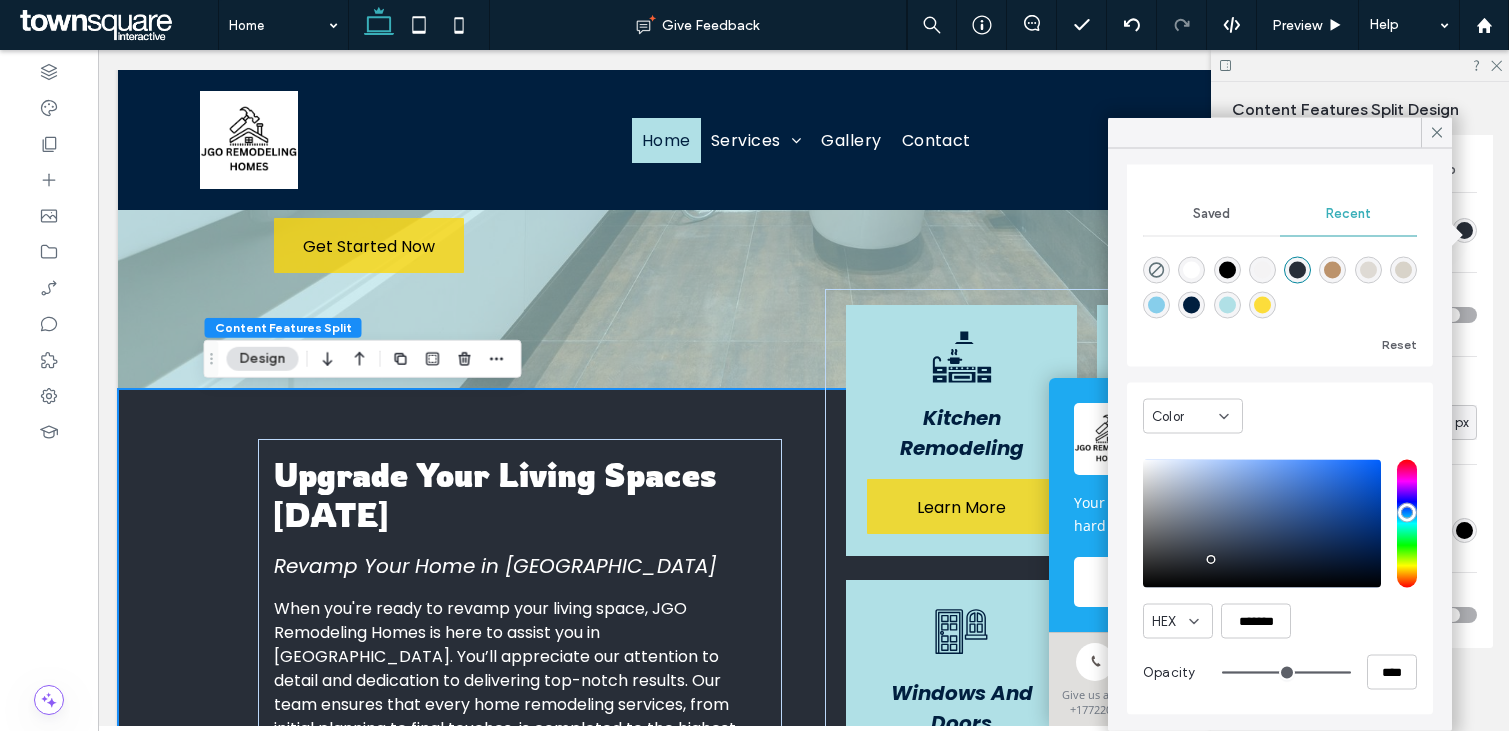 click at bounding box center [1262, 524] 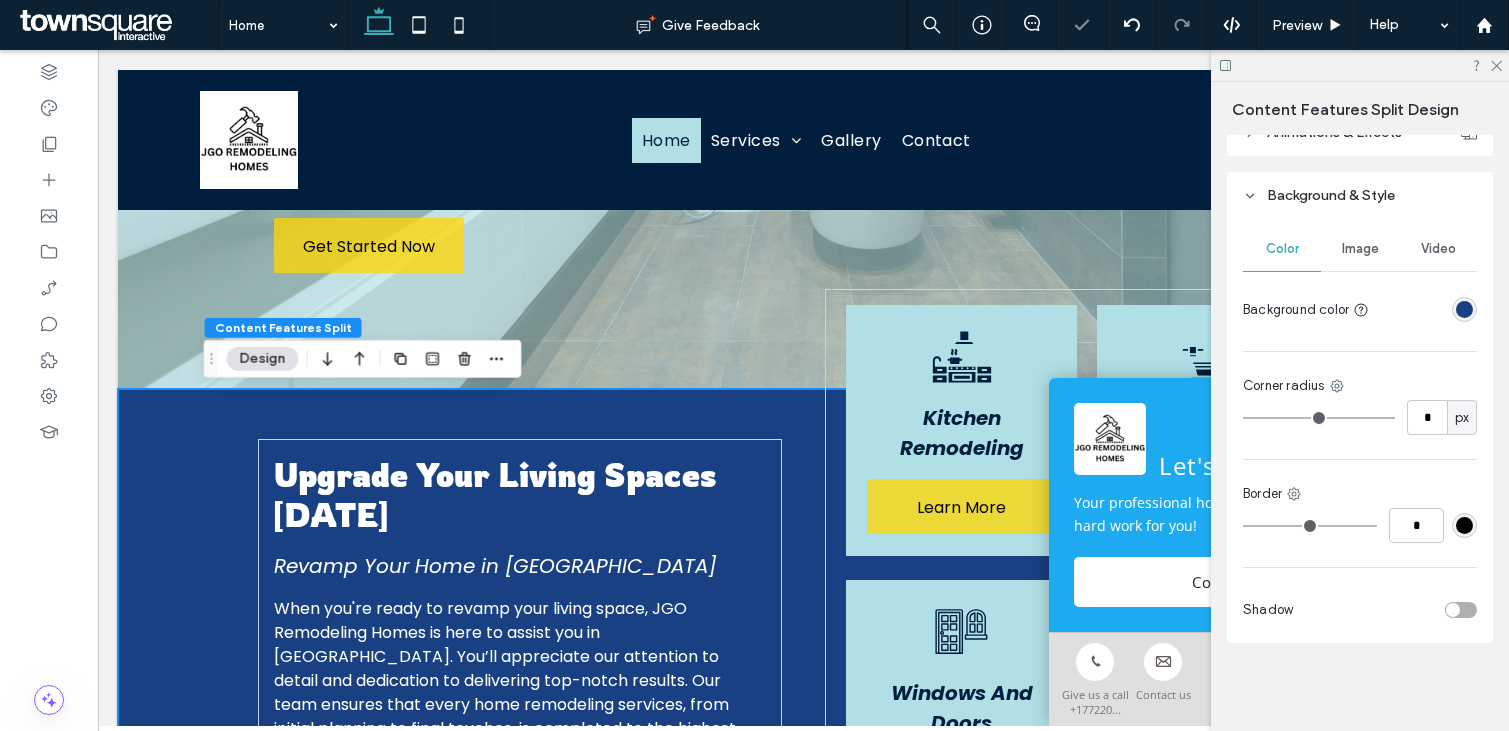 click at bounding box center [1464, 309] 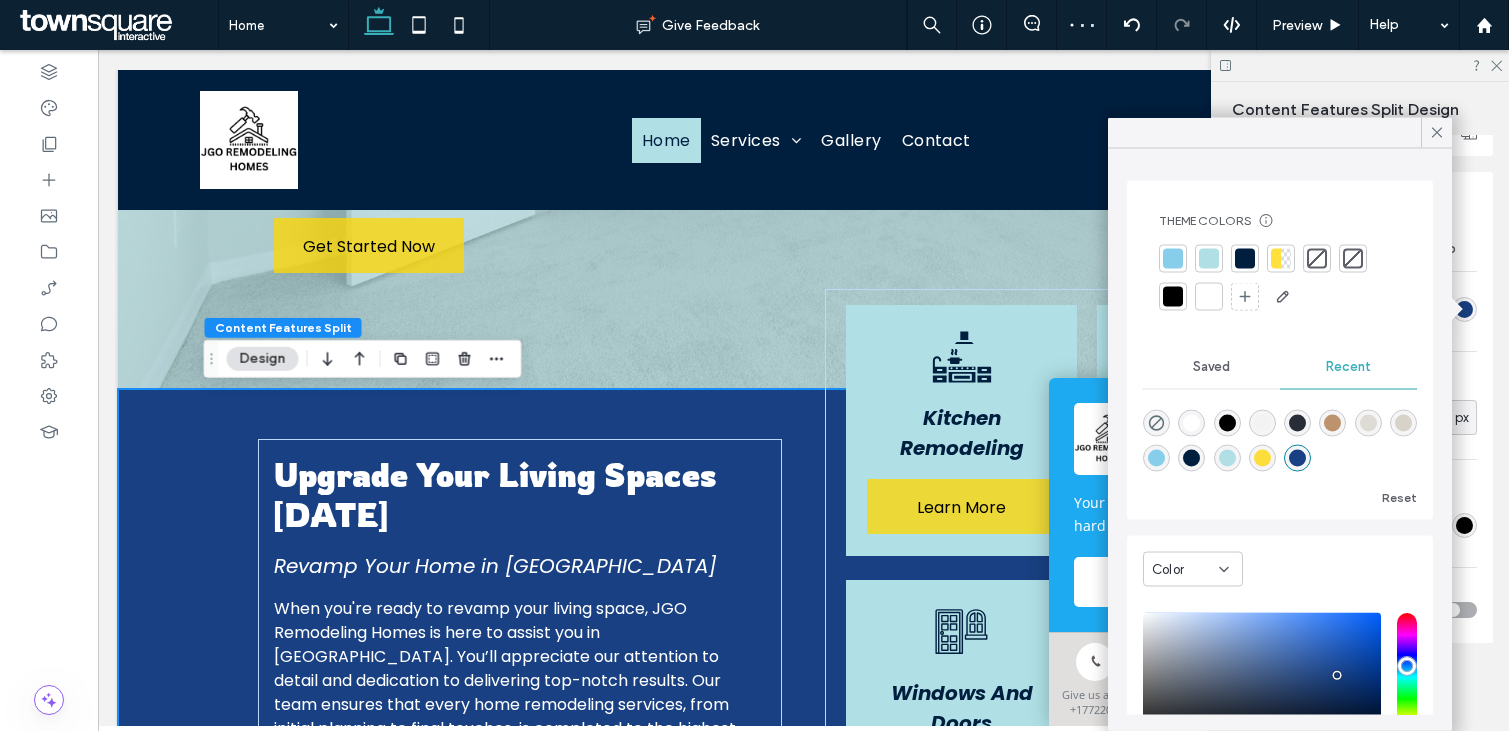 click at bounding box center [1245, 259] 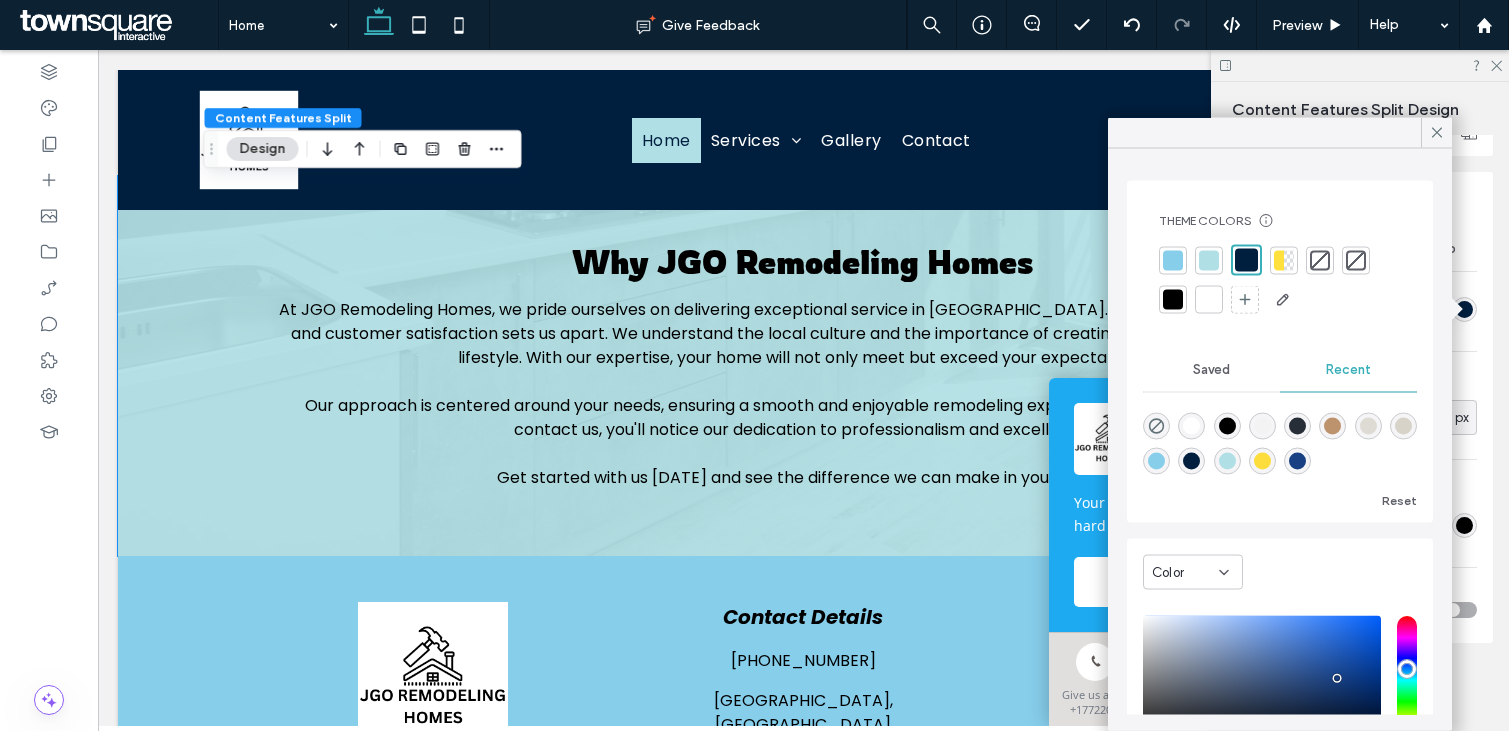 scroll, scrollTop: 2895, scrollLeft: 0, axis: vertical 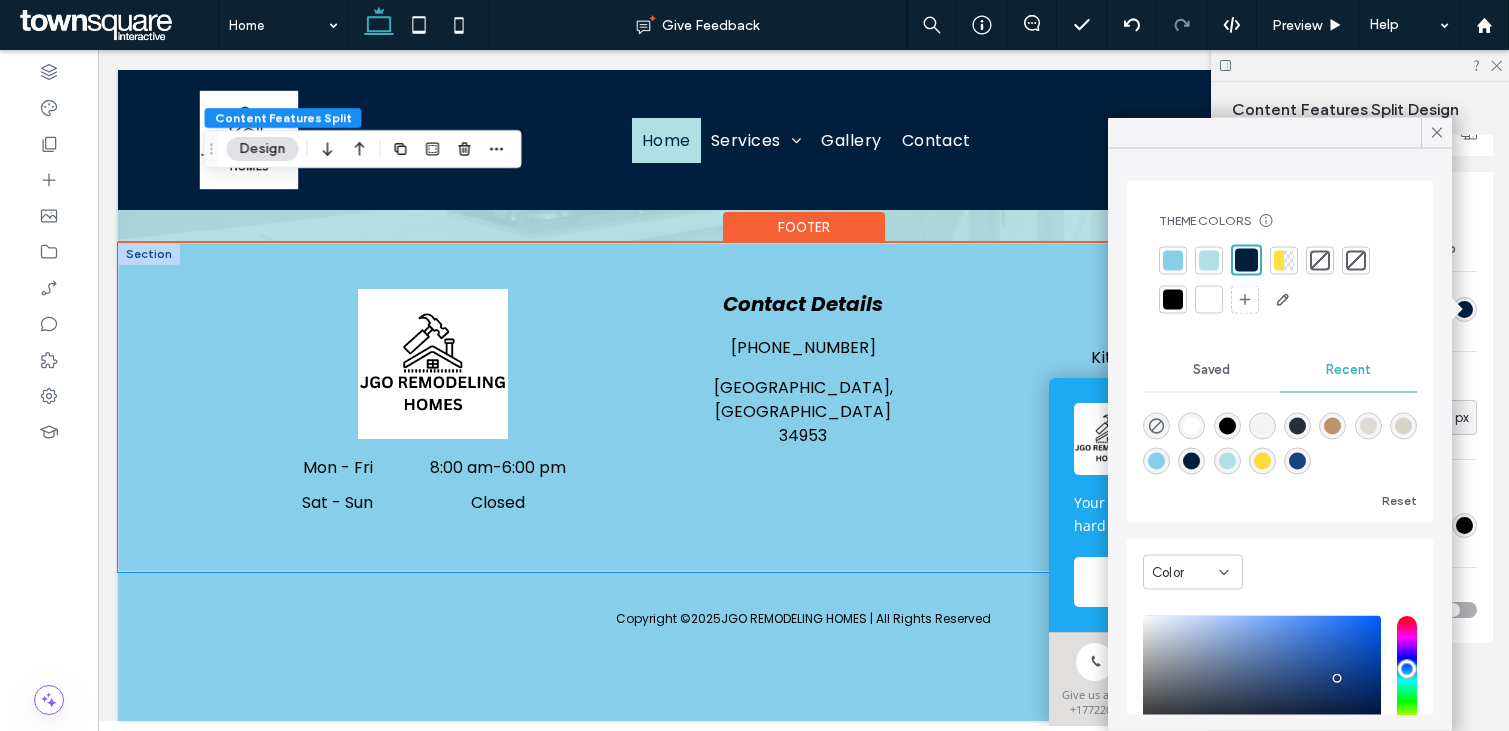 click on "Contact Details
[PHONE_NUMBER]
[GEOGRAPHIC_DATA], [GEOGRAPHIC_DATA]
Mon - Fri
8:00 am
-  6:00 pm
Sat - Sun
Closed
Kitchen Remodeling
Bathroom Remodeling
Windows and Doors
Full Home Remodeling
Flooring
Our Services" at bounding box center (804, 407) 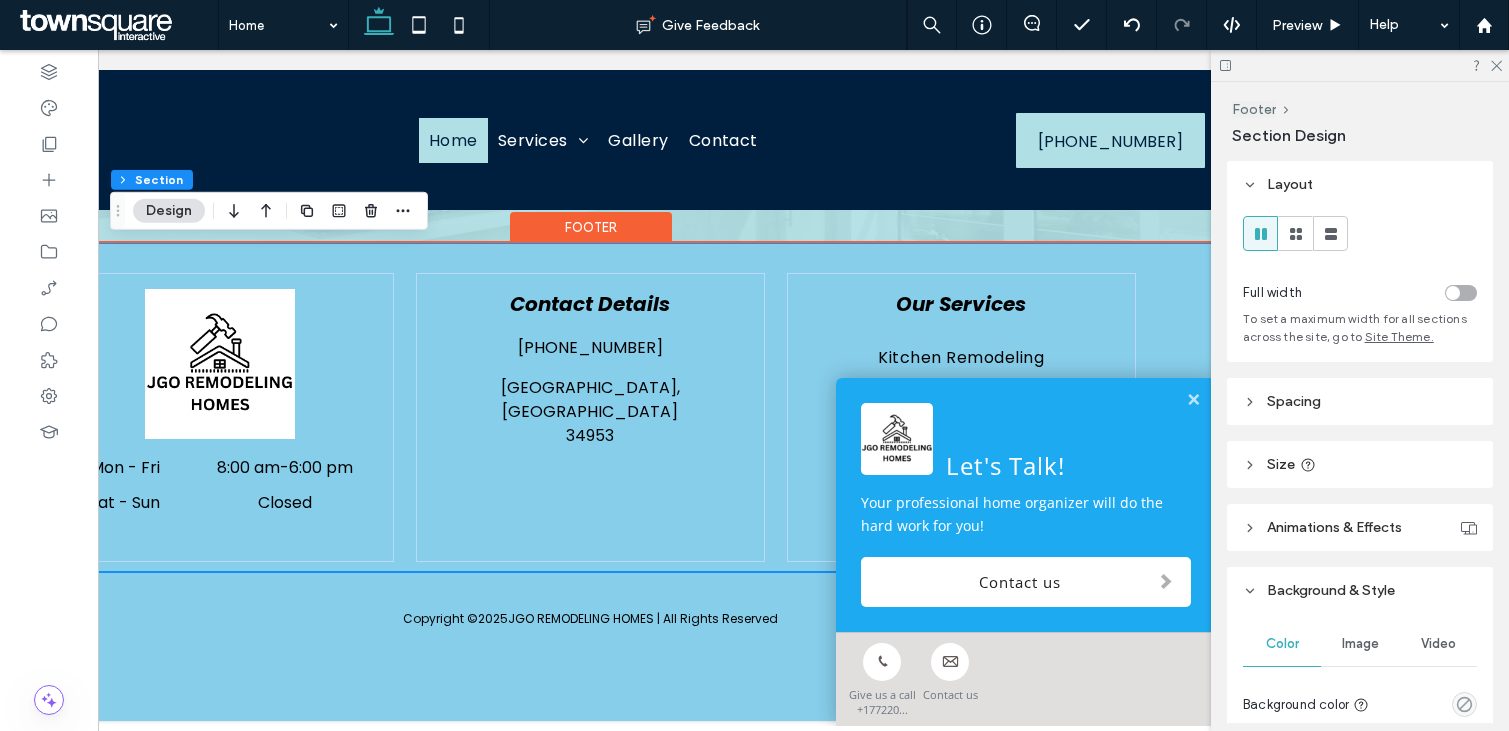 scroll, scrollTop: 0, scrollLeft: 298, axis: horizontal 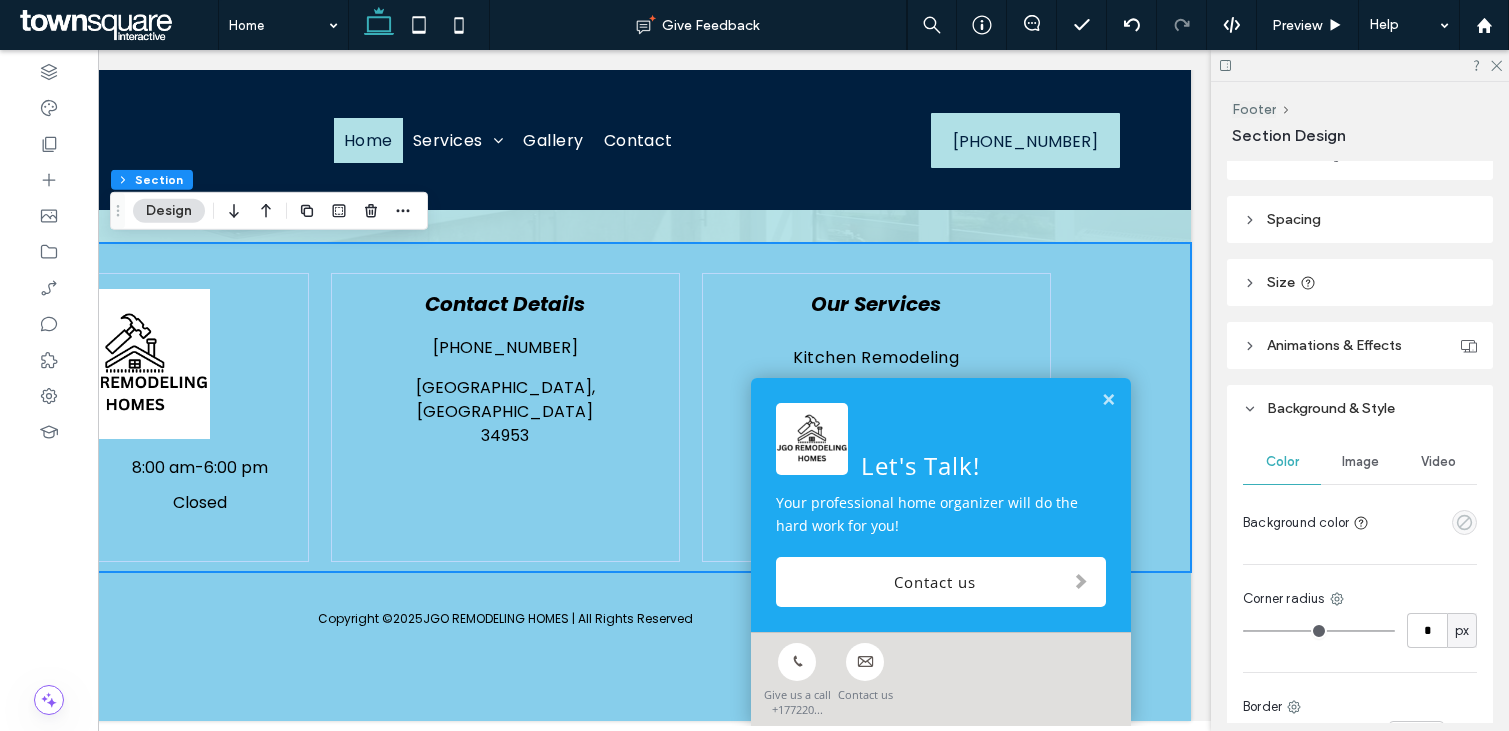 click 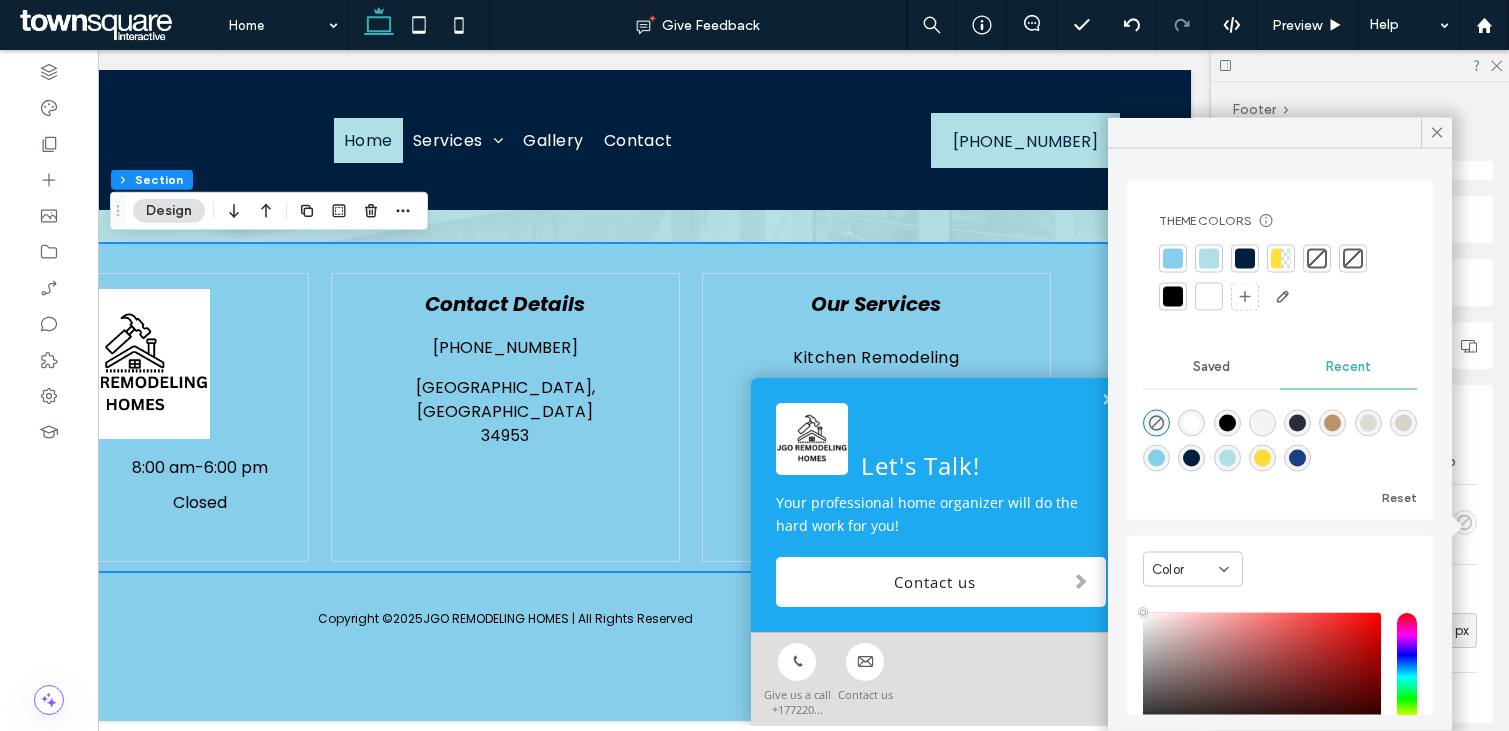 type on "**" 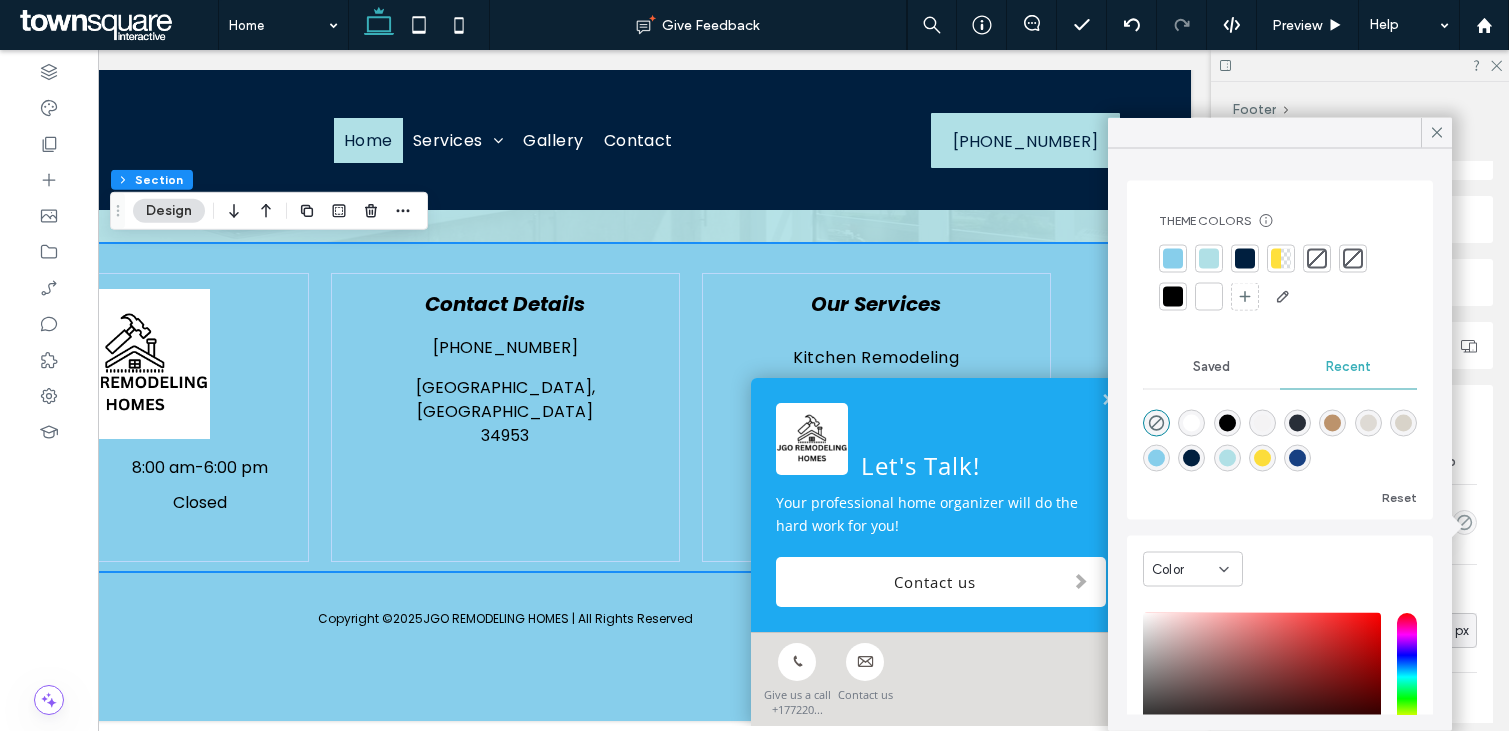 click at bounding box center [1262, 423] 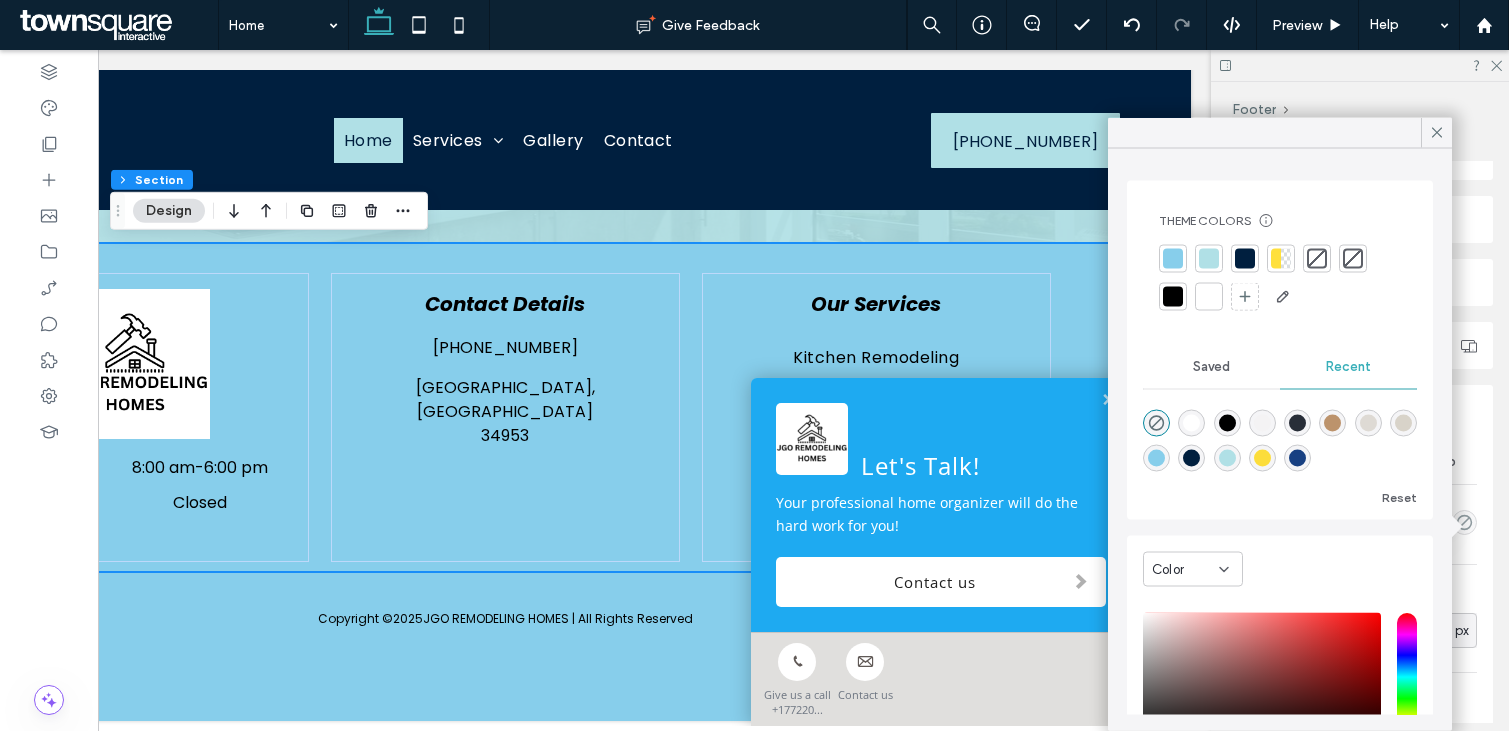click at bounding box center [1191, 423] 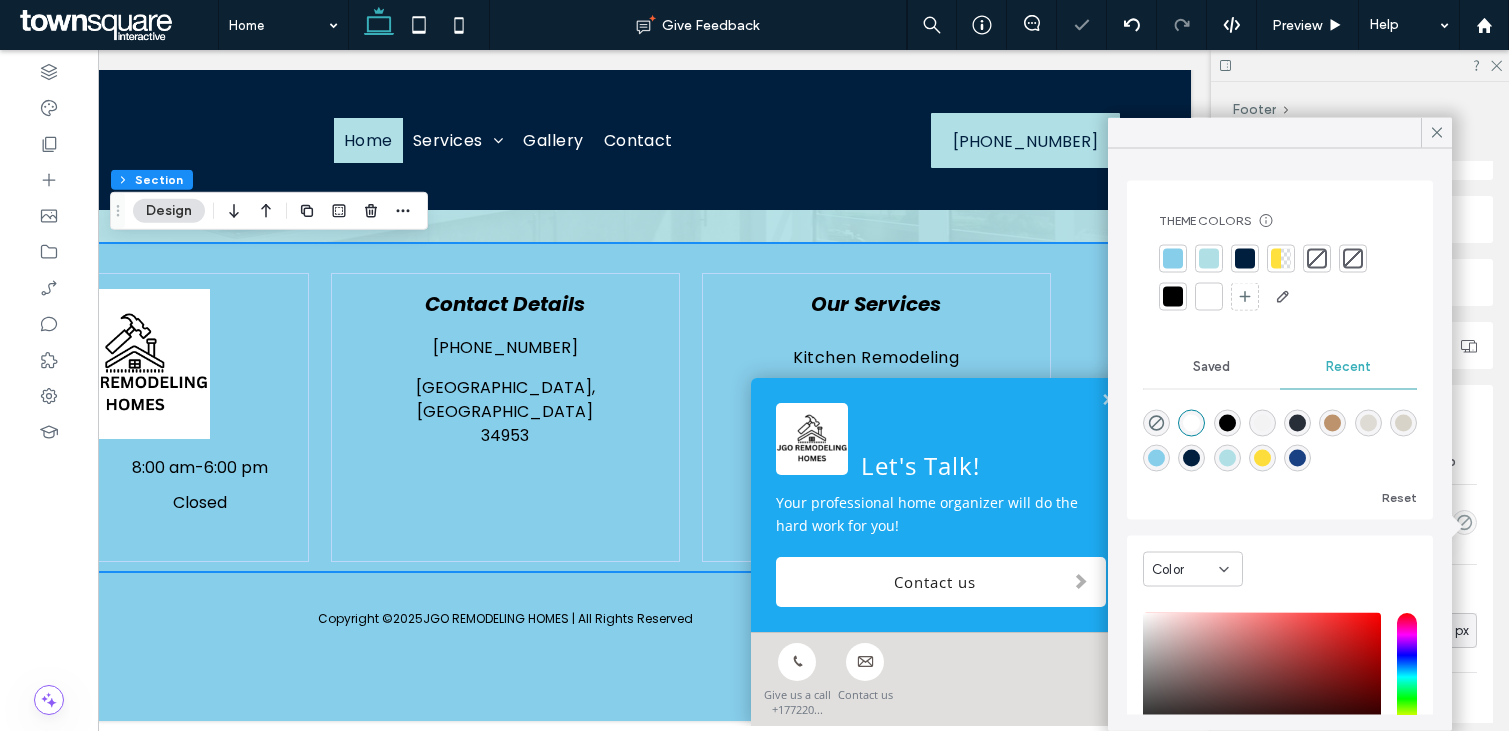 type on "*******" 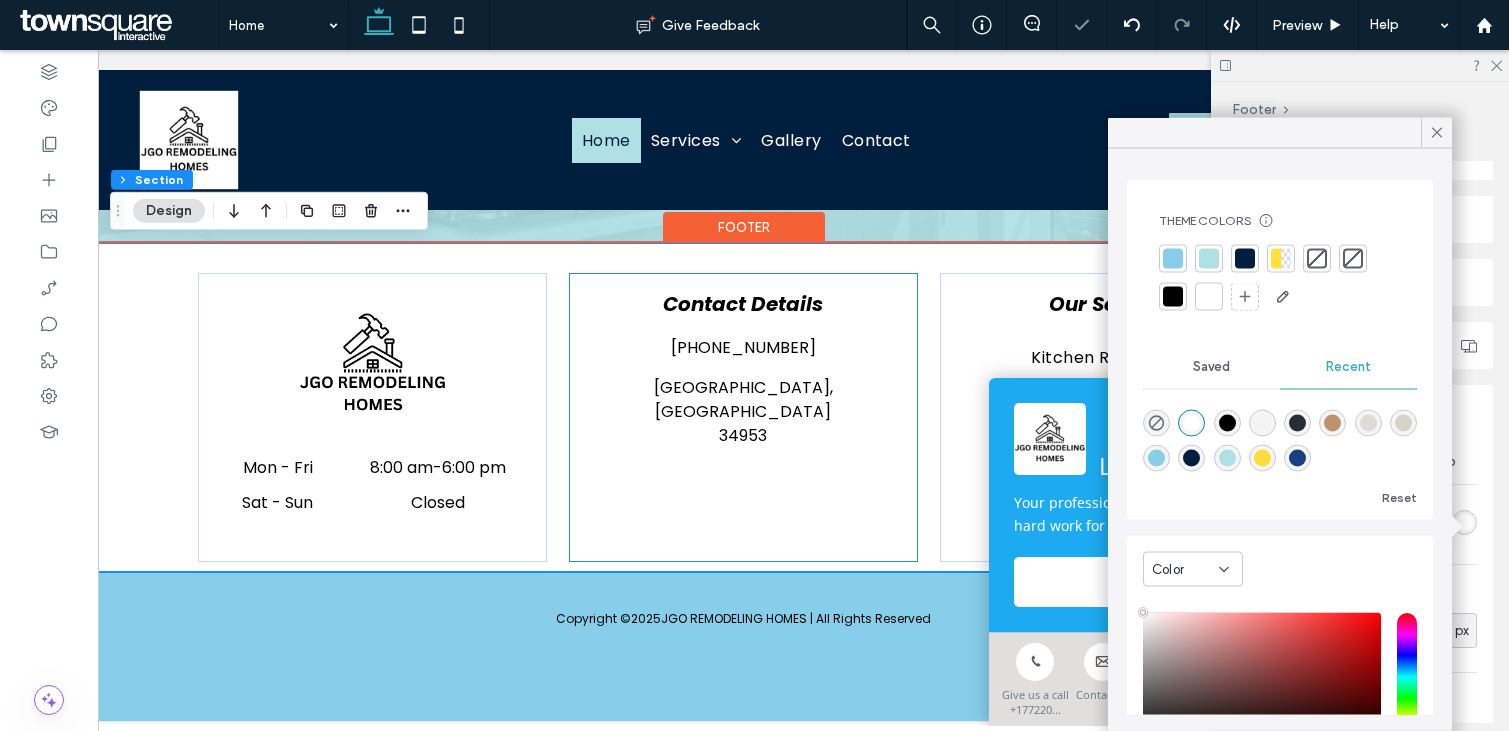 scroll, scrollTop: 0, scrollLeft: 0, axis: both 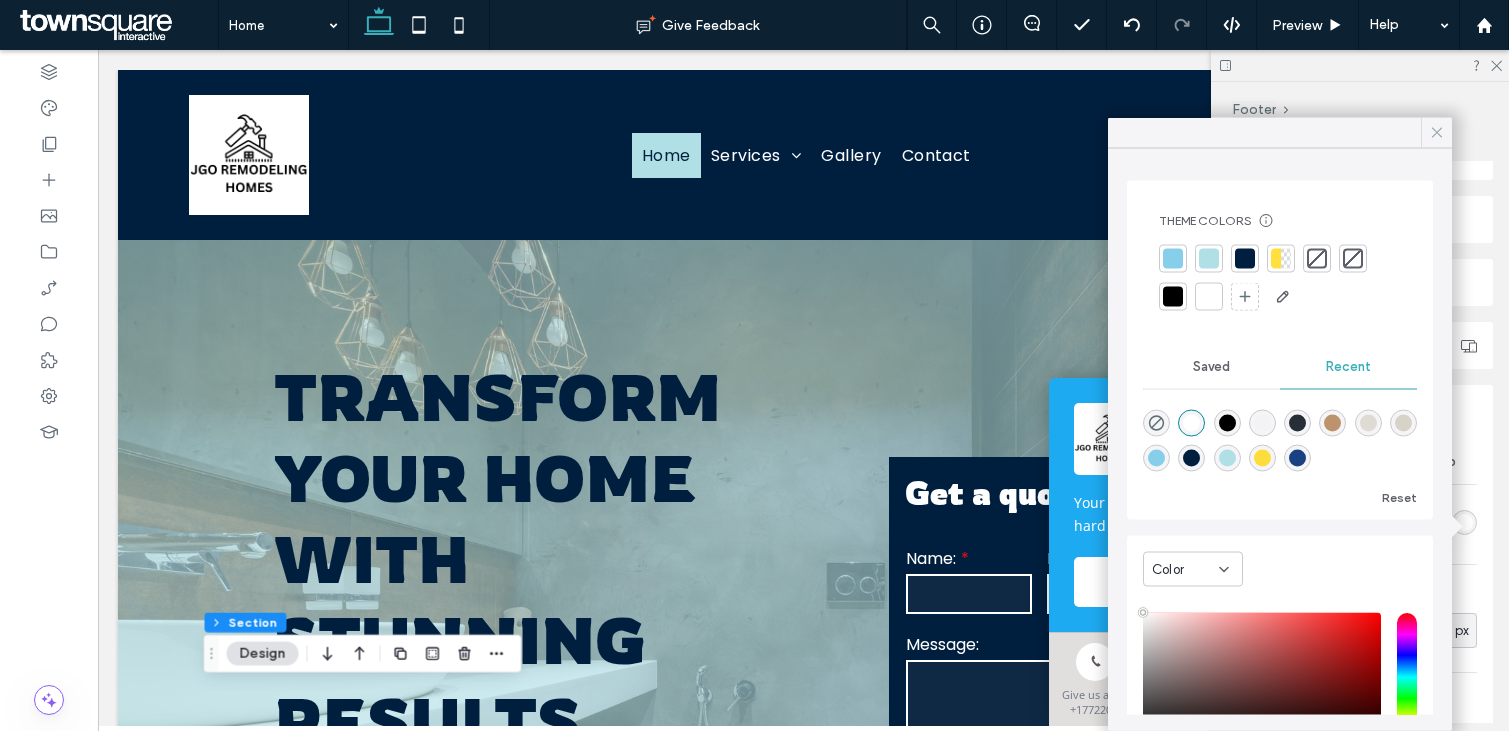 click 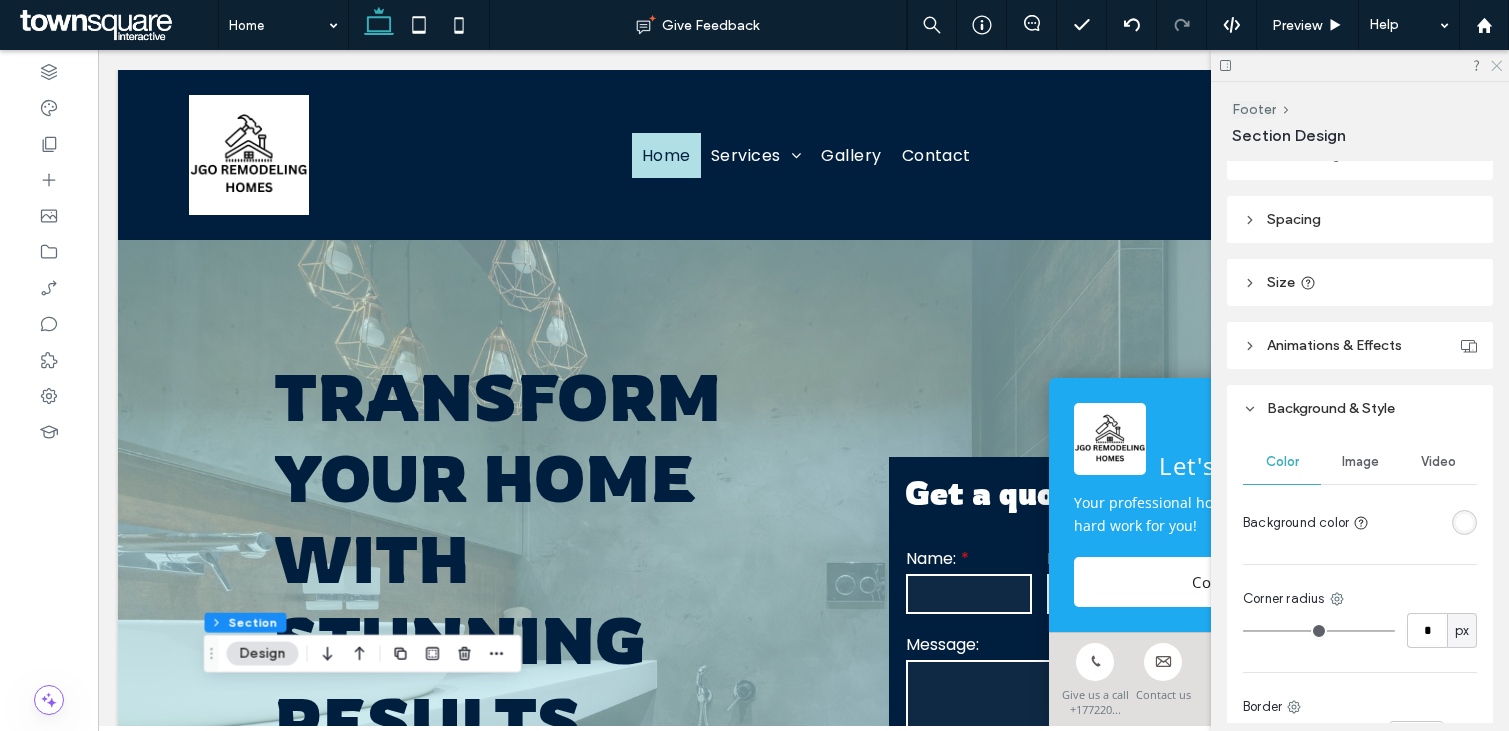 click 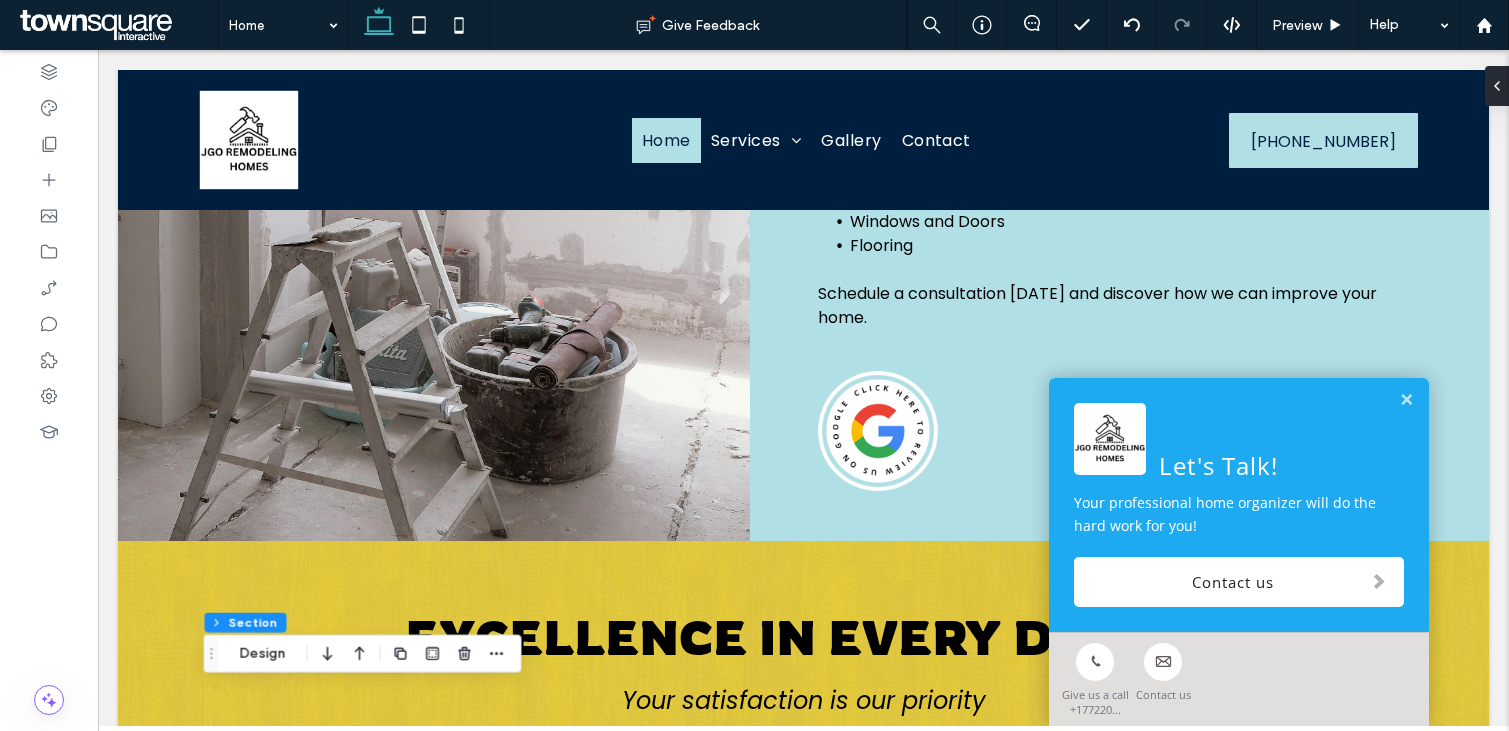scroll, scrollTop: 1901, scrollLeft: 0, axis: vertical 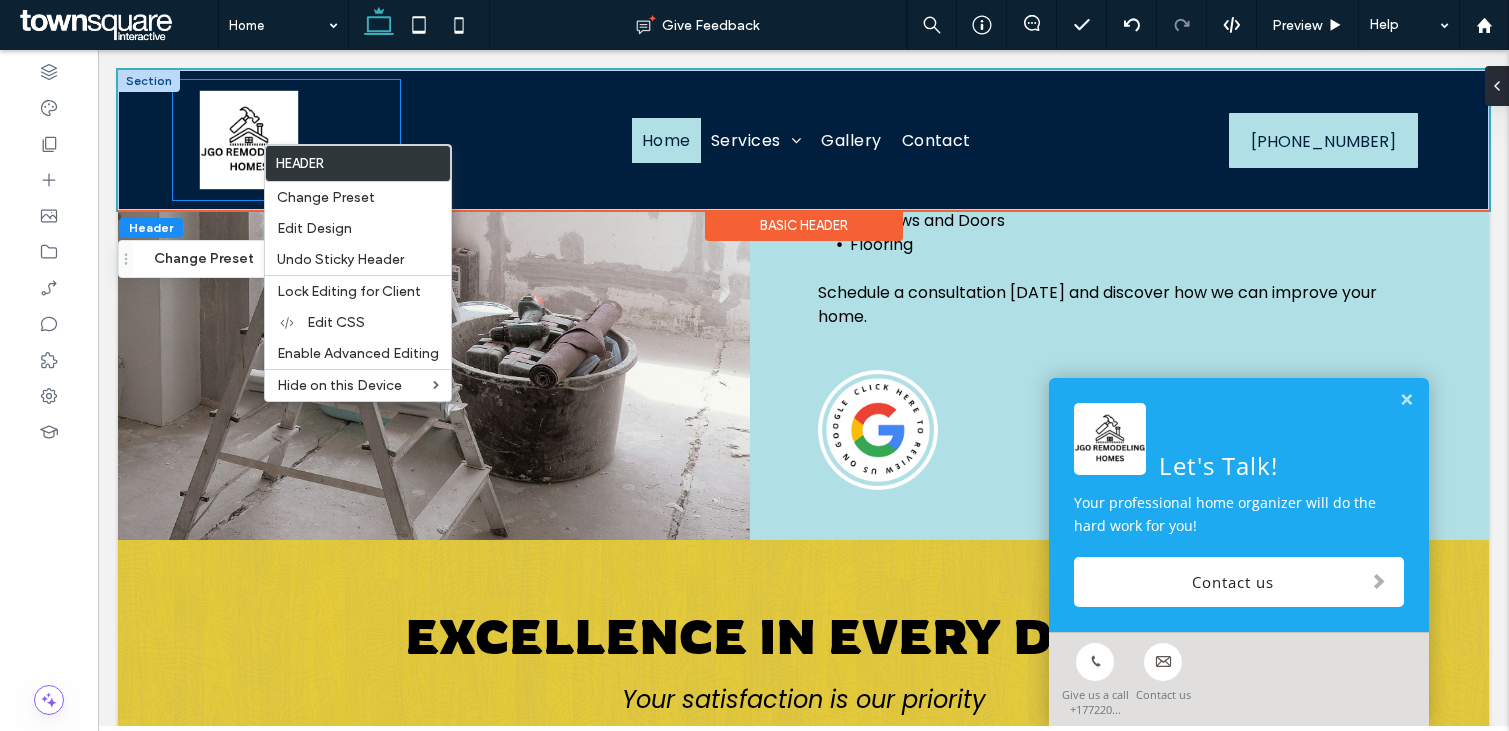 click at bounding box center [286, 140] 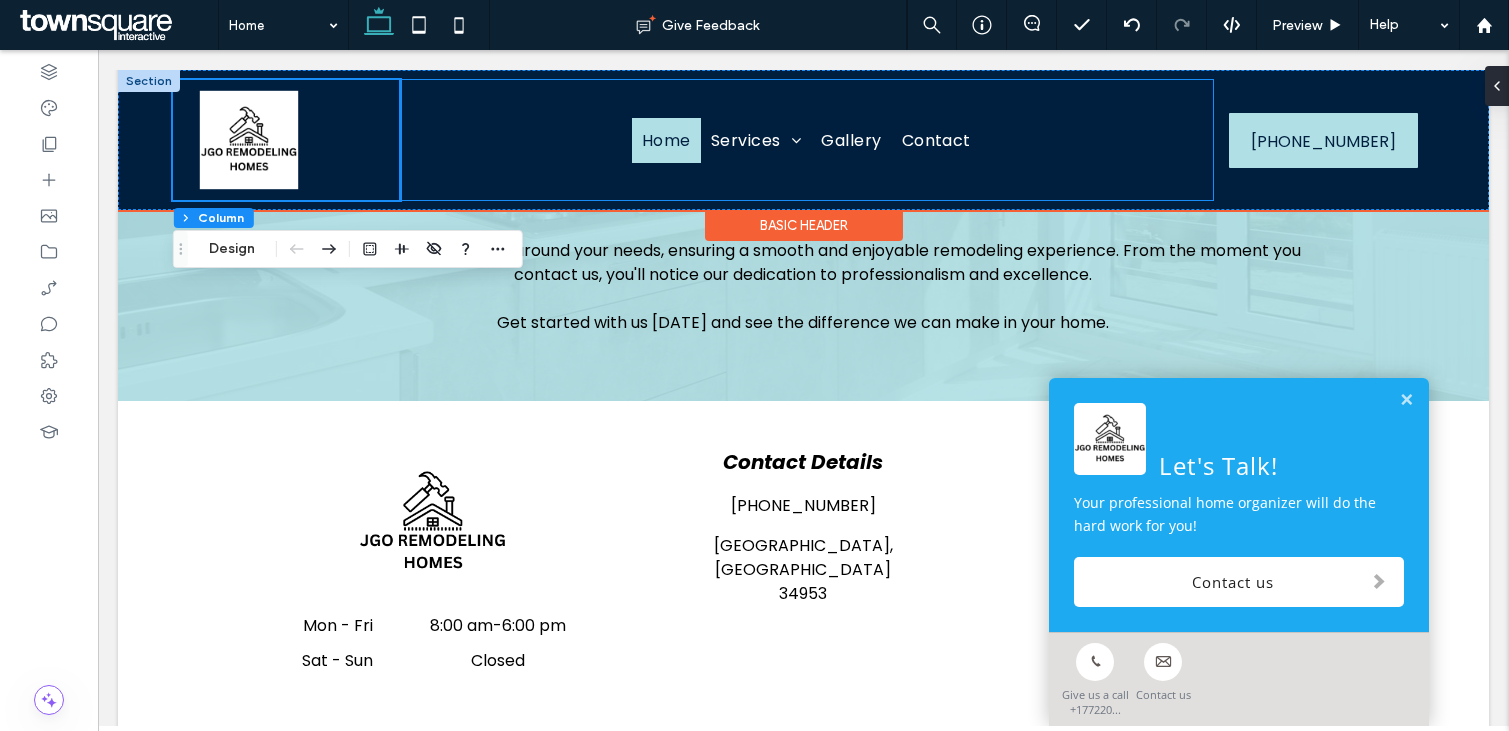 scroll, scrollTop: 2895, scrollLeft: 0, axis: vertical 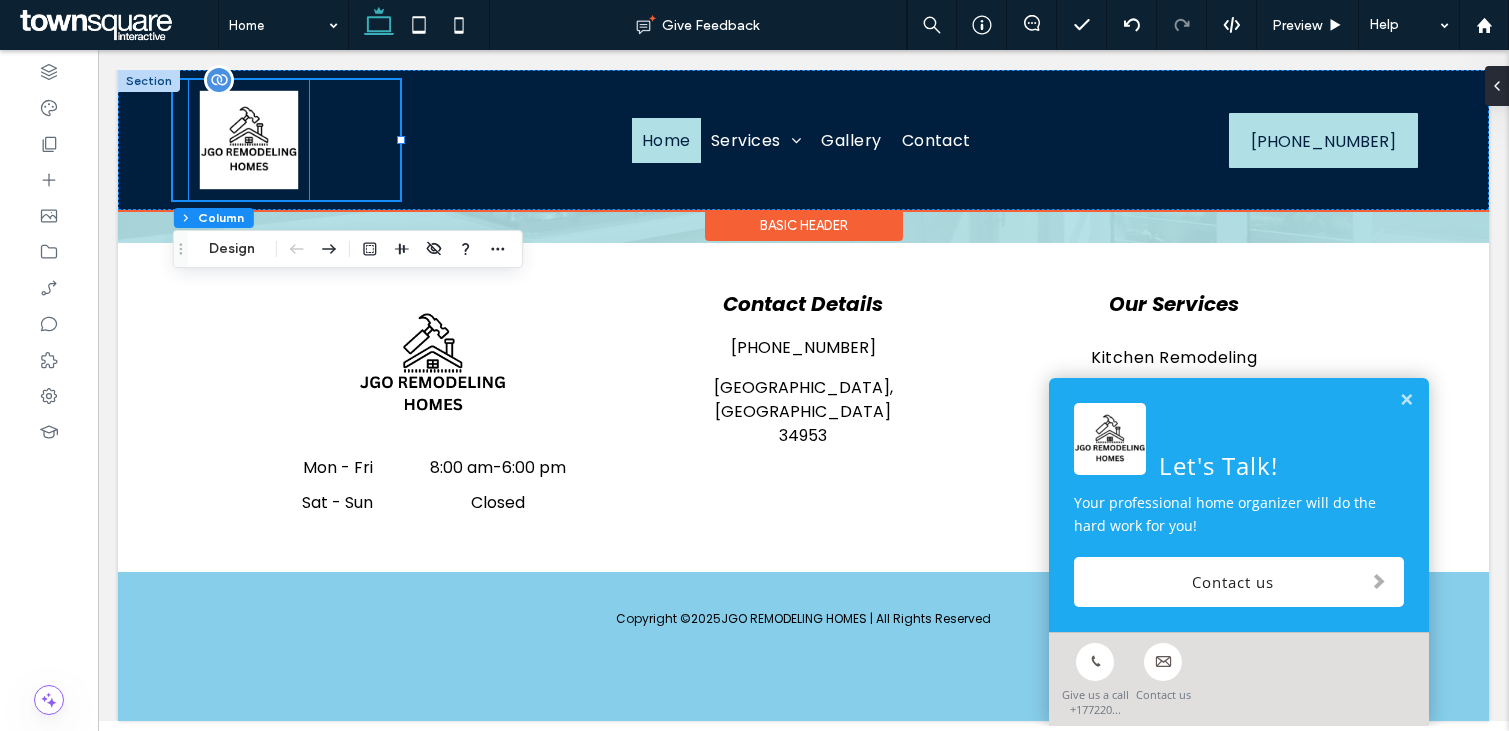 click at bounding box center [249, 140] 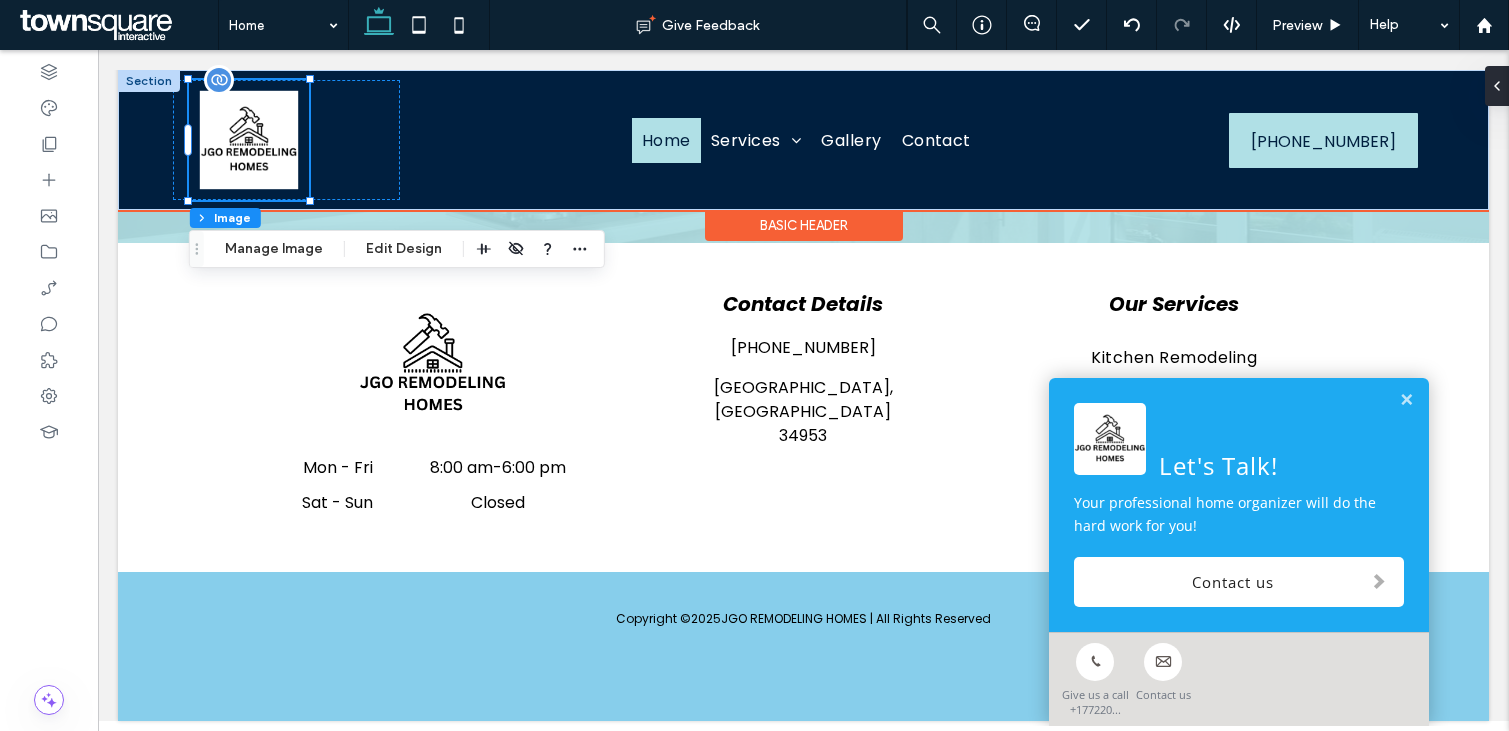 click at bounding box center (249, 140) 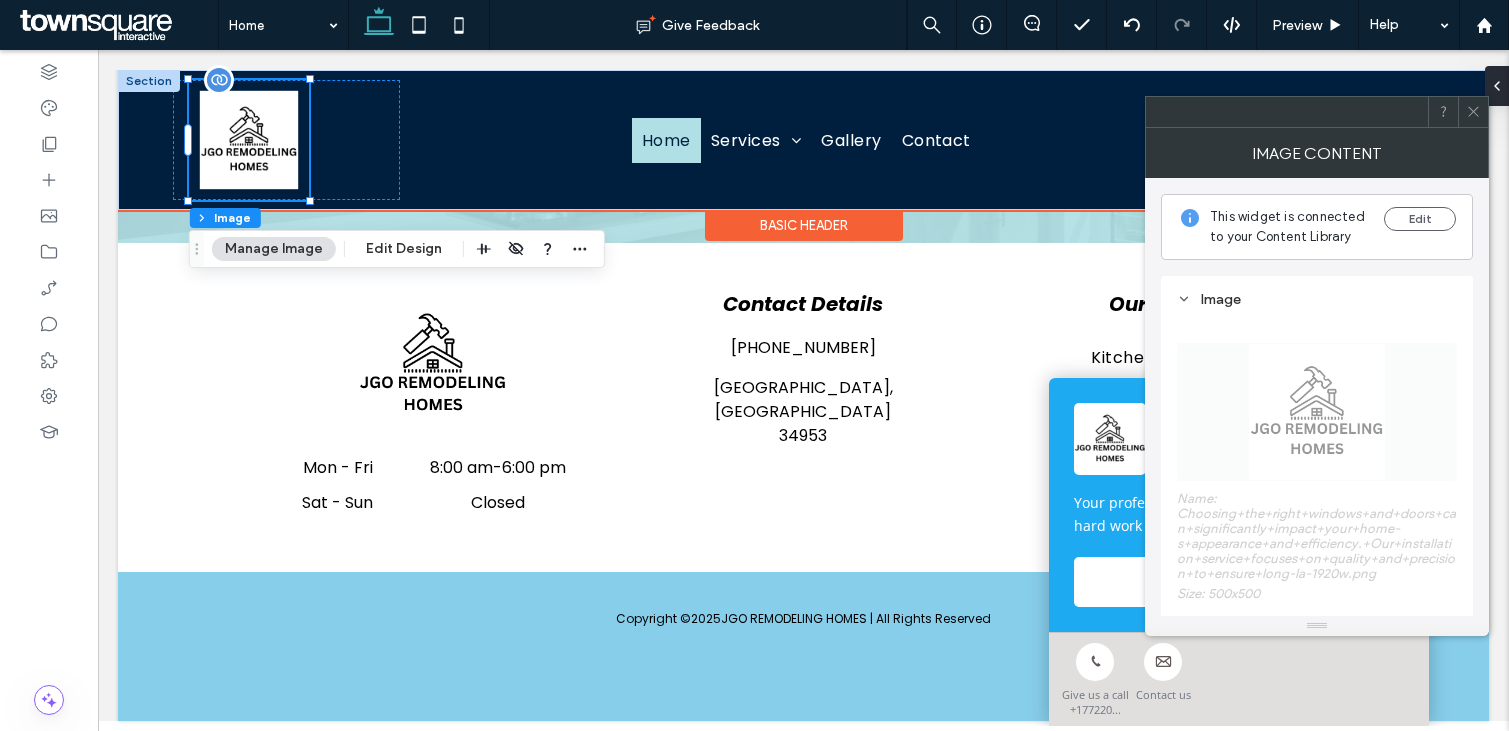 click at bounding box center [249, 140] 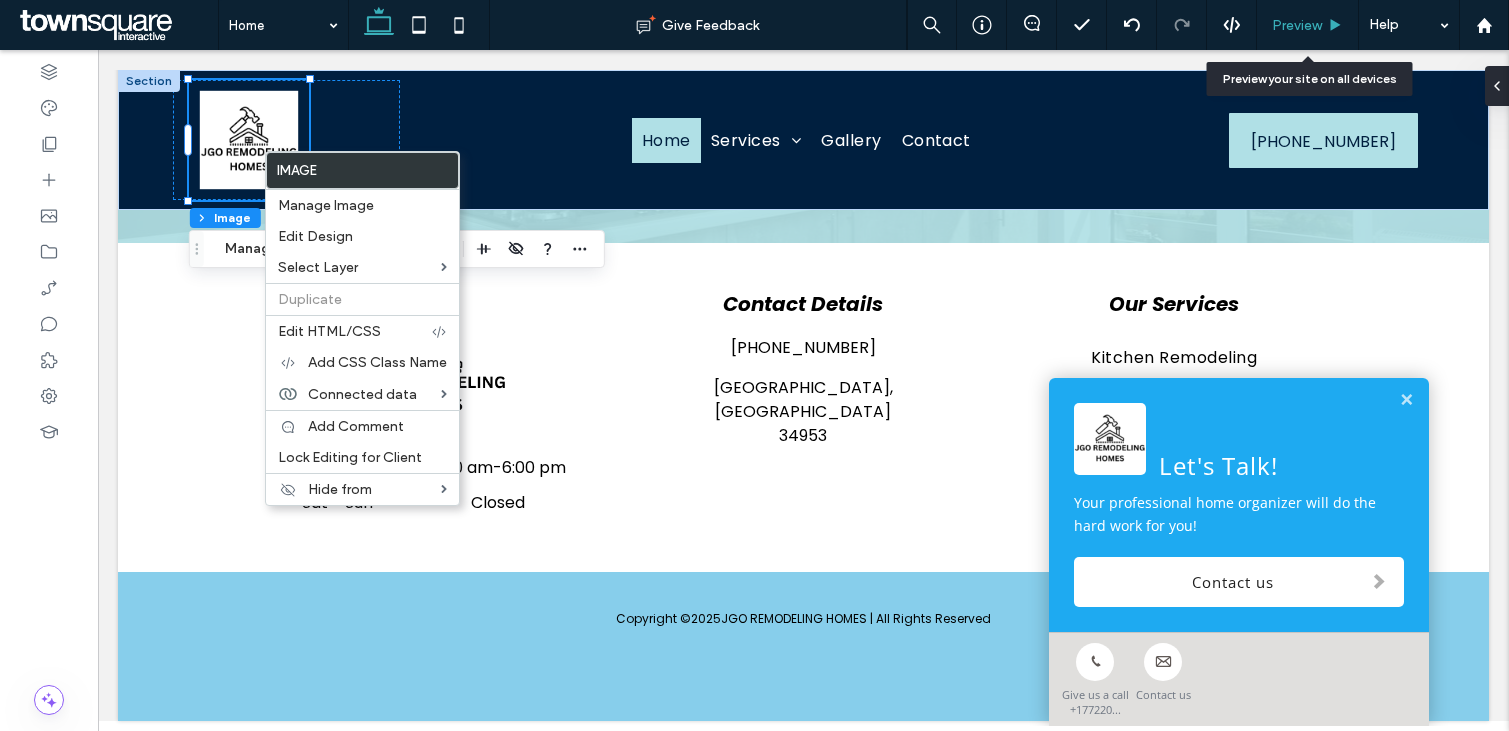 click on "Preview" at bounding box center [1308, 25] 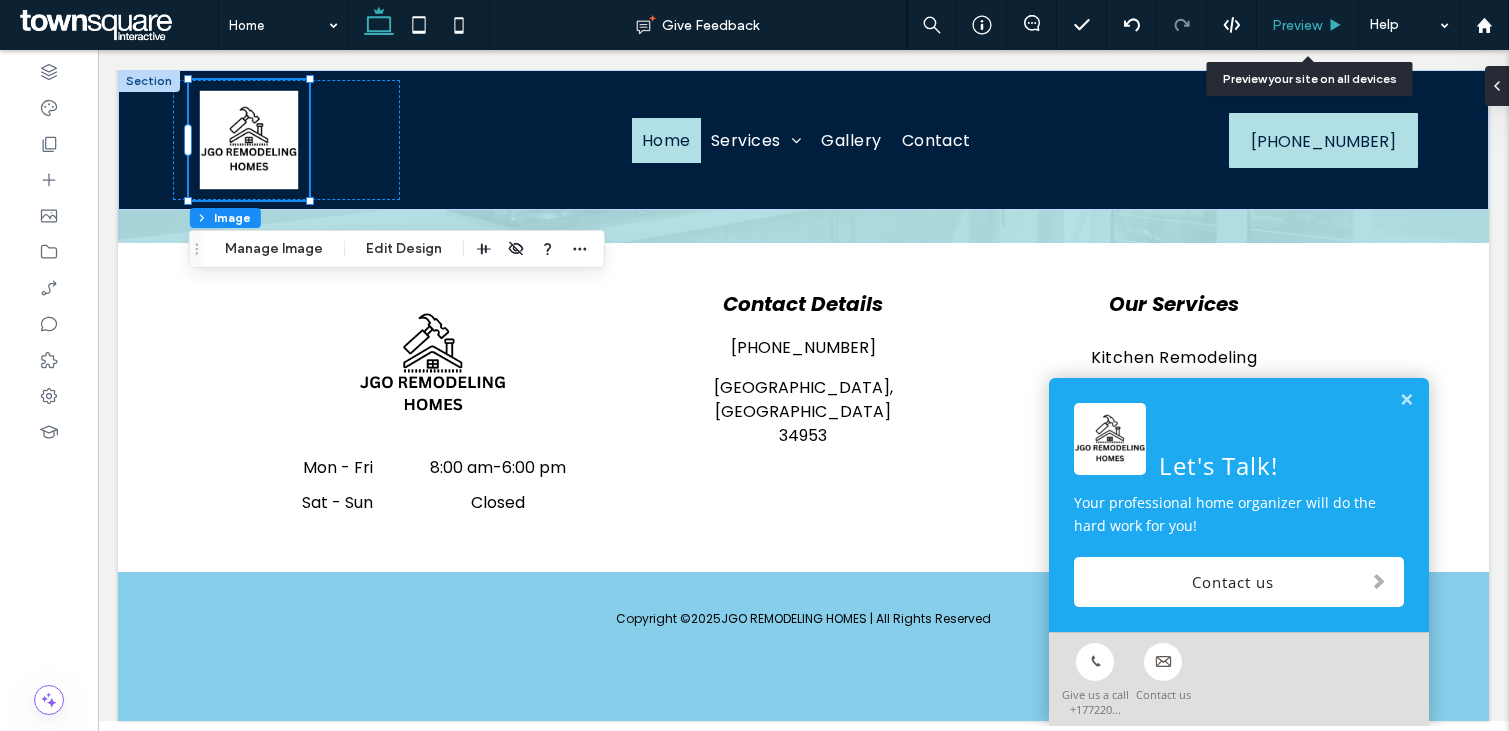 click on "Preview" at bounding box center [1308, 25] 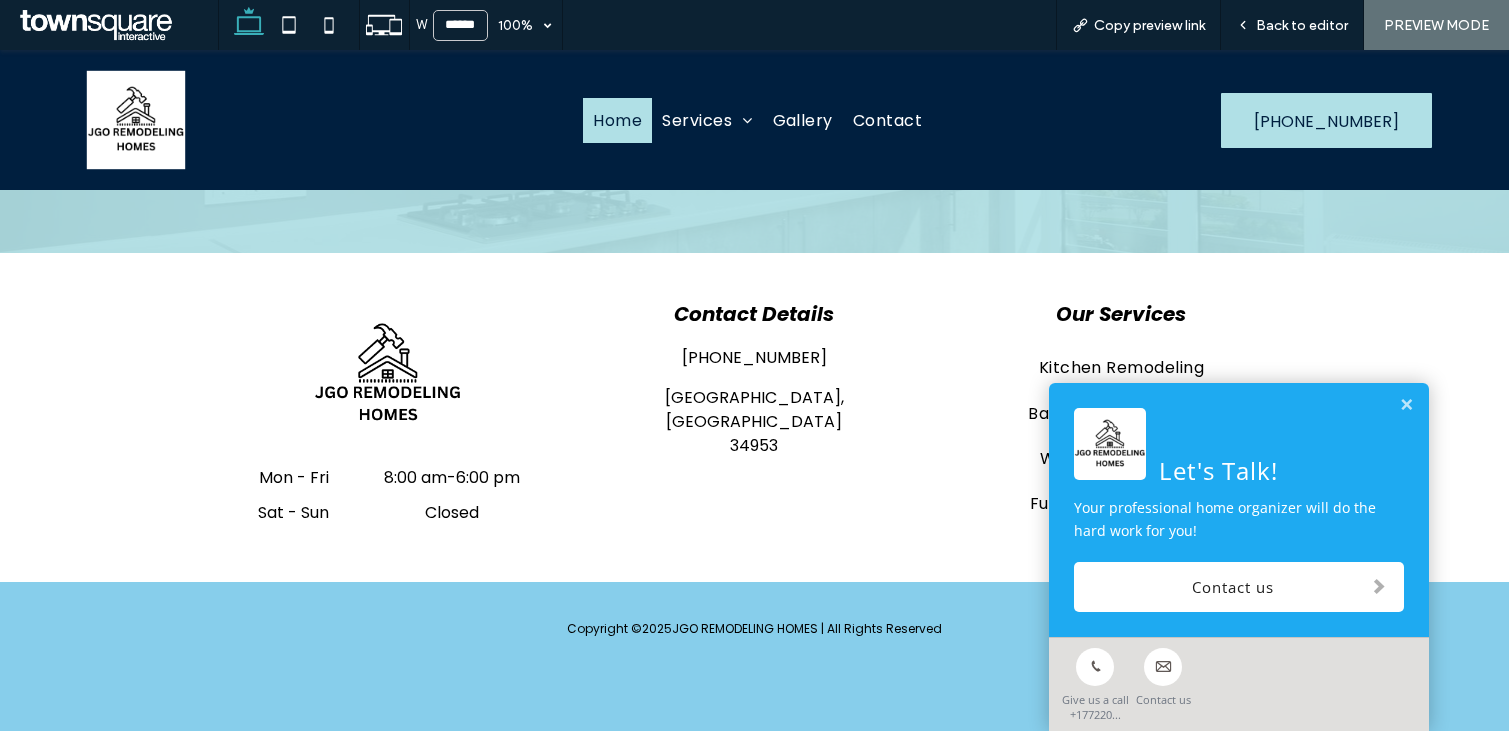 scroll, scrollTop: 2787, scrollLeft: 0, axis: vertical 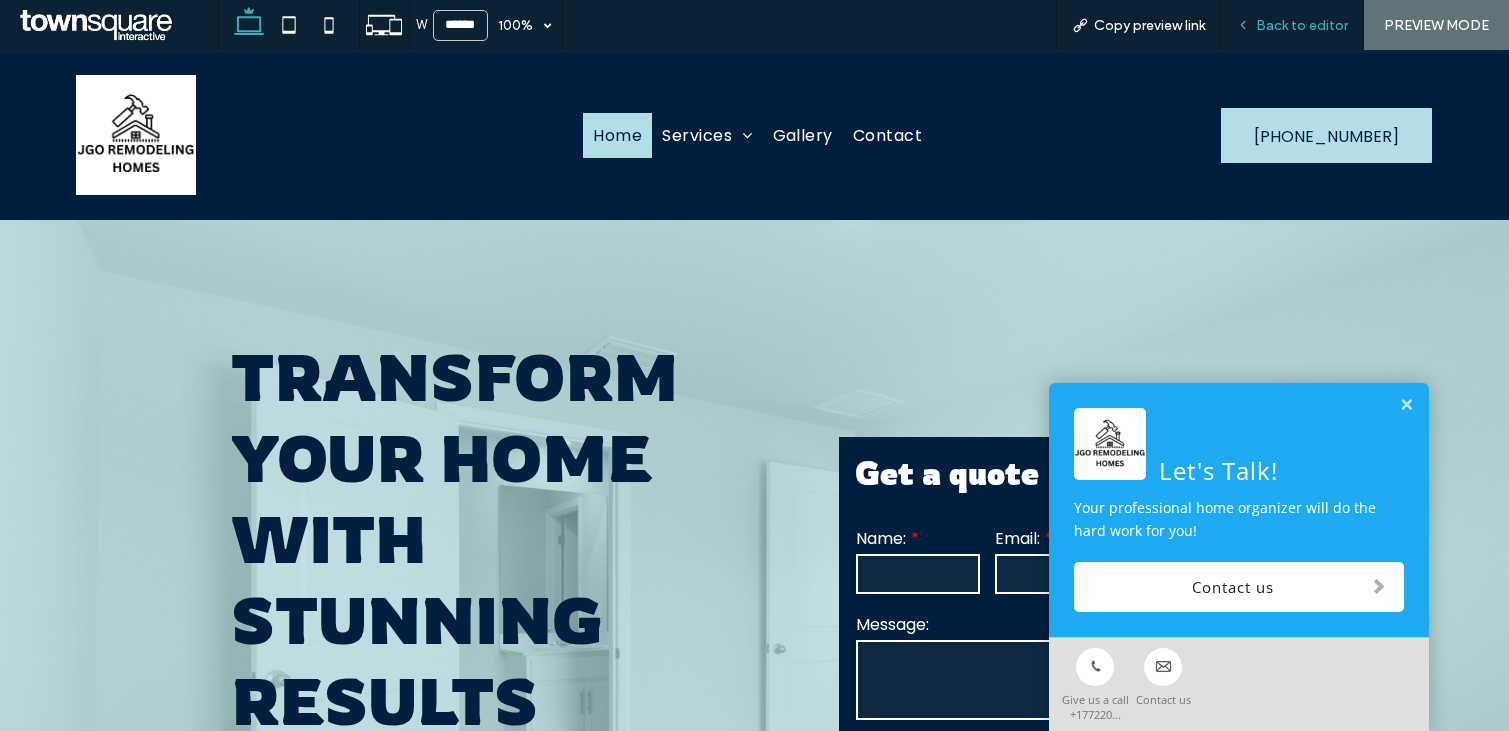 click on "Back to editor" at bounding box center (1292, 25) 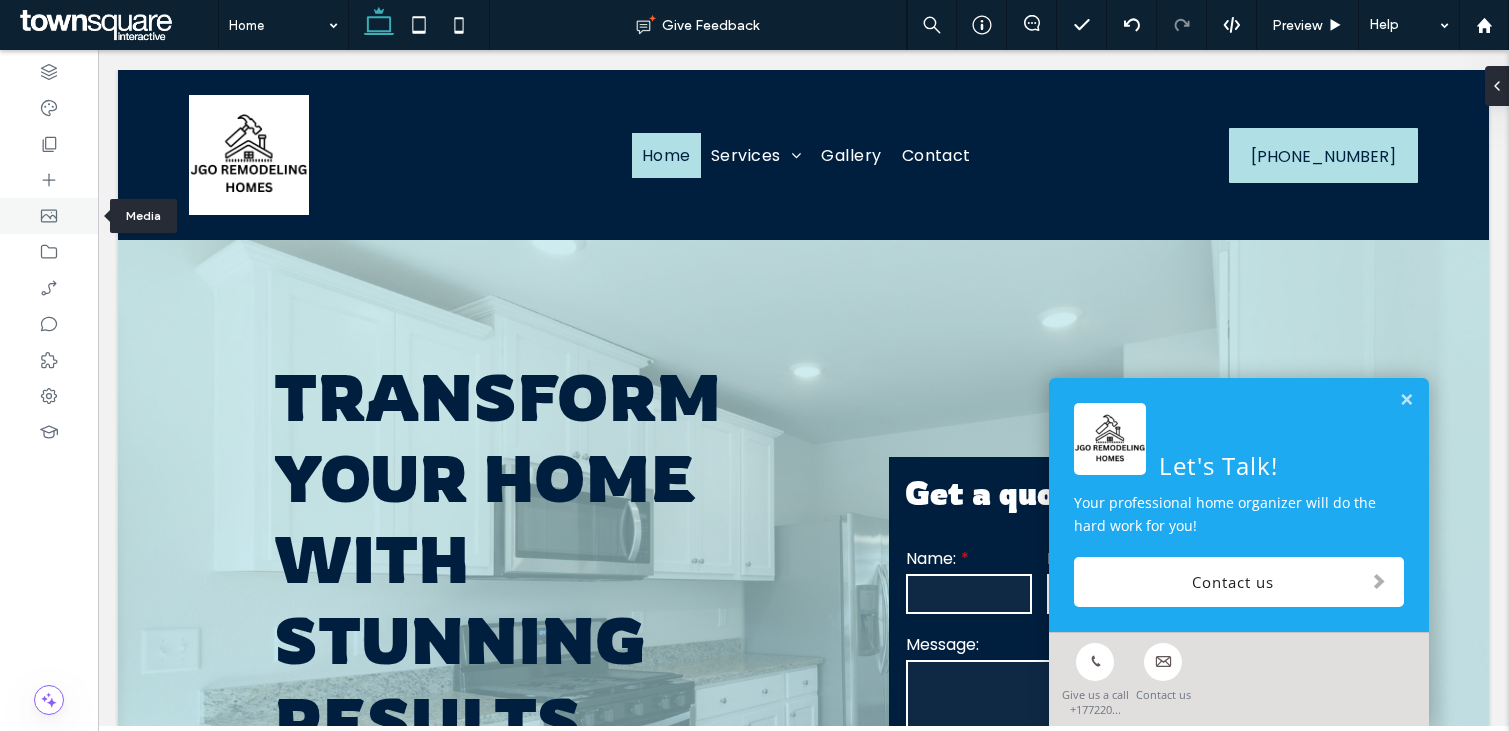 click at bounding box center (49, 216) 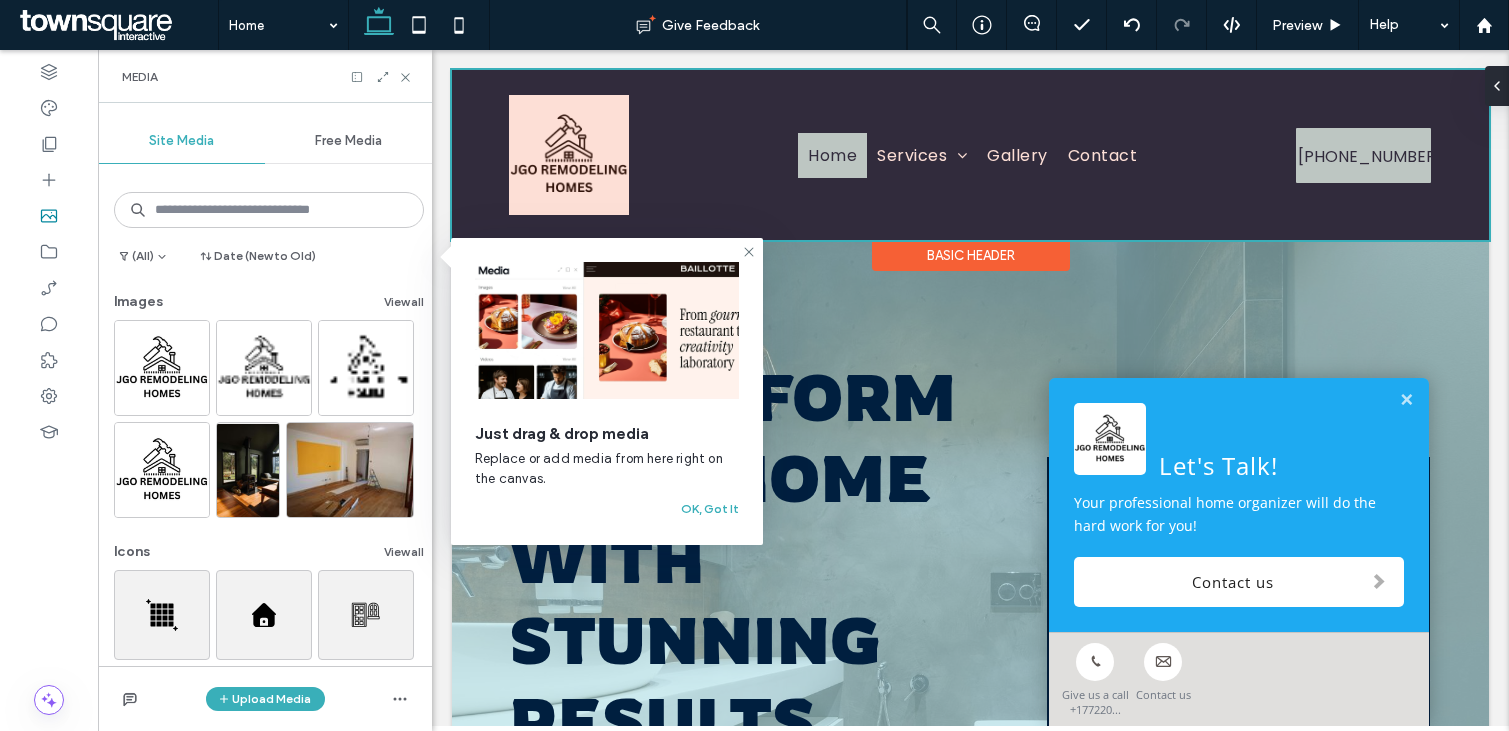 click at bounding box center (970, 155) 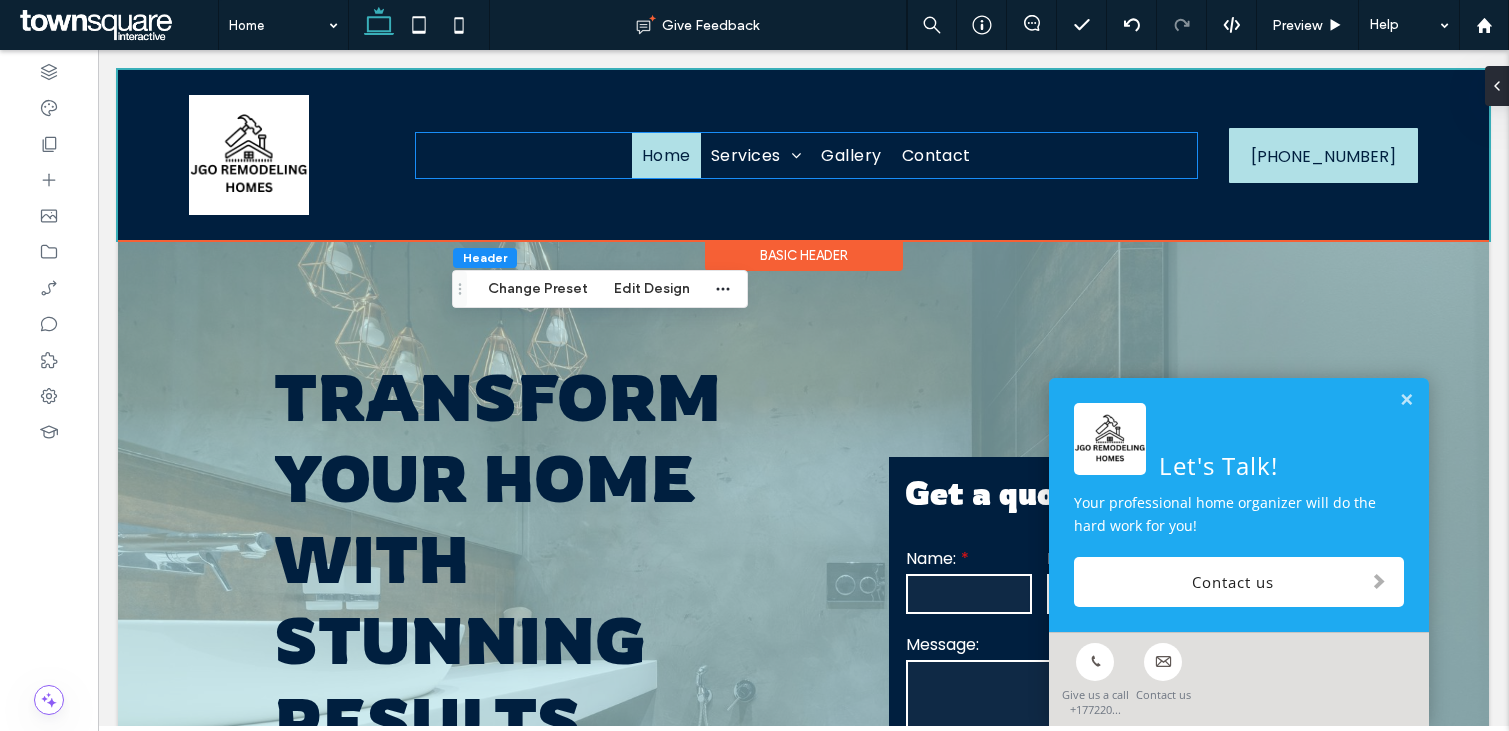 click on "Home
Services
Kitchen Remodeling
Bathroom Remodeling
Windows and Doors
Full Home Remodeling
Flooring
Gallery
Contact
[PHONE_NUMBER]
[PHONE_NUMBER]" at bounding box center [803, 155] 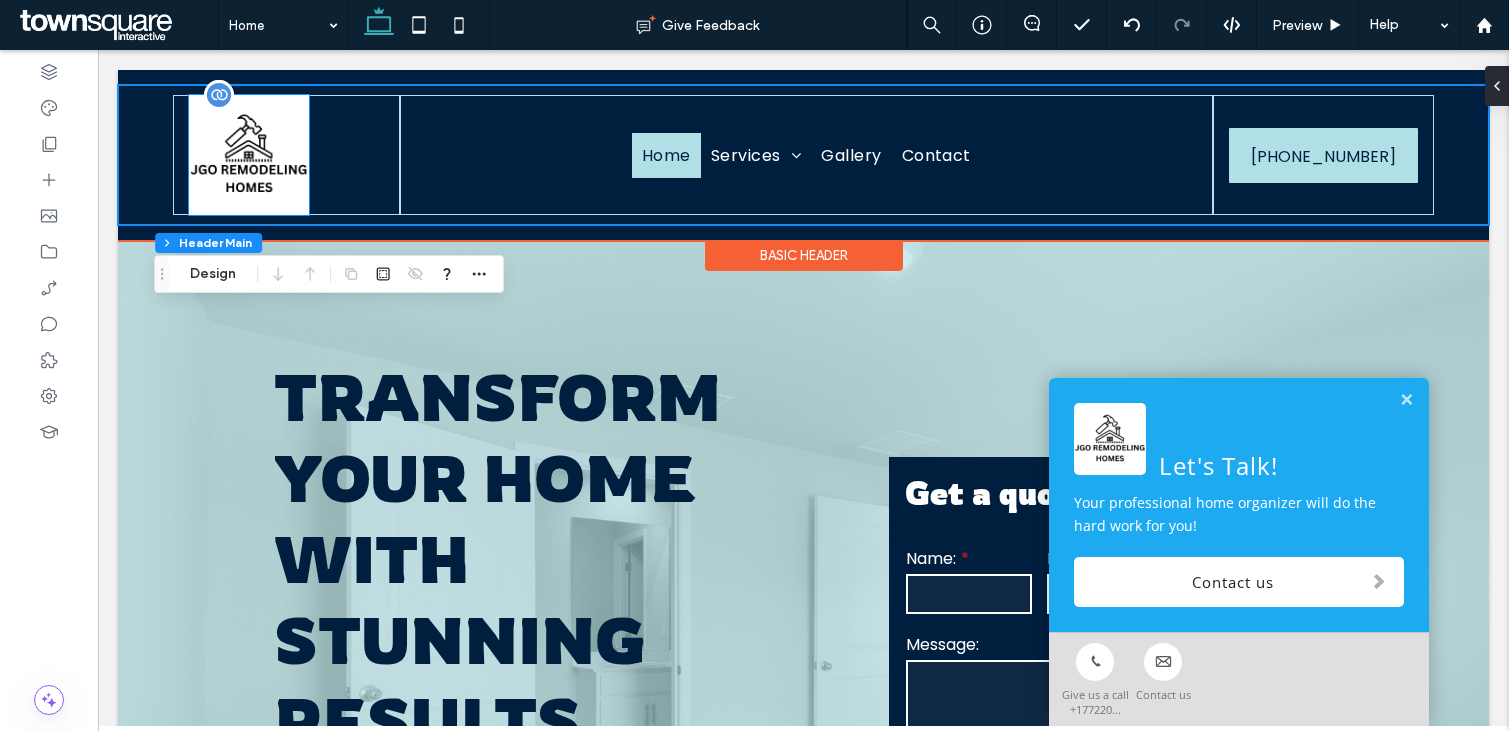 click at bounding box center (249, 155) 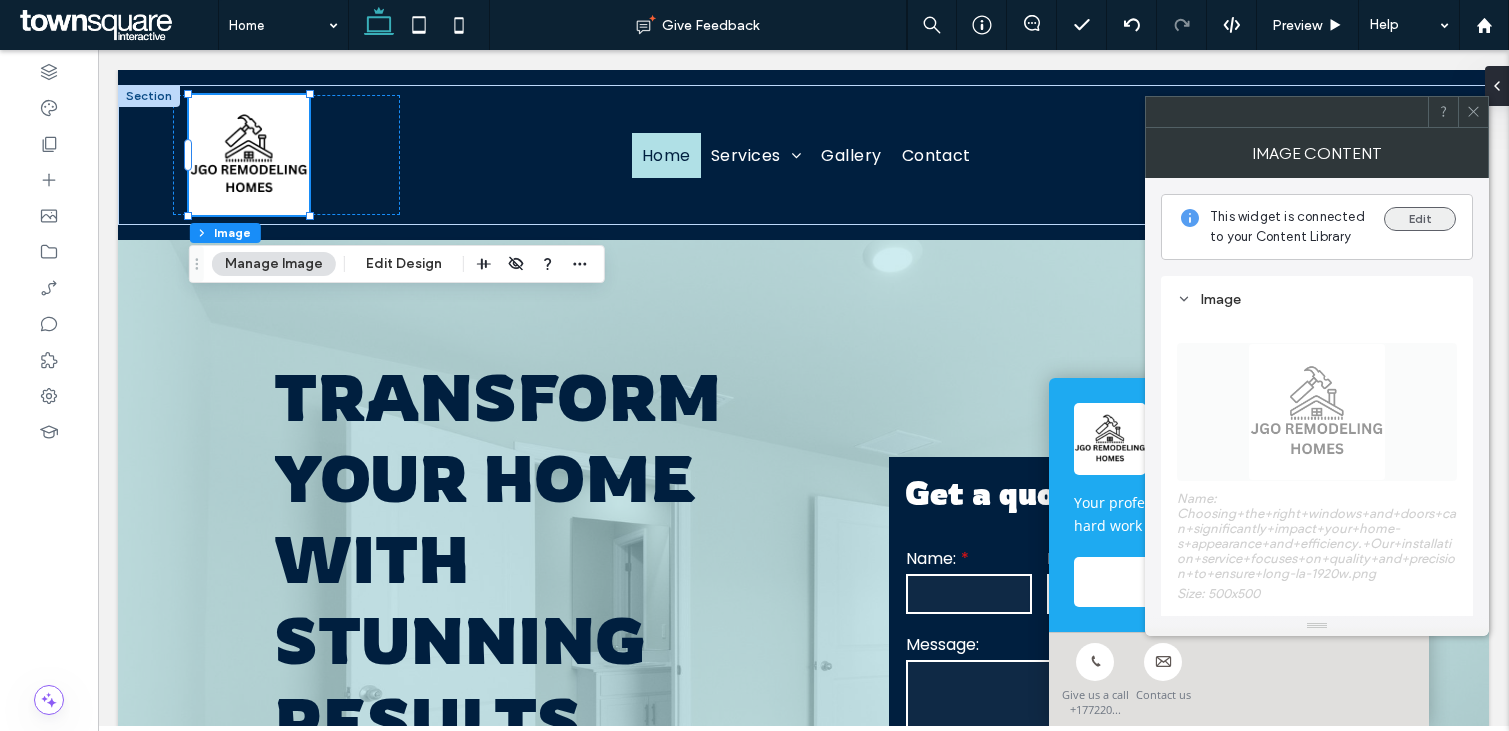 click on "Edit" at bounding box center [1420, 219] 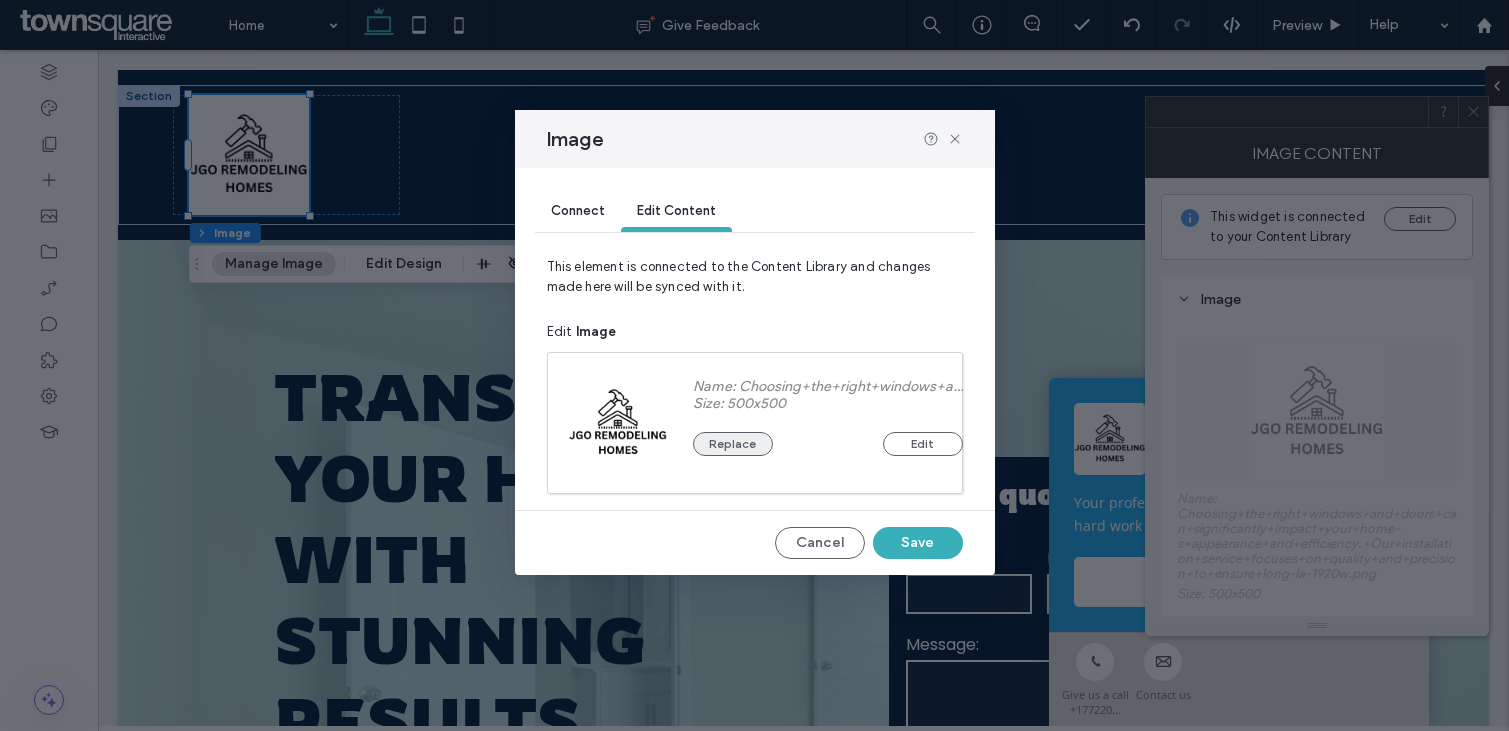 click on "Replace" at bounding box center [733, 444] 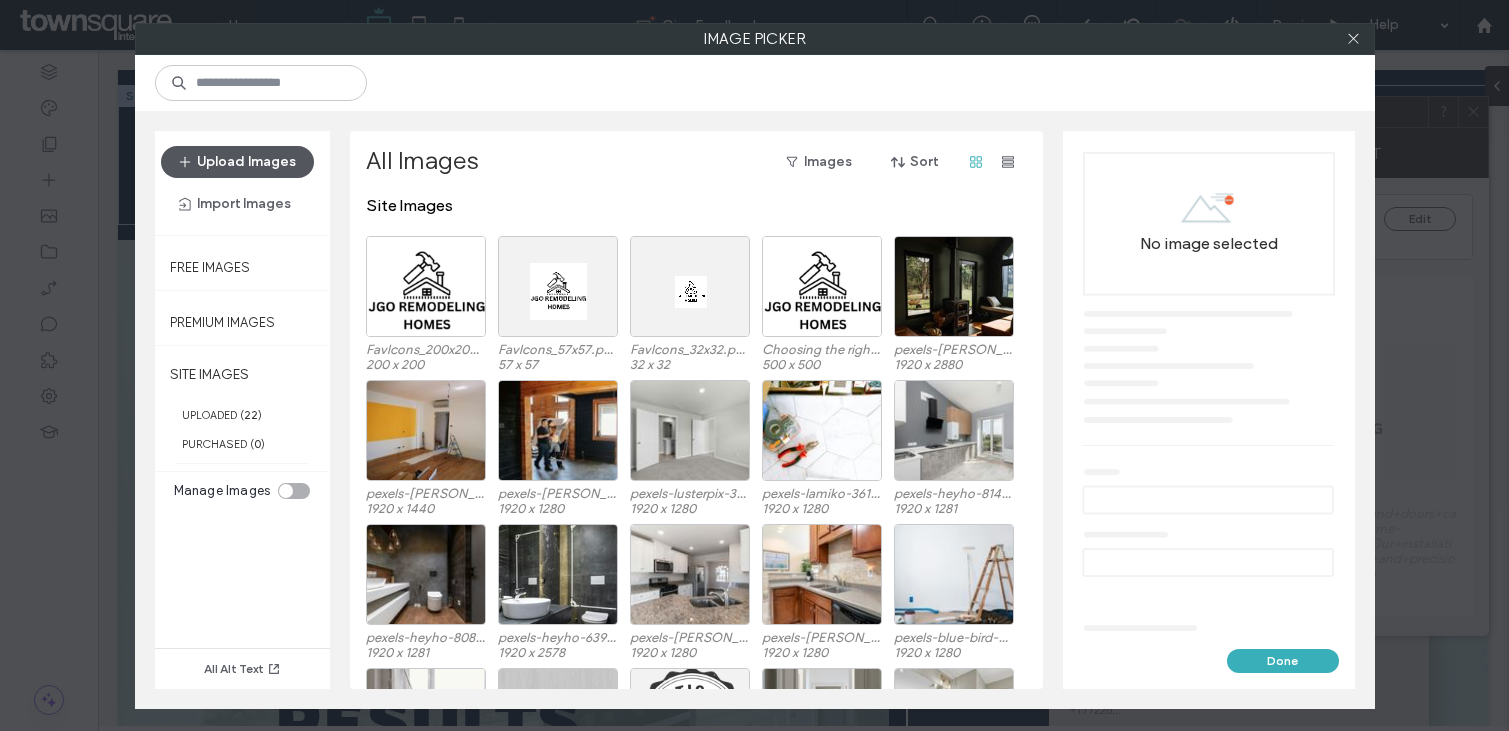 click on "Upload Images" at bounding box center (237, 162) 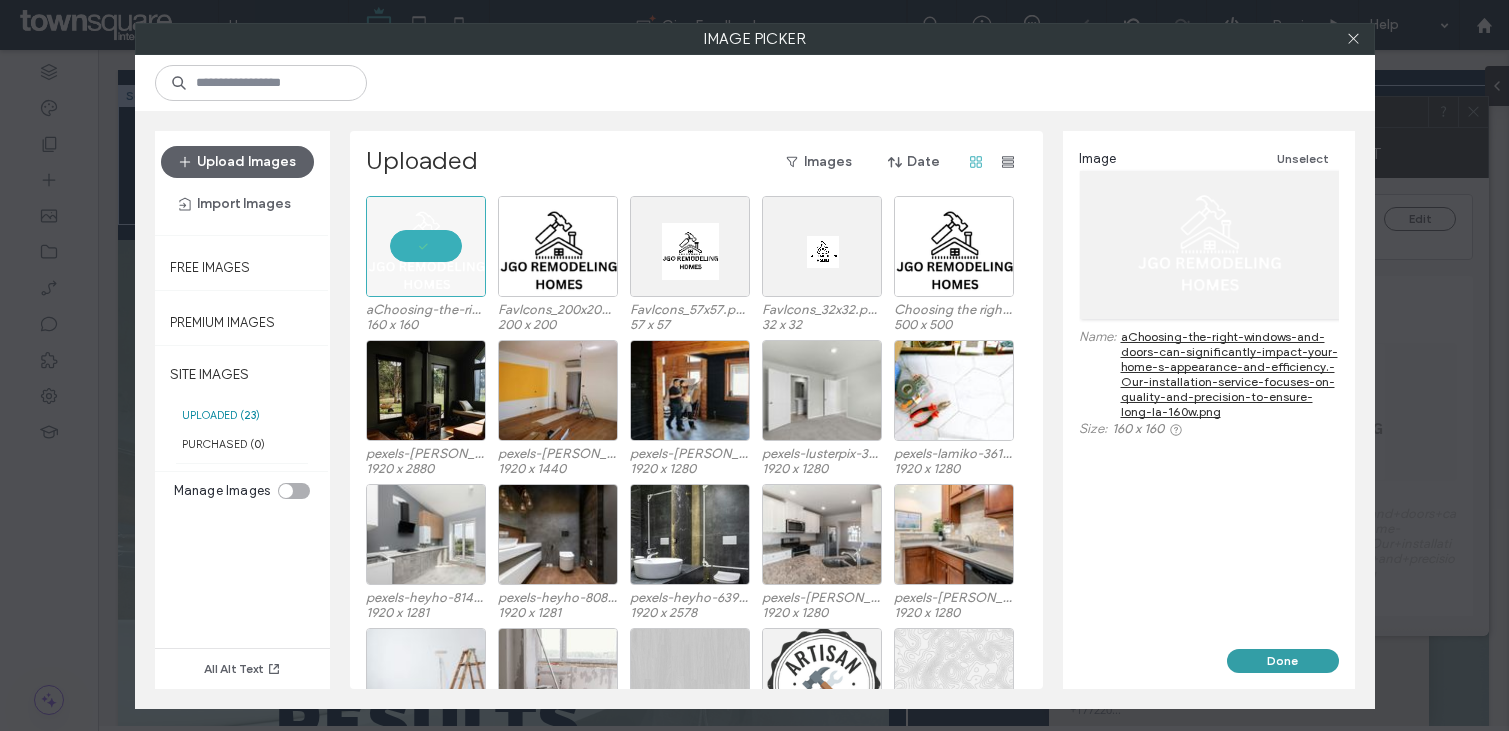 click on "Done" at bounding box center [1283, 661] 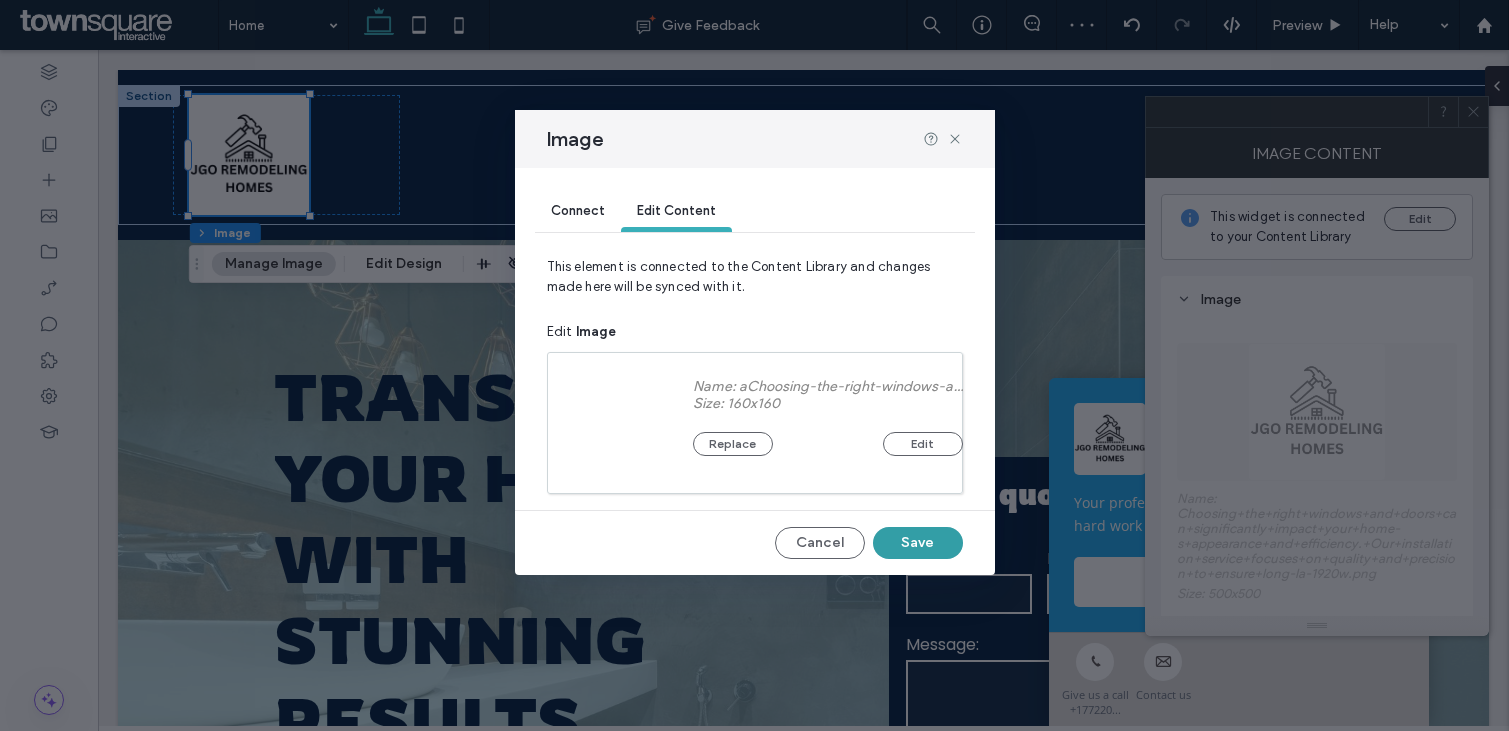 click on "Save" at bounding box center (918, 543) 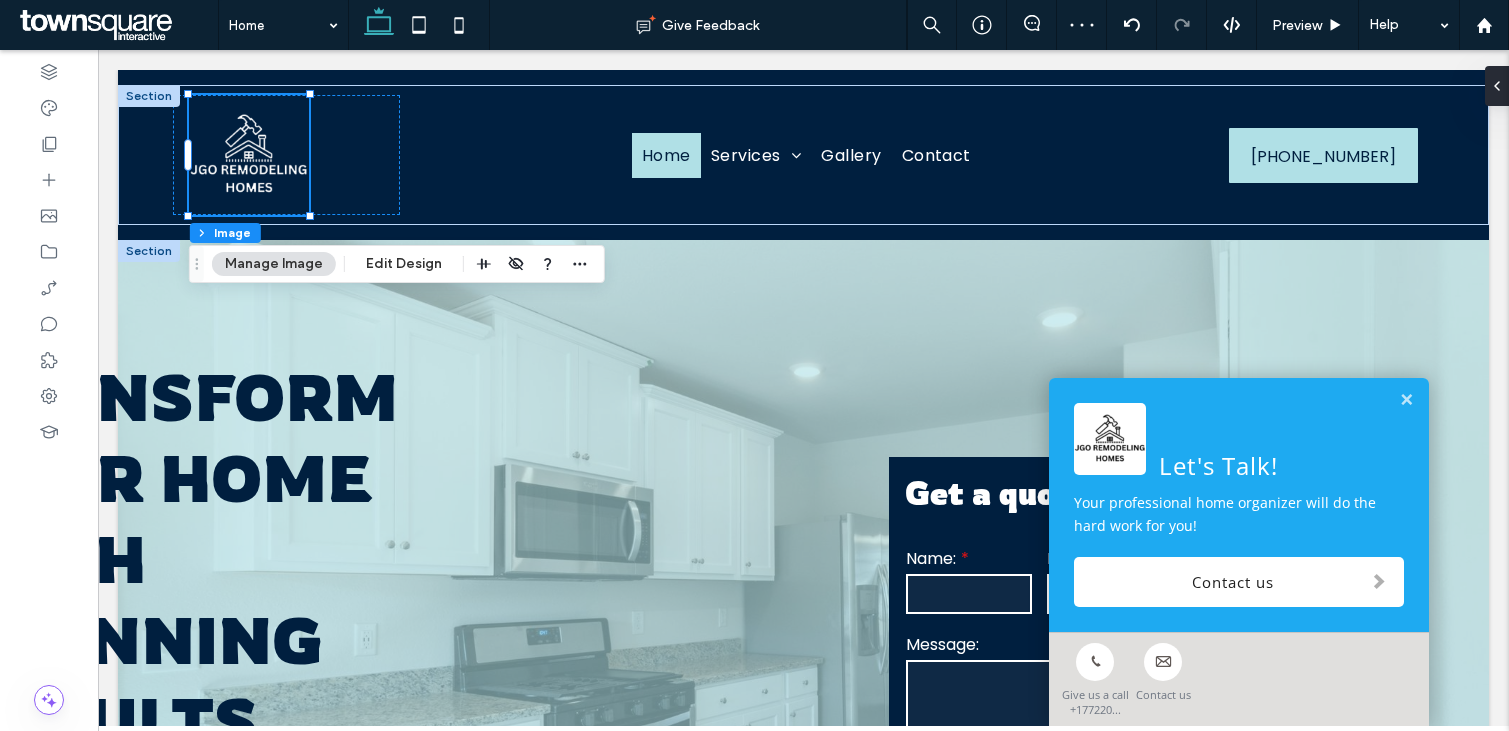 scroll, scrollTop: 0, scrollLeft: 0, axis: both 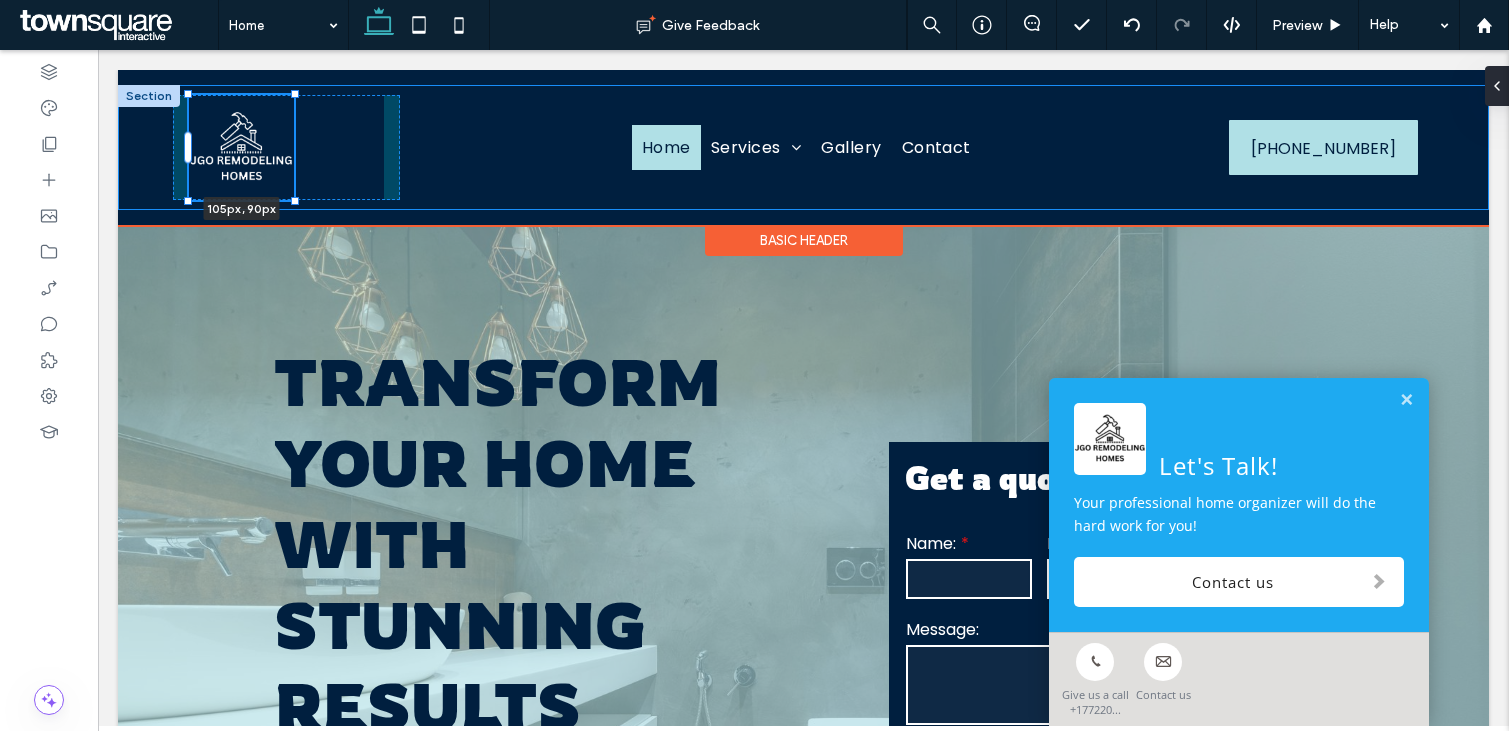 drag, startPoint x: 307, startPoint y: 213, endPoint x: 314, endPoint y: 176, distance: 37.65634 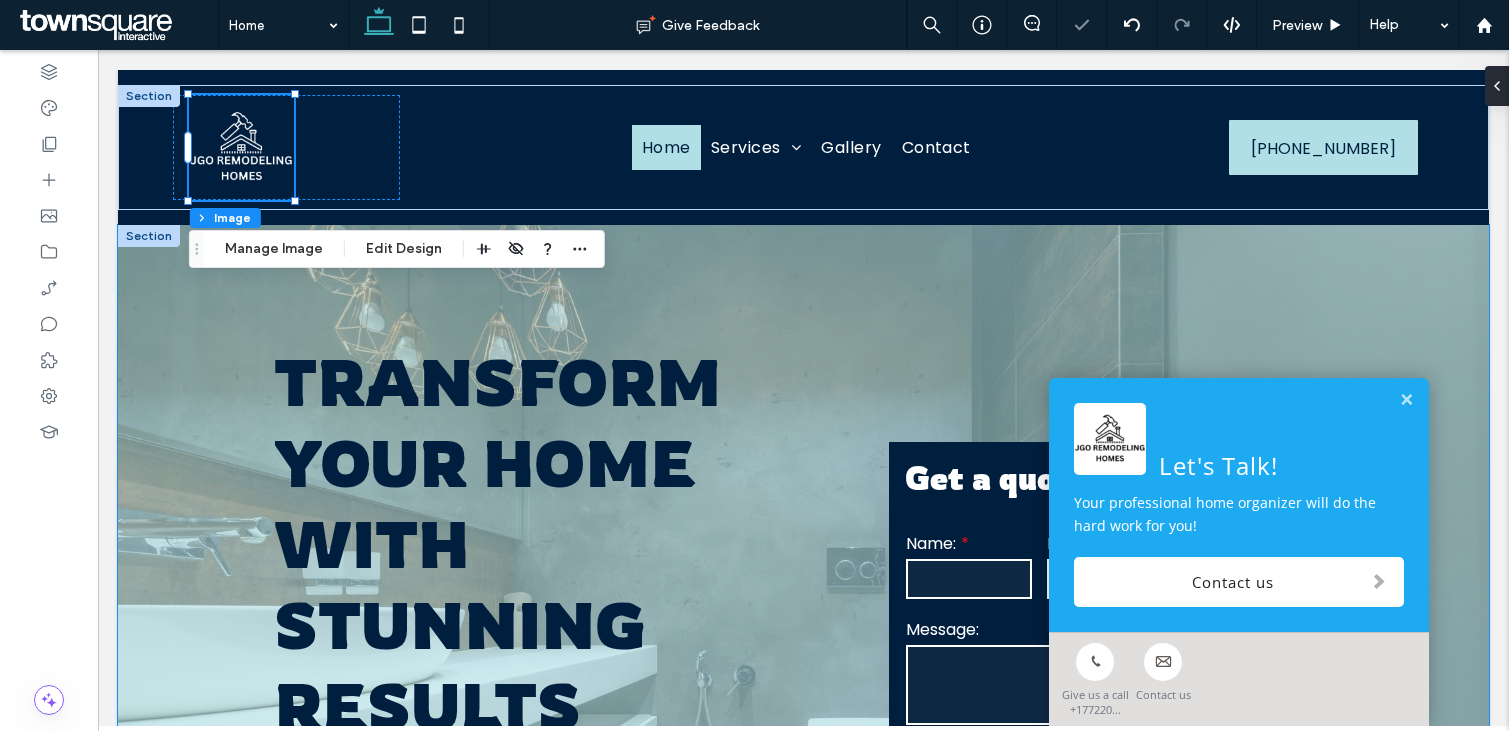click on "**********" at bounding box center (804, 622) 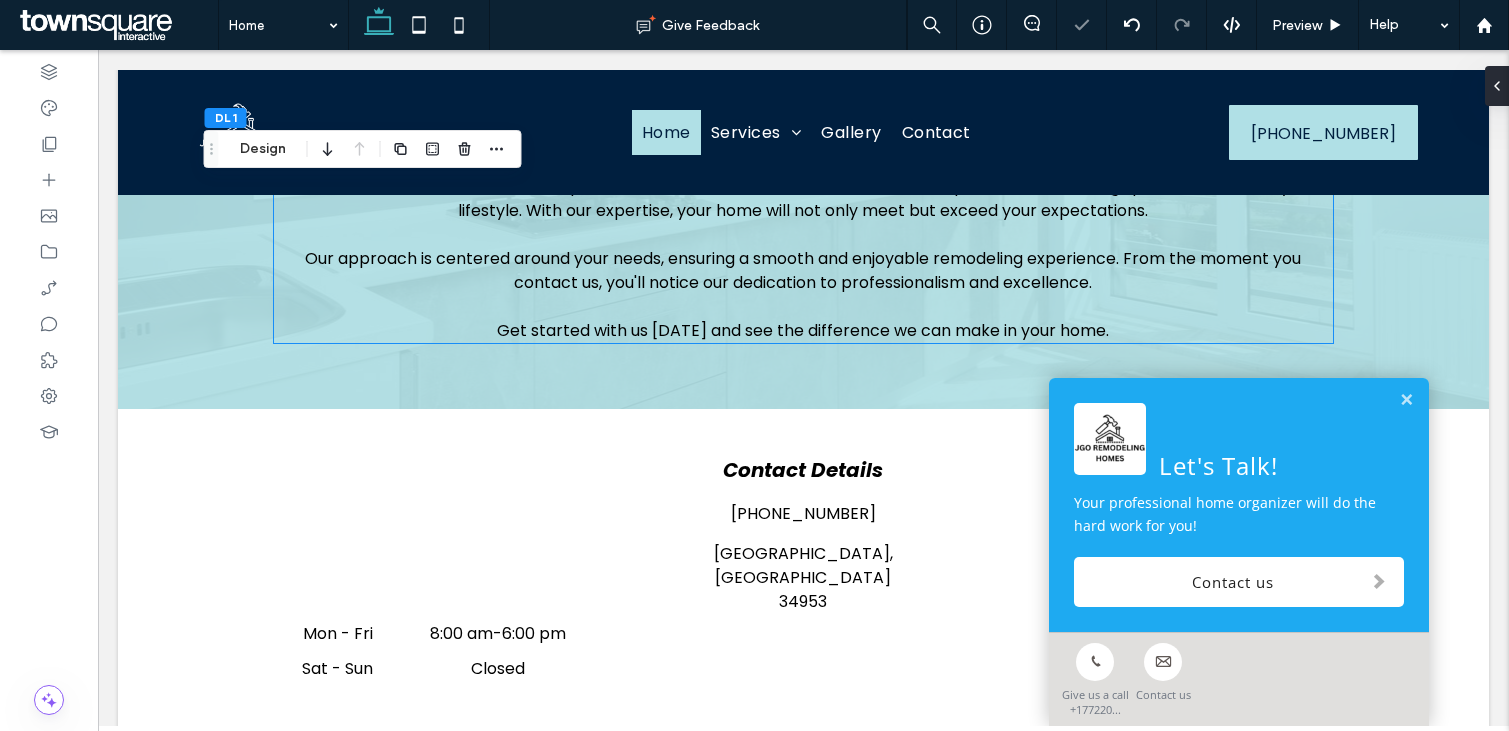 scroll, scrollTop: 2880, scrollLeft: 0, axis: vertical 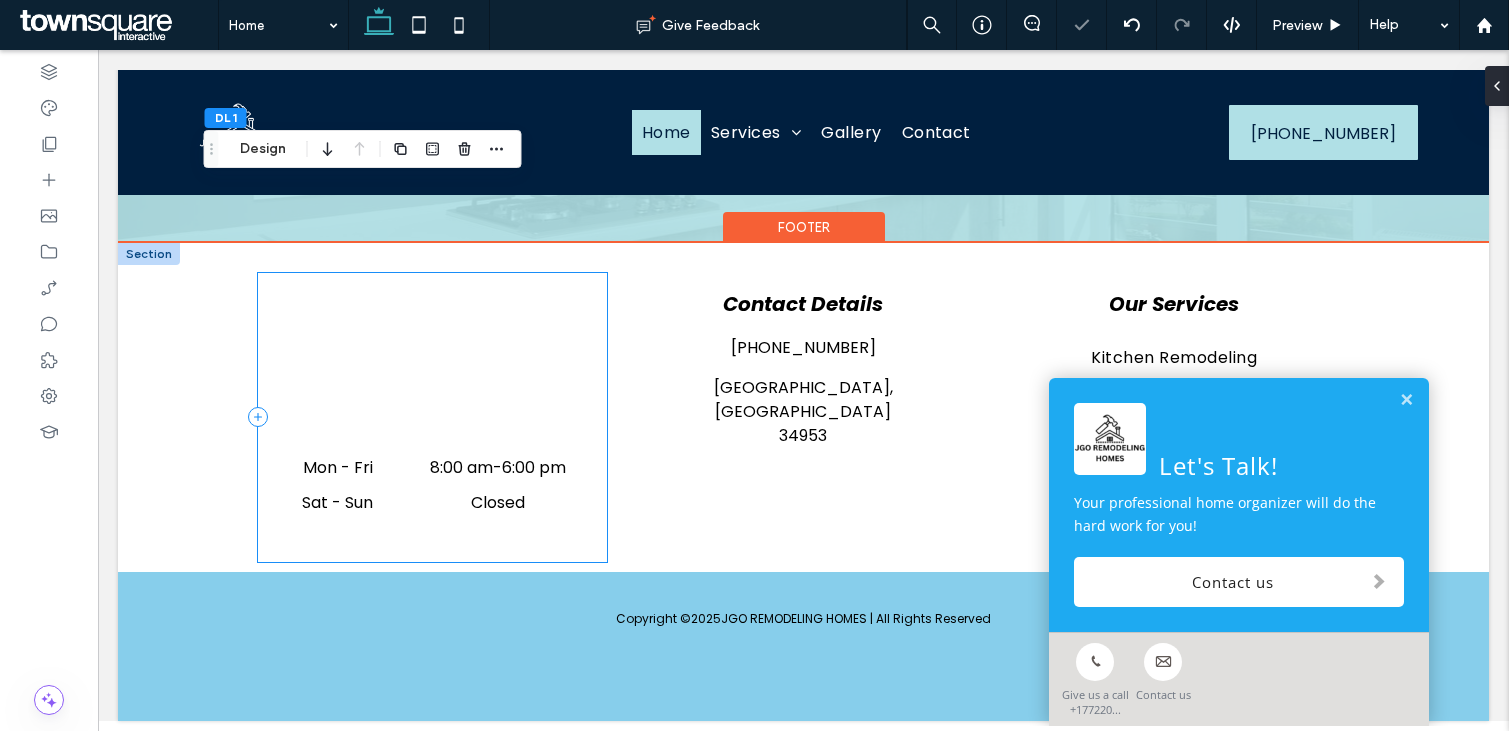 click on "Mon - Fri
8:00 am
-  6:00 pm
Sat - Sun
Closed" at bounding box center [432, 417] 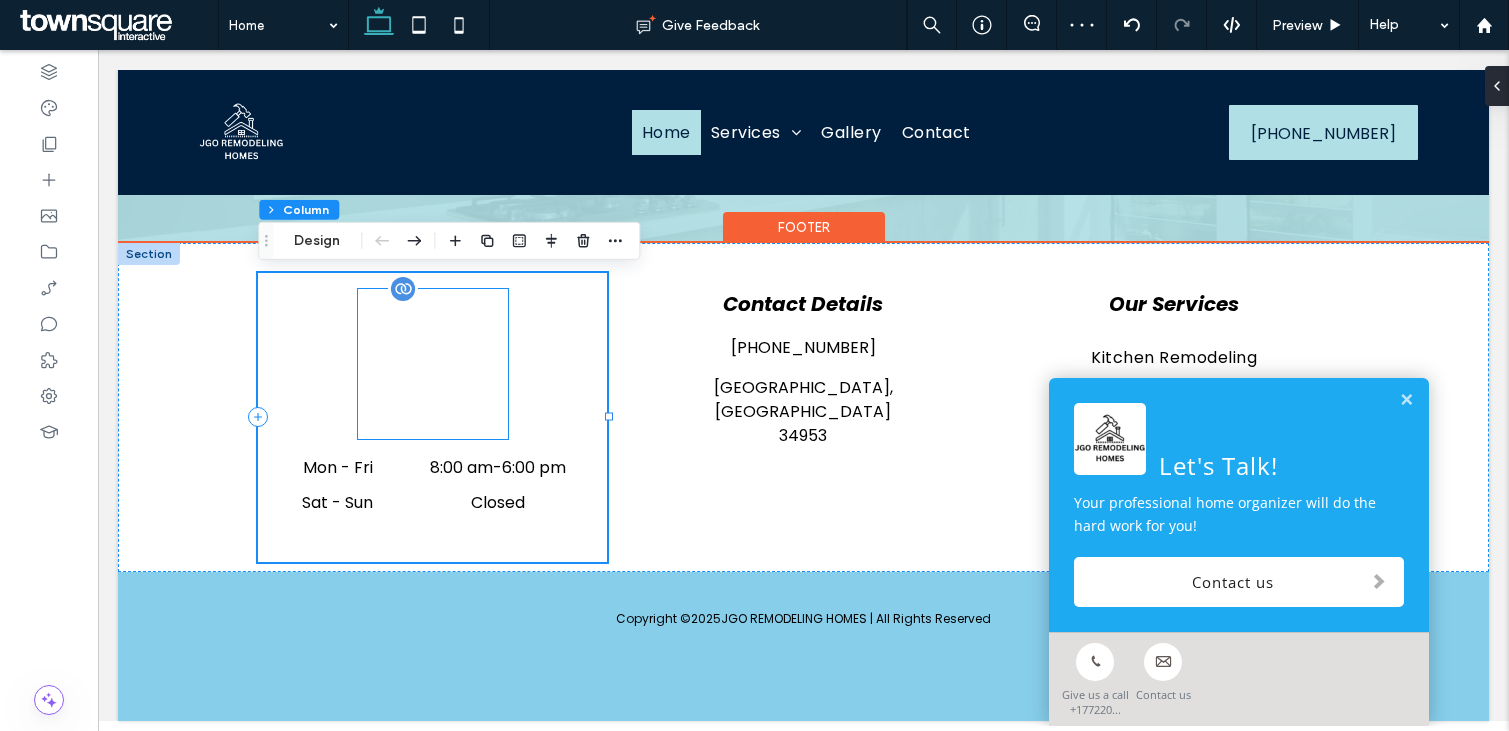 click at bounding box center [433, 364] 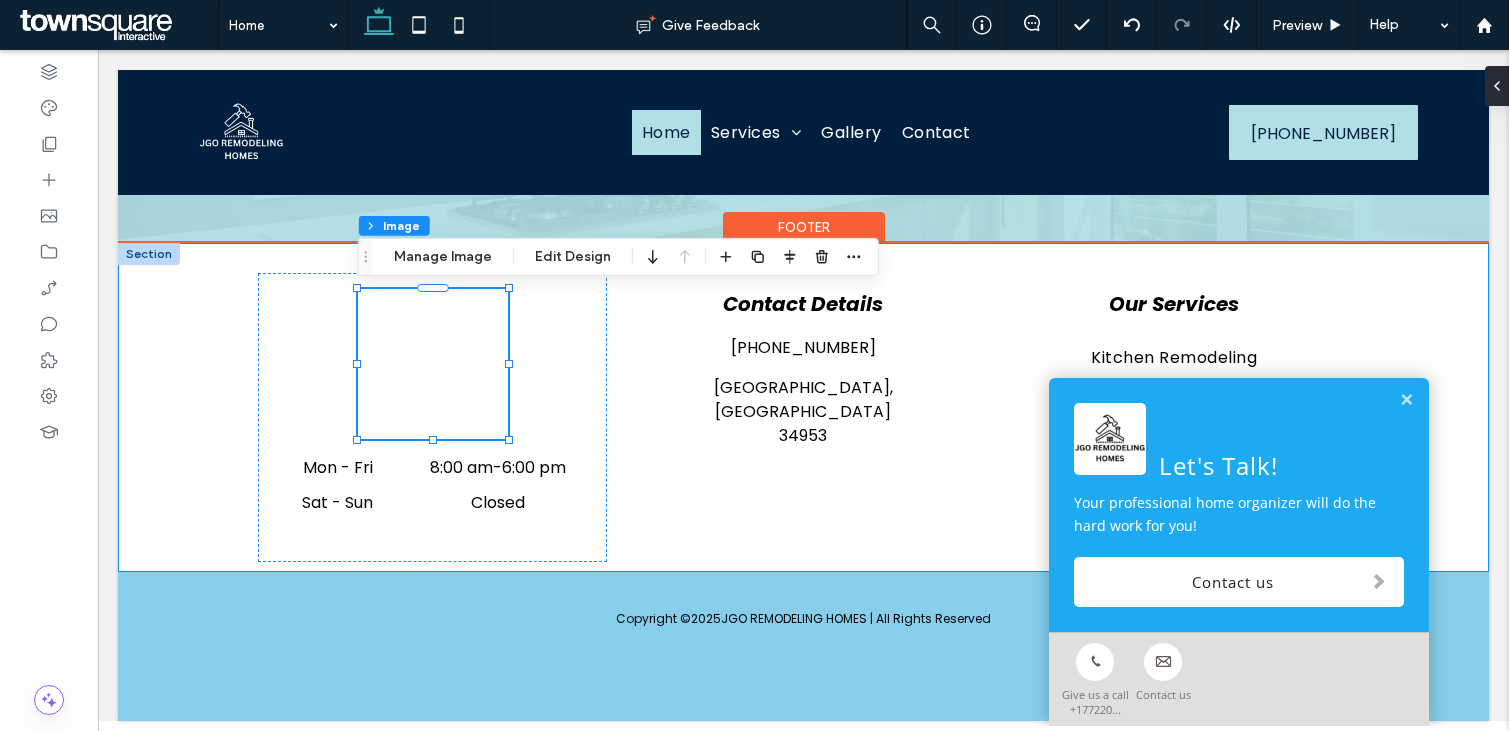 click on "Contact Details
[PHONE_NUMBER]
[GEOGRAPHIC_DATA], [GEOGRAPHIC_DATA]
Mon - Fri
8:00 am
-  6:00 pm
Sat - Sun
Closed
Kitchen Remodeling
Bathroom Remodeling
Windows and Doors
Full Home Remodeling
Flooring
Our Services" at bounding box center [803, 407] 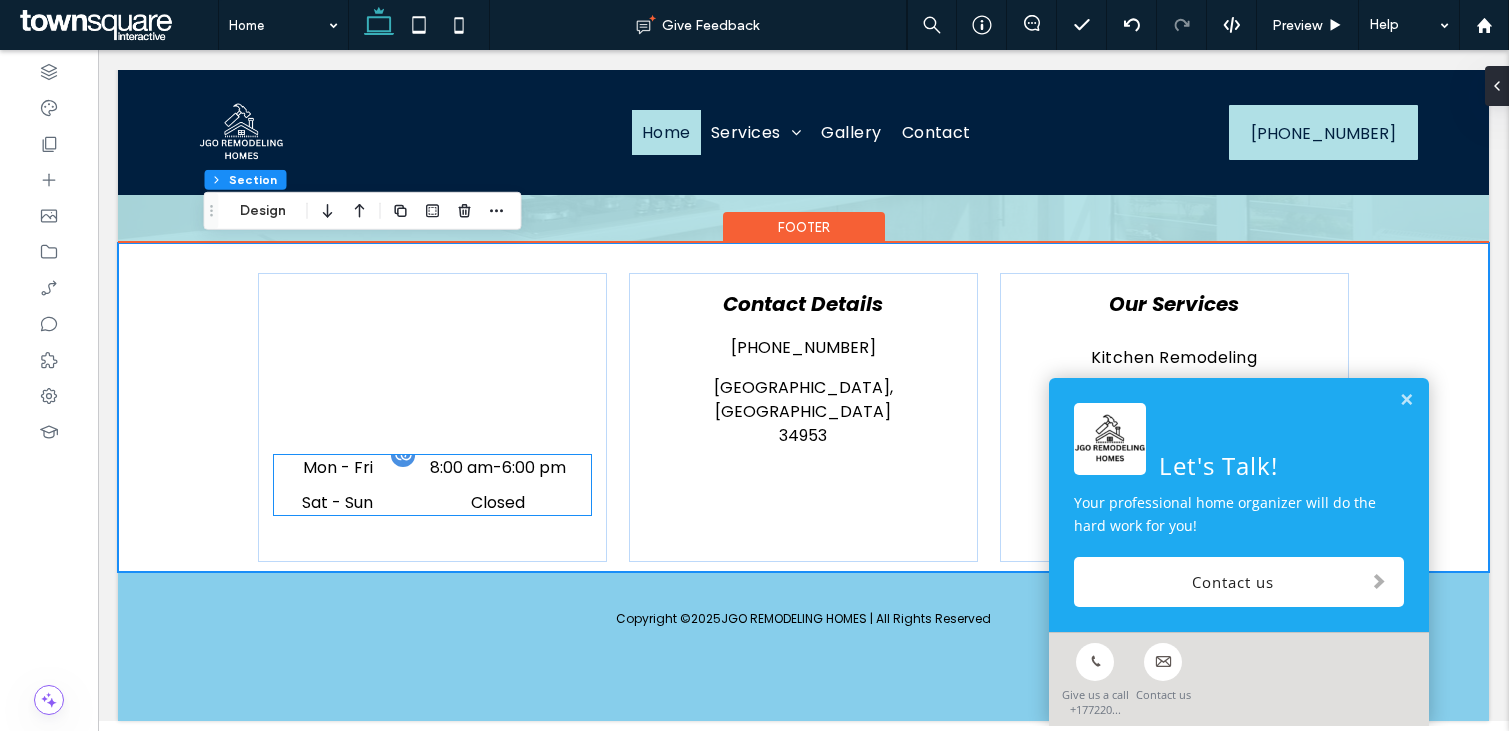 click on "Sat - Sun" at bounding box center (337, 502) 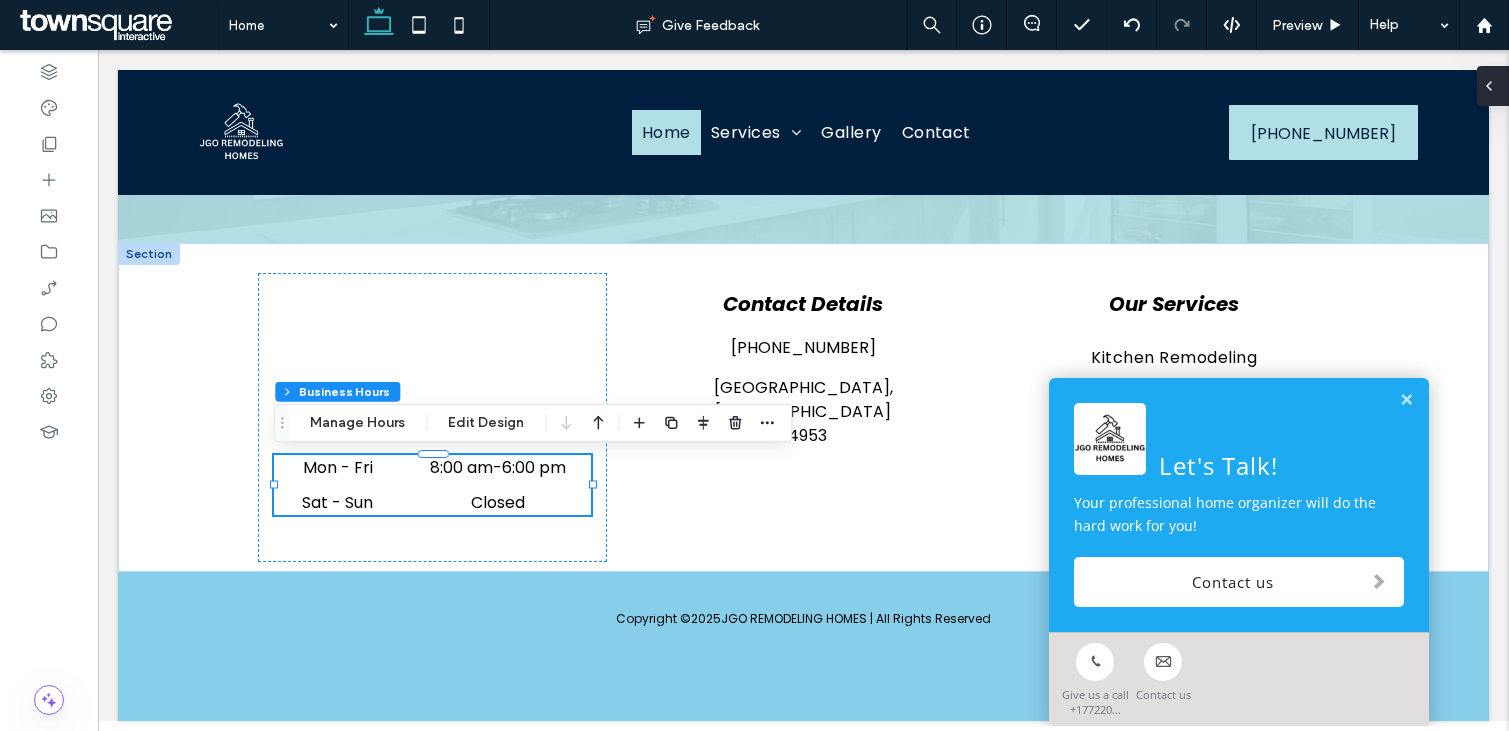 click at bounding box center (1493, 86) 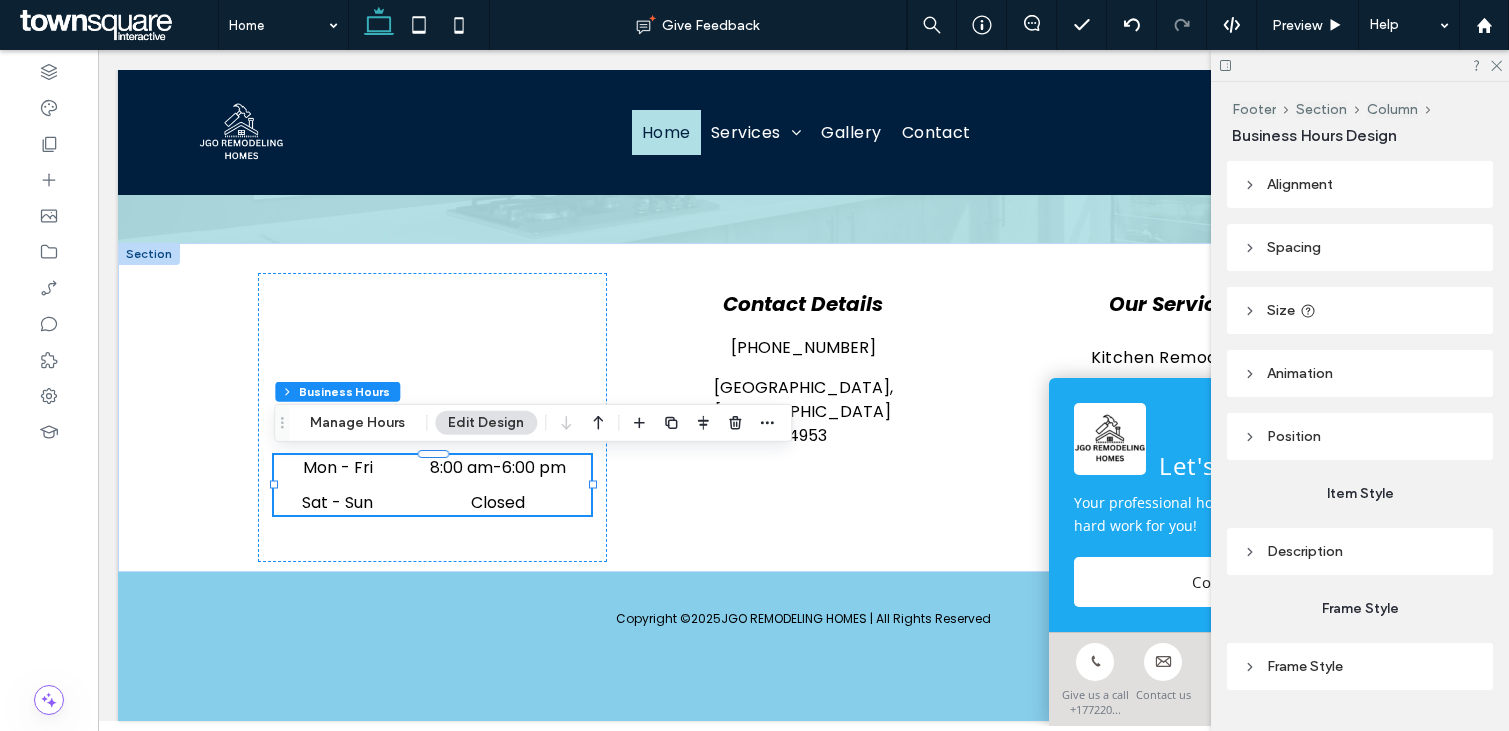 scroll, scrollTop: 52, scrollLeft: 0, axis: vertical 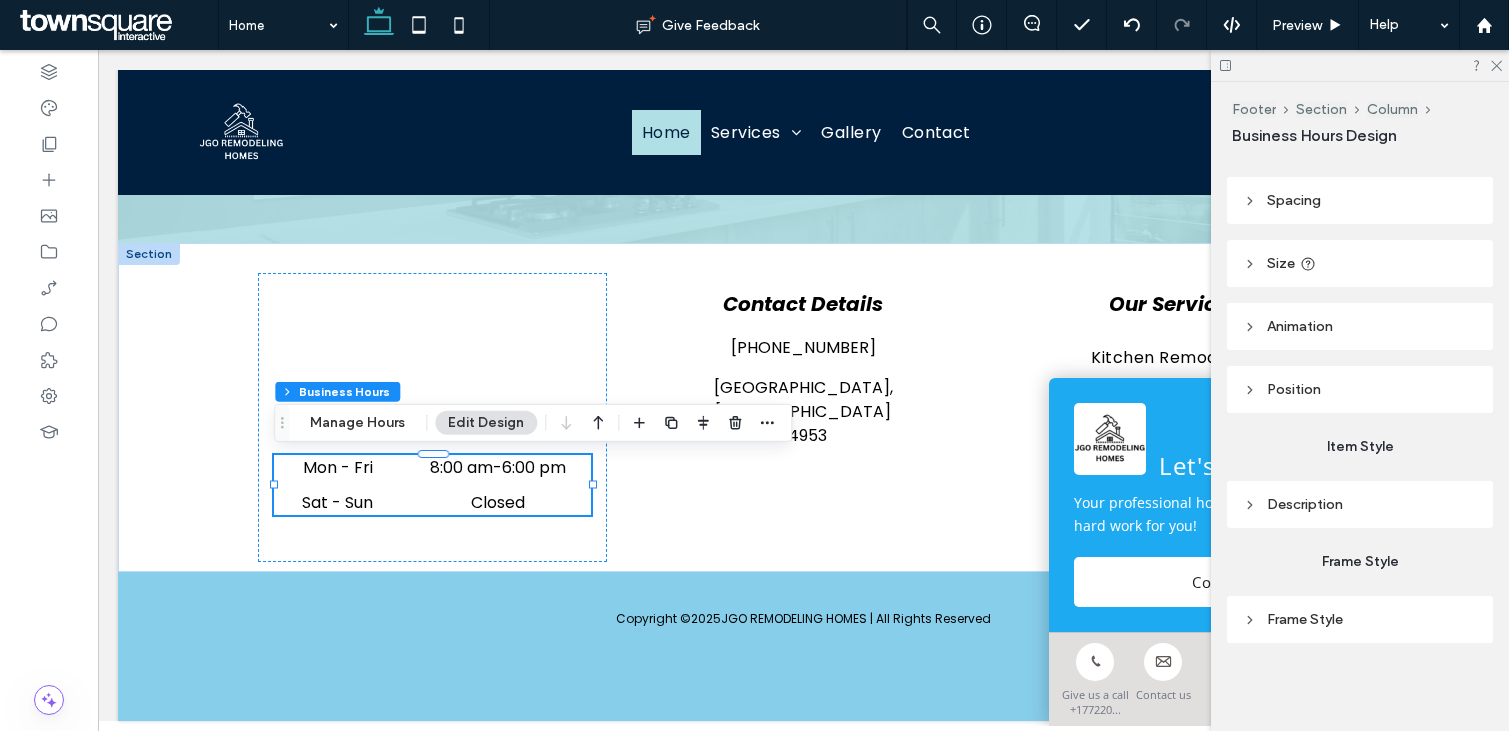 click 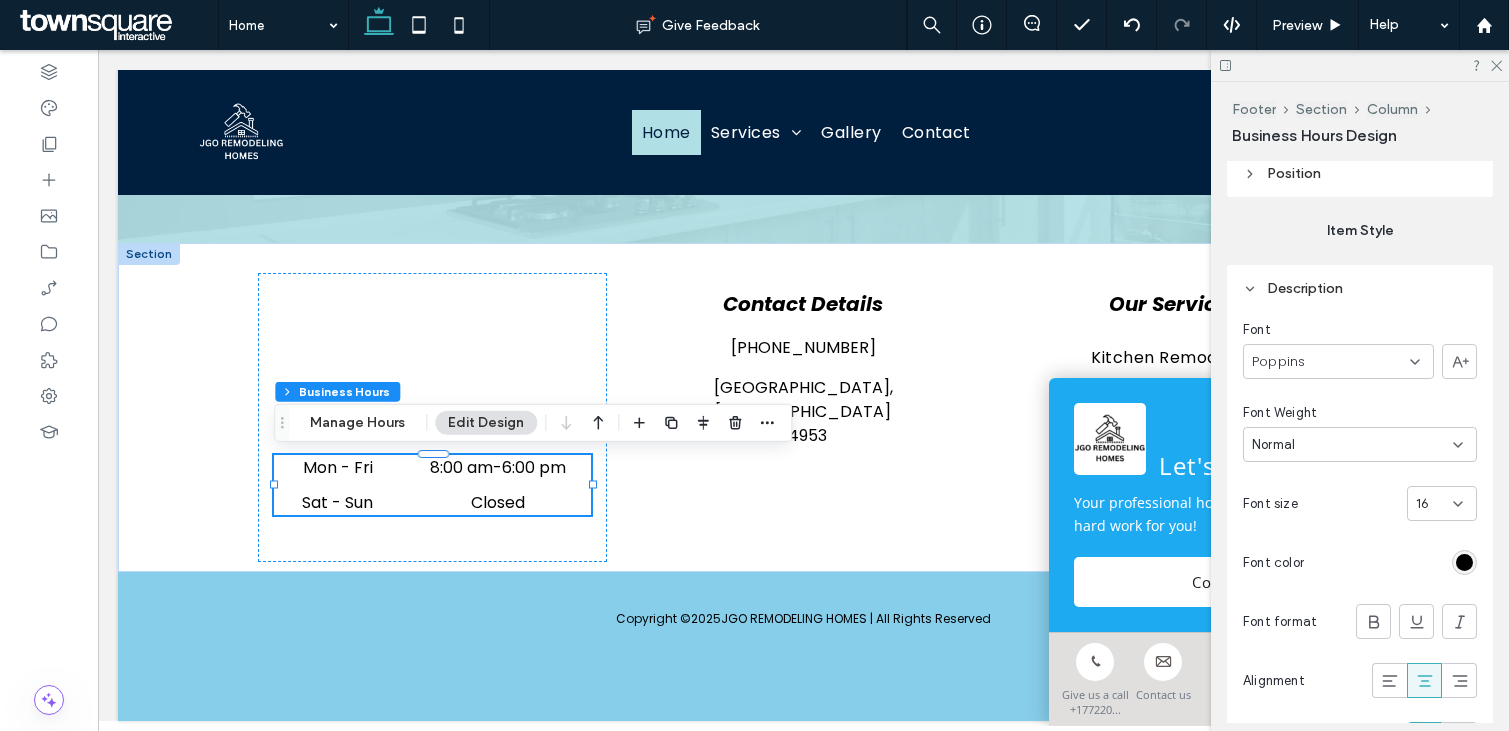 scroll, scrollTop: 432, scrollLeft: 0, axis: vertical 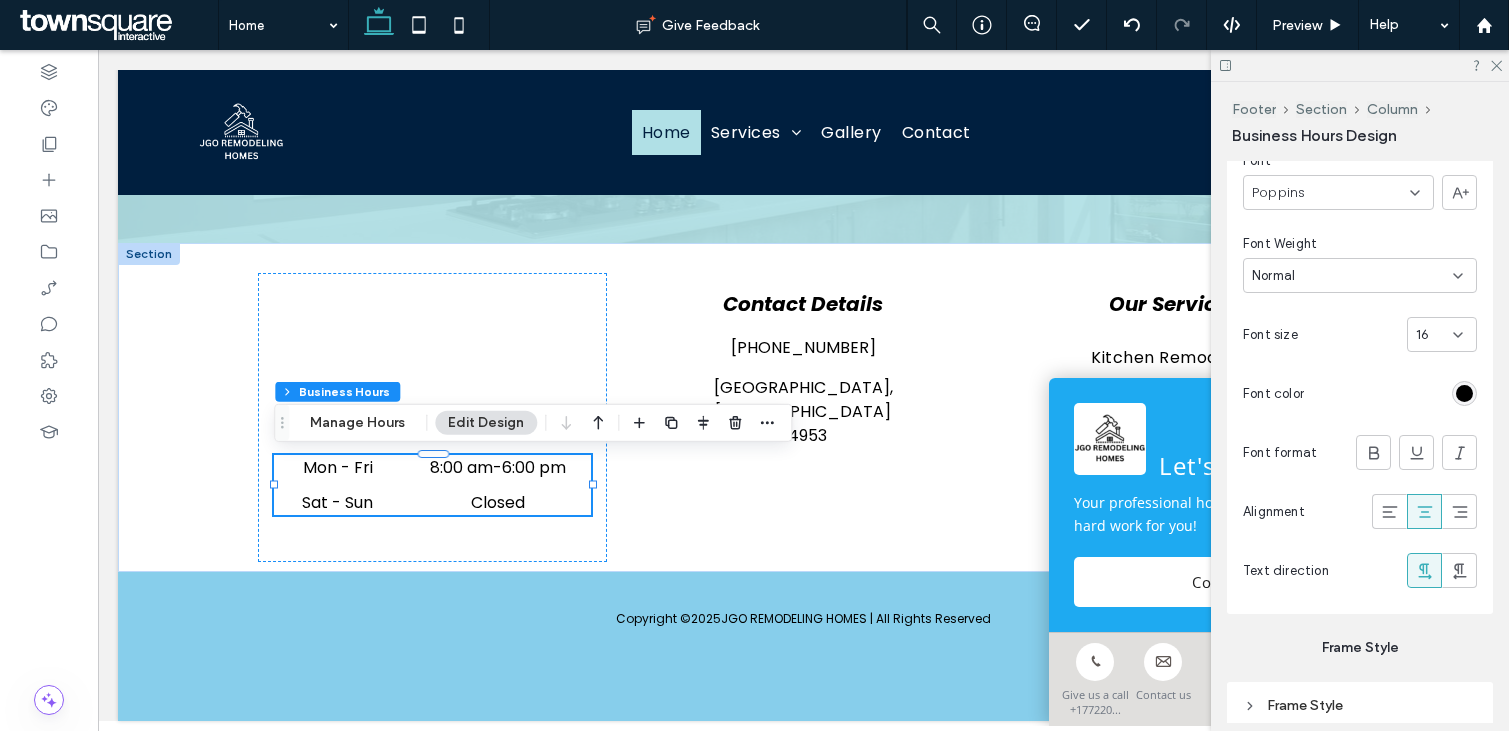 click at bounding box center (1464, 393) 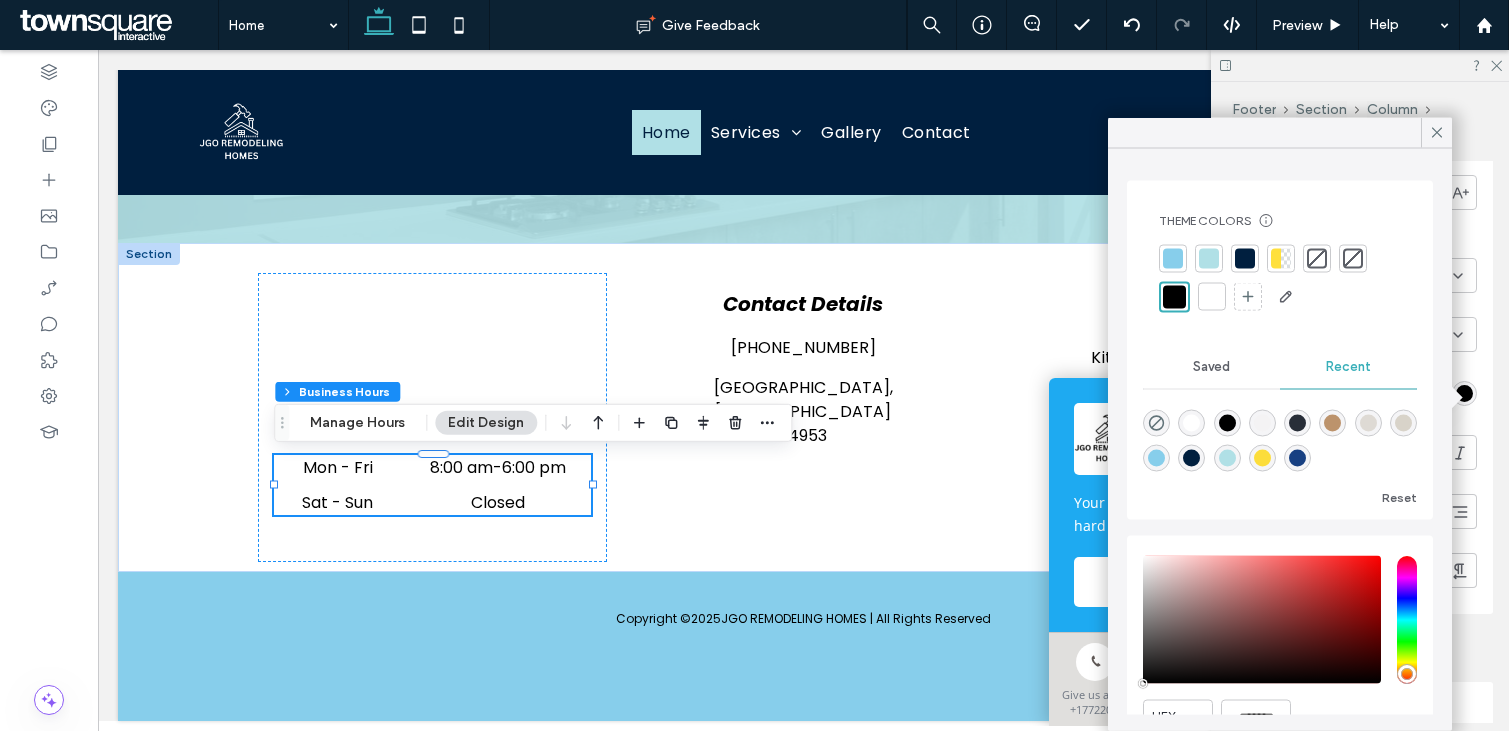 click at bounding box center [1212, 297] 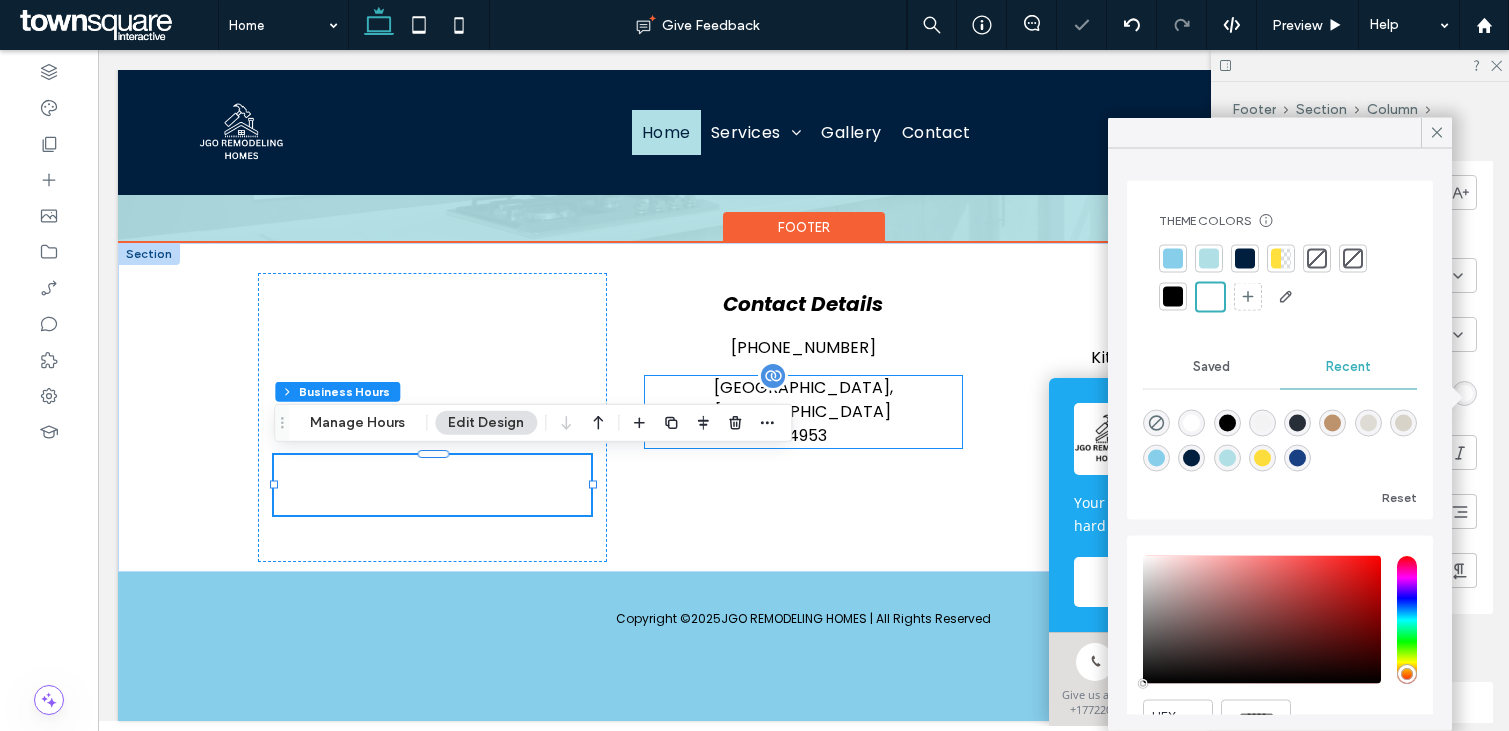 click on "[GEOGRAPHIC_DATA], [GEOGRAPHIC_DATA]" at bounding box center [803, 400] 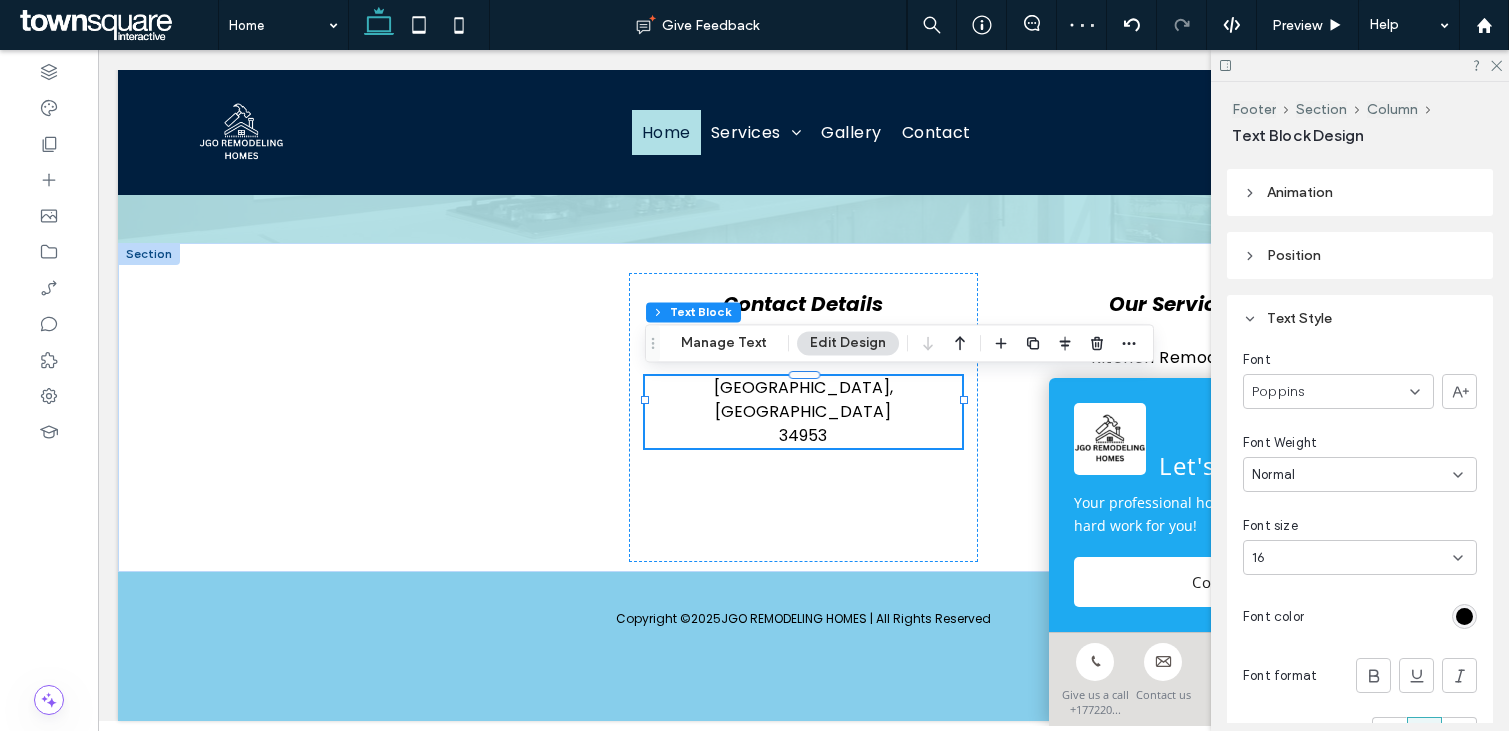 scroll, scrollTop: 291, scrollLeft: 0, axis: vertical 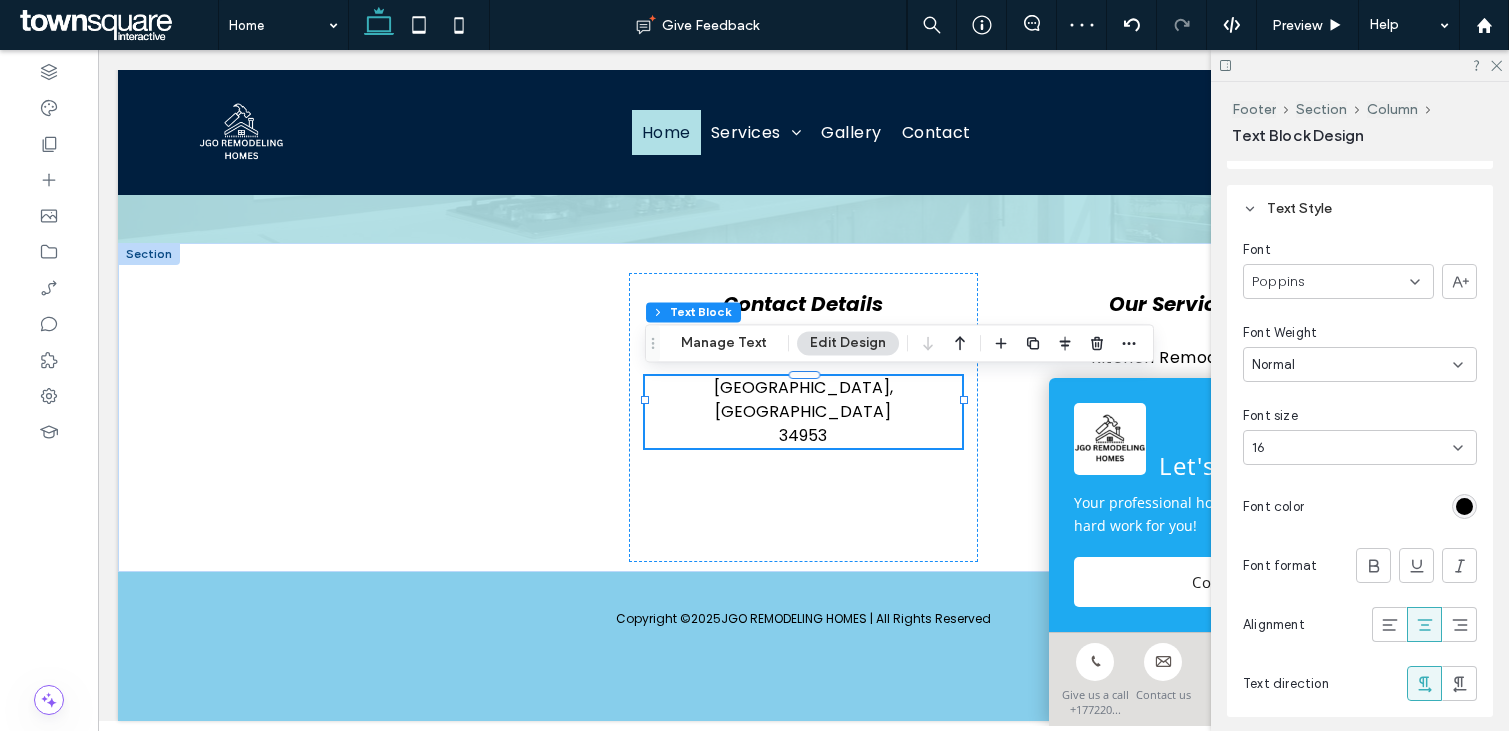 click at bounding box center [1464, 506] 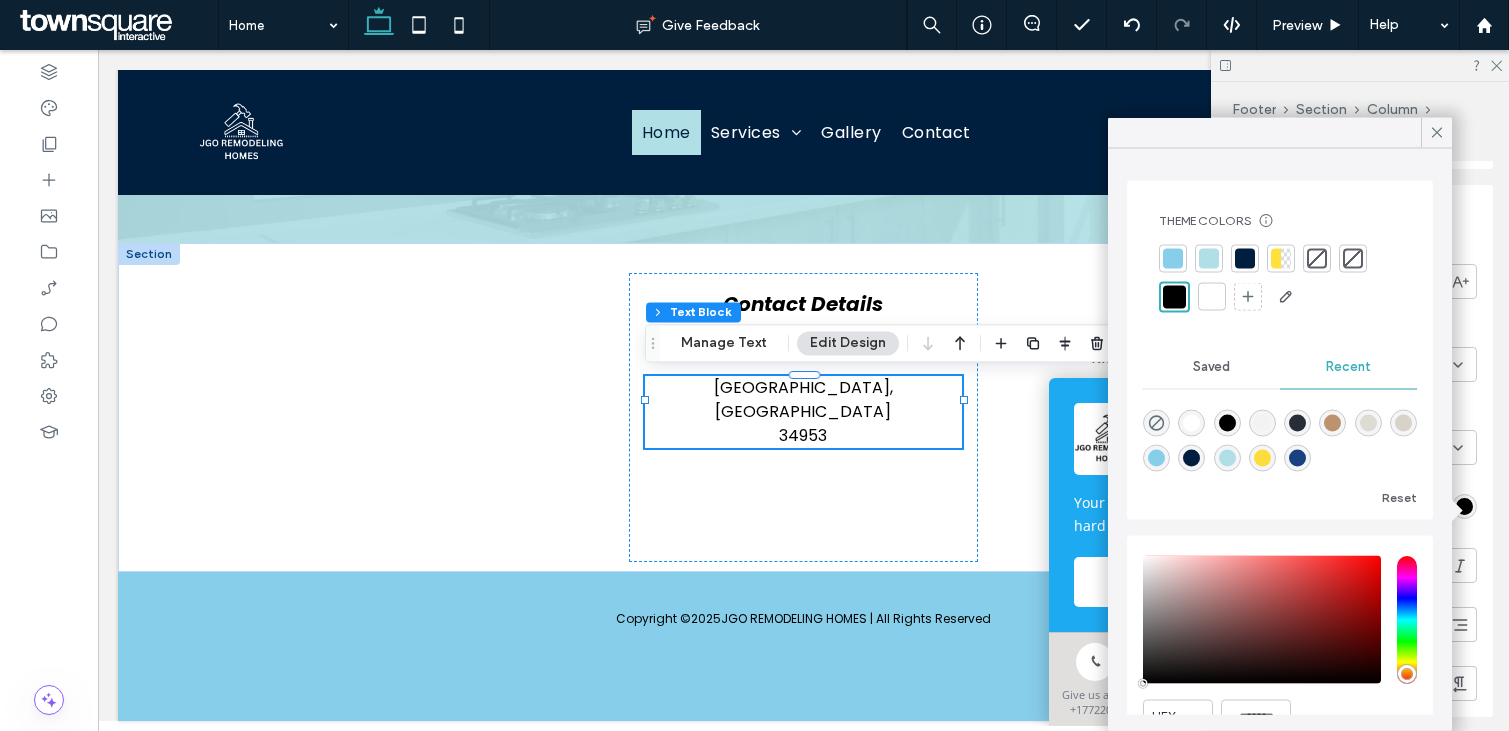 click at bounding box center [1212, 297] 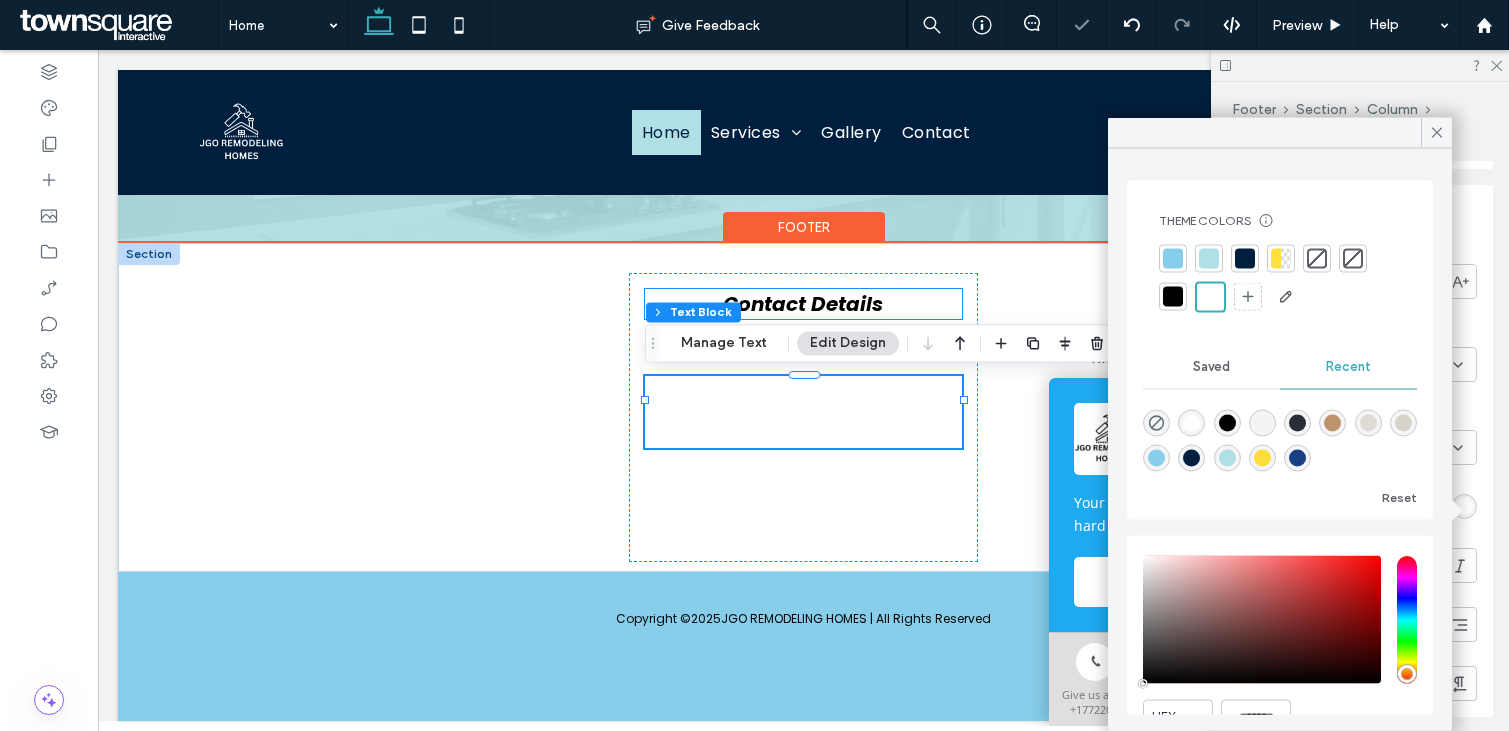 click on "Contact Details" at bounding box center [803, 304] 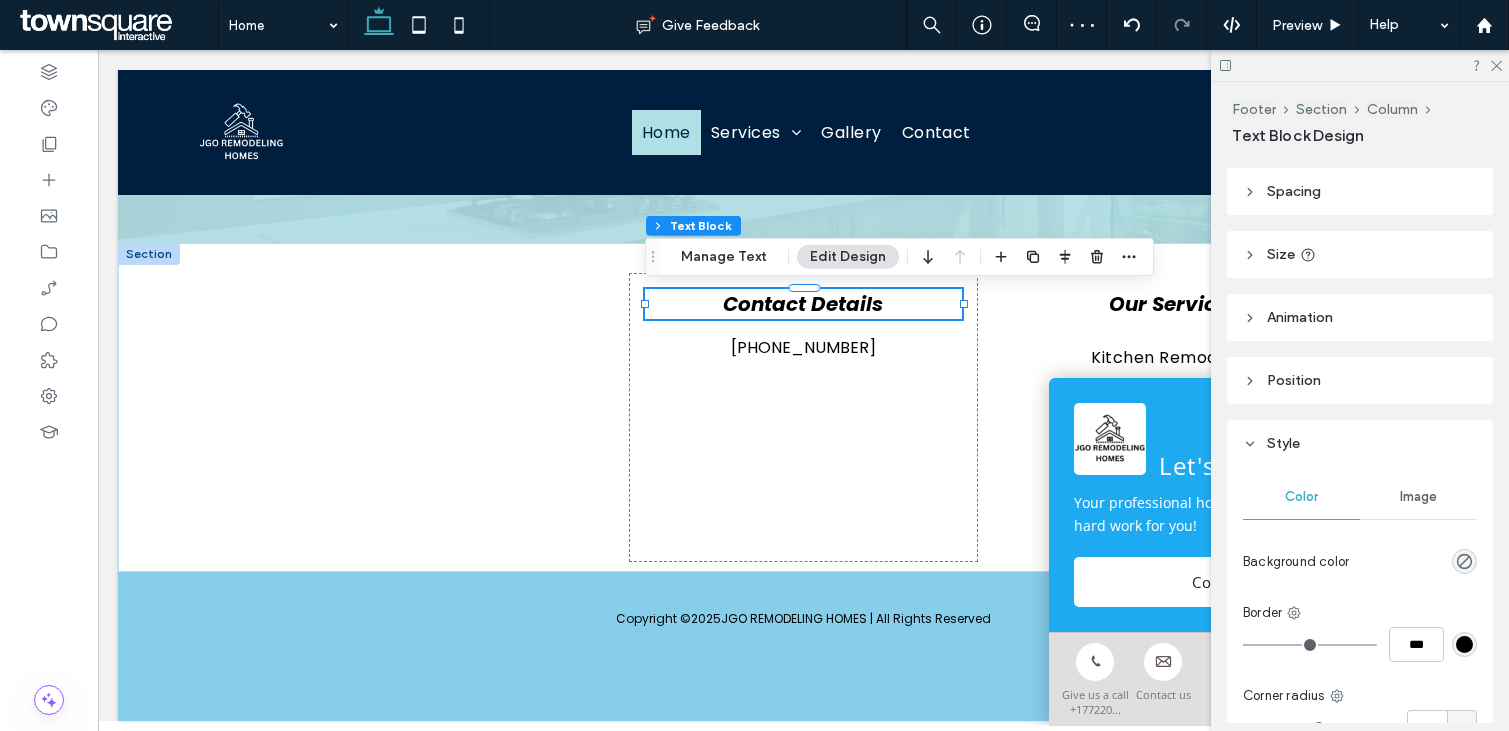 scroll, scrollTop: 0, scrollLeft: 0, axis: both 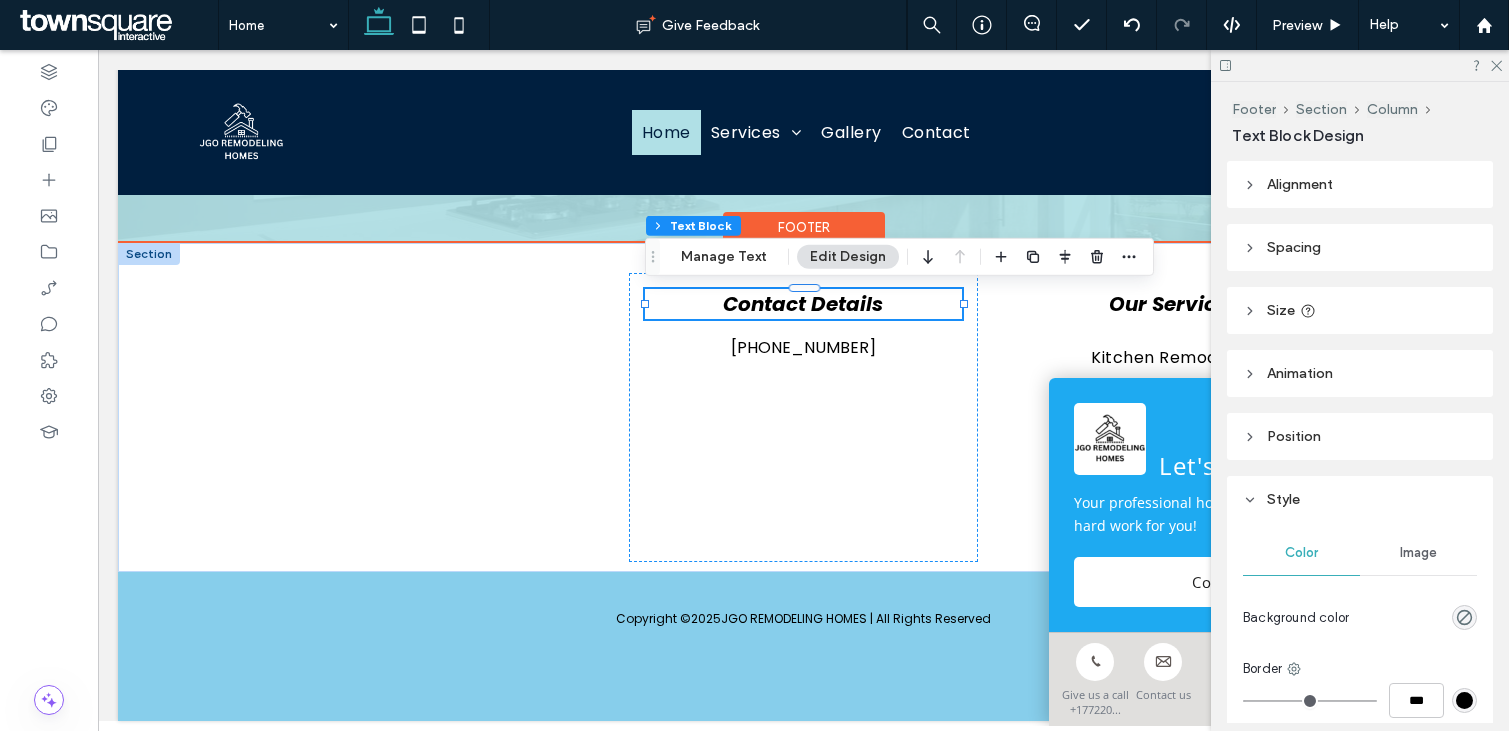 click on "Contact Details" at bounding box center (803, 304) 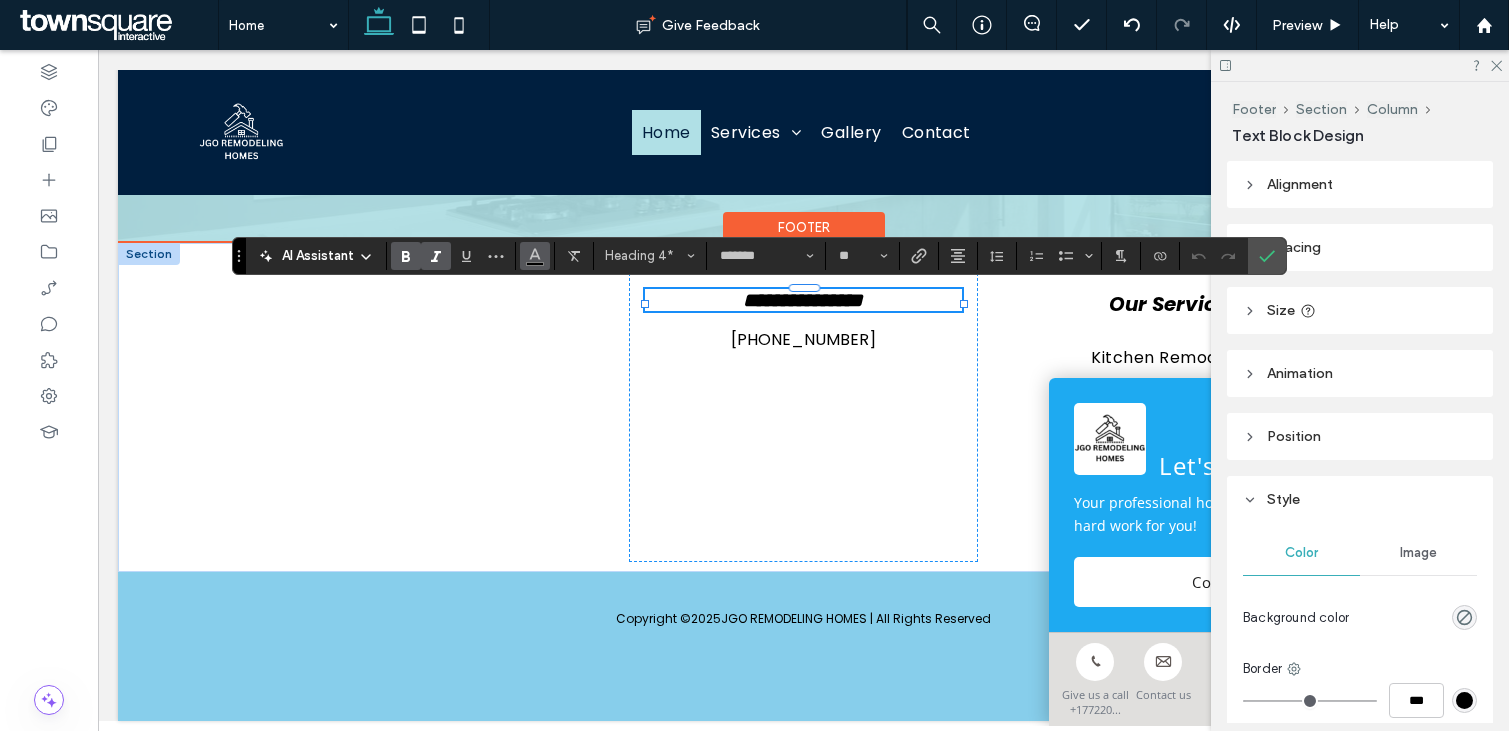 click 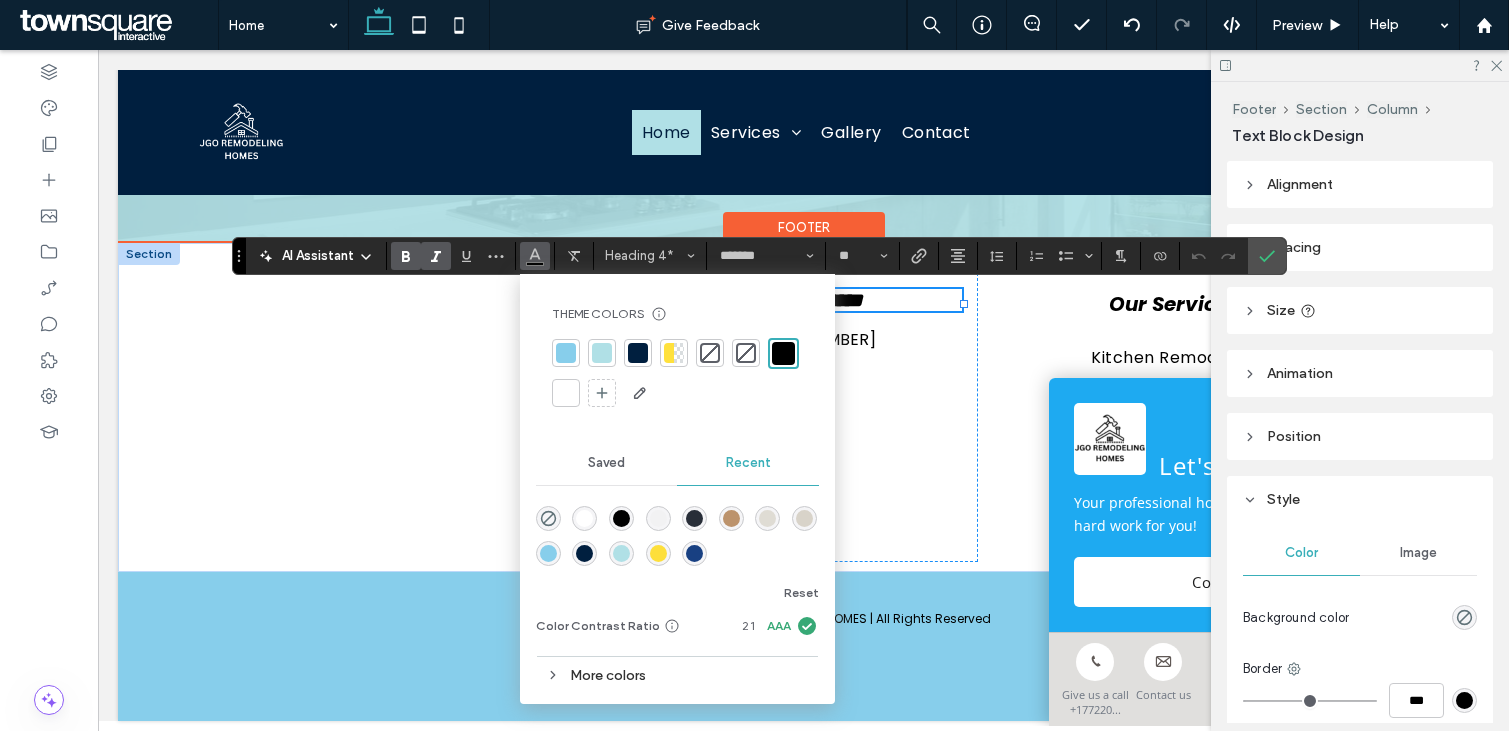 click at bounding box center [566, 393] 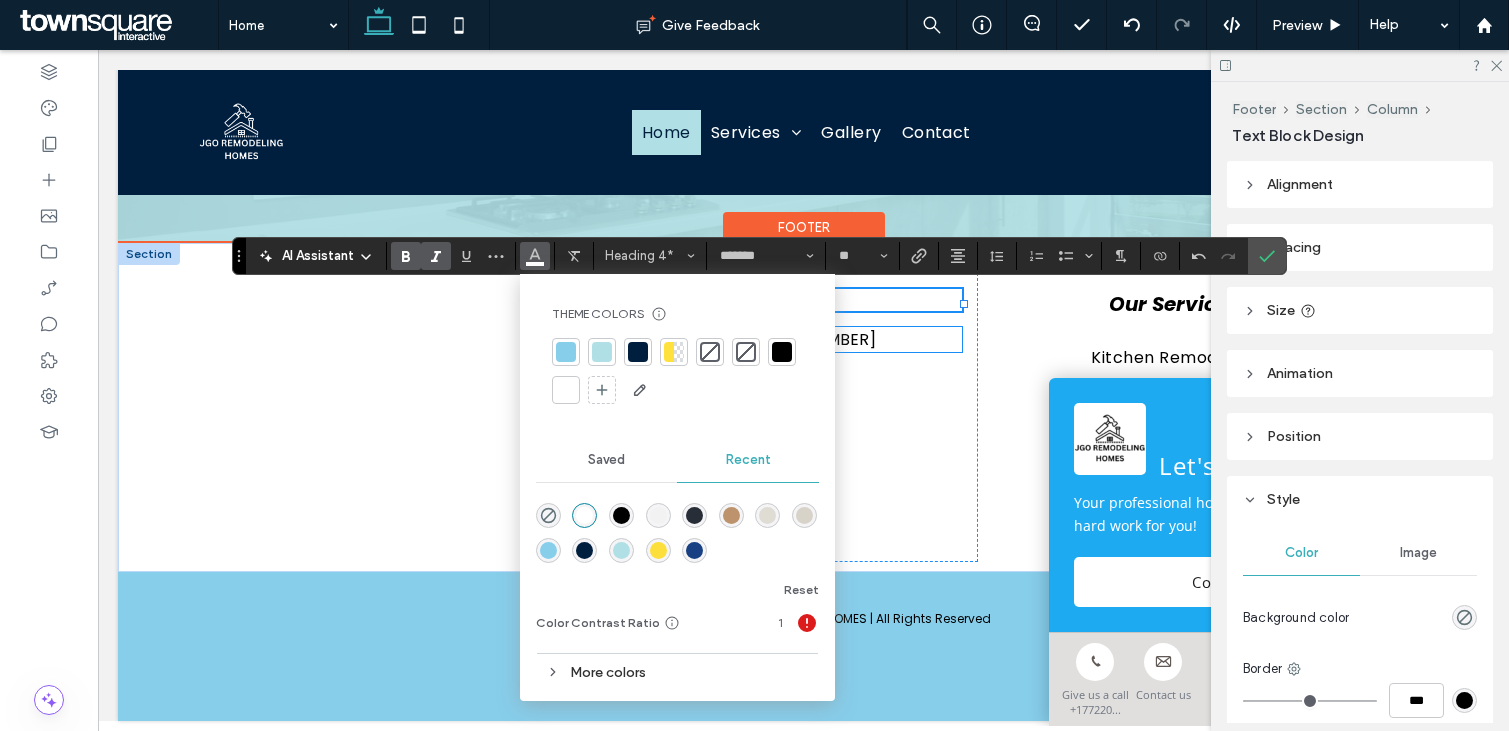 click on "[PHONE_NUMBER]" at bounding box center [803, 339] 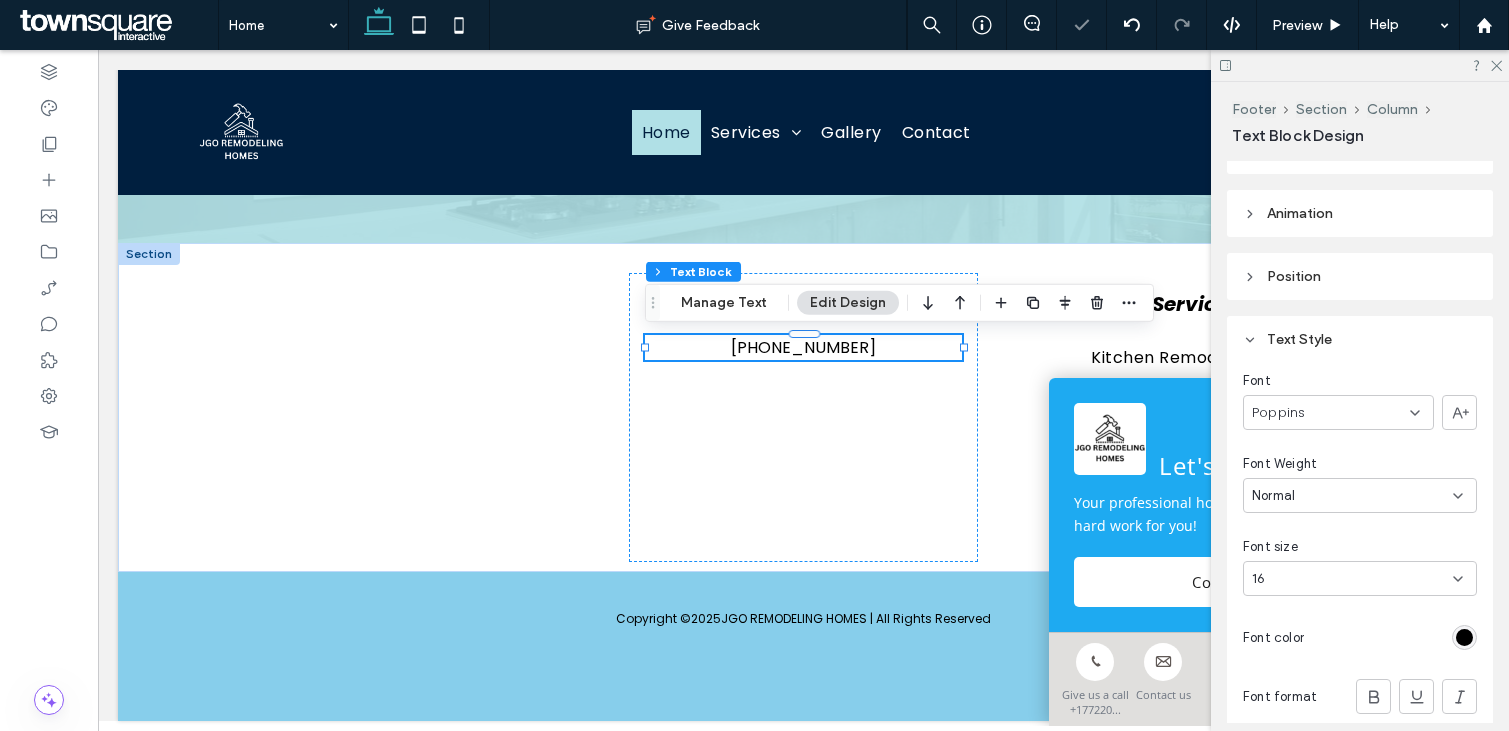scroll, scrollTop: 191, scrollLeft: 0, axis: vertical 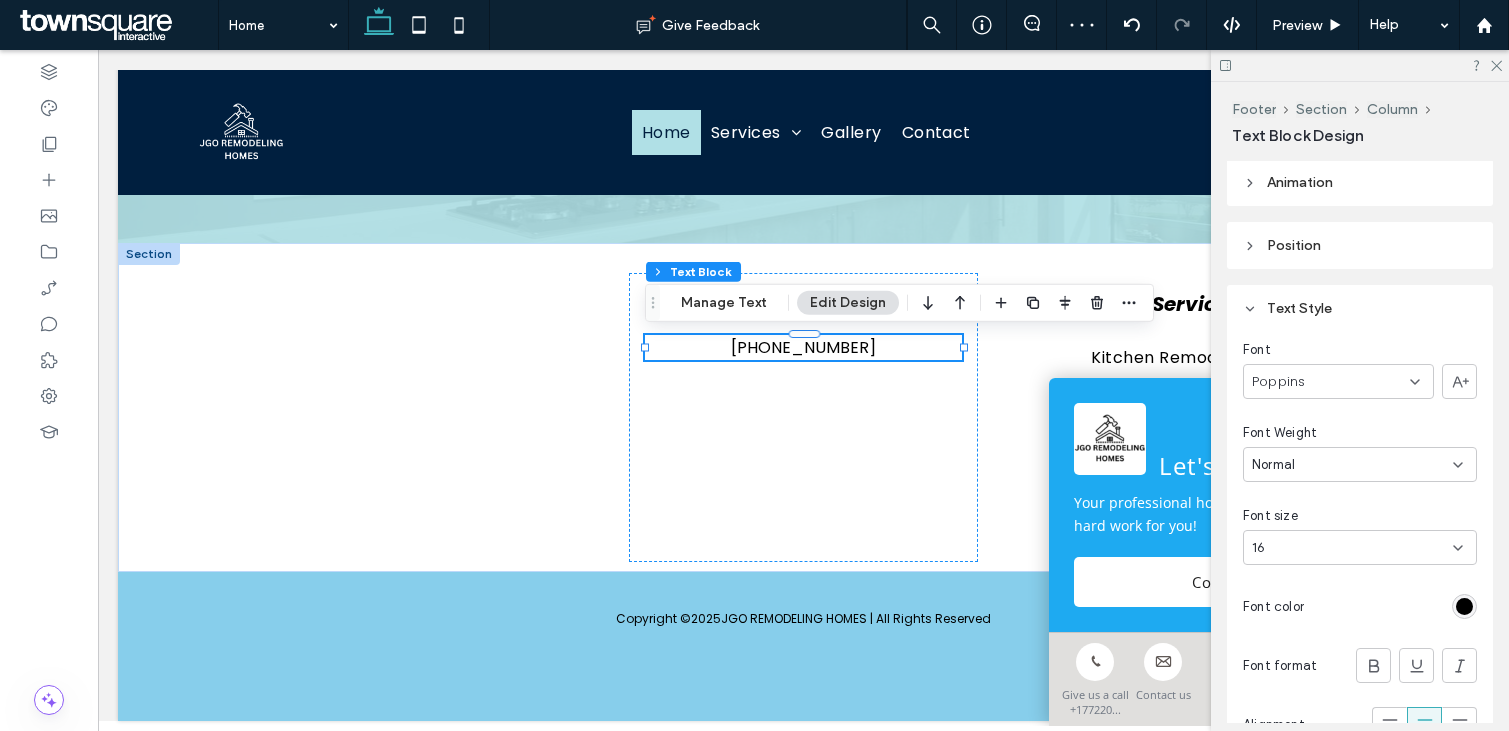 click at bounding box center [1464, 606] 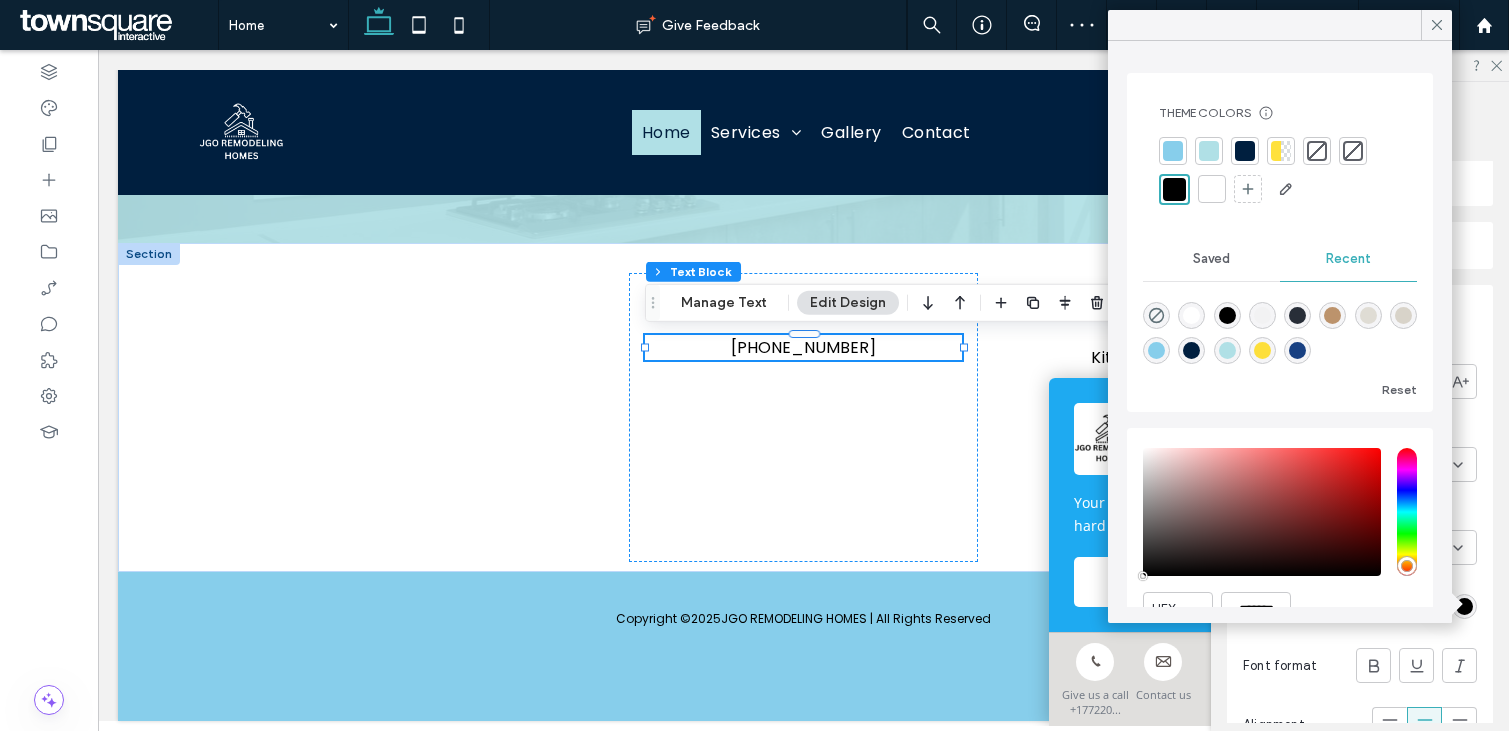 click at bounding box center [1191, 315] 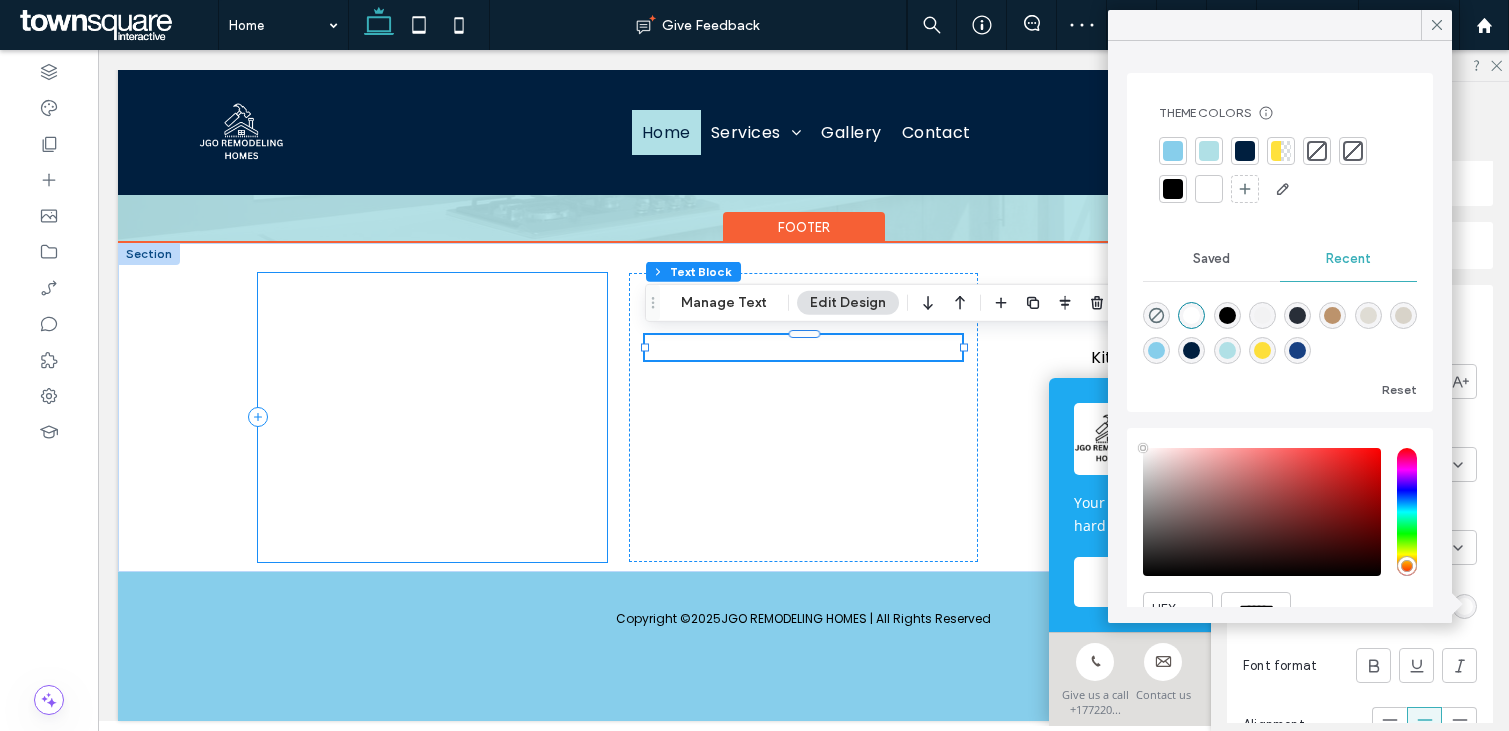 click on "Mon - Fri
8:00 am
-  6:00 pm
Sat - Sun
Closed" at bounding box center (432, 417) 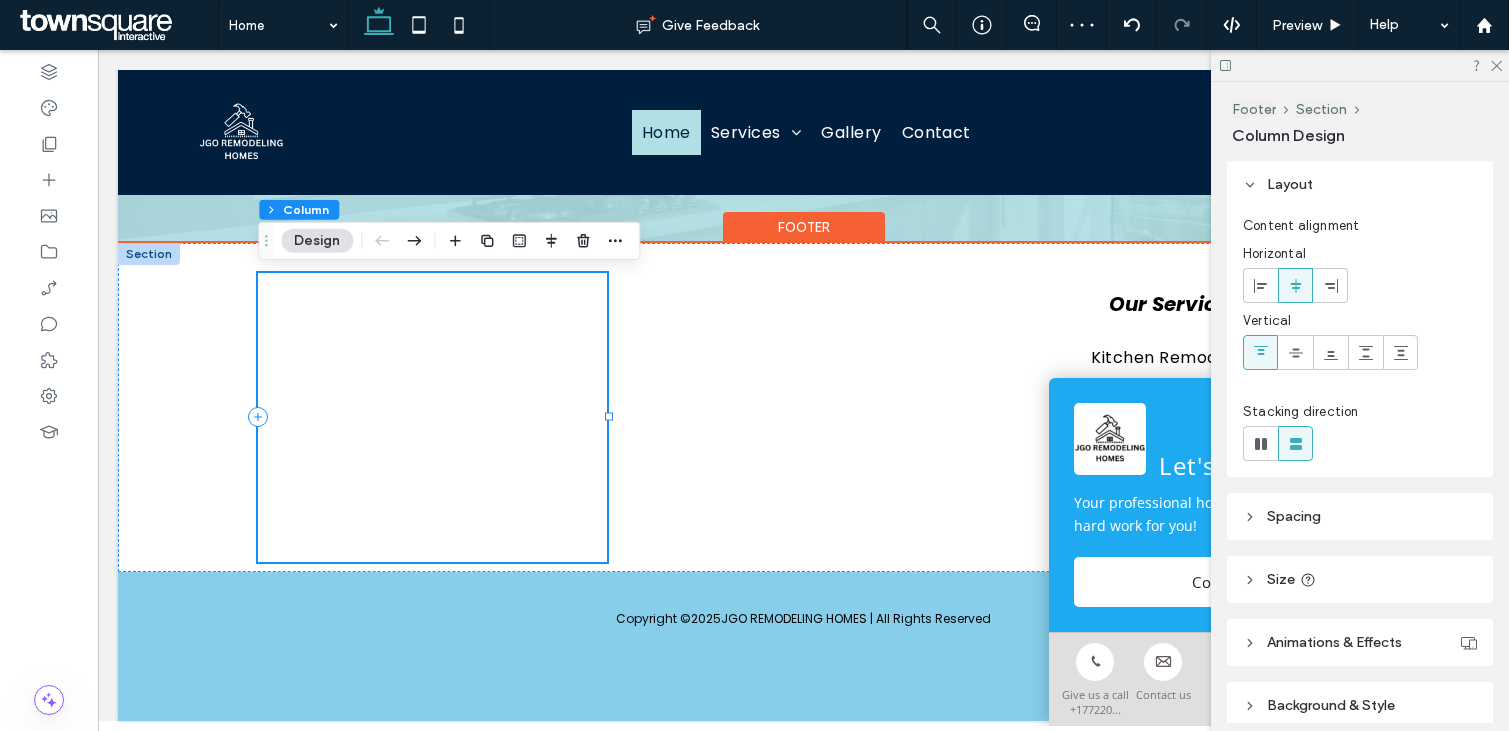 scroll, scrollTop: 0, scrollLeft: 298, axis: horizontal 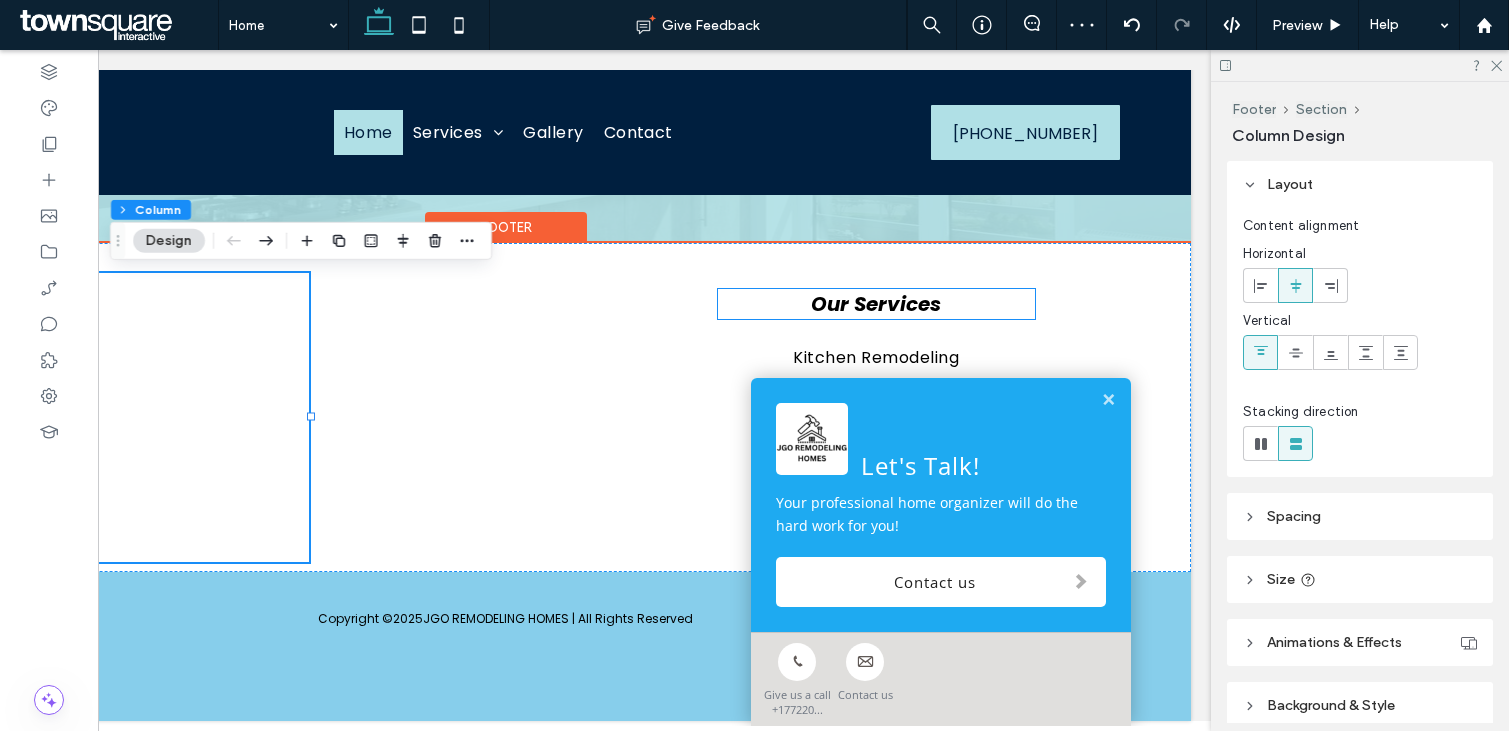 click on "Our Services" at bounding box center [876, 304] 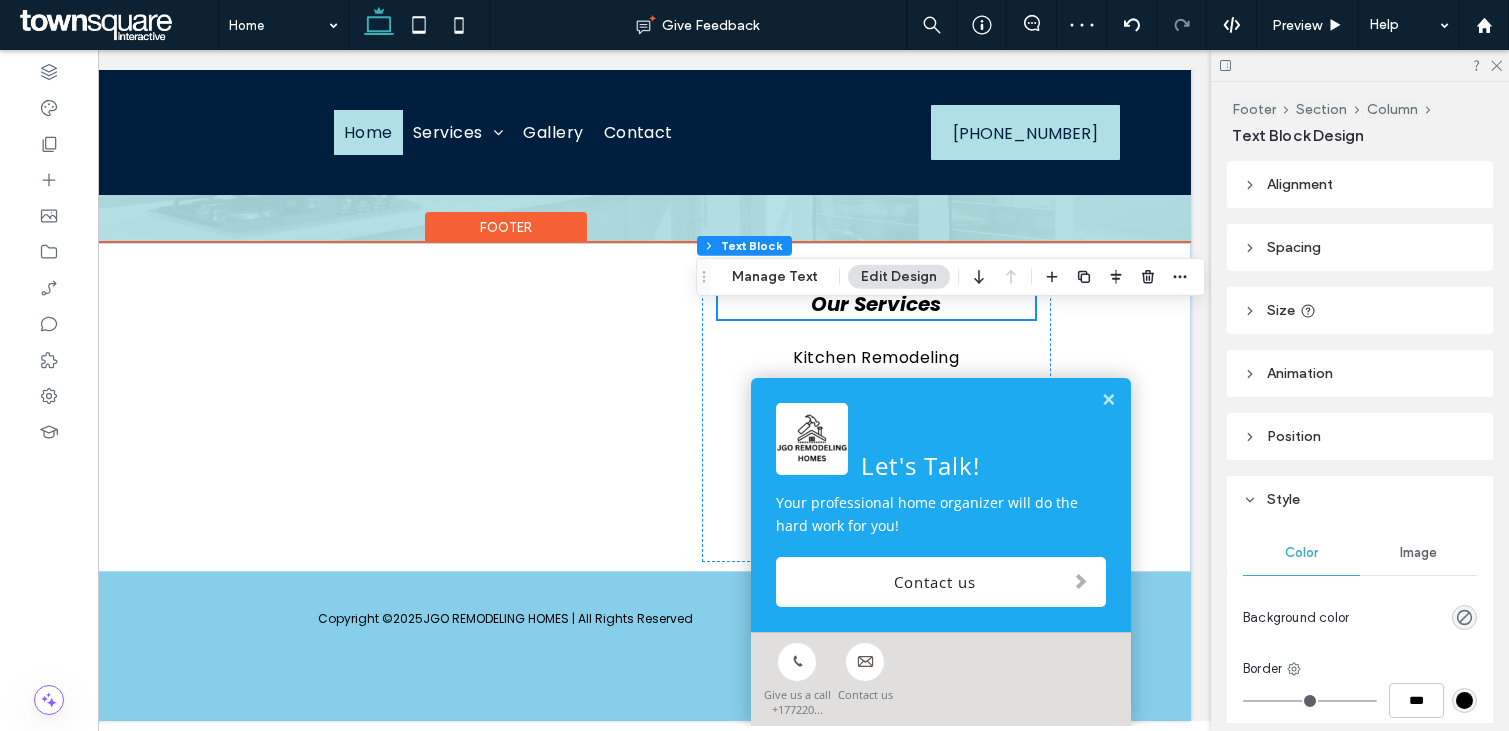scroll, scrollTop: 2860, scrollLeft: 0, axis: vertical 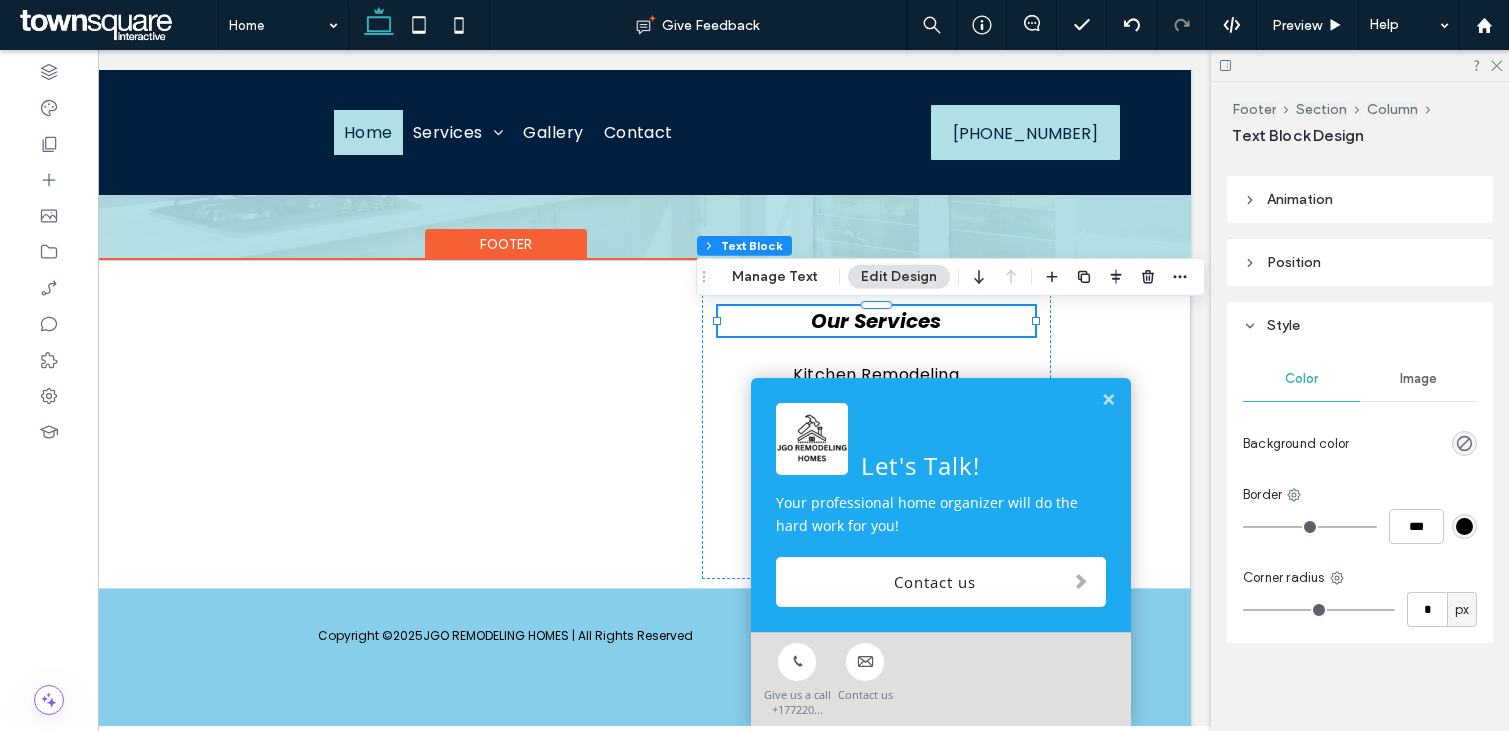 click on "Our Services" at bounding box center [876, 321] 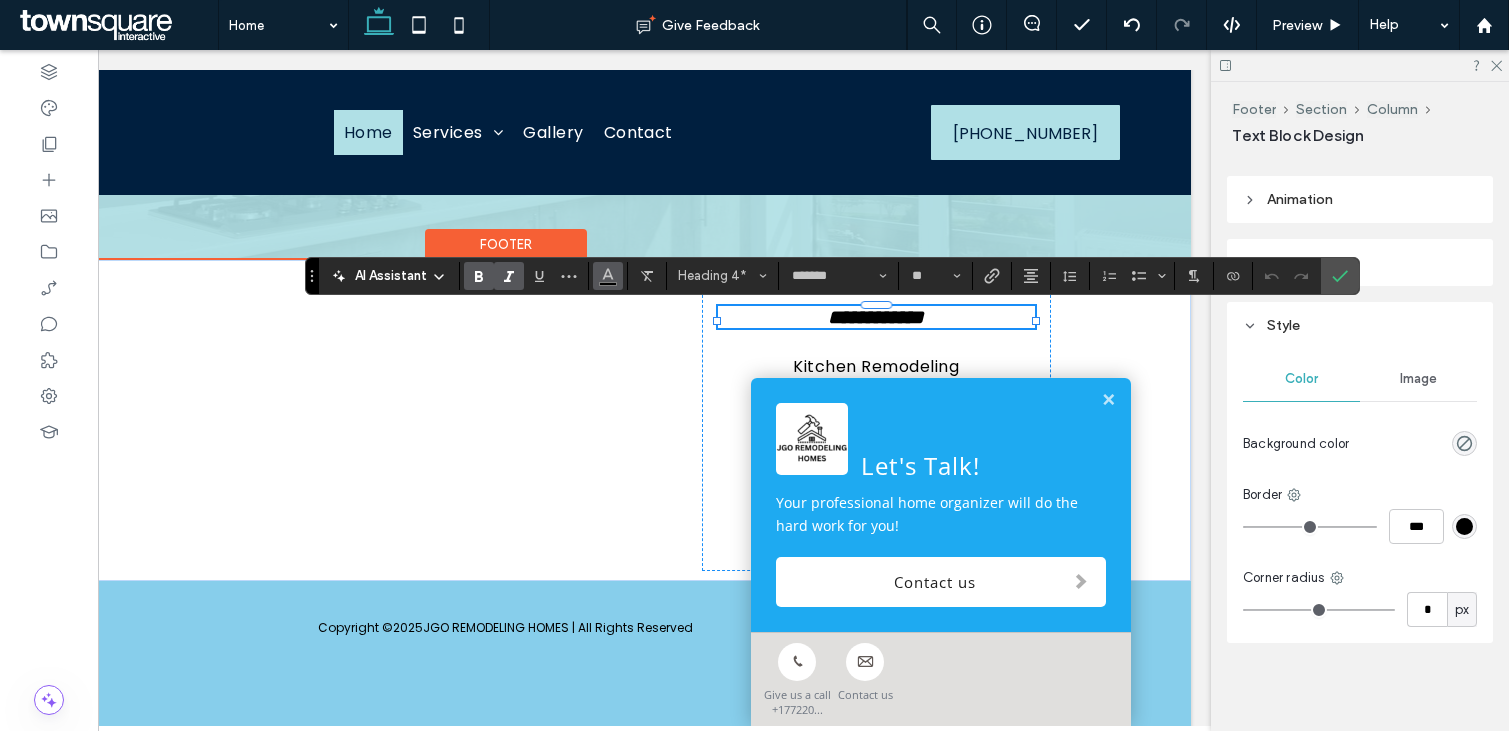 click at bounding box center [608, 276] 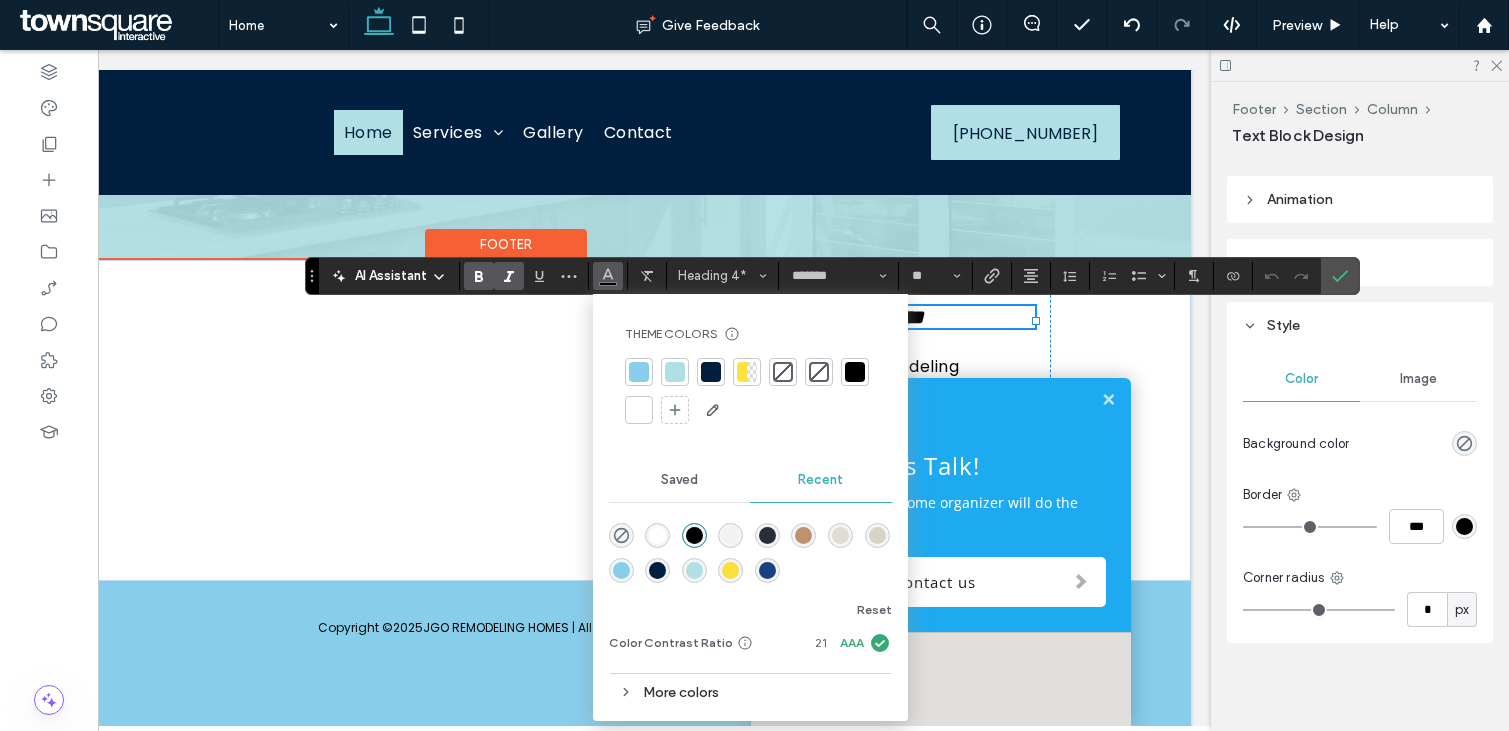 click at bounding box center (639, 410) 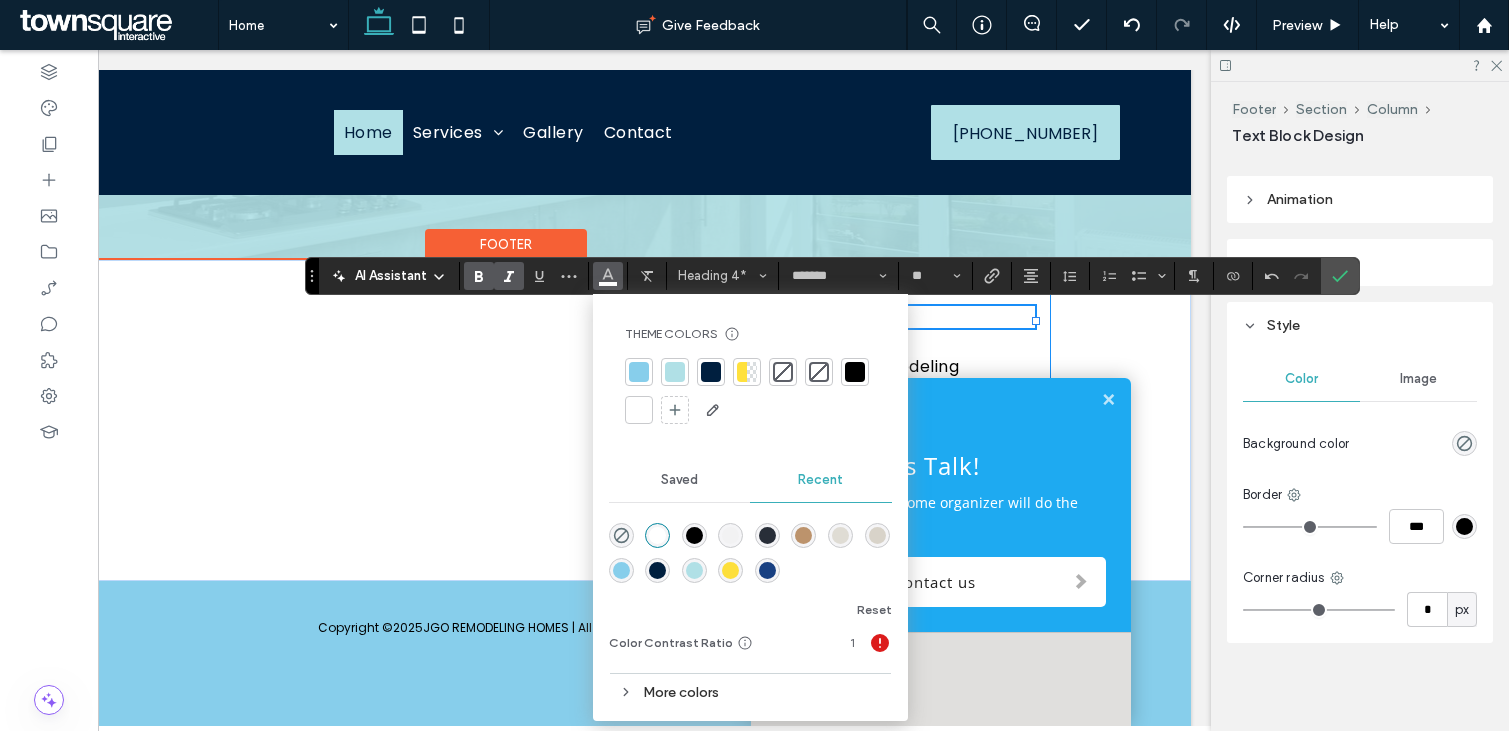 click on "**********" at bounding box center [876, 430] 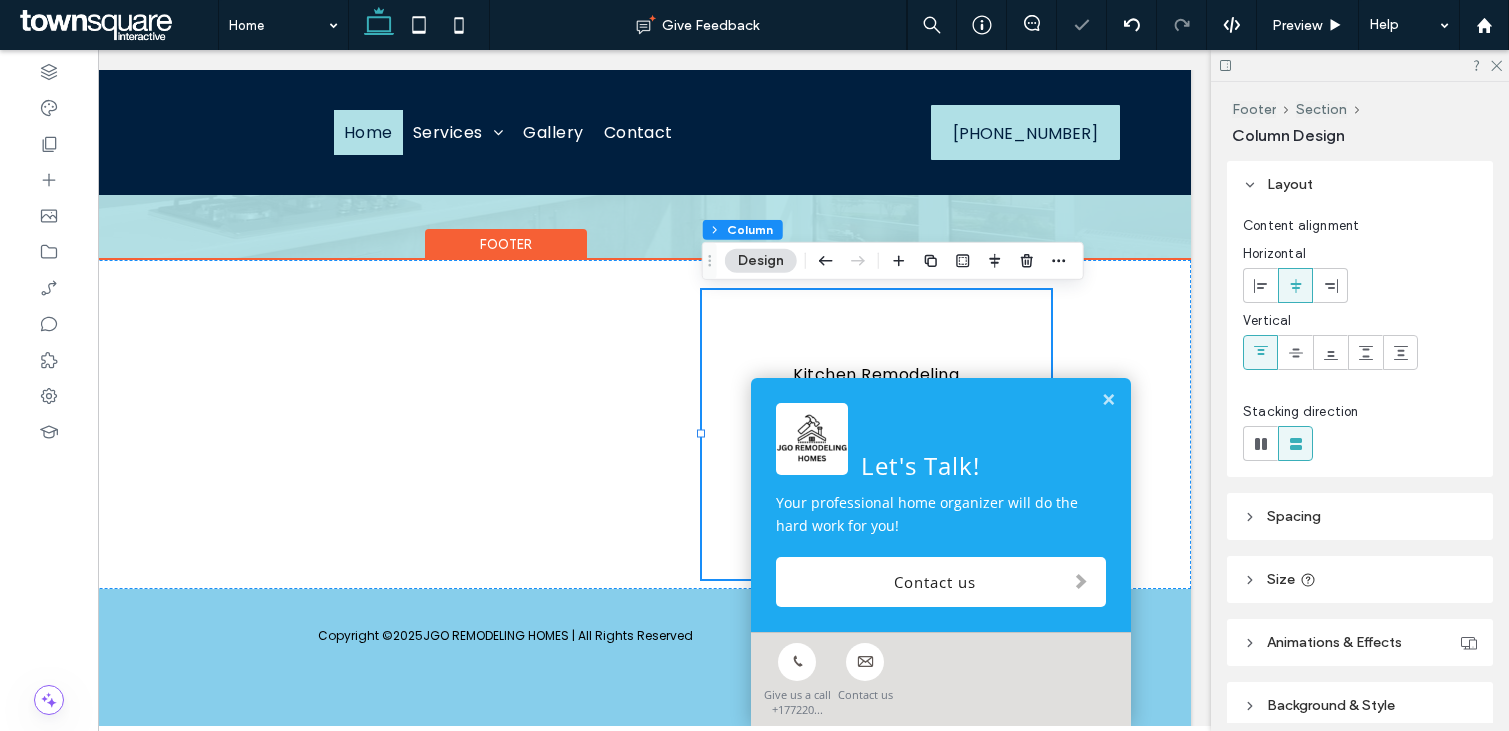 scroll, scrollTop: 2880, scrollLeft: 0, axis: vertical 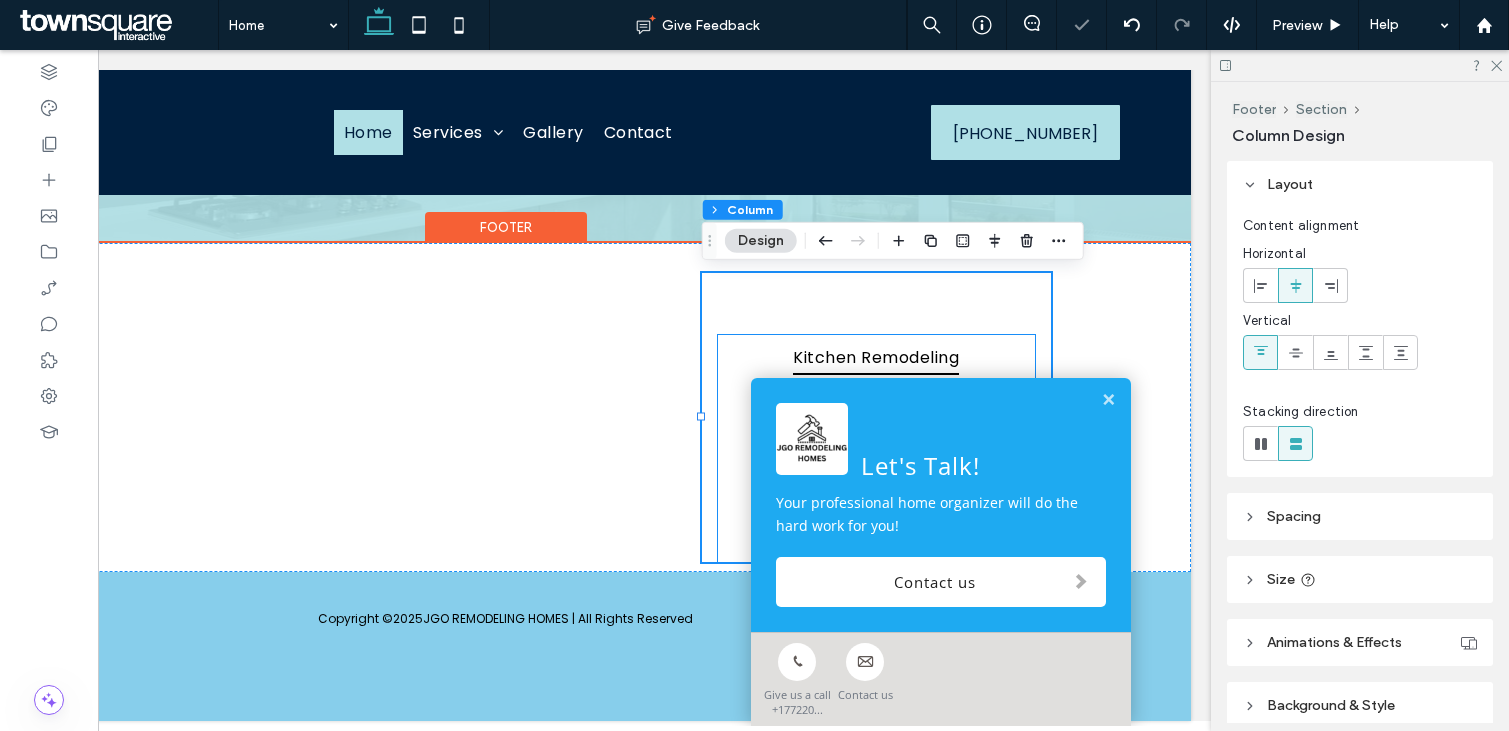 click on "Kitchen Remodeling" at bounding box center [876, 357] 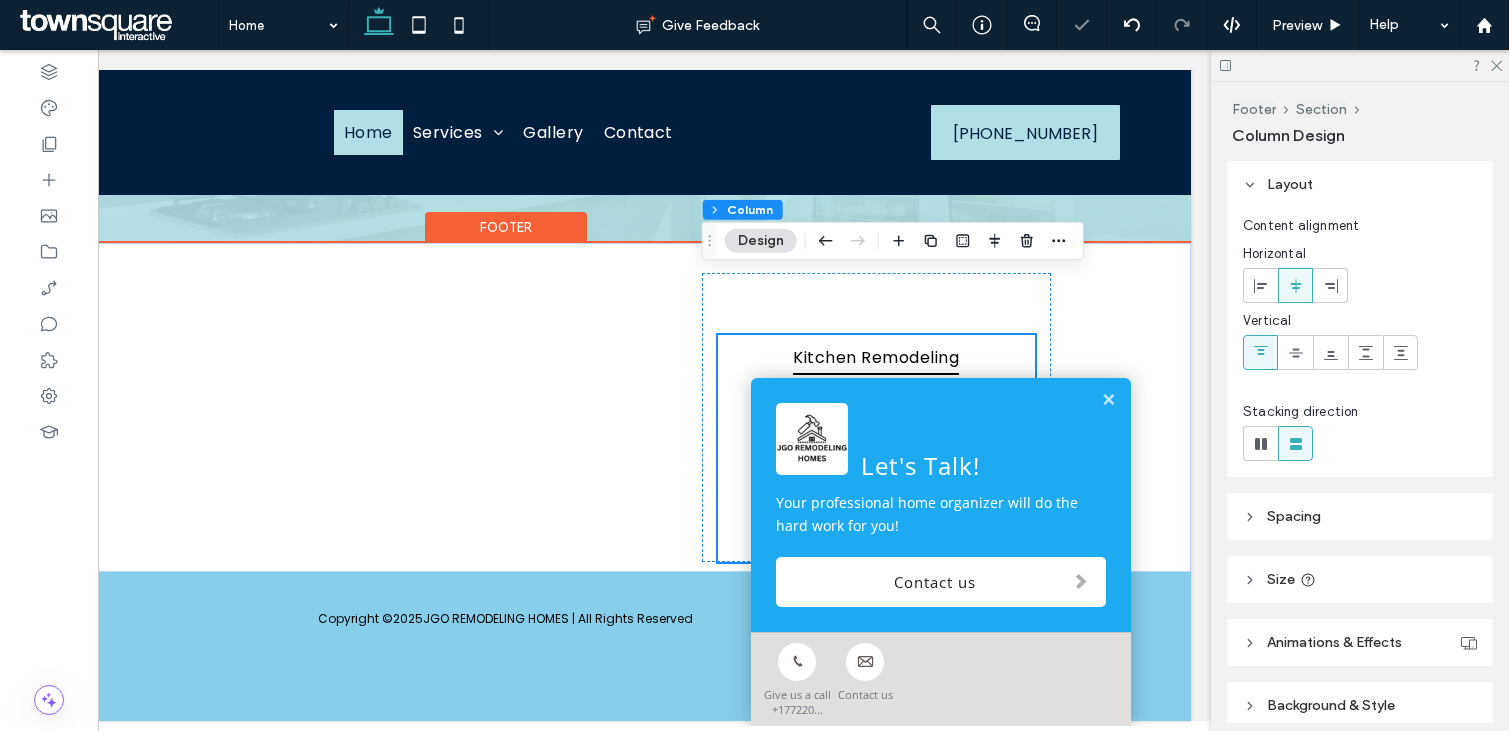 scroll, scrollTop: 2834, scrollLeft: 0, axis: vertical 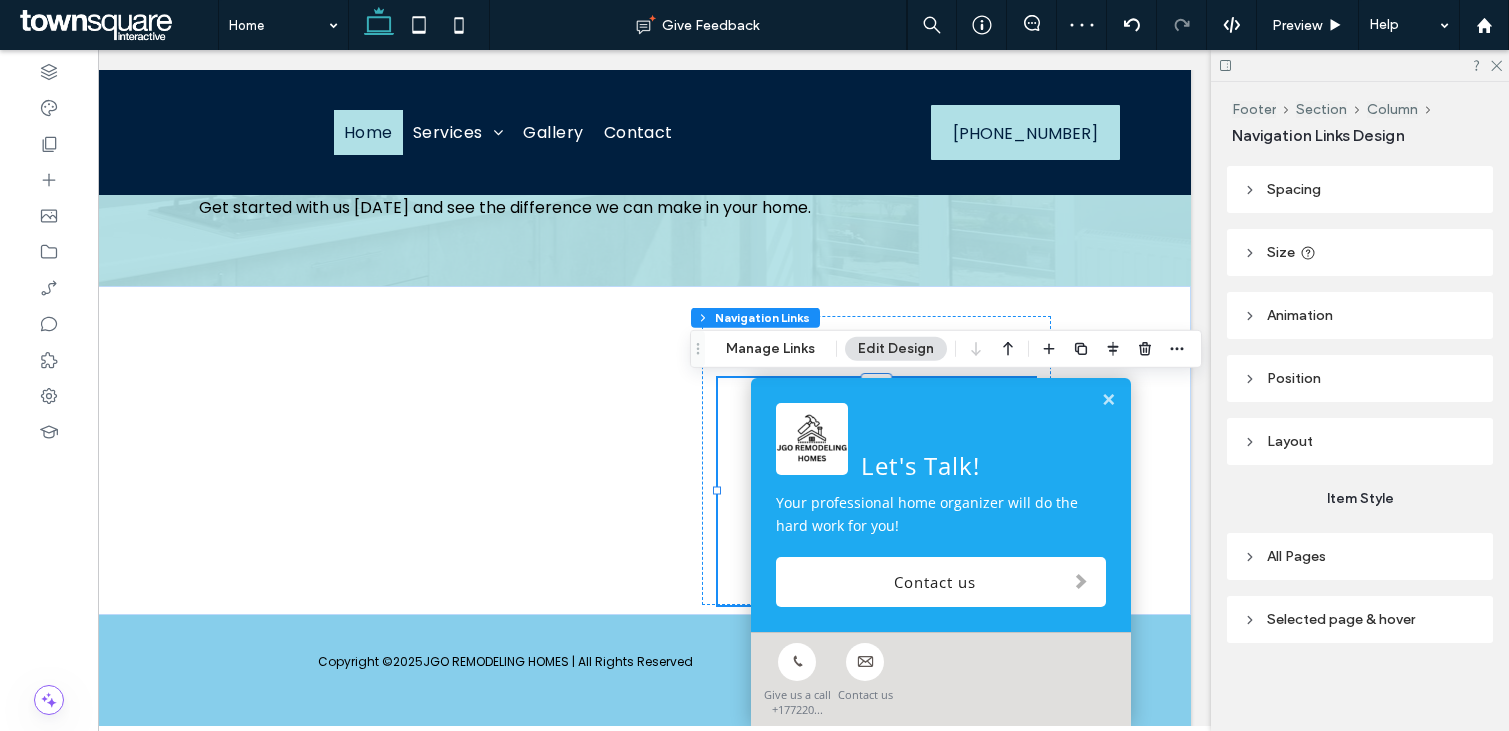 click on "All Pages" at bounding box center [1360, 556] 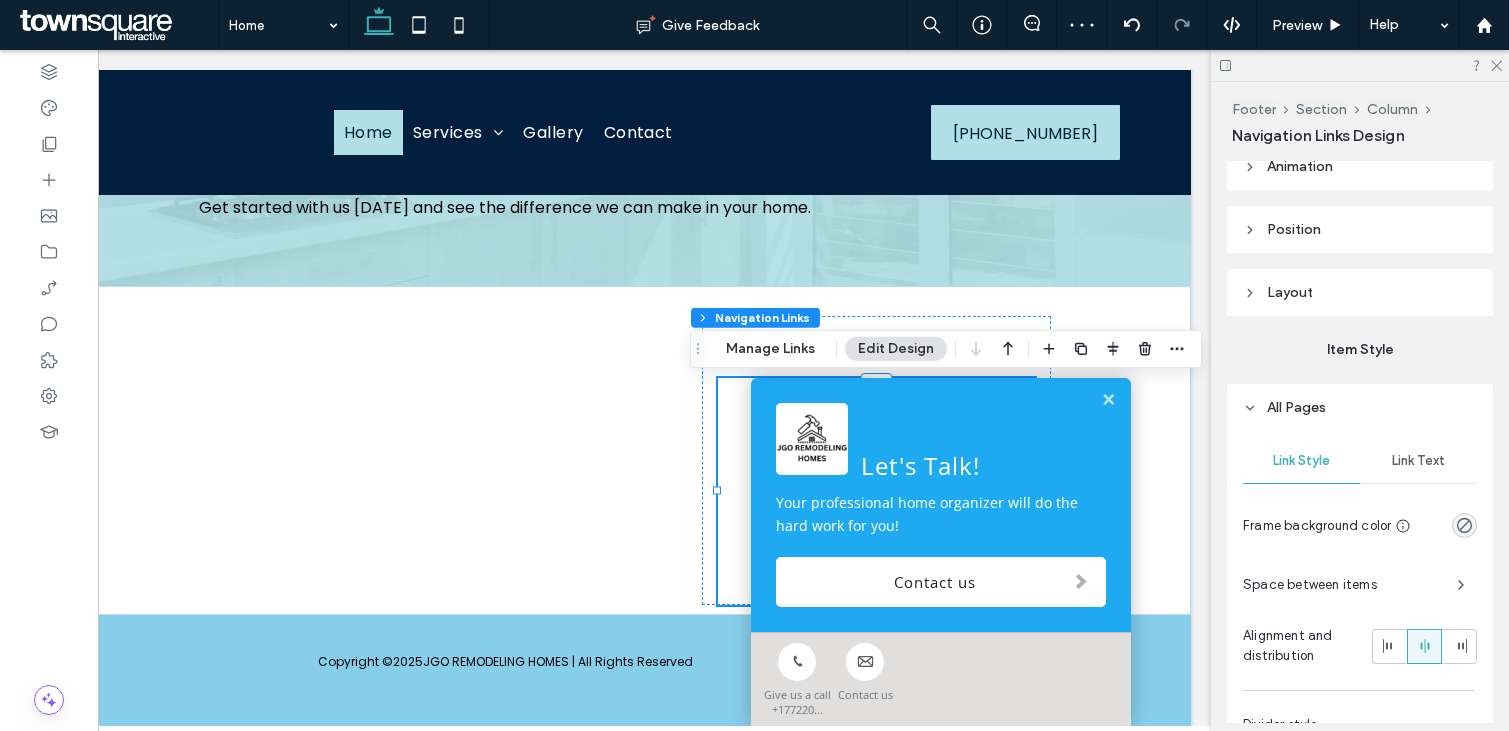 scroll, scrollTop: 405, scrollLeft: 0, axis: vertical 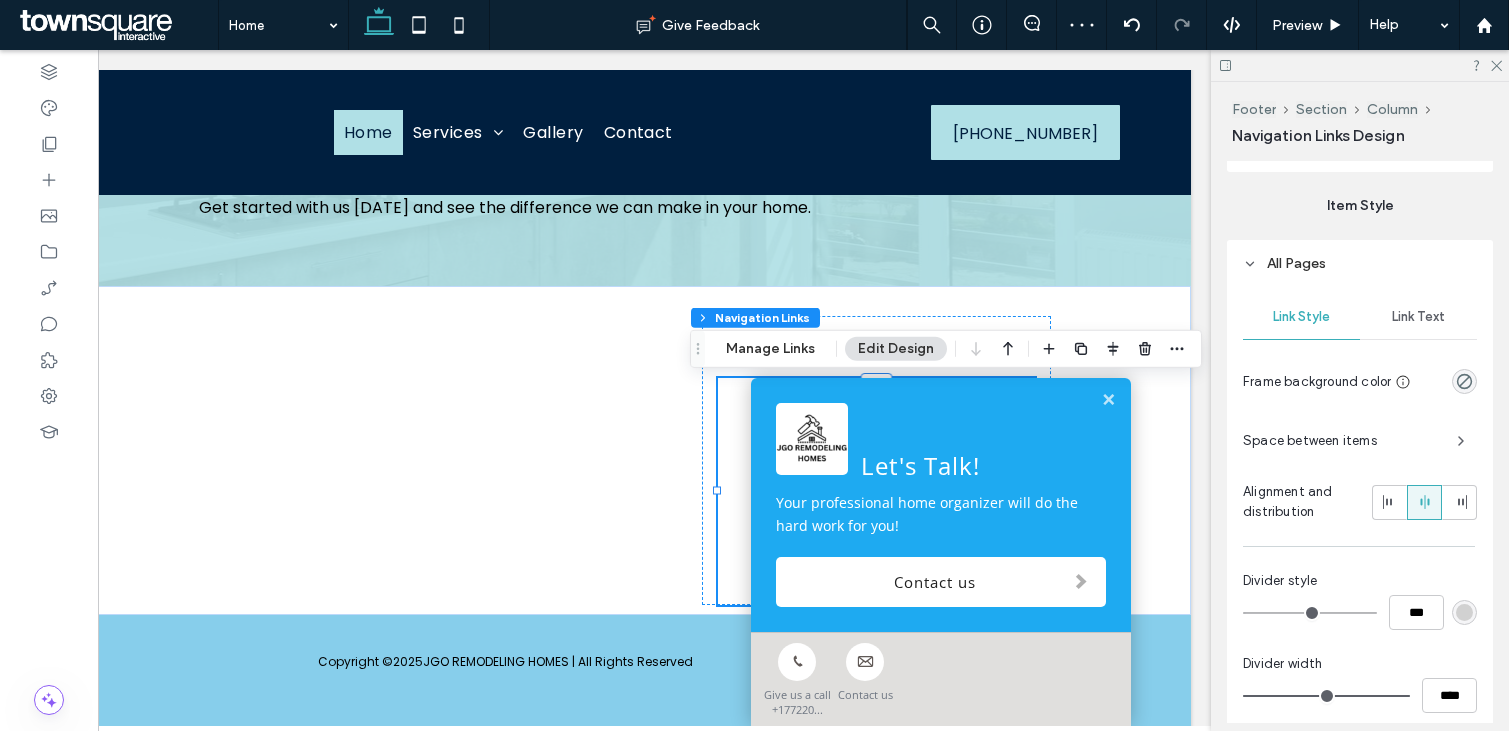 click on "Link Text" at bounding box center [1418, 317] 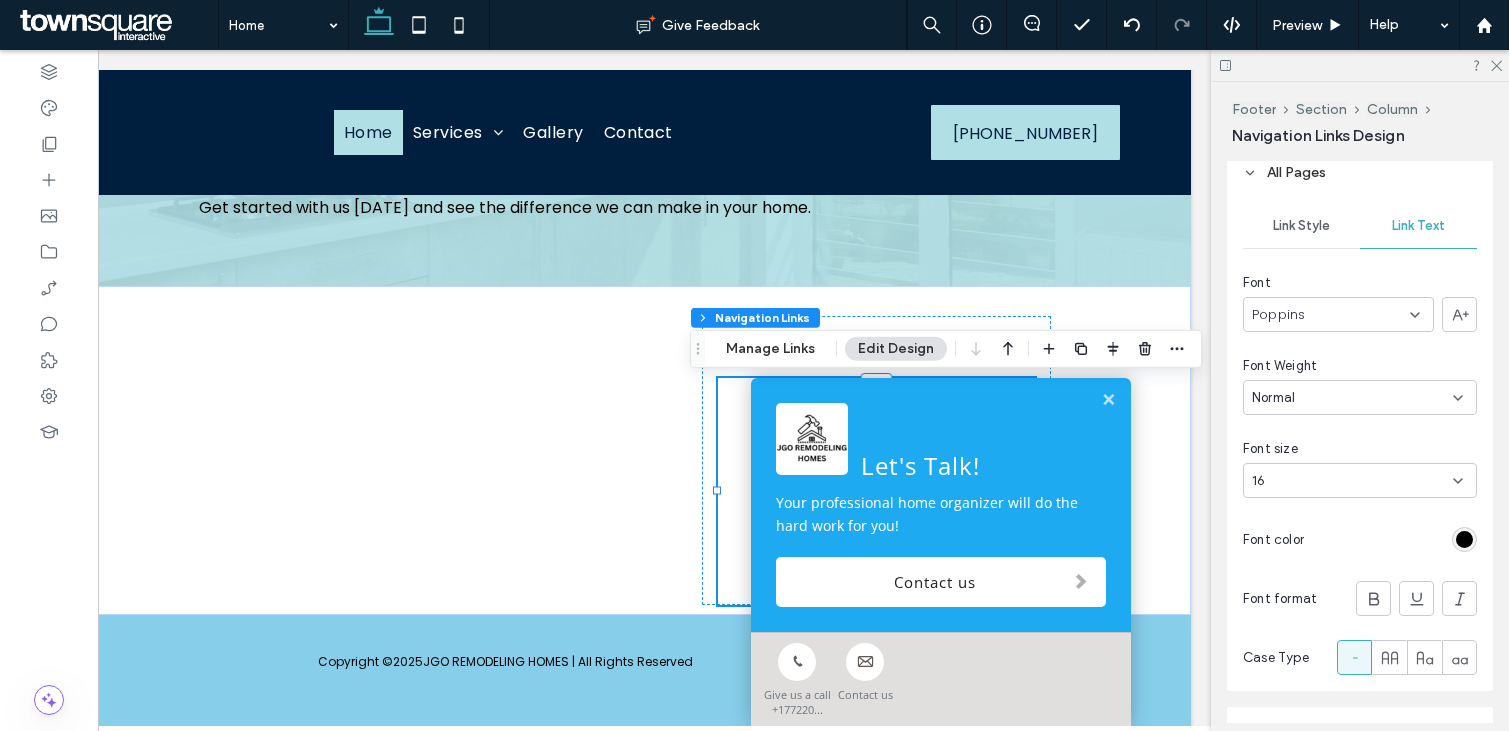 scroll, scrollTop: 518, scrollLeft: 0, axis: vertical 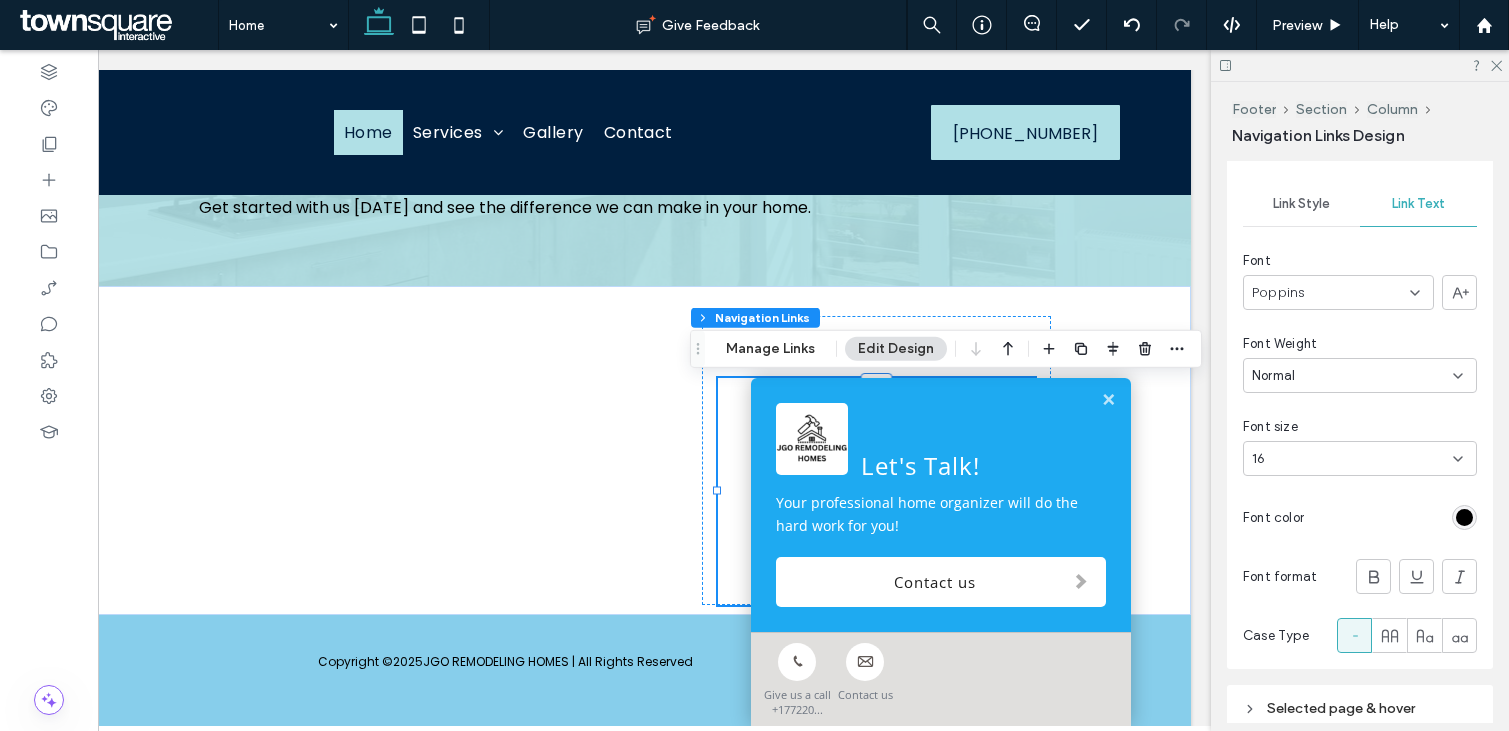 click at bounding box center [1464, 517] 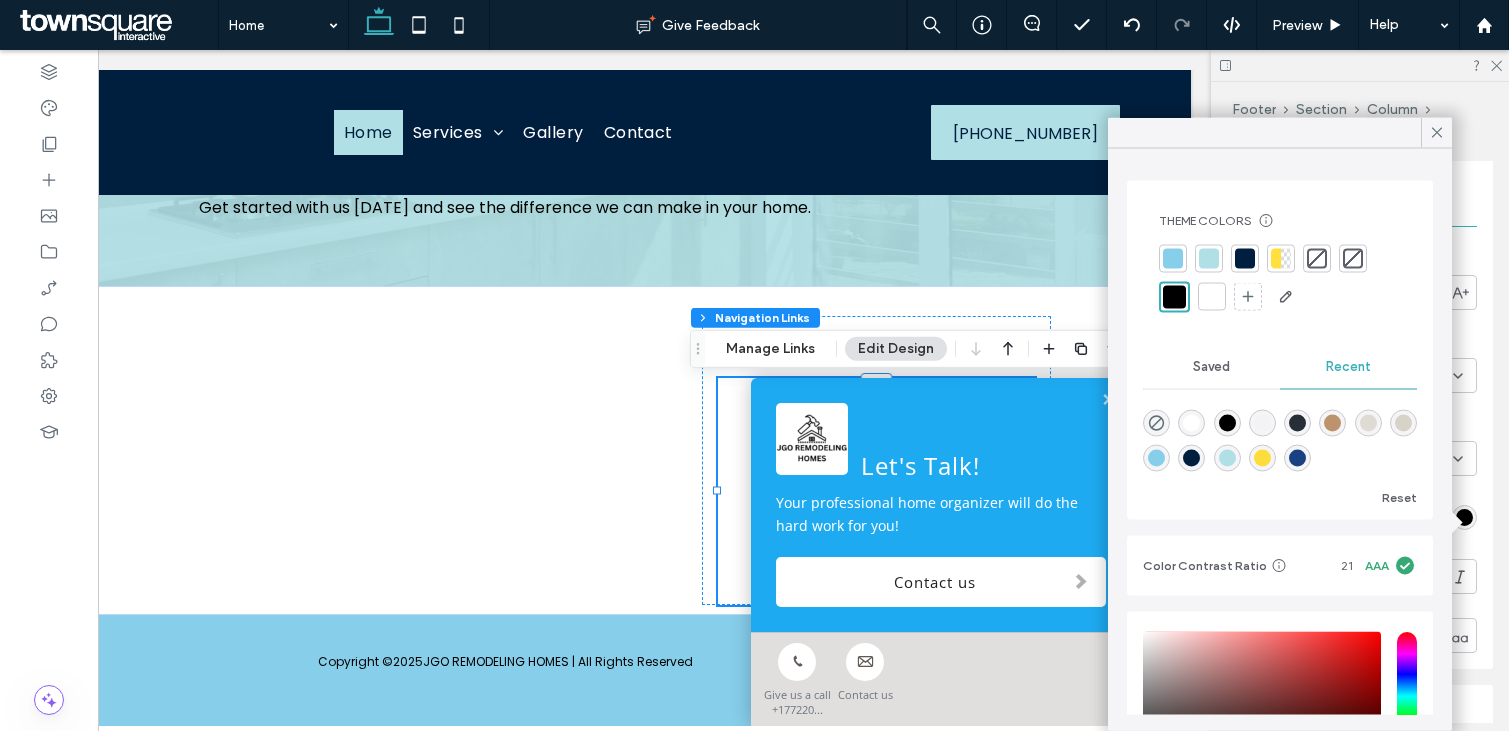 click at bounding box center [1212, 297] 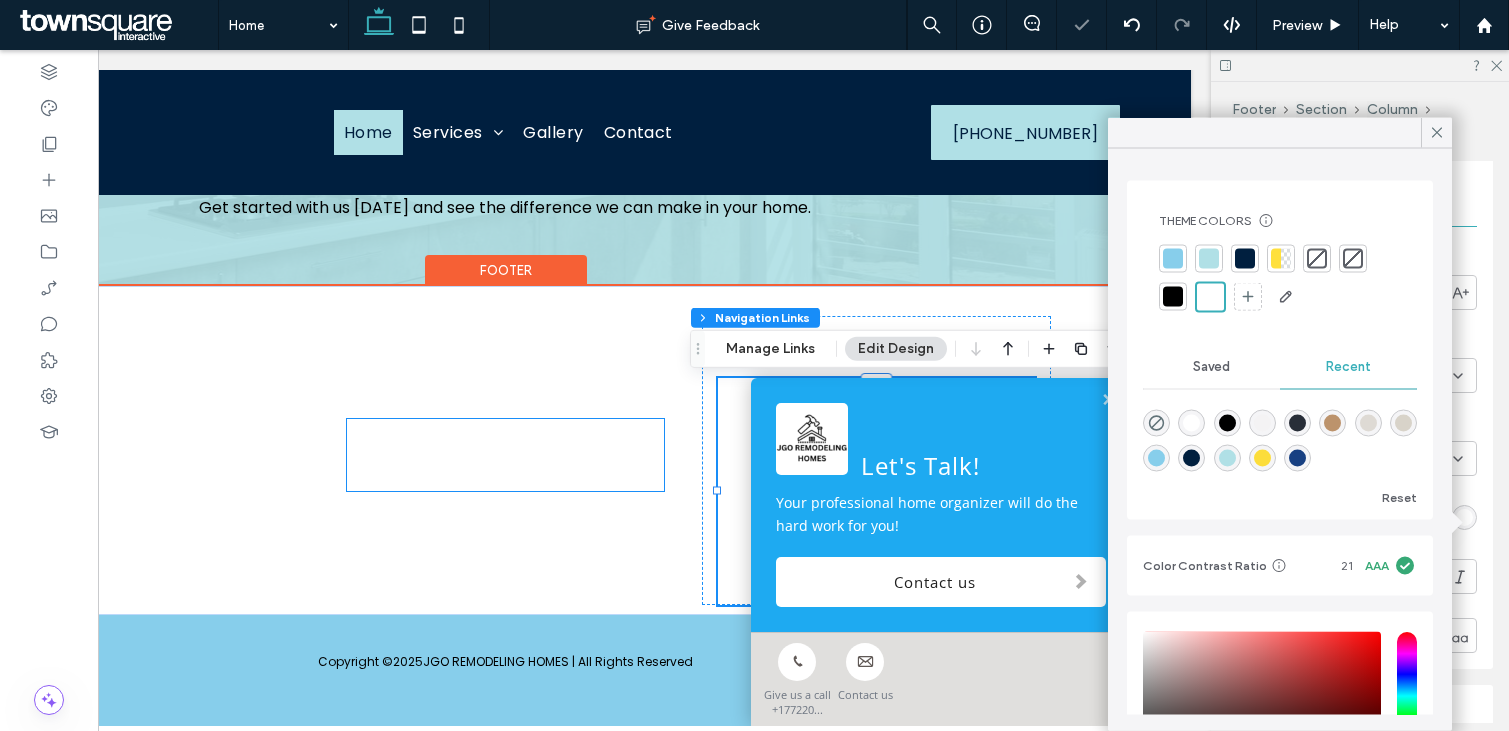 click on "34953" at bounding box center (505, 479) 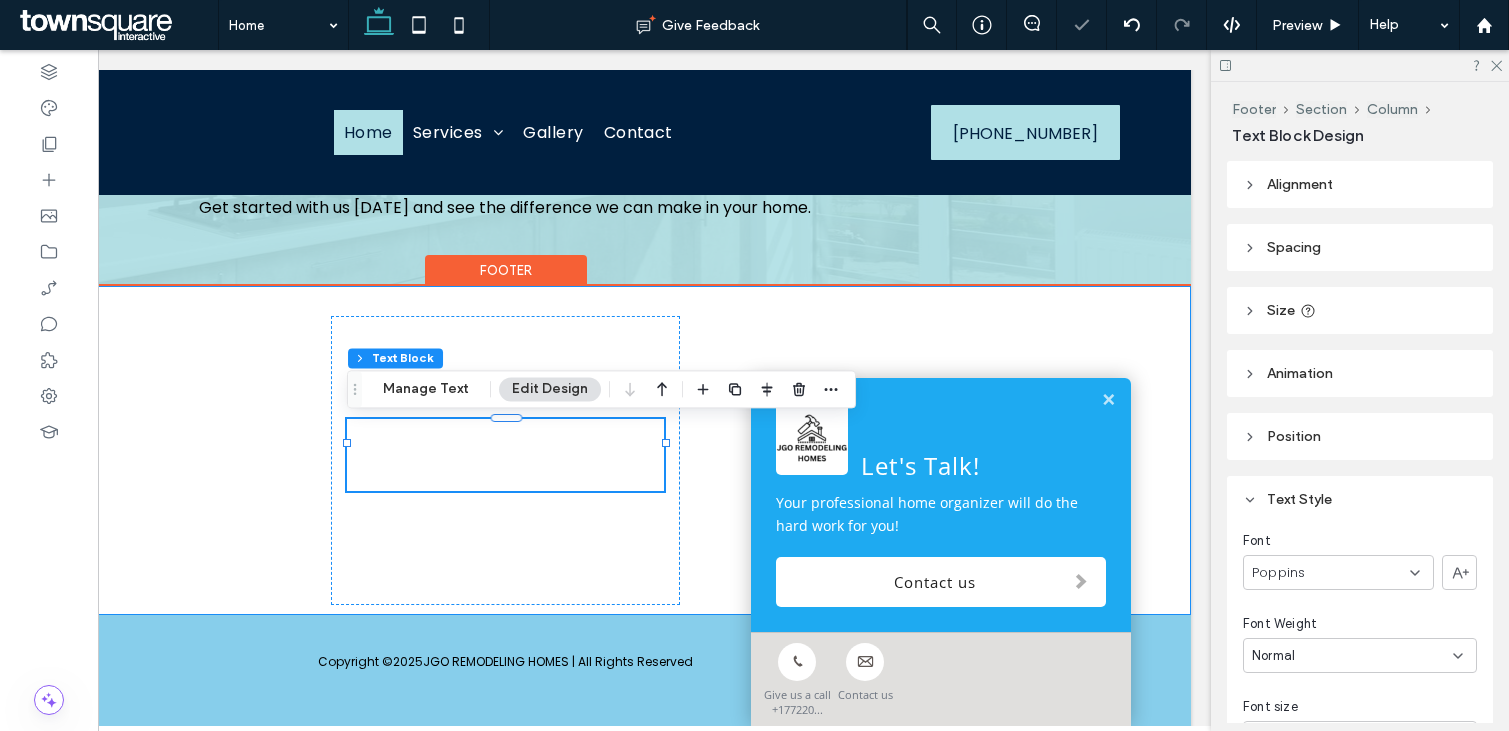 click on "Contact Details
[PHONE_NUMBER]
[GEOGRAPHIC_DATA], [GEOGRAPHIC_DATA]
Mon - Fri
8:00 am
-  6:00 pm
Sat - Sun
Closed
Kitchen Remodeling
Bathroom Remodeling
Windows and Doors
Full Home Remodeling
Flooring
Our Services" at bounding box center (506, 450) 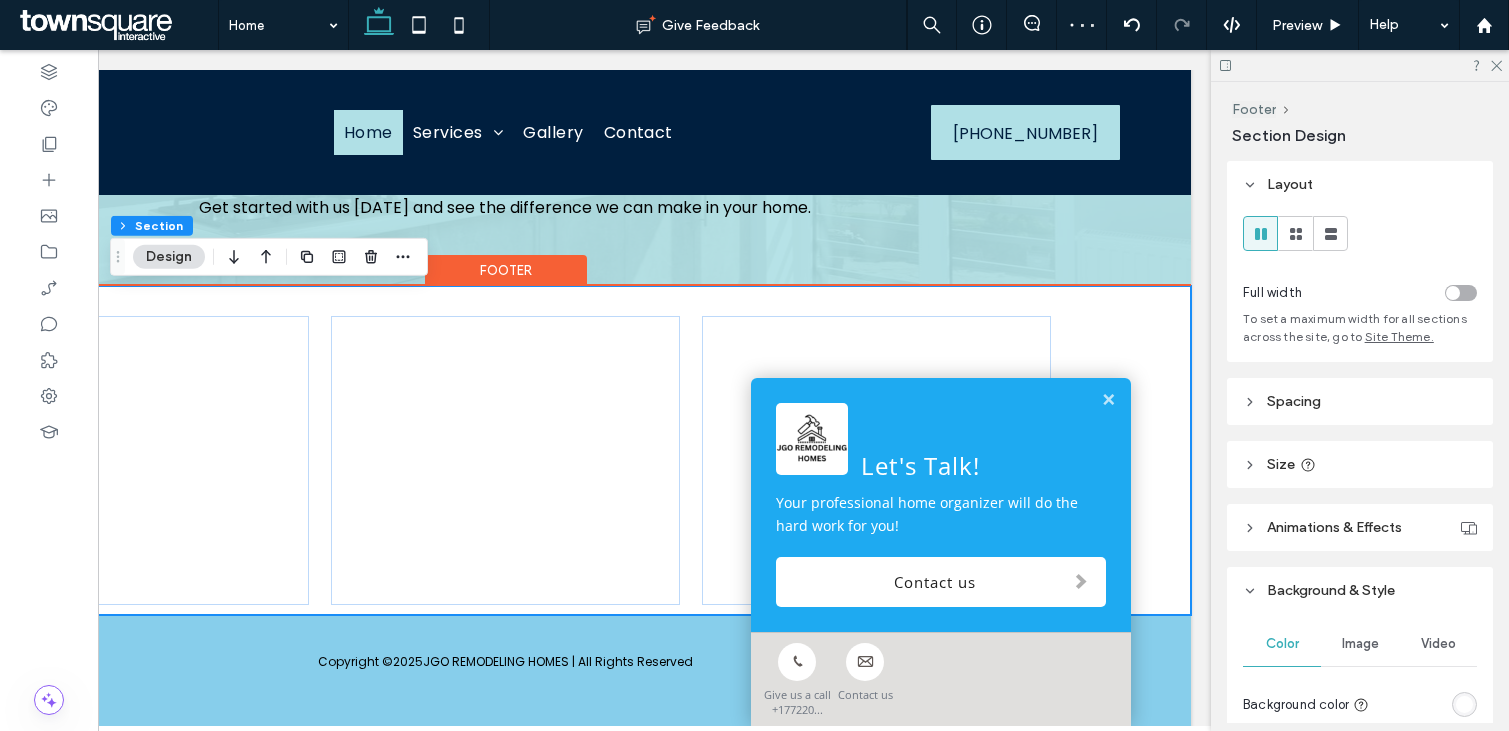 scroll, scrollTop: 2880, scrollLeft: 0, axis: vertical 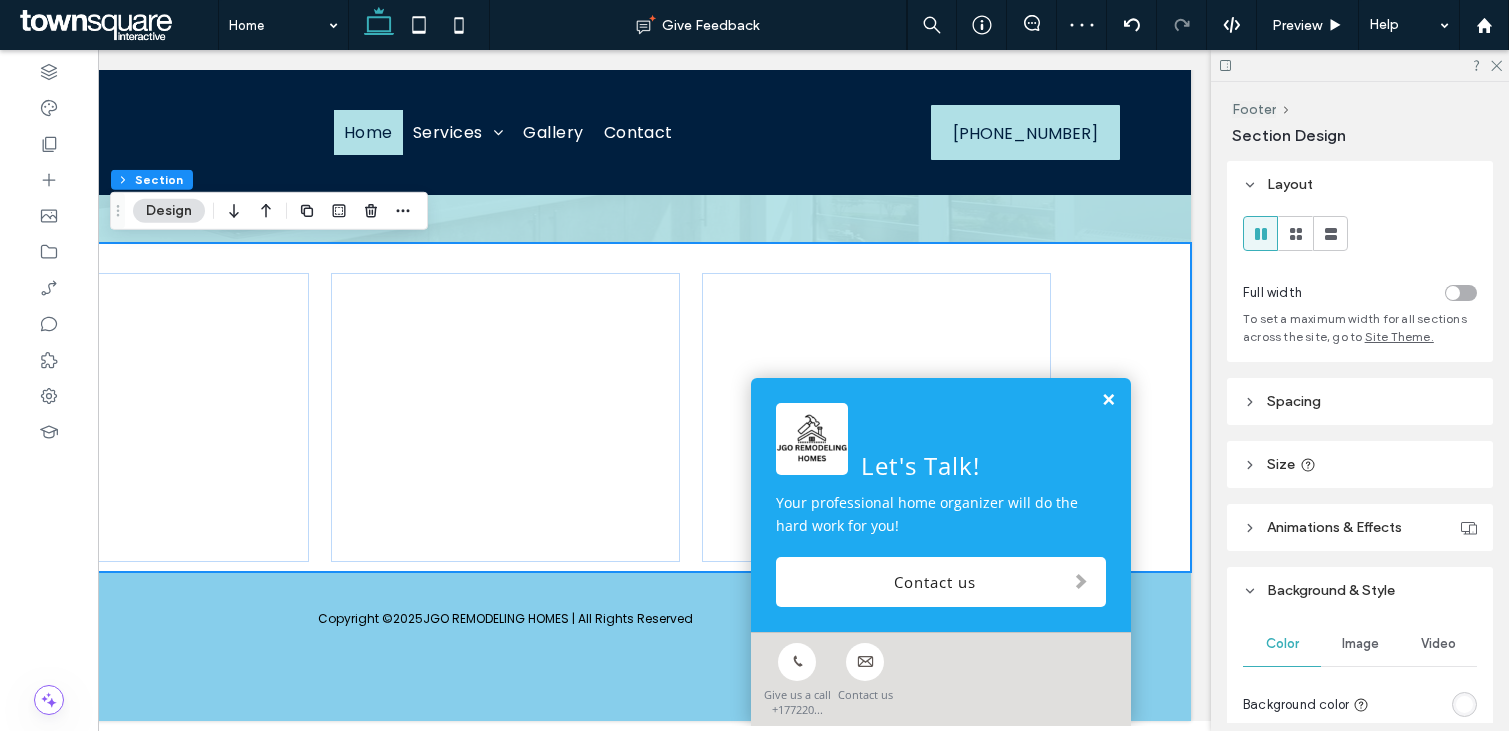 click at bounding box center (1108, 400) 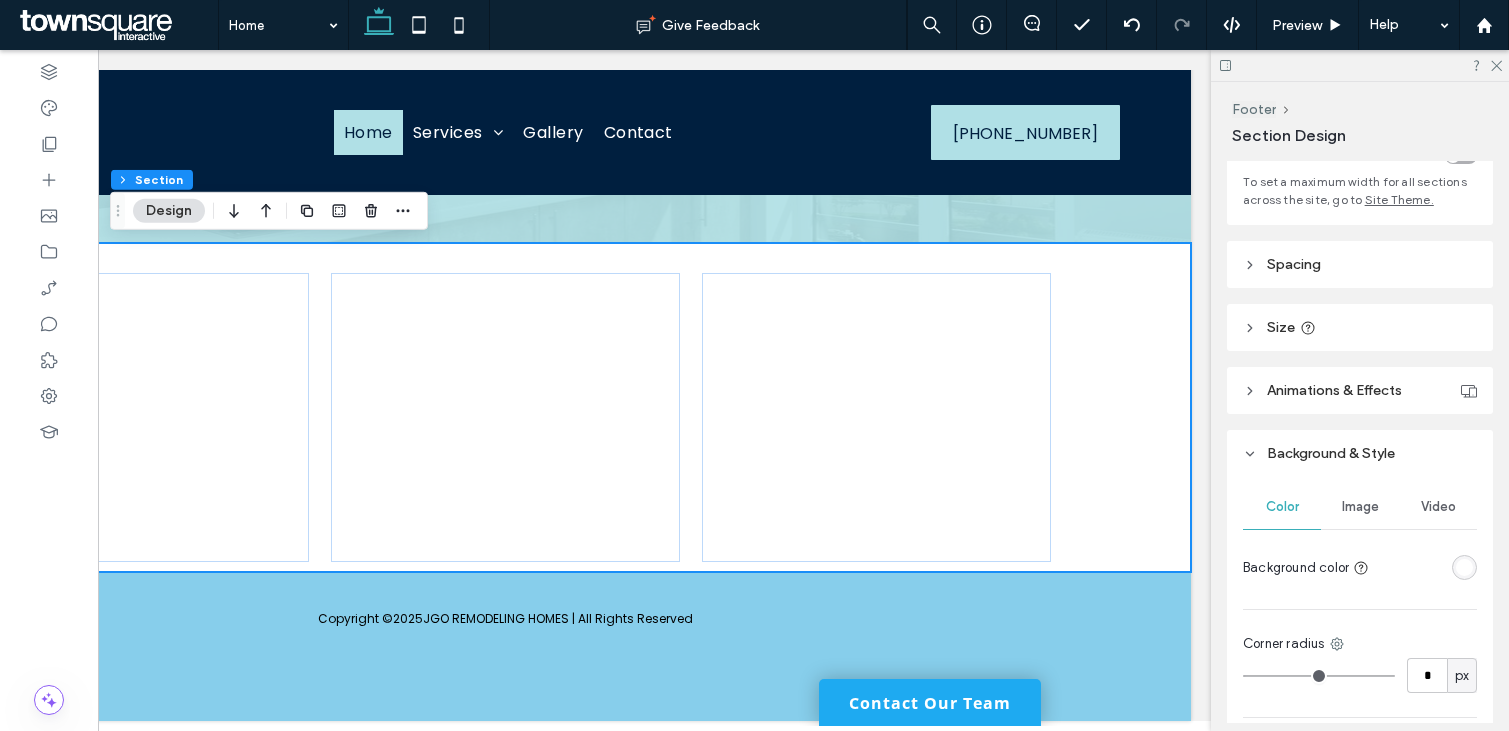 scroll, scrollTop: 400, scrollLeft: 0, axis: vertical 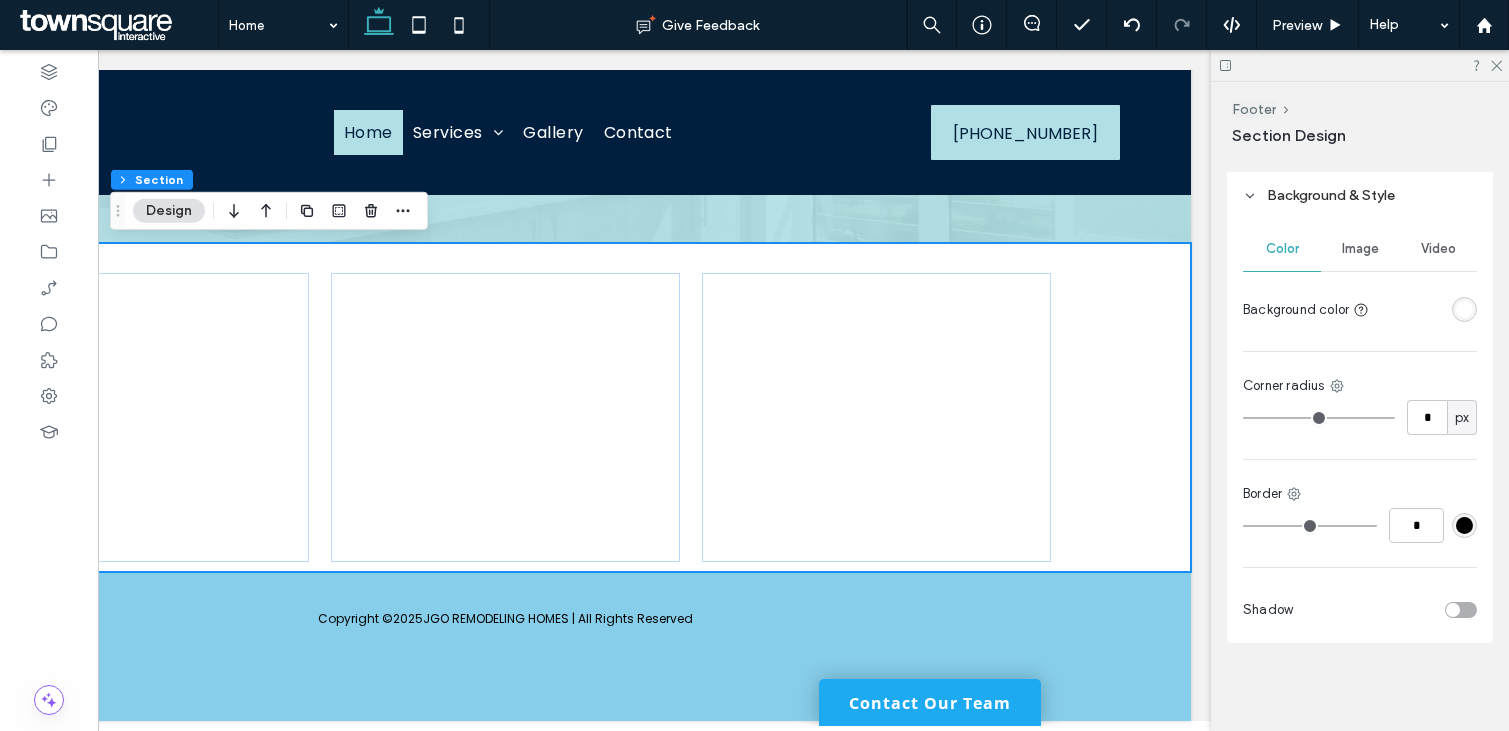 click at bounding box center (1464, 309) 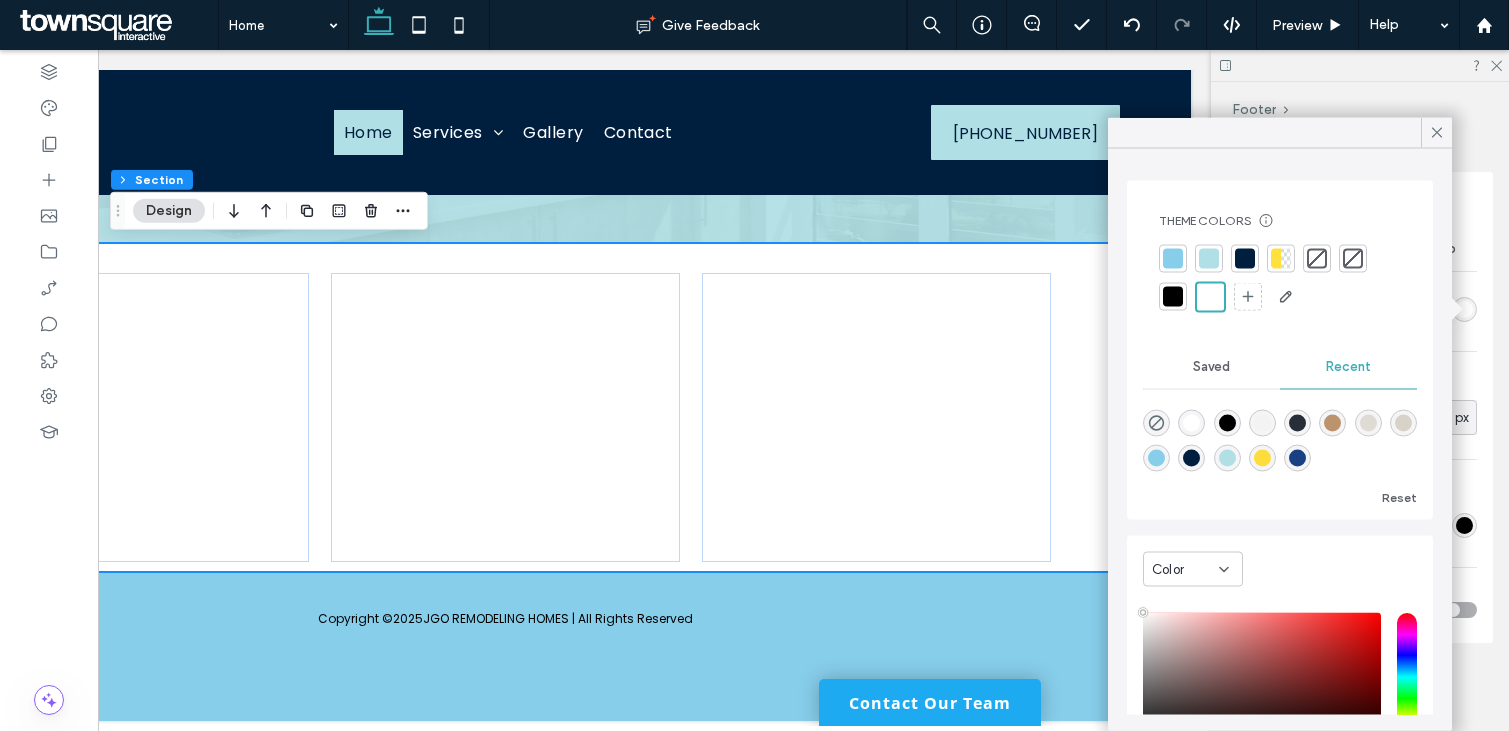 click at bounding box center (1297, 458) 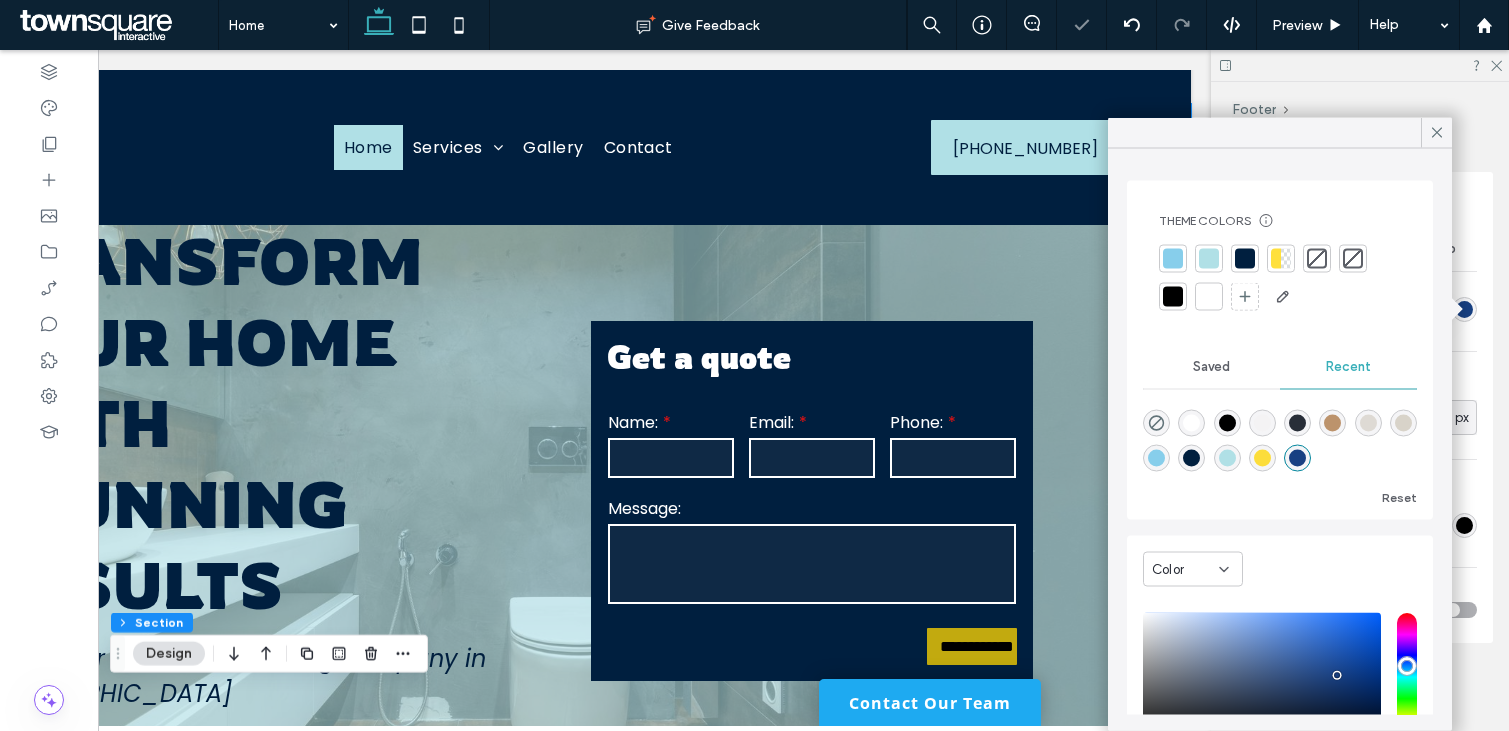 scroll, scrollTop: 0, scrollLeft: 0, axis: both 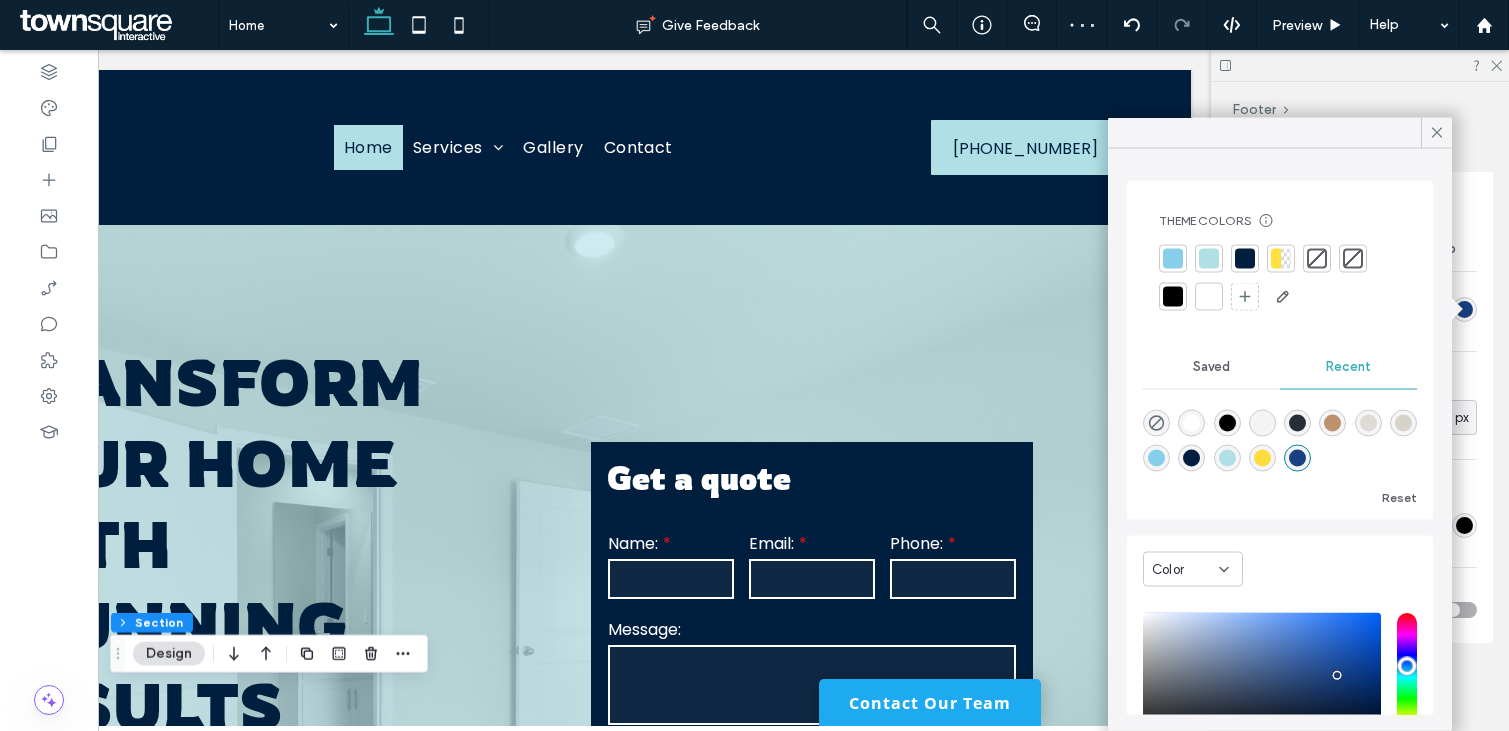 click at bounding box center [1245, 259] 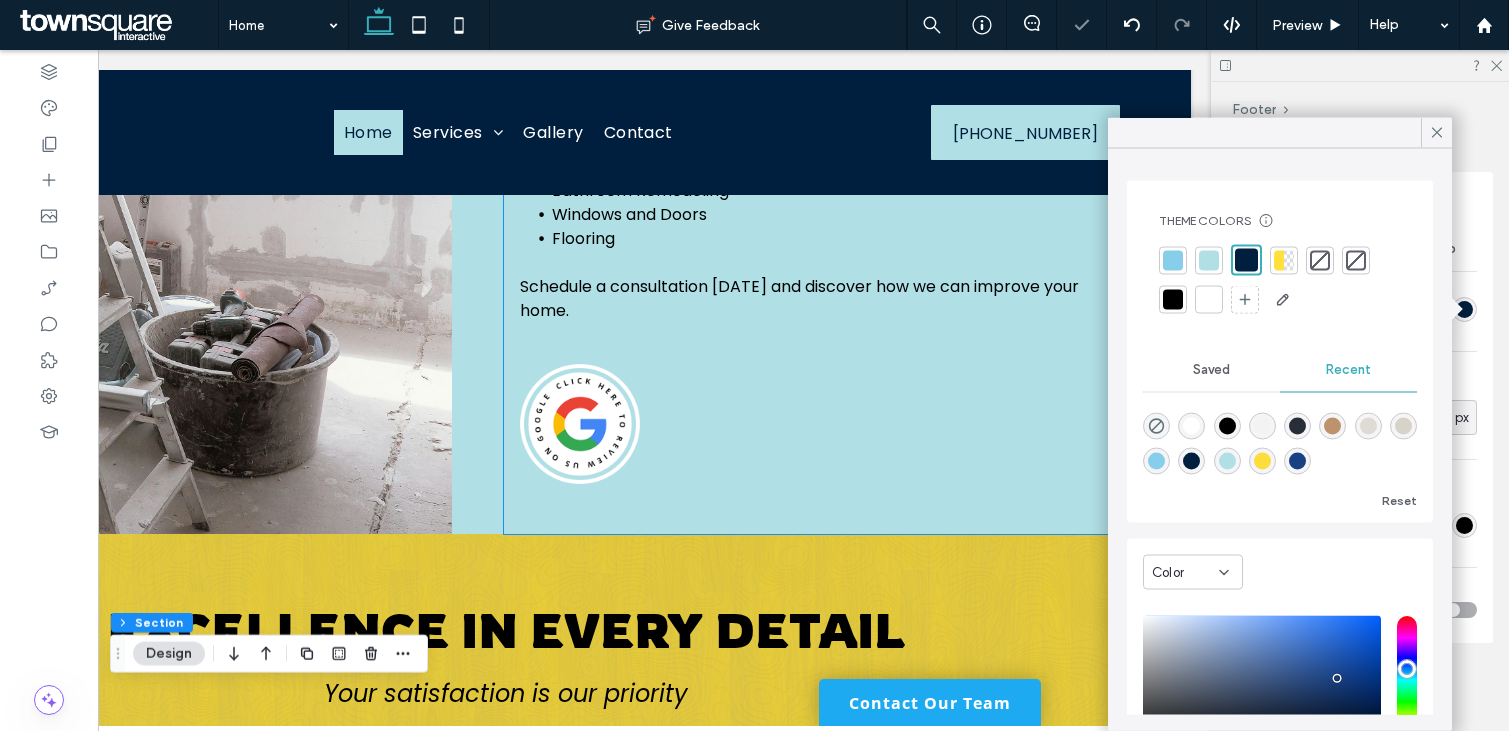 scroll, scrollTop: 2850, scrollLeft: 0, axis: vertical 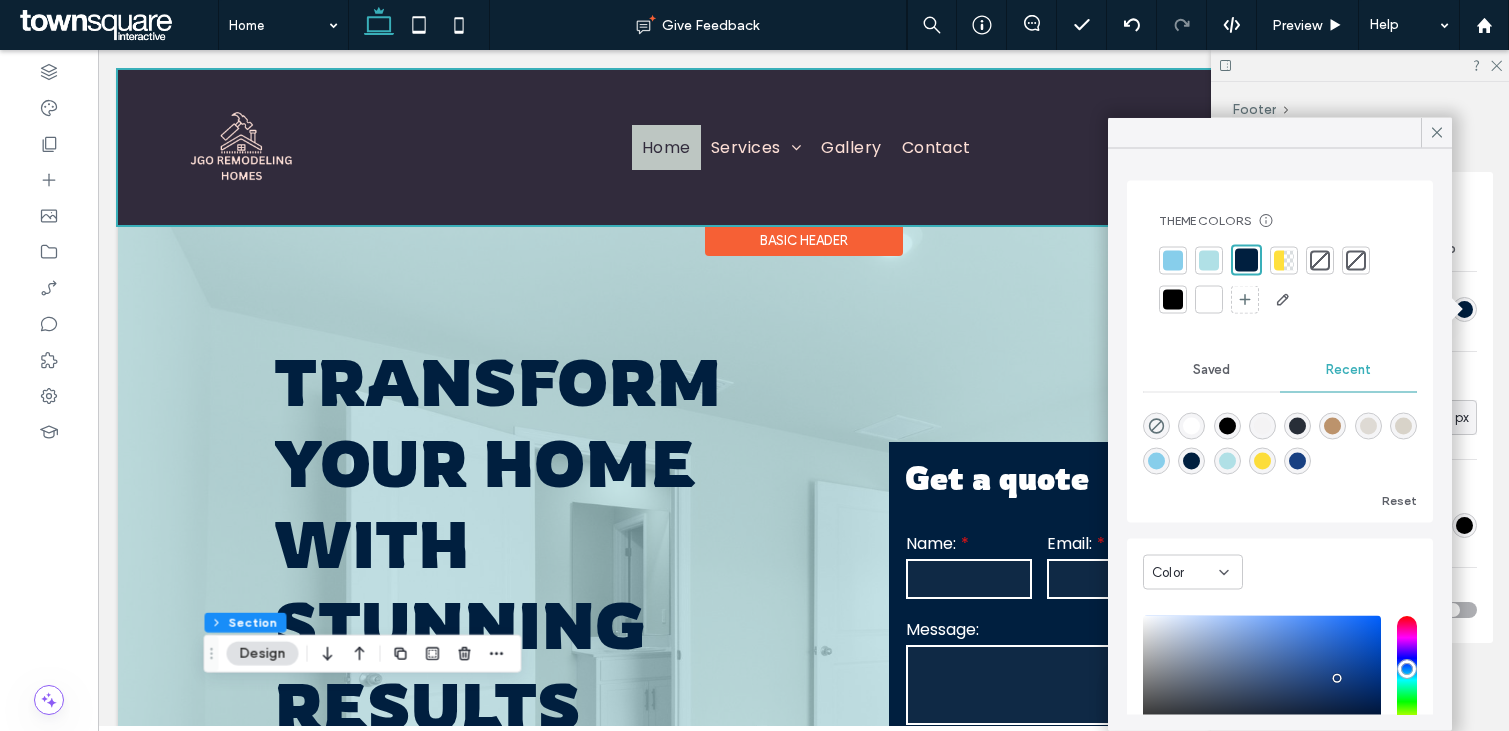 click at bounding box center [803, 147] 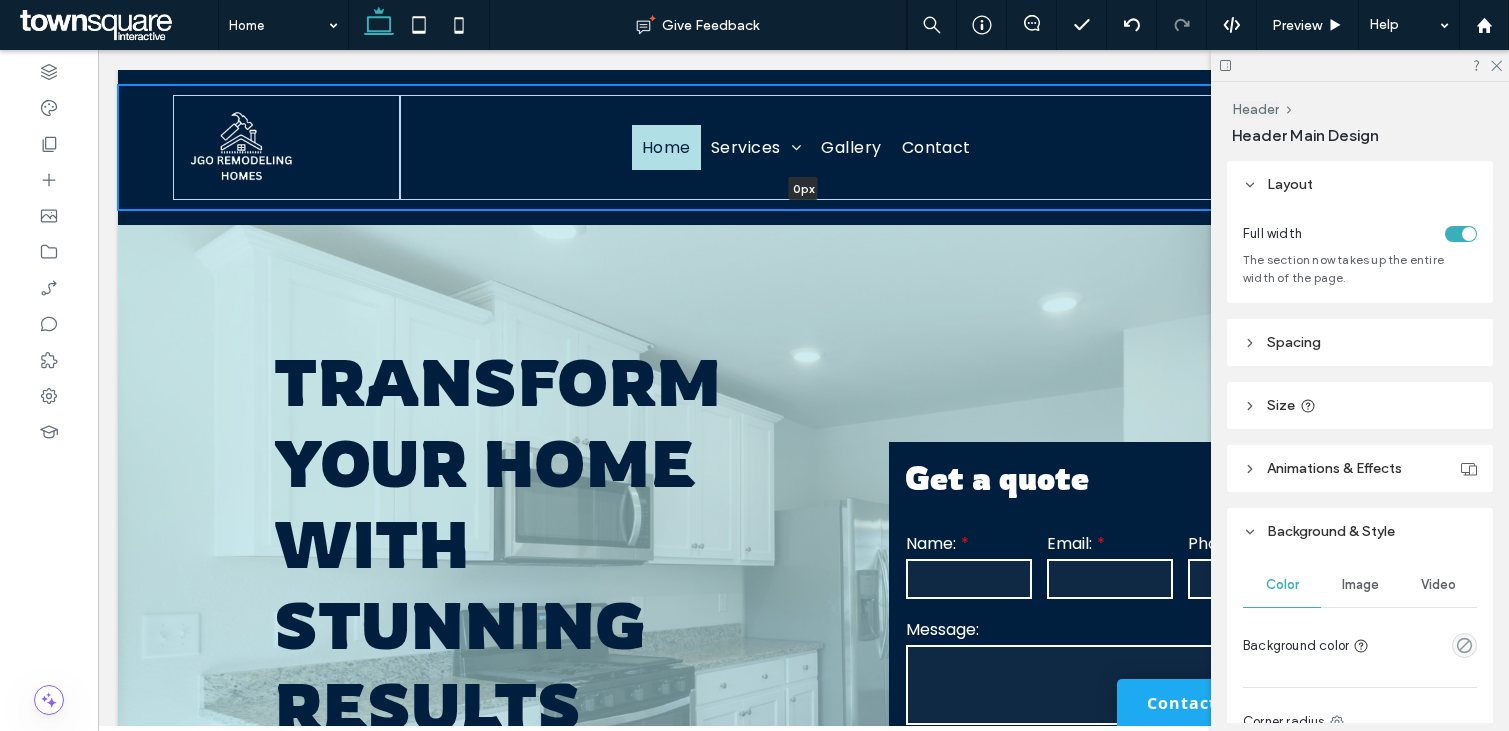 drag, startPoint x: 286, startPoint y: 206, endPoint x: 307, endPoint y: 60, distance: 147.50255 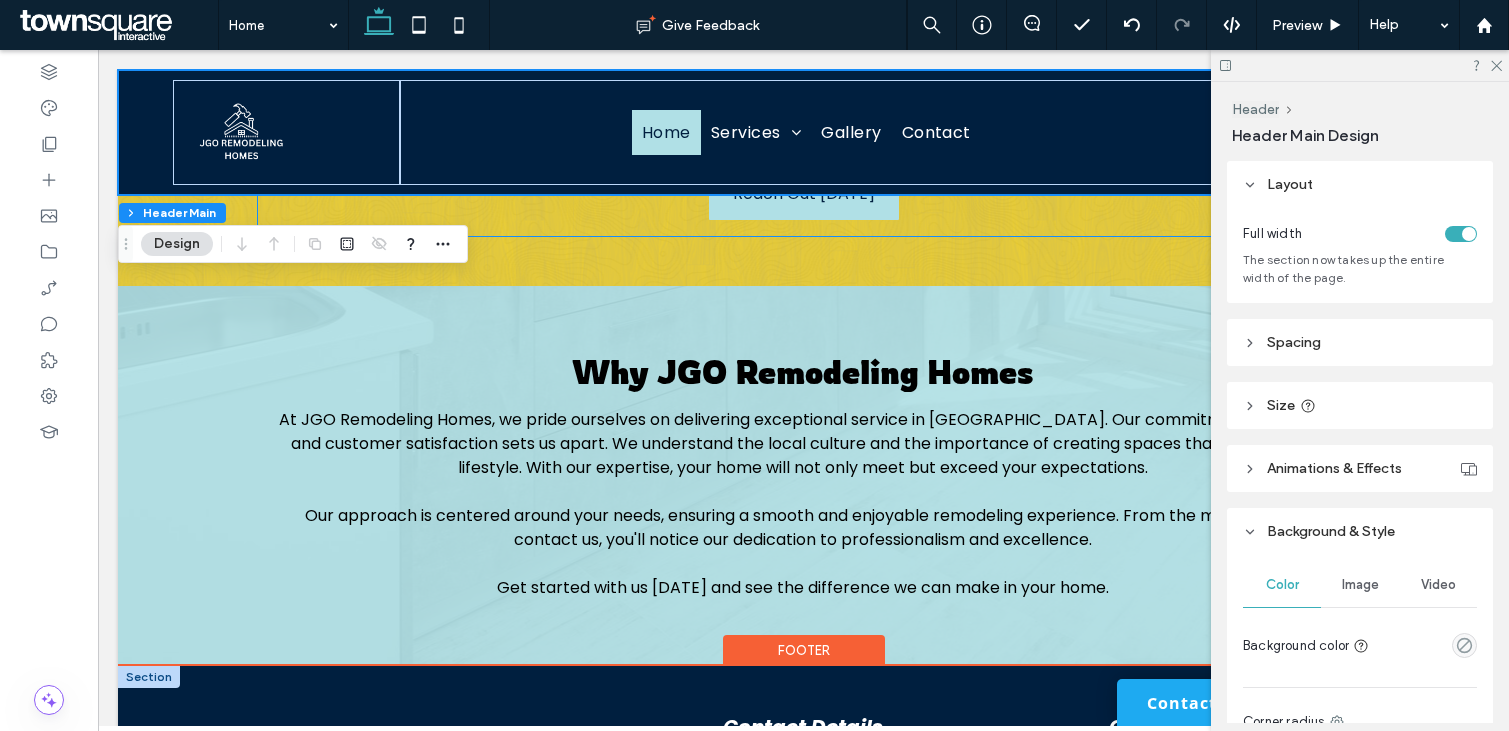scroll, scrollTop: 2454, scrollLeft: 0, axis: vertical 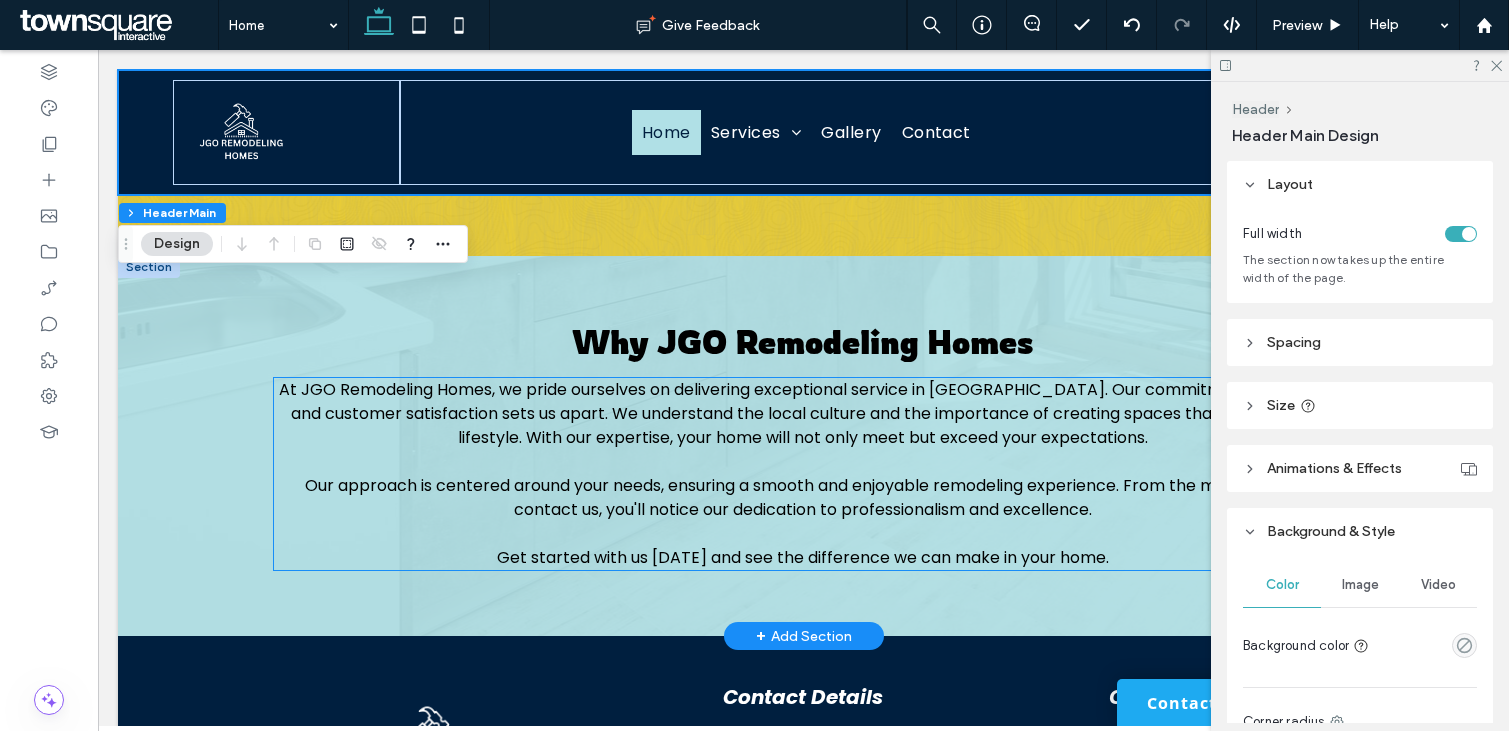 click on "At JGO Remodeling Homes, we pride ourselves on delivering exceptional service in [GEOGRAPHIC_DATA]. Our commitment to quality and customer satisfaction sets us apart. We understand the local culture and the importance of creating spaces that reflect your lifestyle. With our expertise, your home will not only meet but exceed your expectations." at bounding box center (803, 413) 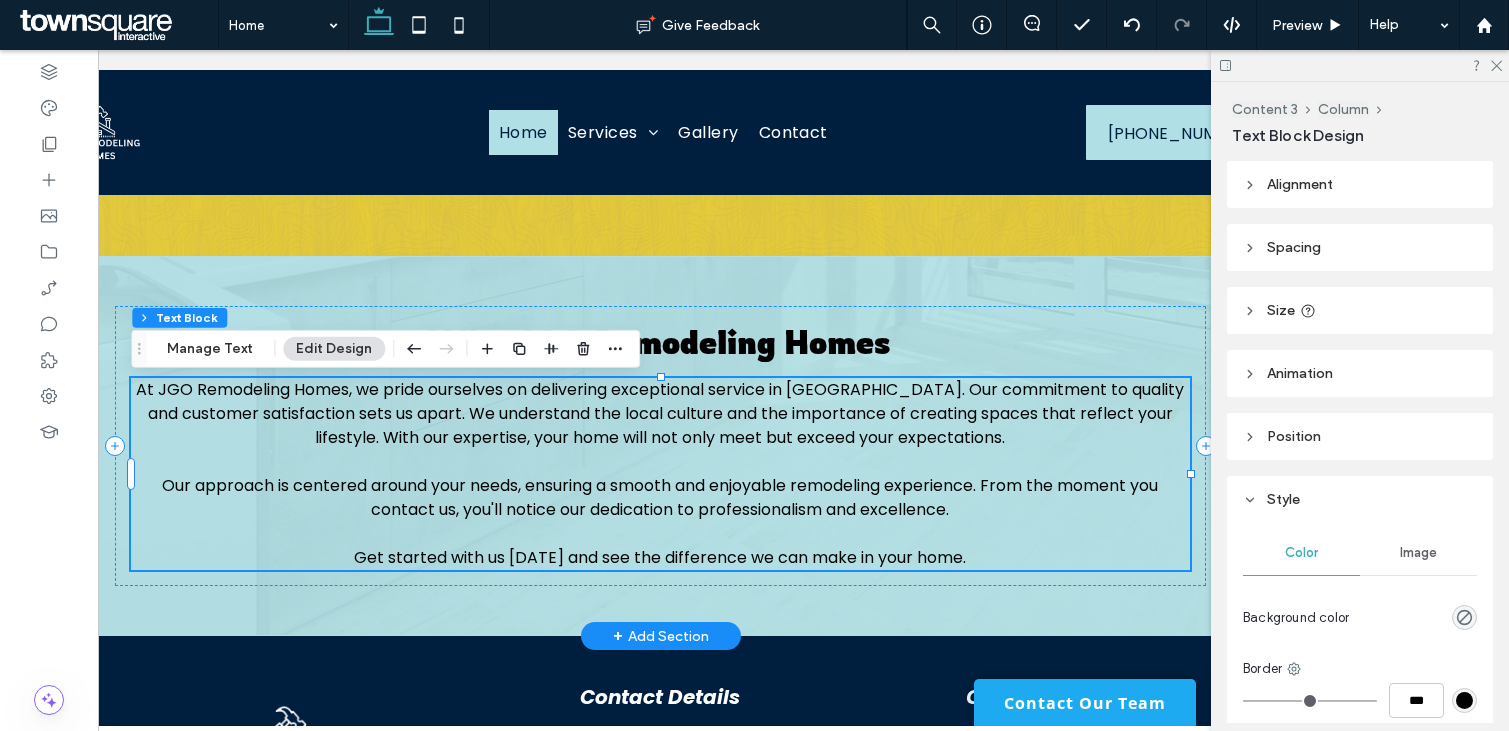 scroll, scrollTop: 0, scrollLeft: 139, axis: horizontal 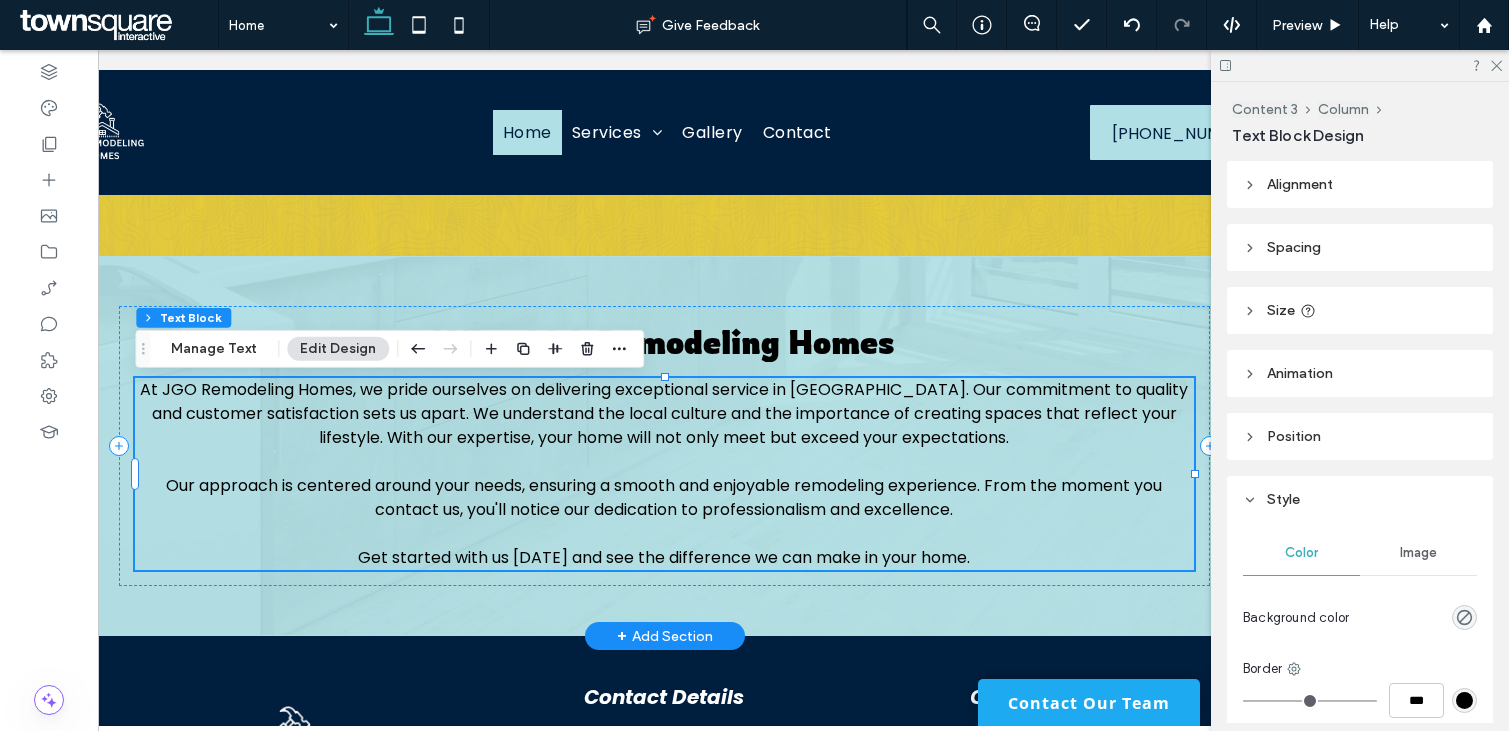 click on "At JGO Remodeling Homes, we pride ourselves on delivering exceptional service in [GEOGRAPHIC_DATA]. Our commitment to quality and customer satisfaction sets us apart. We understand the local culture and the importance of creating spaces that reflect your lifestyle. With our expertise, your home will not only meet but exceed your expectations." at bounding box center [664, 413] 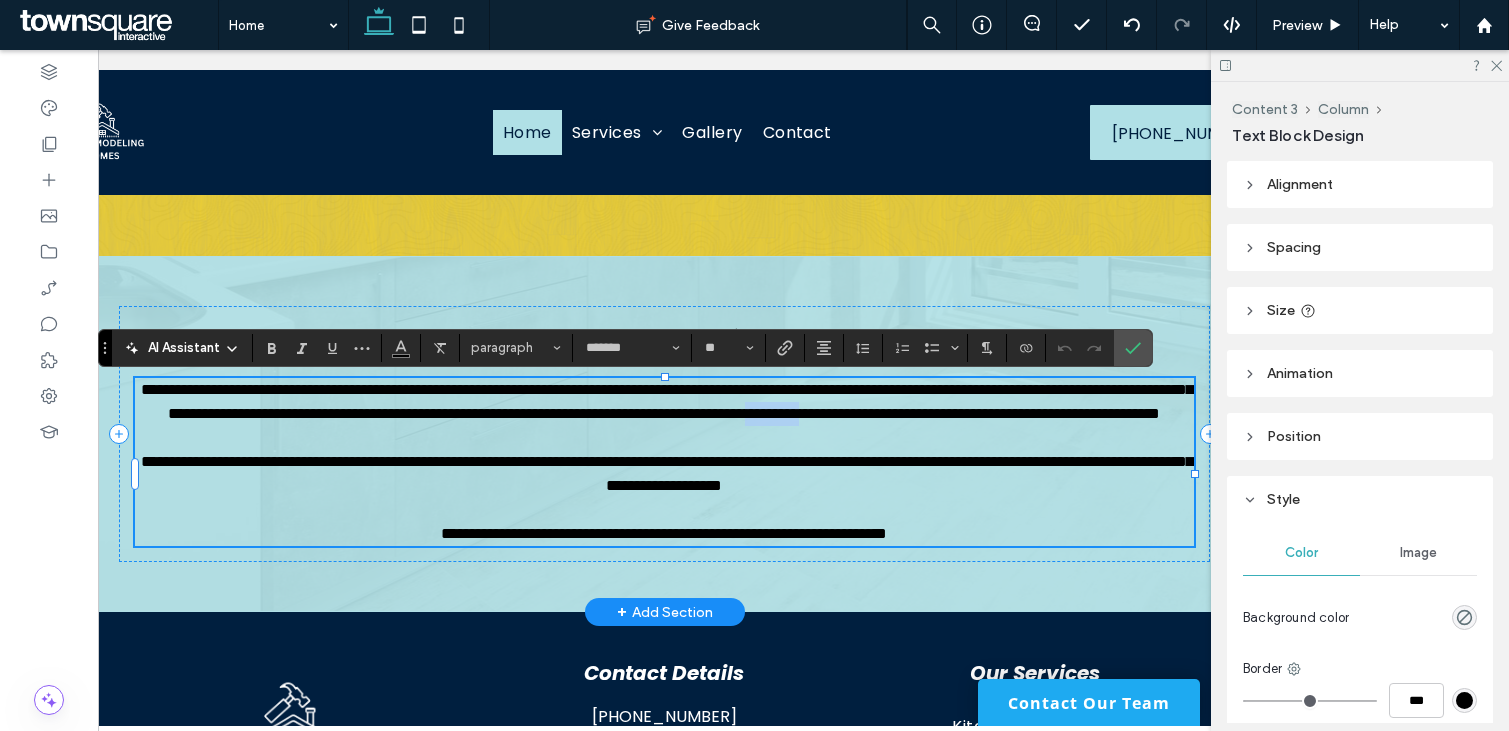 click on "**********" at bounding box center (667, 401) 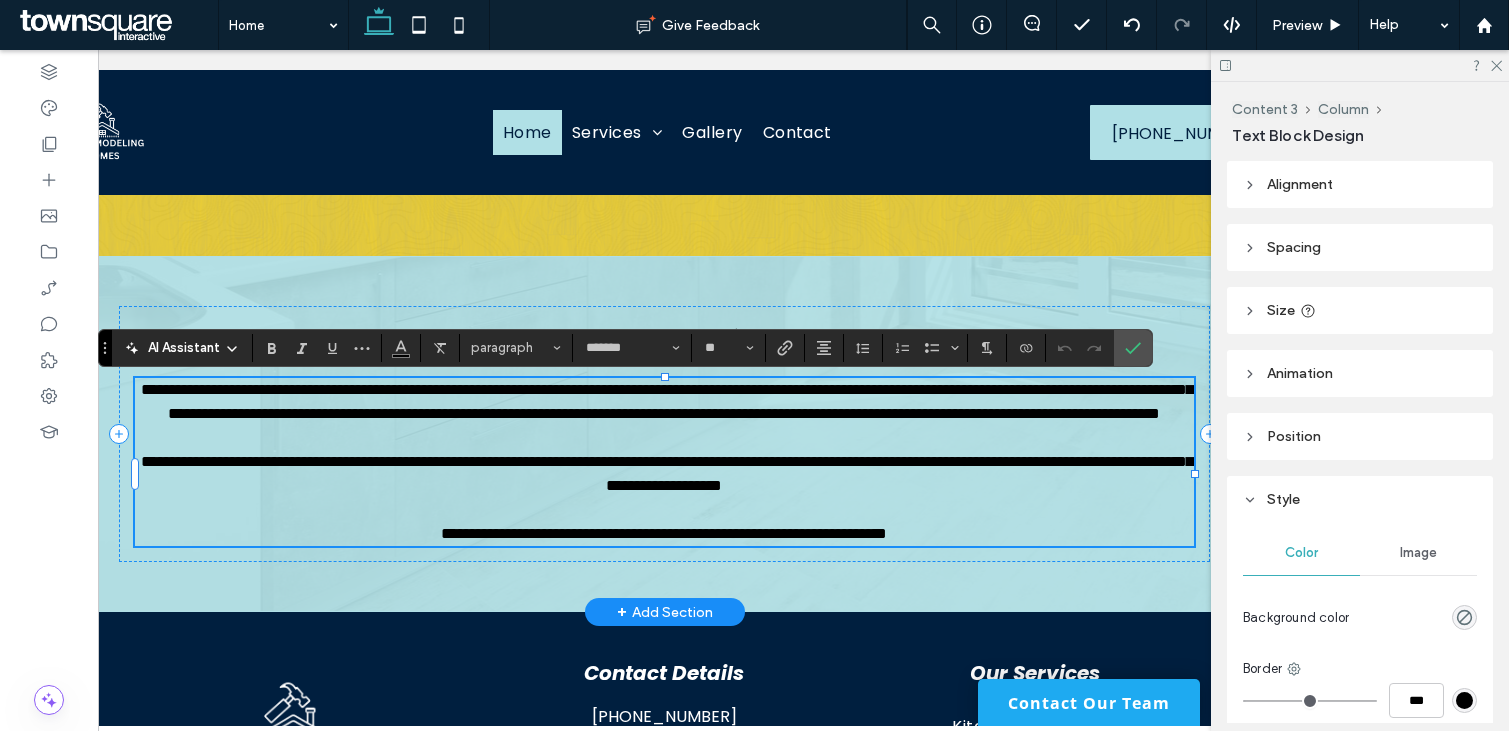 click on "**********" at bounding box center [667, 401] 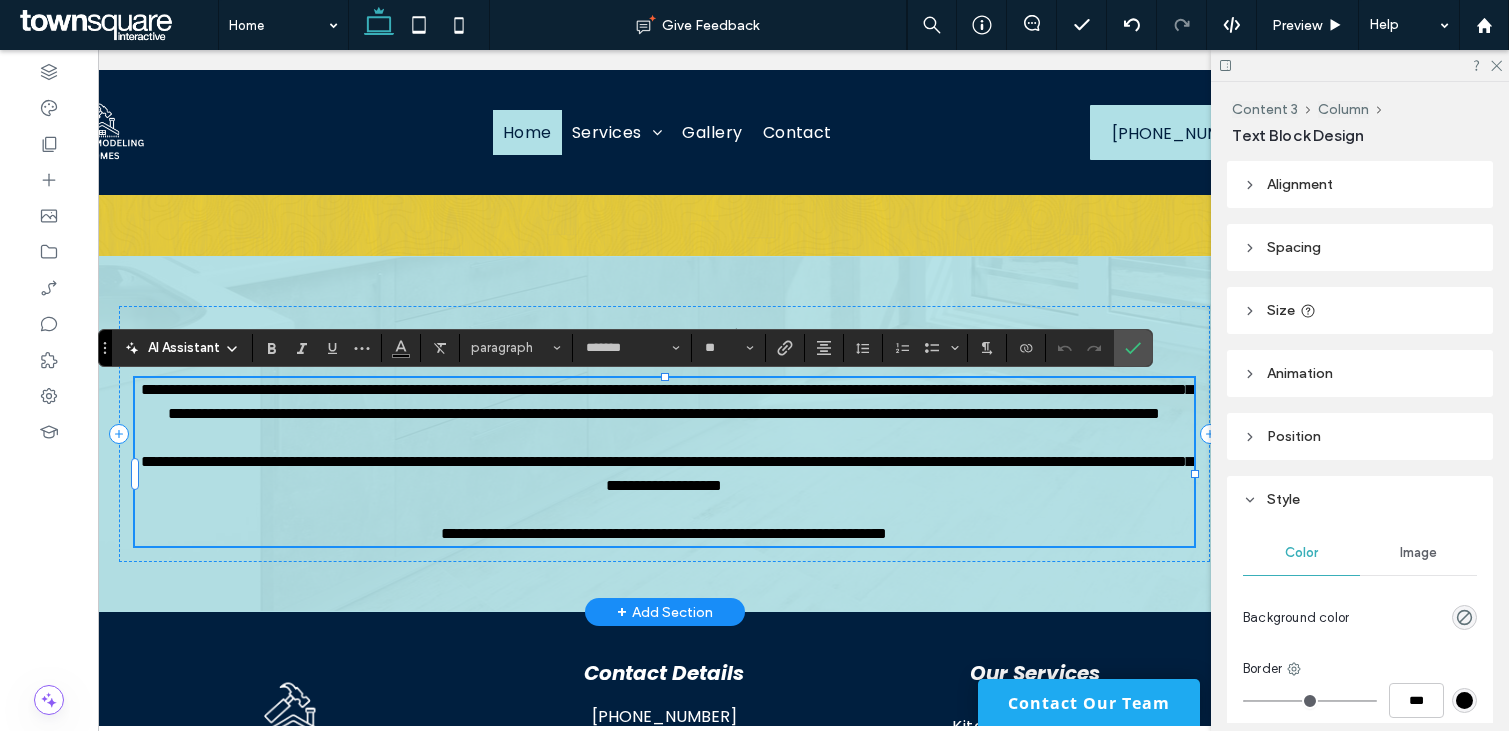 click on "**********" at bounding box center (667, 401) 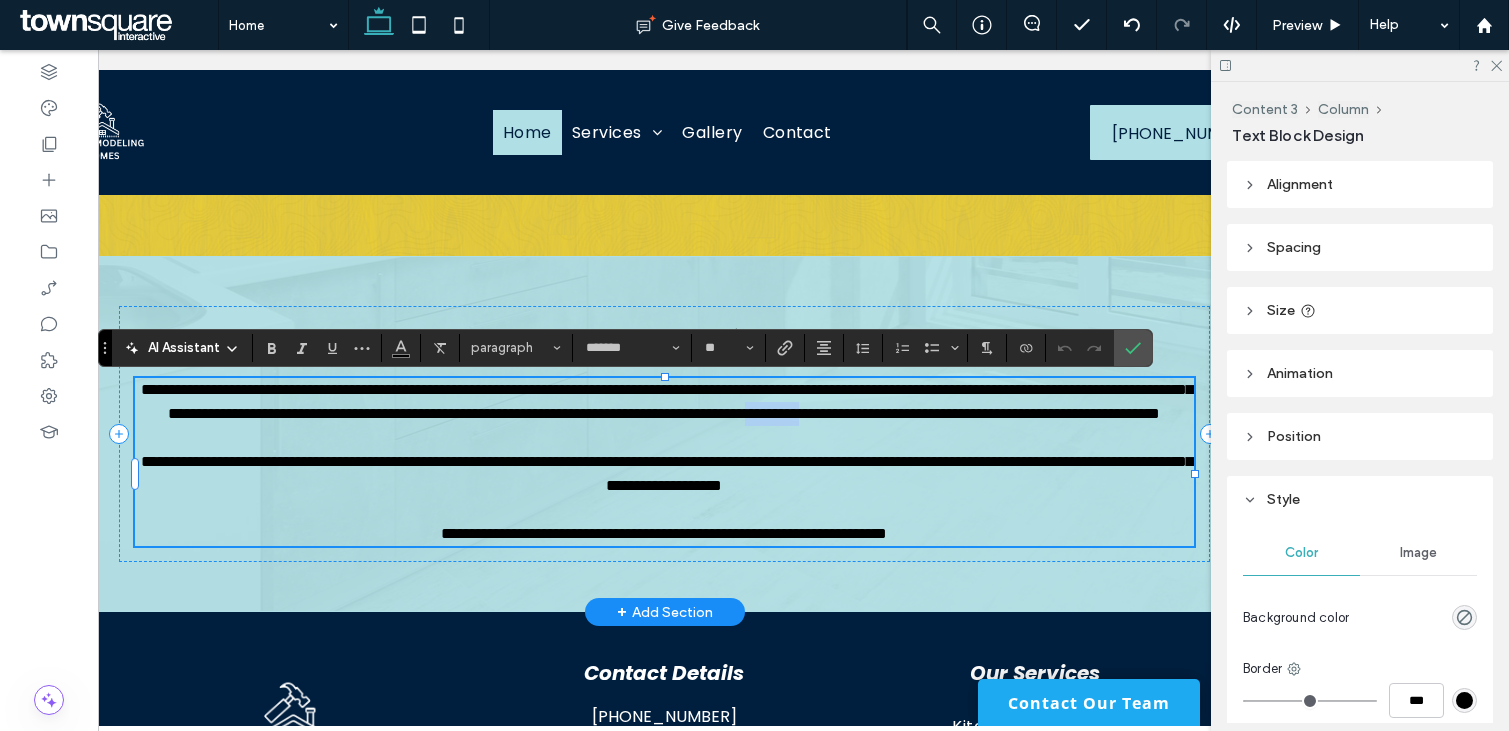 click on "**********" at bounding box center [667, 401] 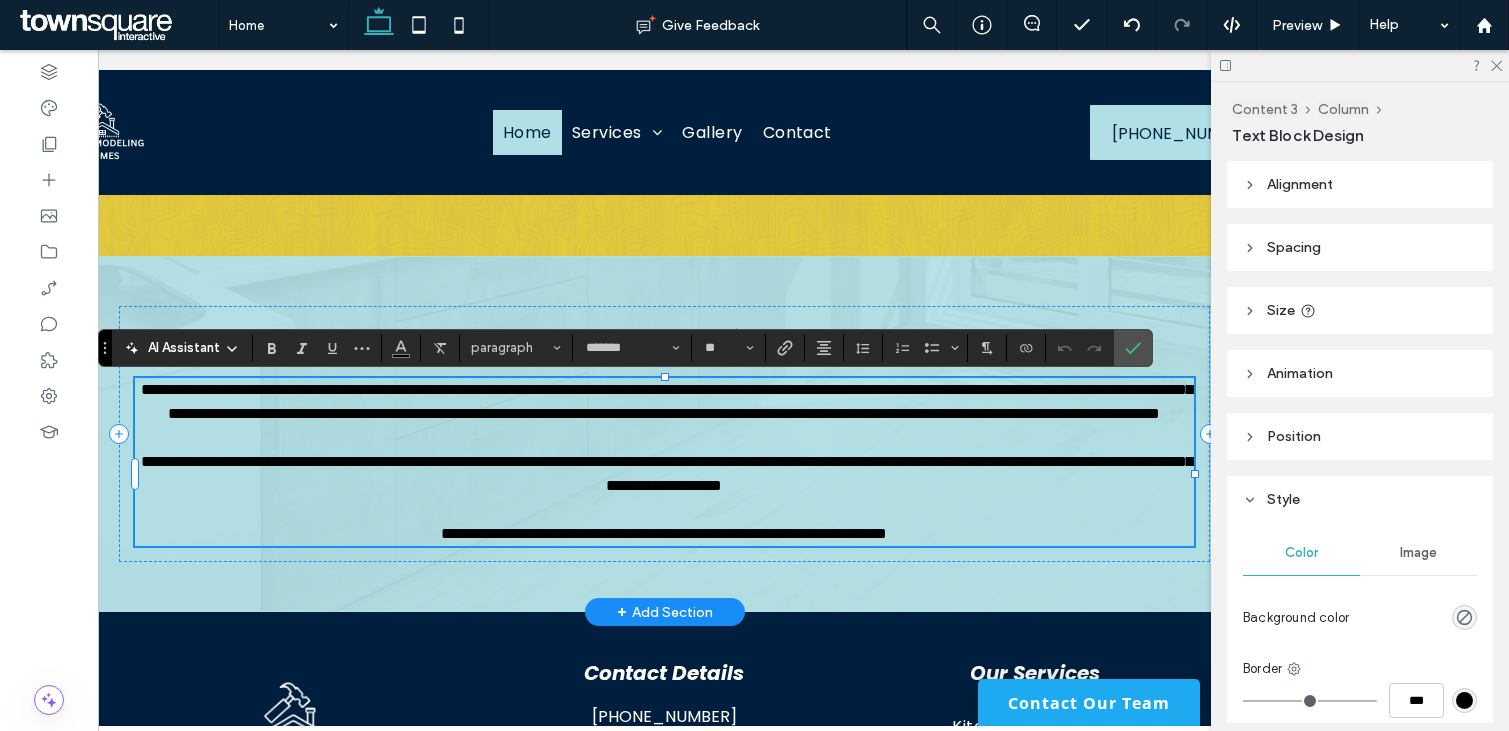scroll, scrollTop: 0, scrollLeft: 0, axis: both 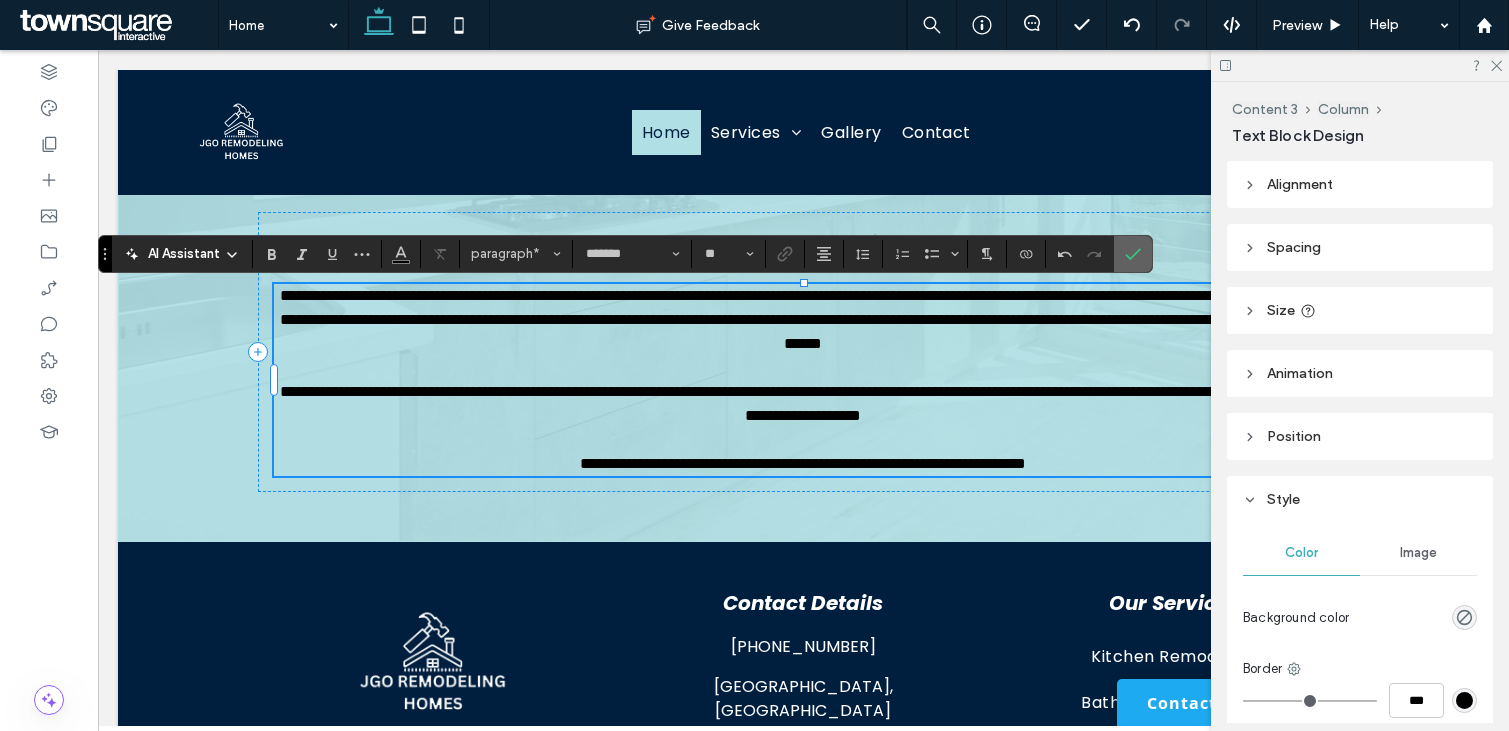 click at bounding box center [1133, 254] 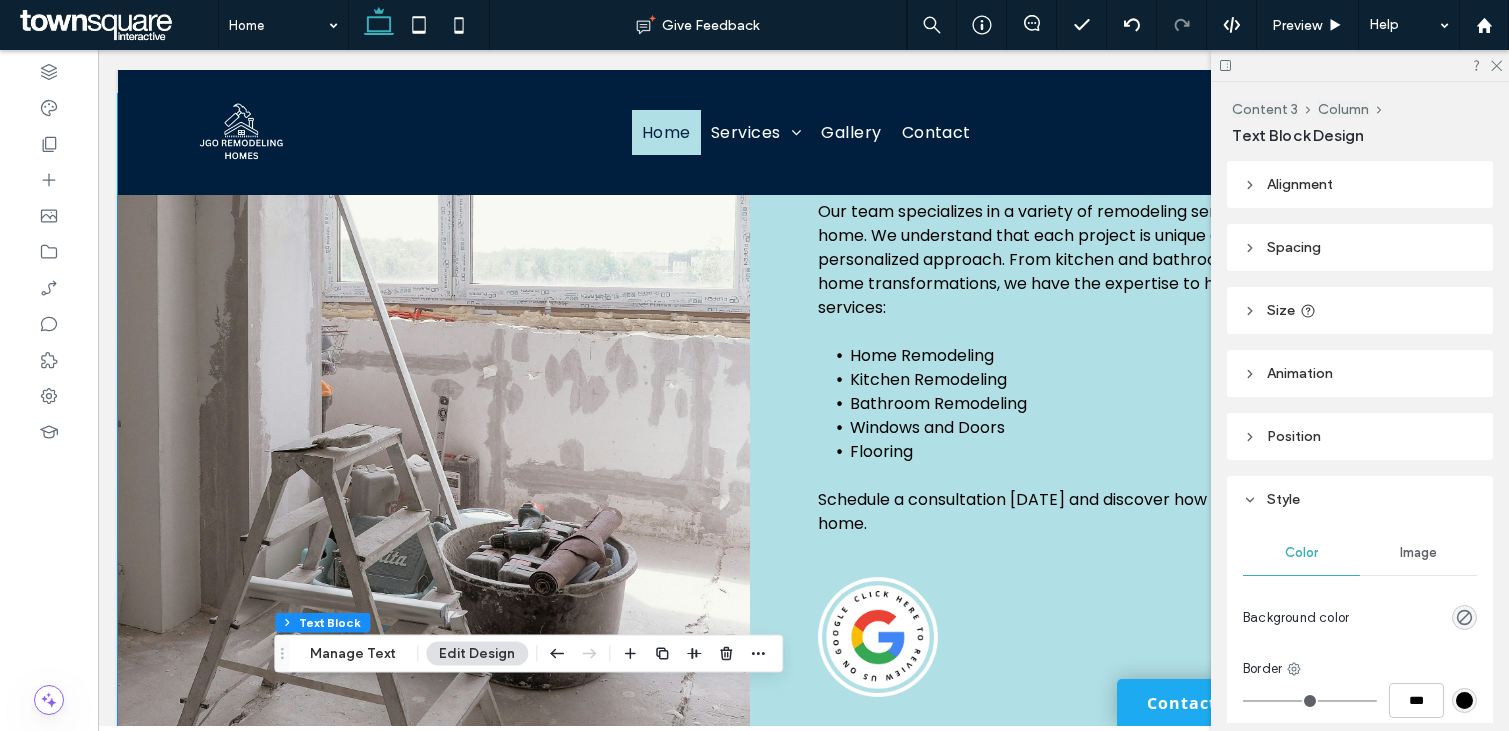 scroll, scrollTop: 1671, scrollLeft: 0, axis: vertical 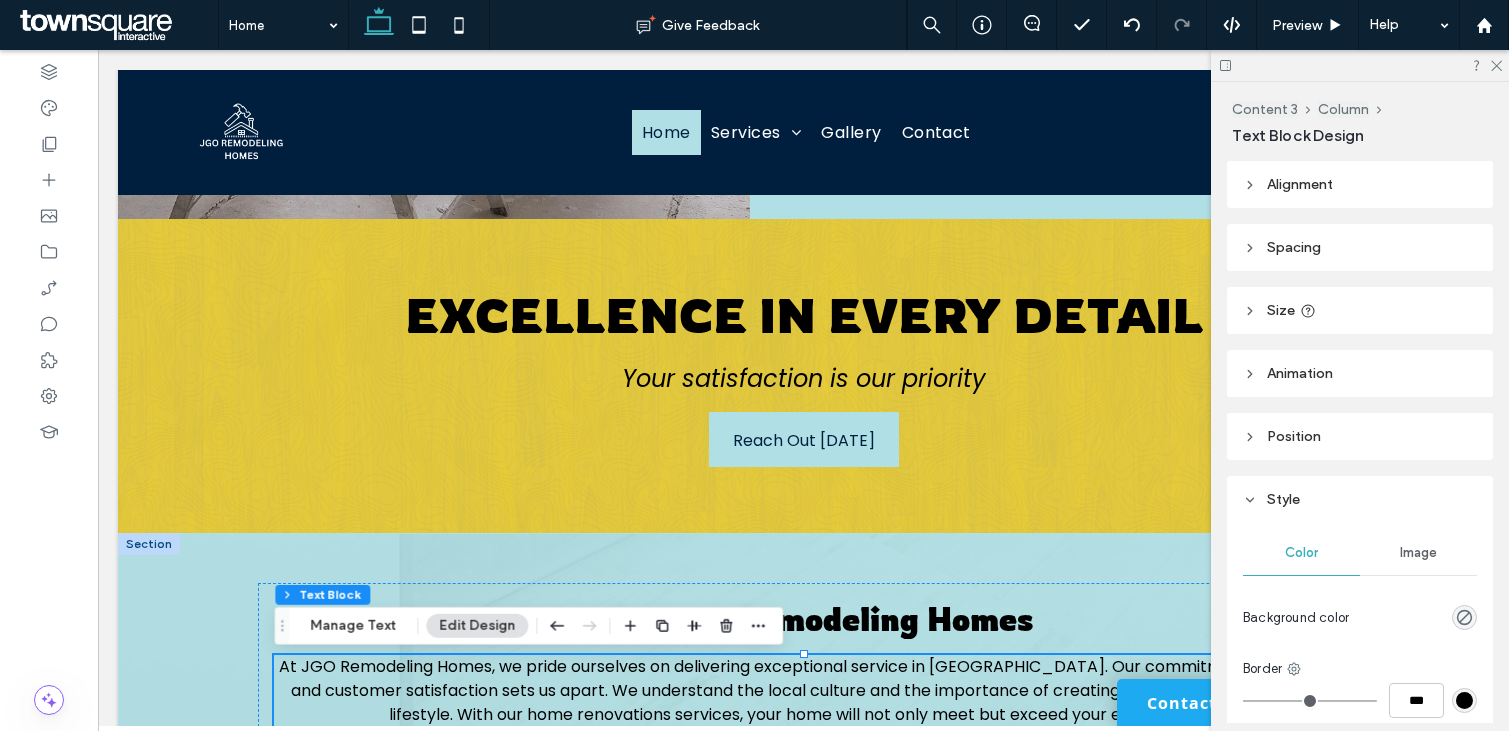 click 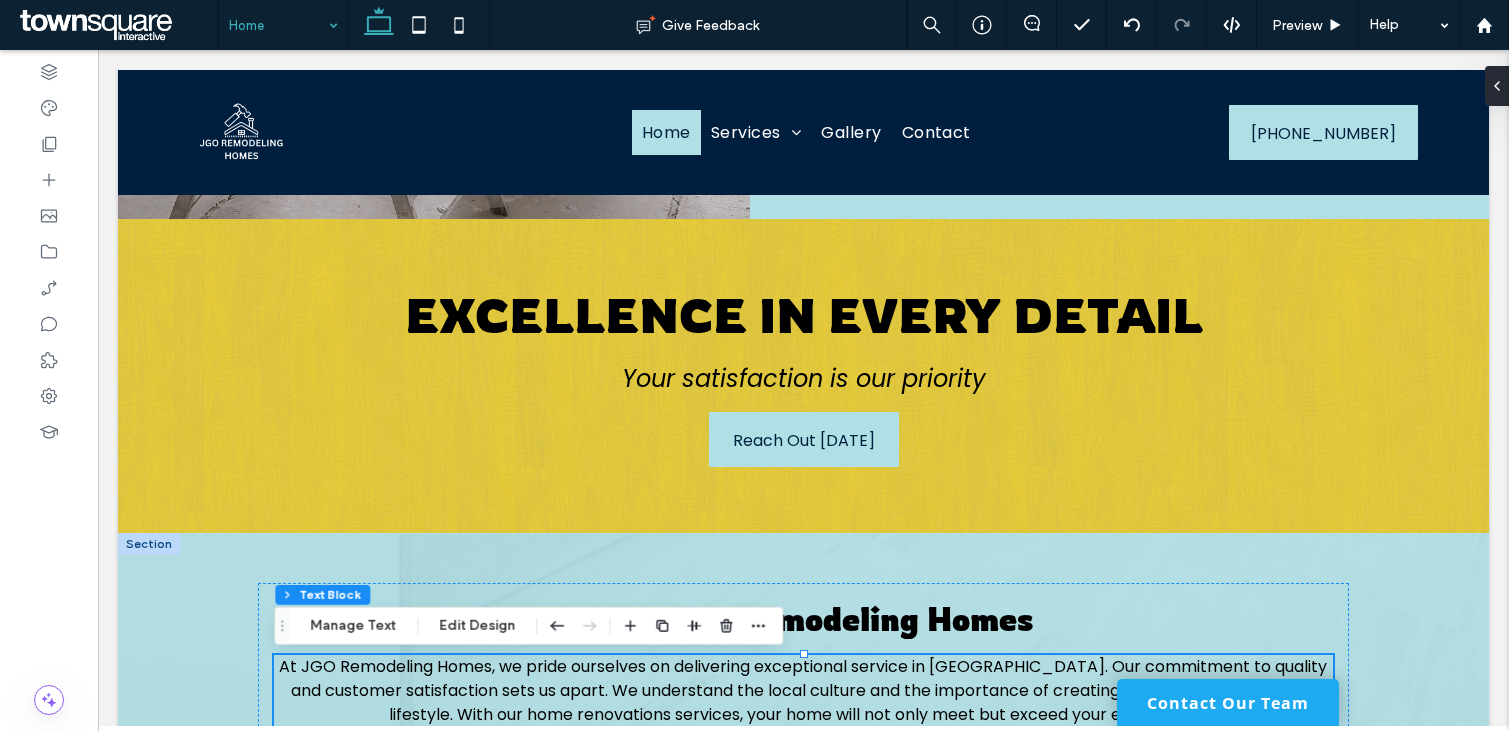 click at bounding box center [278, 25] 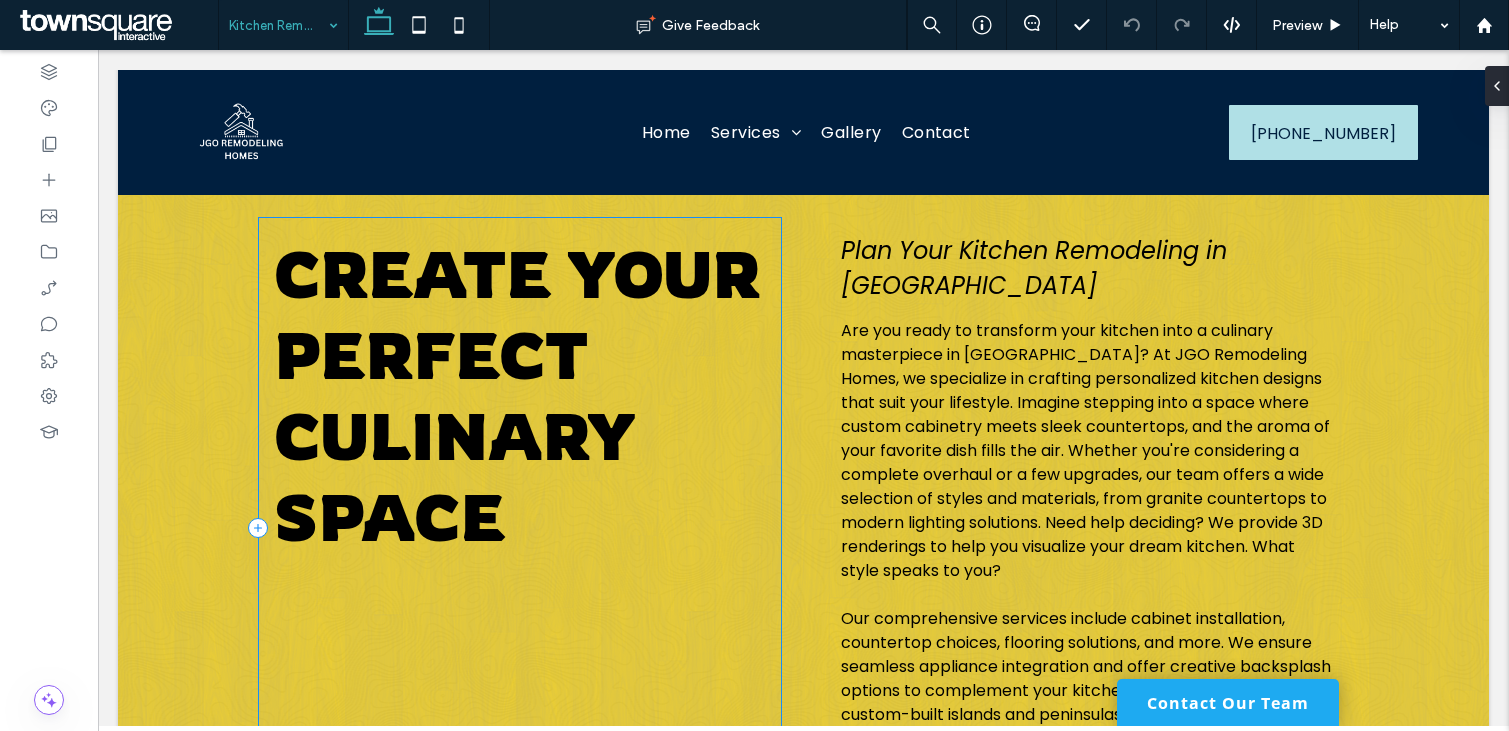 scroll, scrollTop: 0, scrollLeft: 0, axis: both 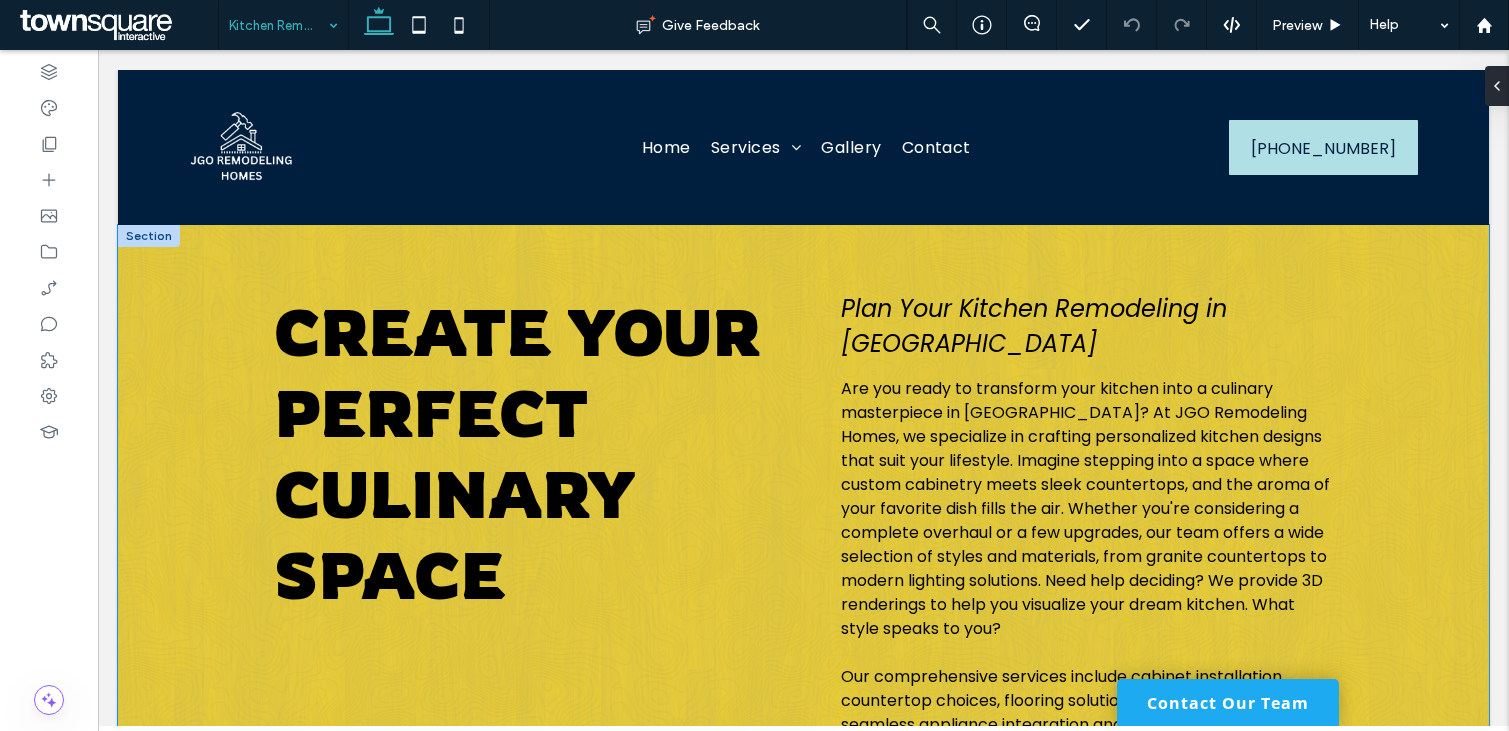 click on "Create Your Perfect Culinary Space
Plan Your Kitchen Remodeling in [GEOGRAPHIC_DATA]
Are you ready to transform your kitchen into a culinary masterpiece in [GEOGRAPHIC_DATA]? At JGO Remodeling Homes, we specialize in crafting personalized kitchen designs that suit your lifestyle. Imagine stepping into a space where custom cabinetry meets sleek countertops, and the aroma of your favorite dish fills the air. Whether you're considering a complete overhaul or a few upgrades, our team offers a wide selection of styles and materials, from granite countertops to modern lighting solutions. Need help deciding? We provide 3D renderings to help you visualize your dream kitchen. What style speaks to you? ﻿ Schedule your consultation [DATE] to start your kitchen transformation." at bounding box center [803, 586] 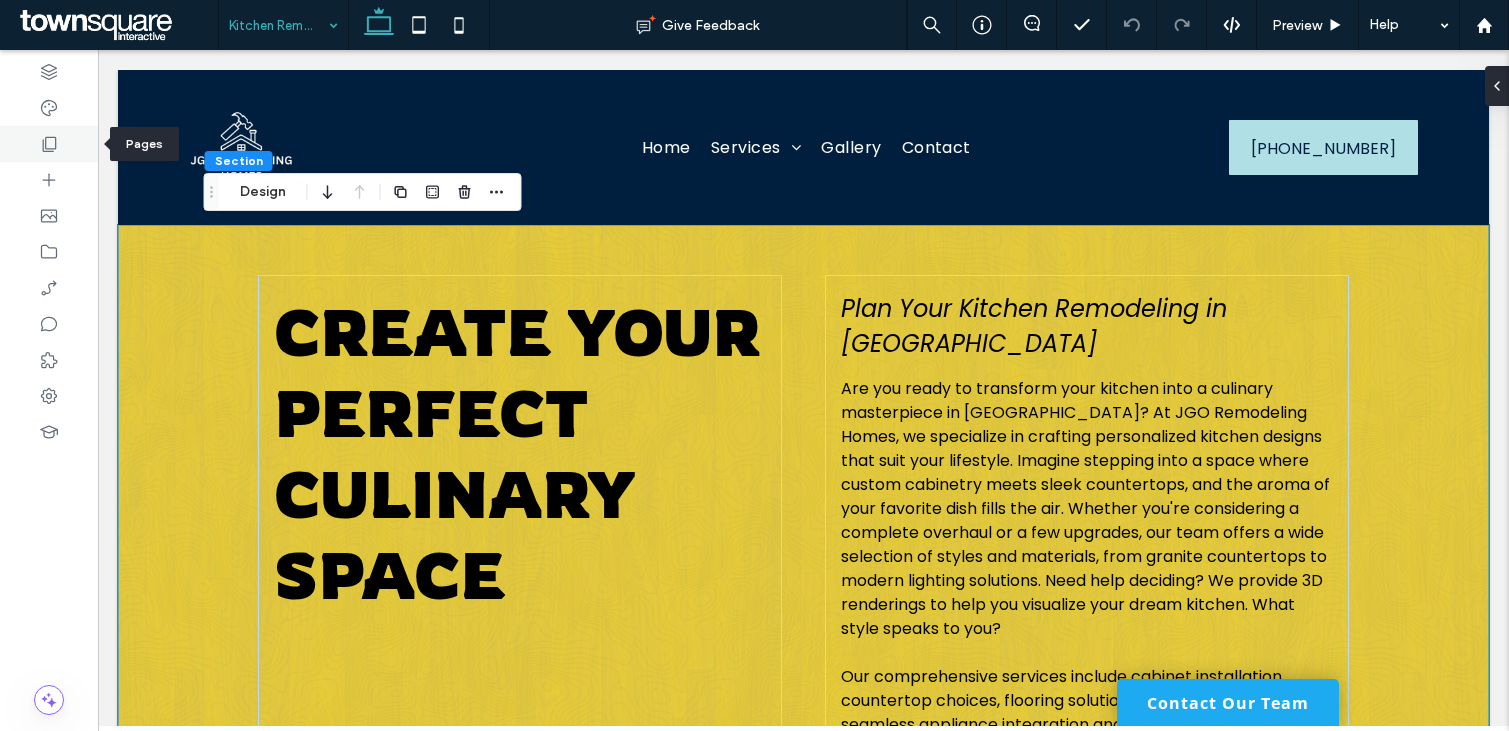 click 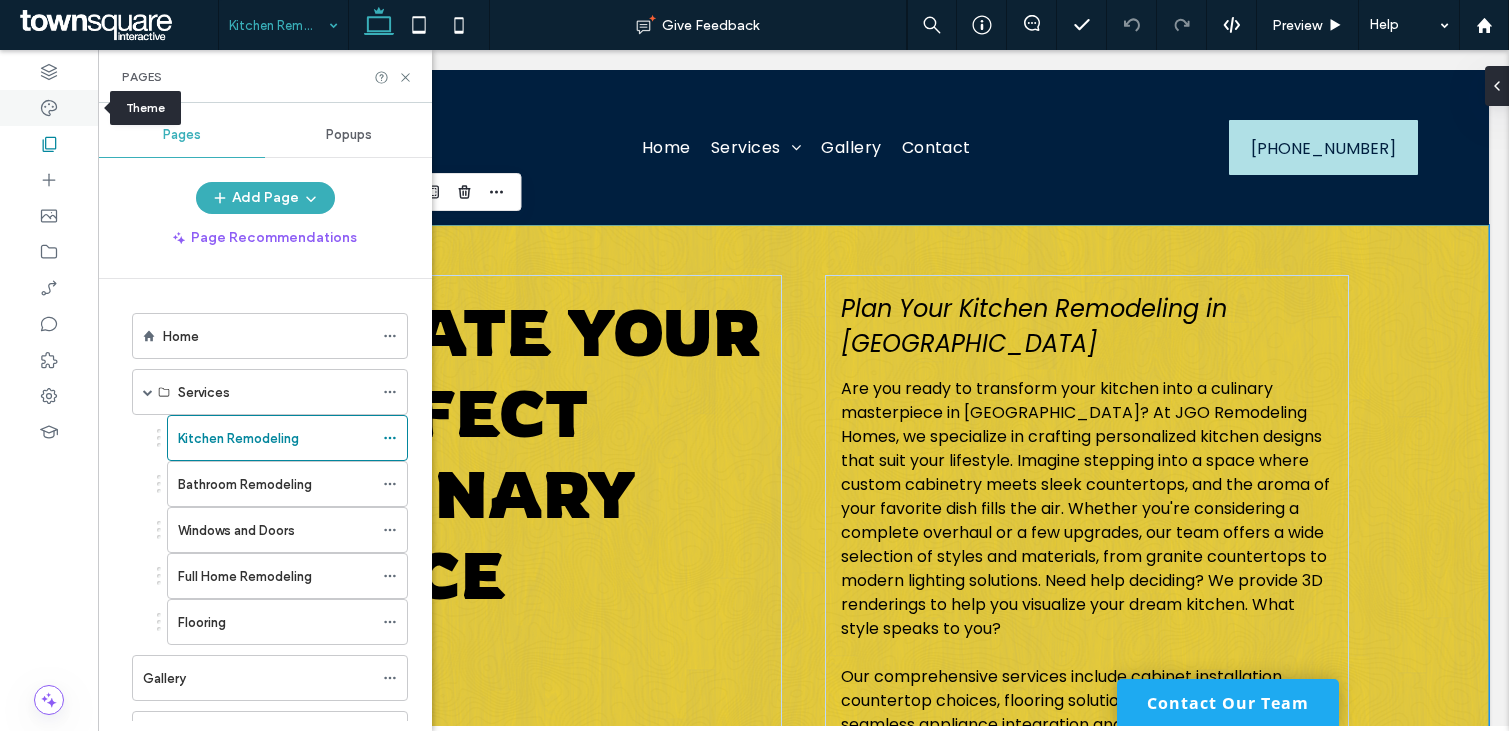 click at bounding box center [49, 108] 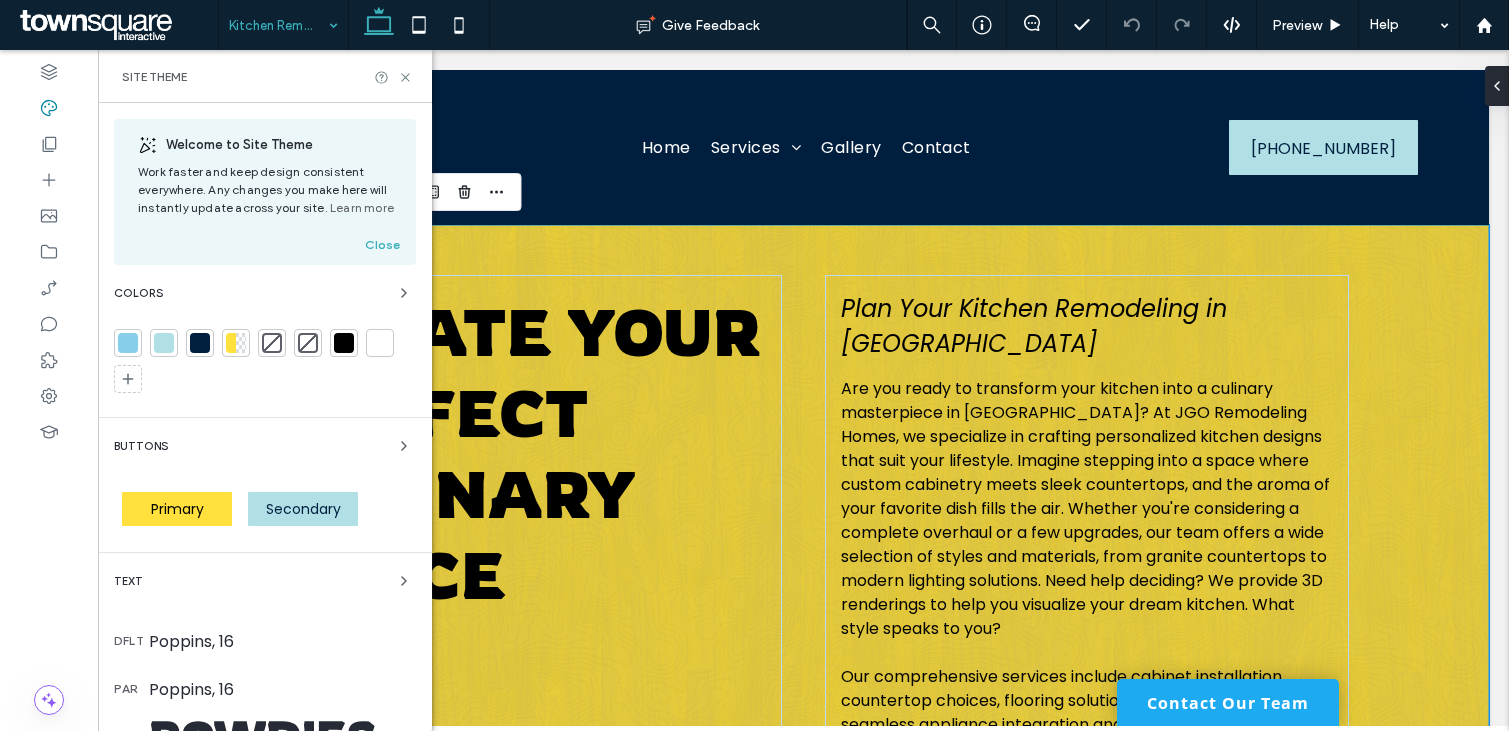 click at bounding box center (231, 343) 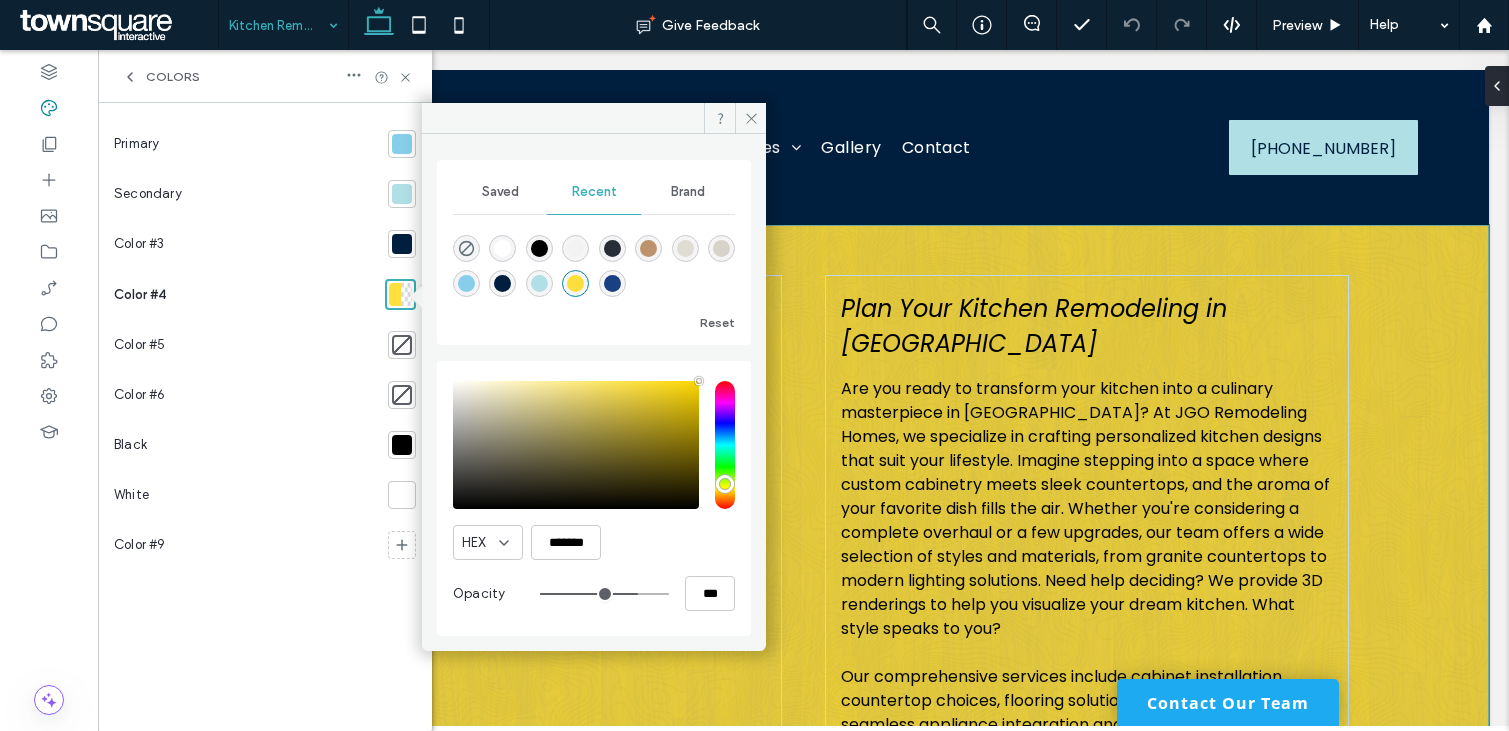click at bounding box center [576, 445] 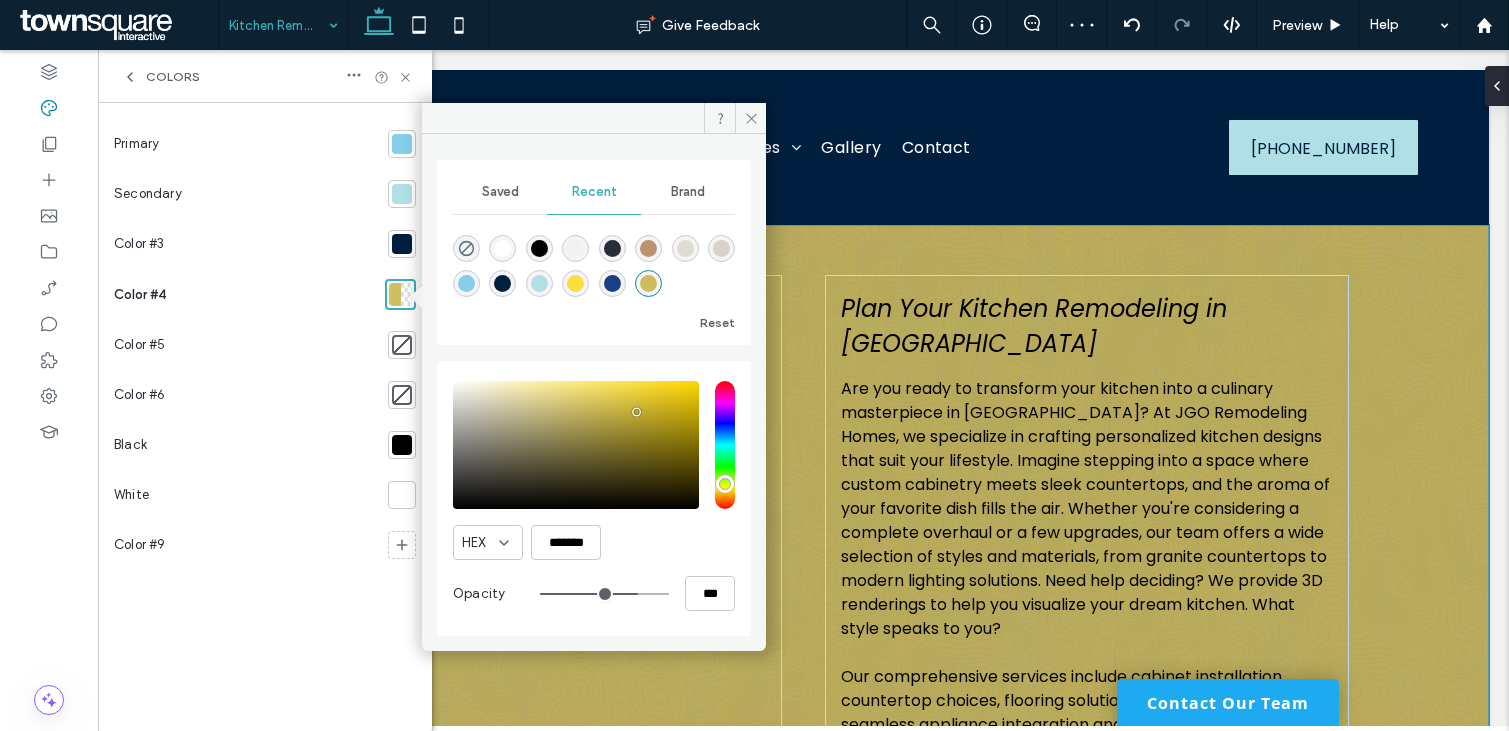 click at bounding box center [576, 445] 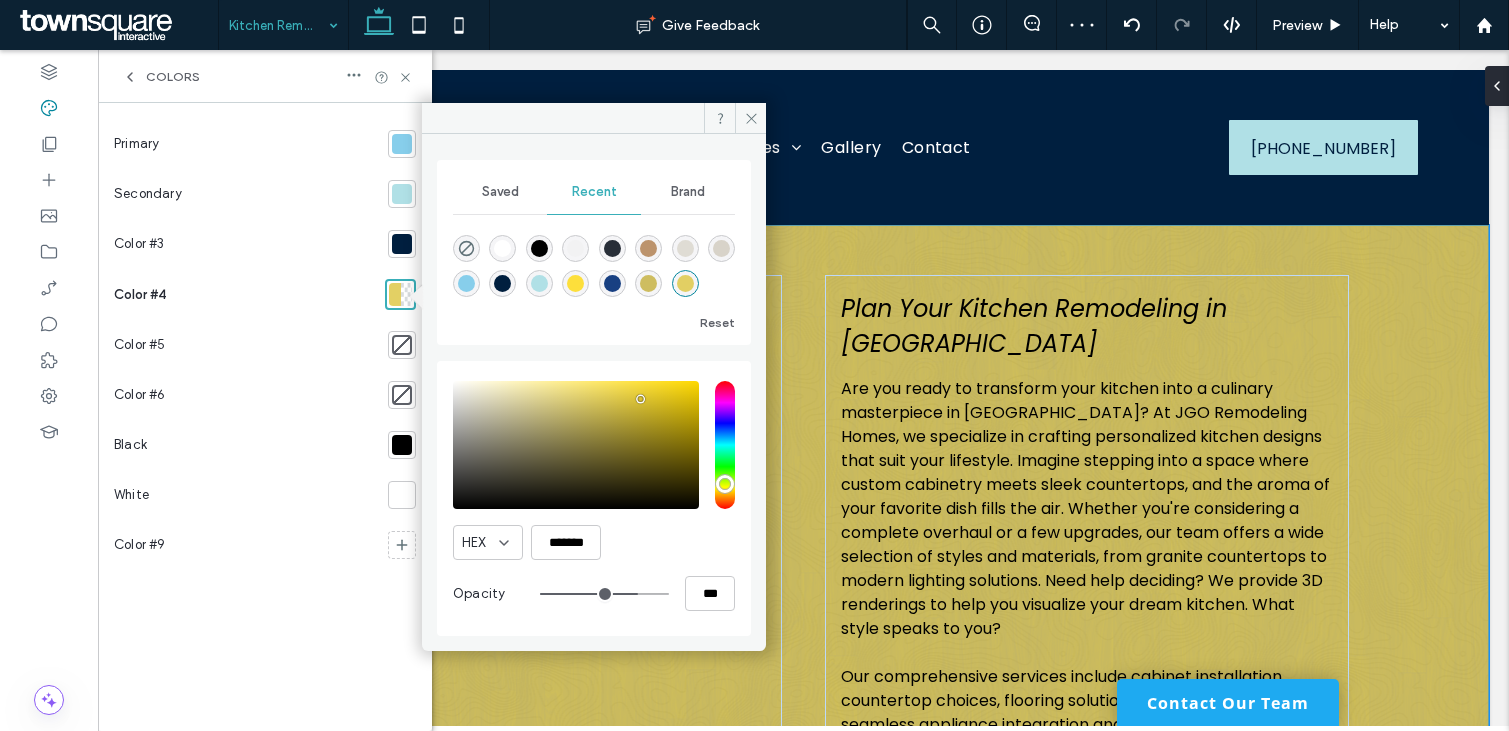 click at bounding box center [576, 445] 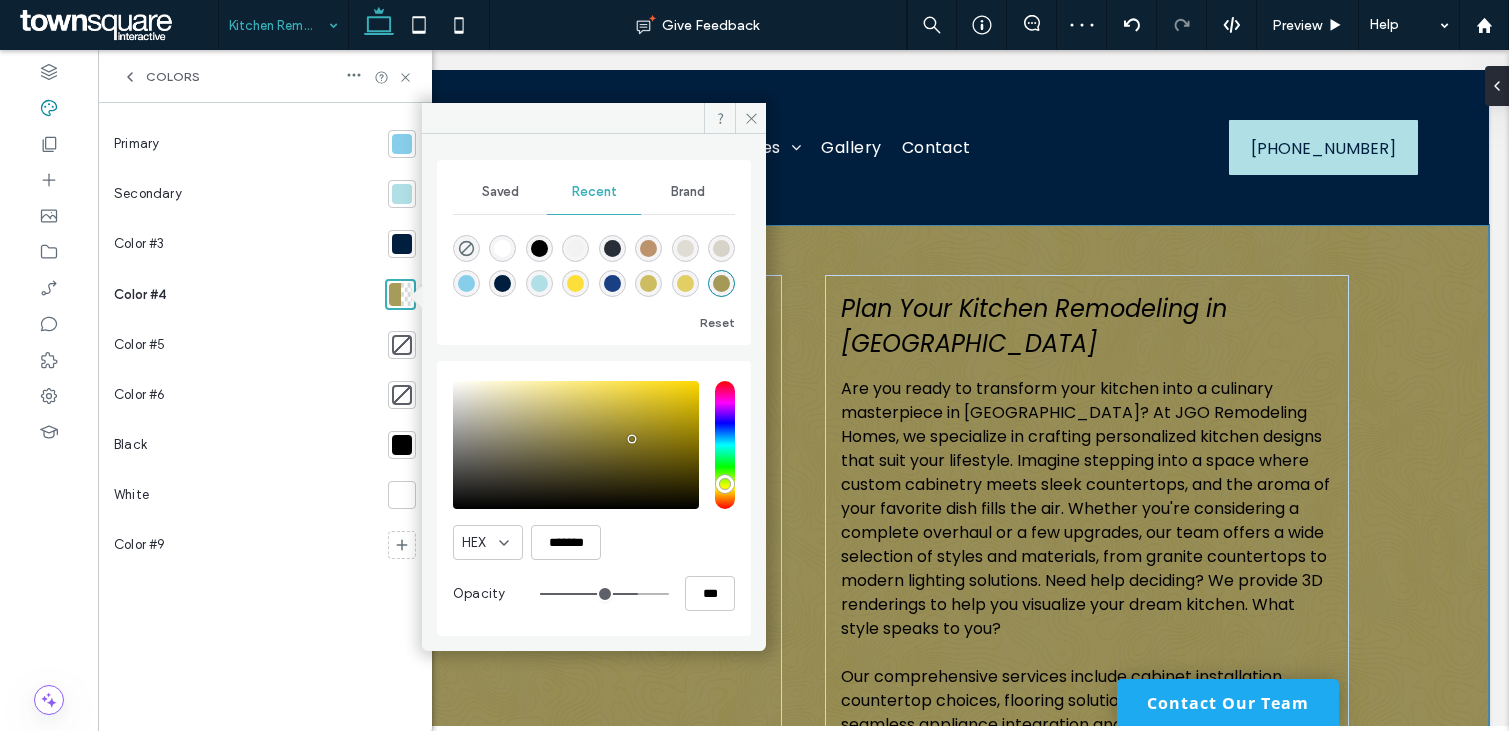 click at bounding box center (576, 445) 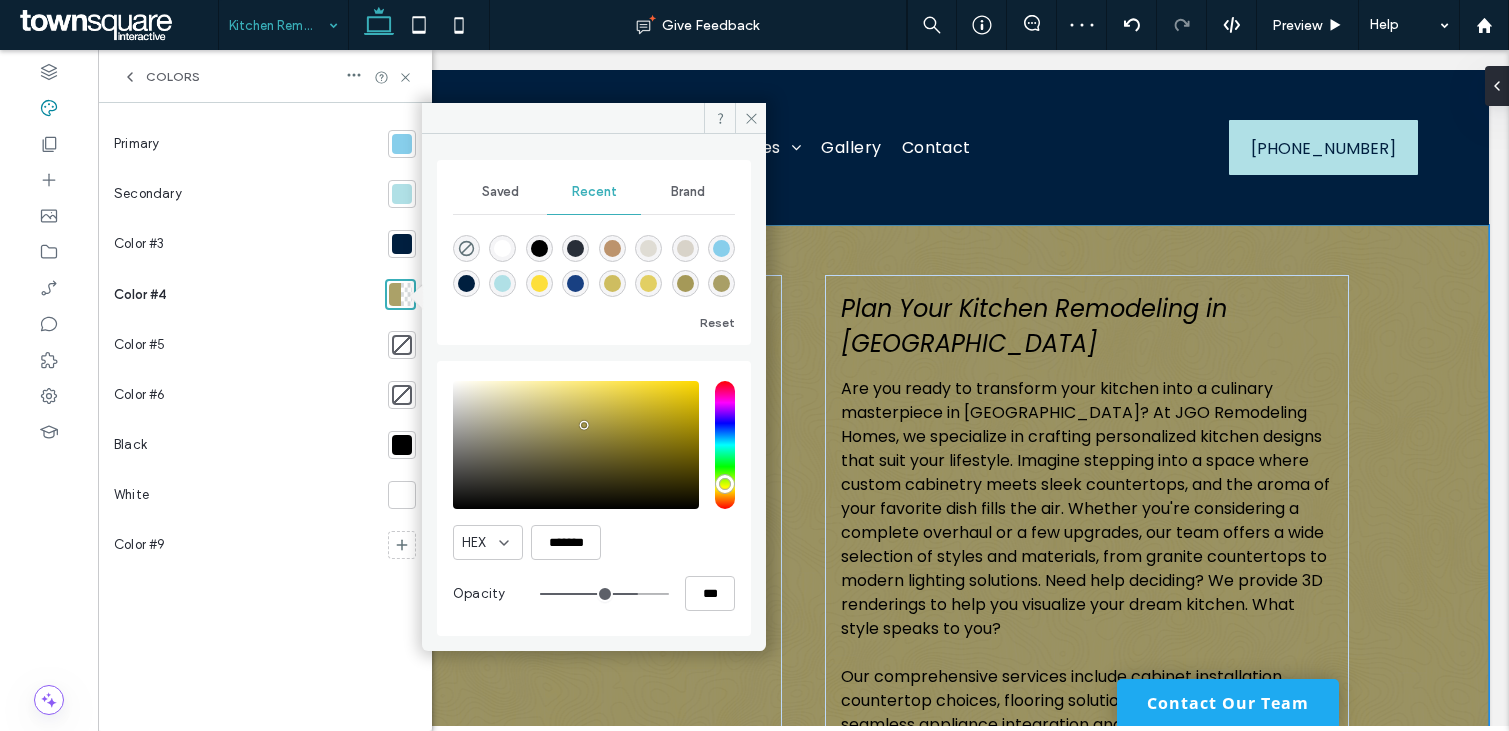 click at bounding box center (576, 445) 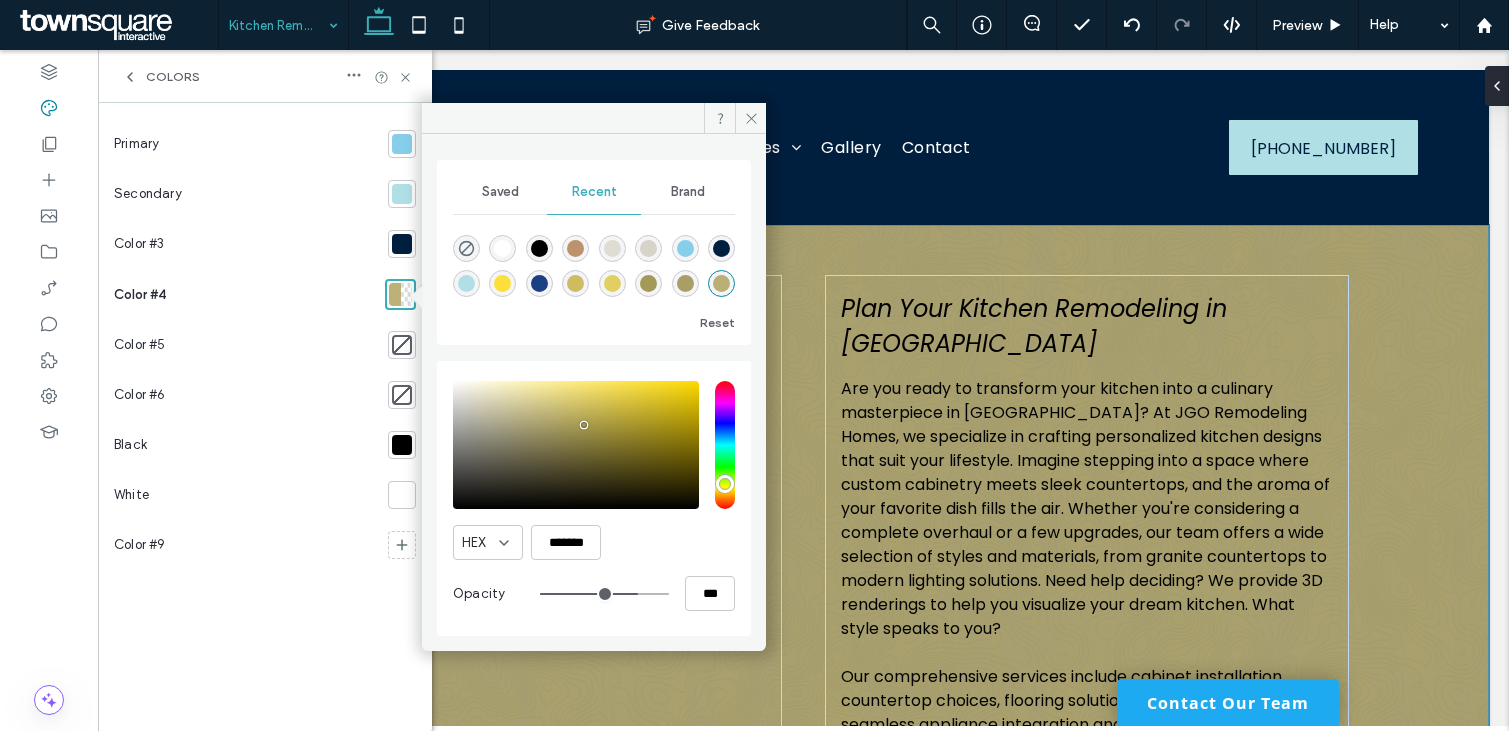 click at bounding box center [576, 445] 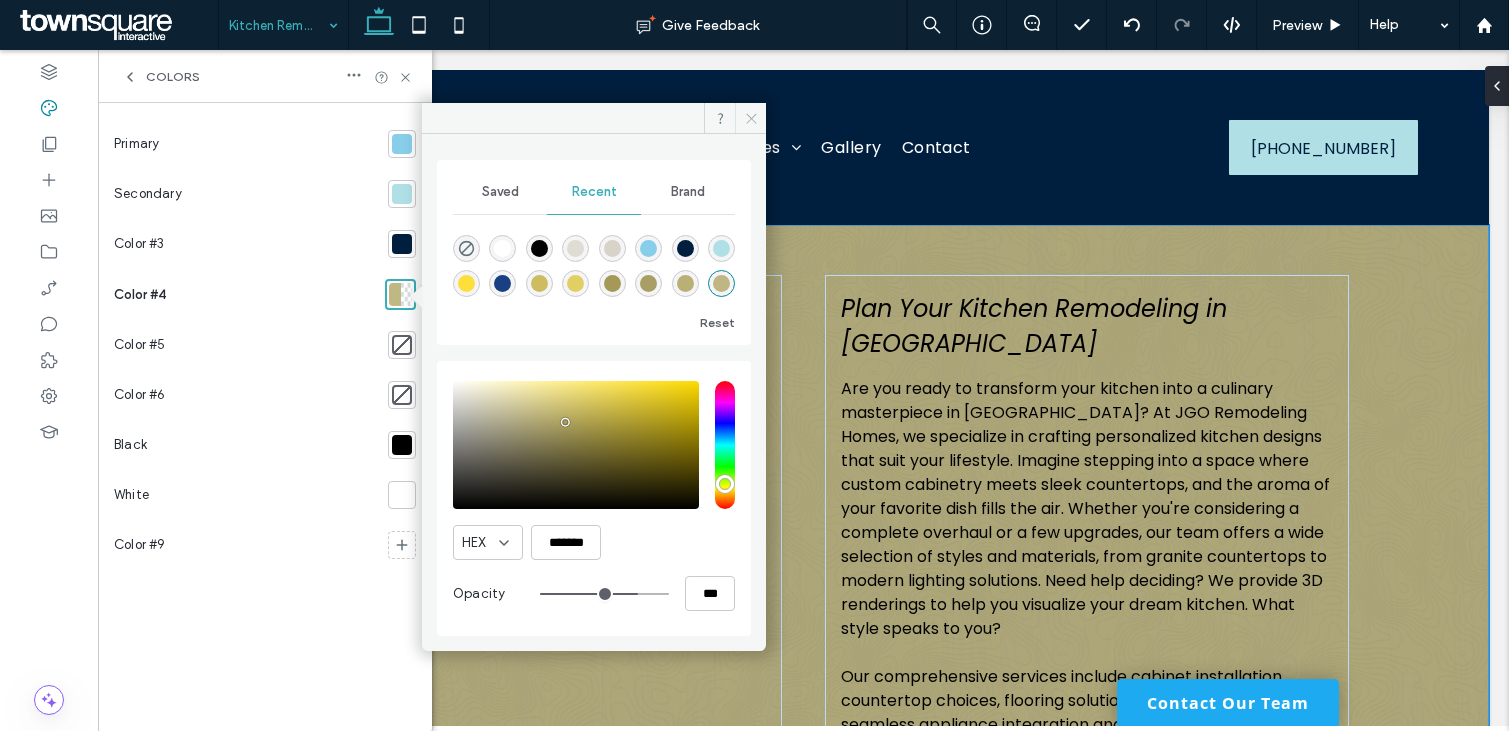 click at bounding box center [750, 118] 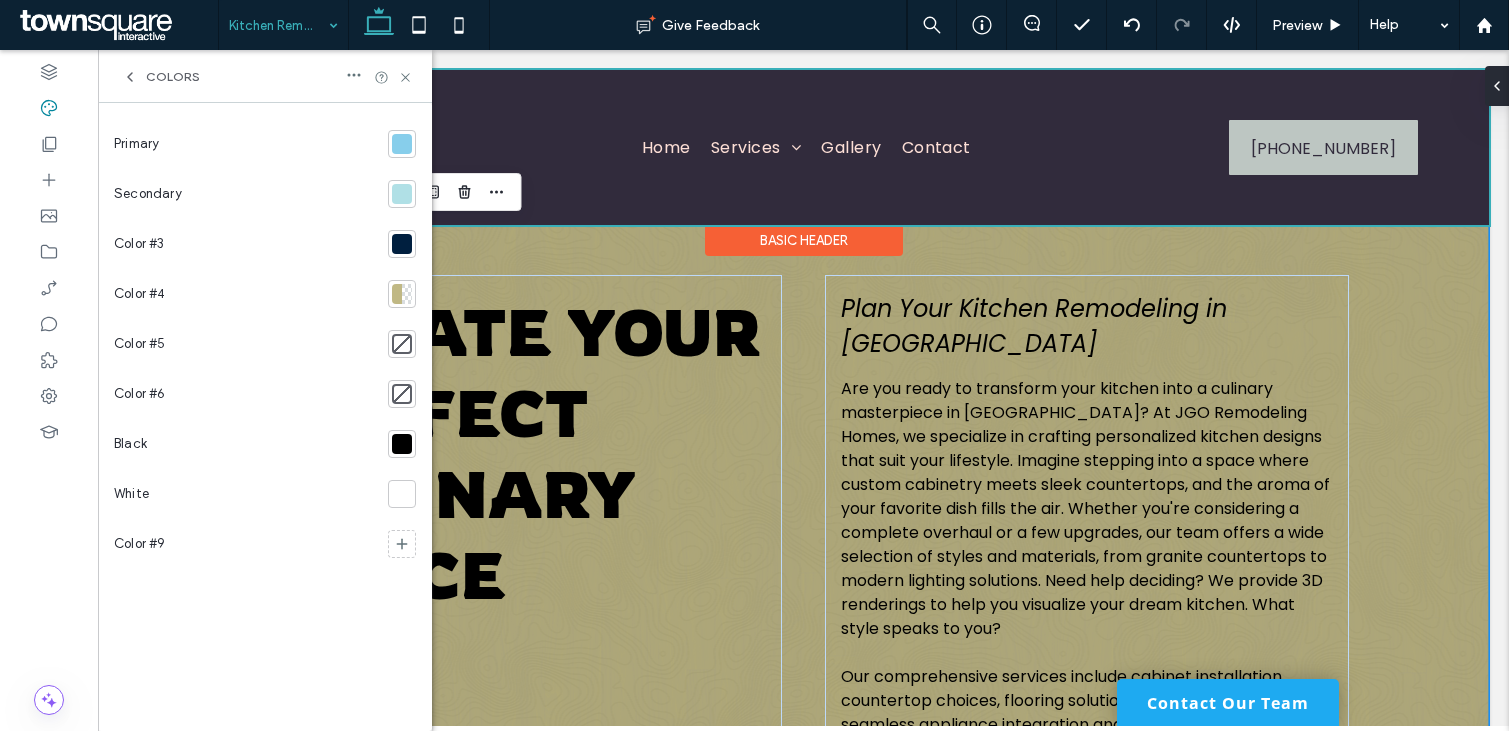 click at bounding box center (803, 147) 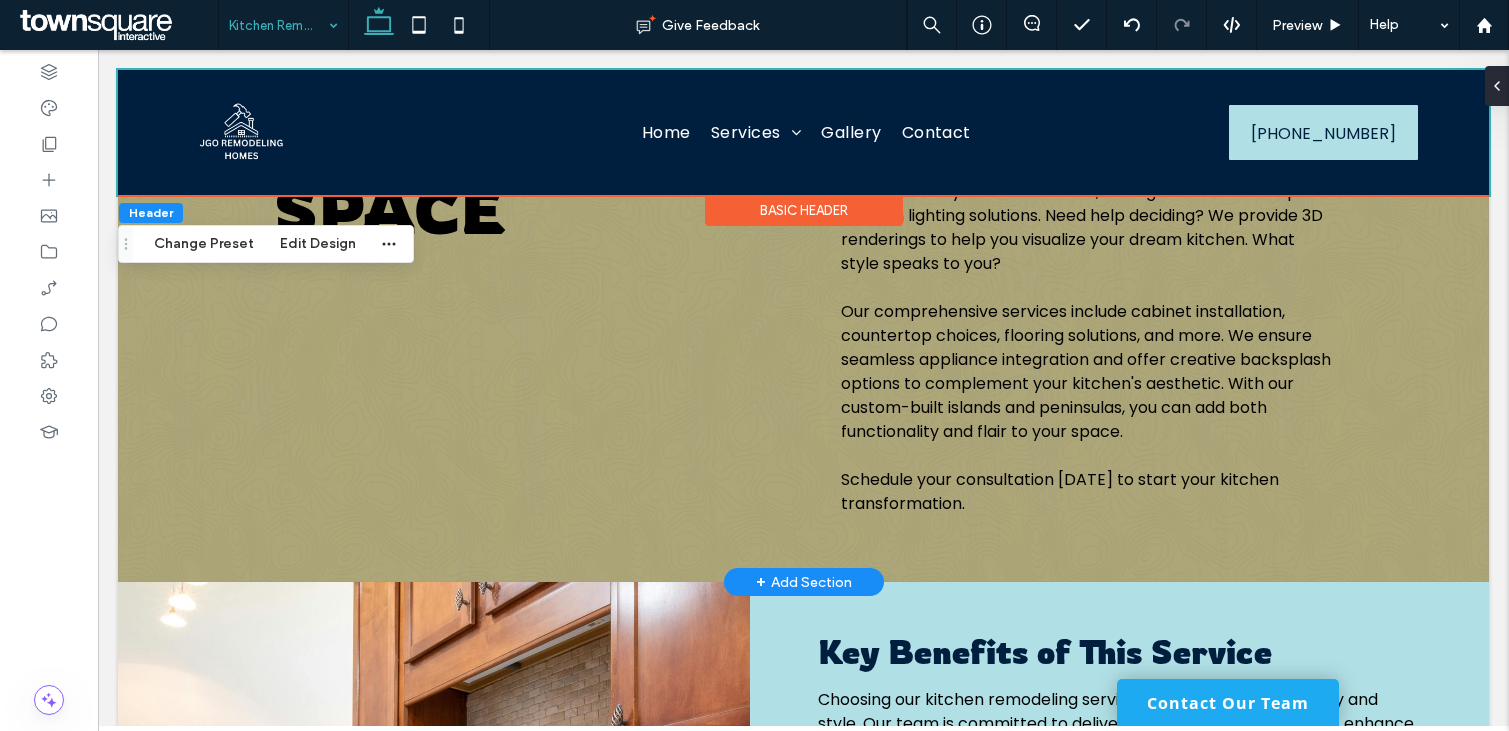scroll, scrollTop: 0, scrollLeft: 0, axis: both 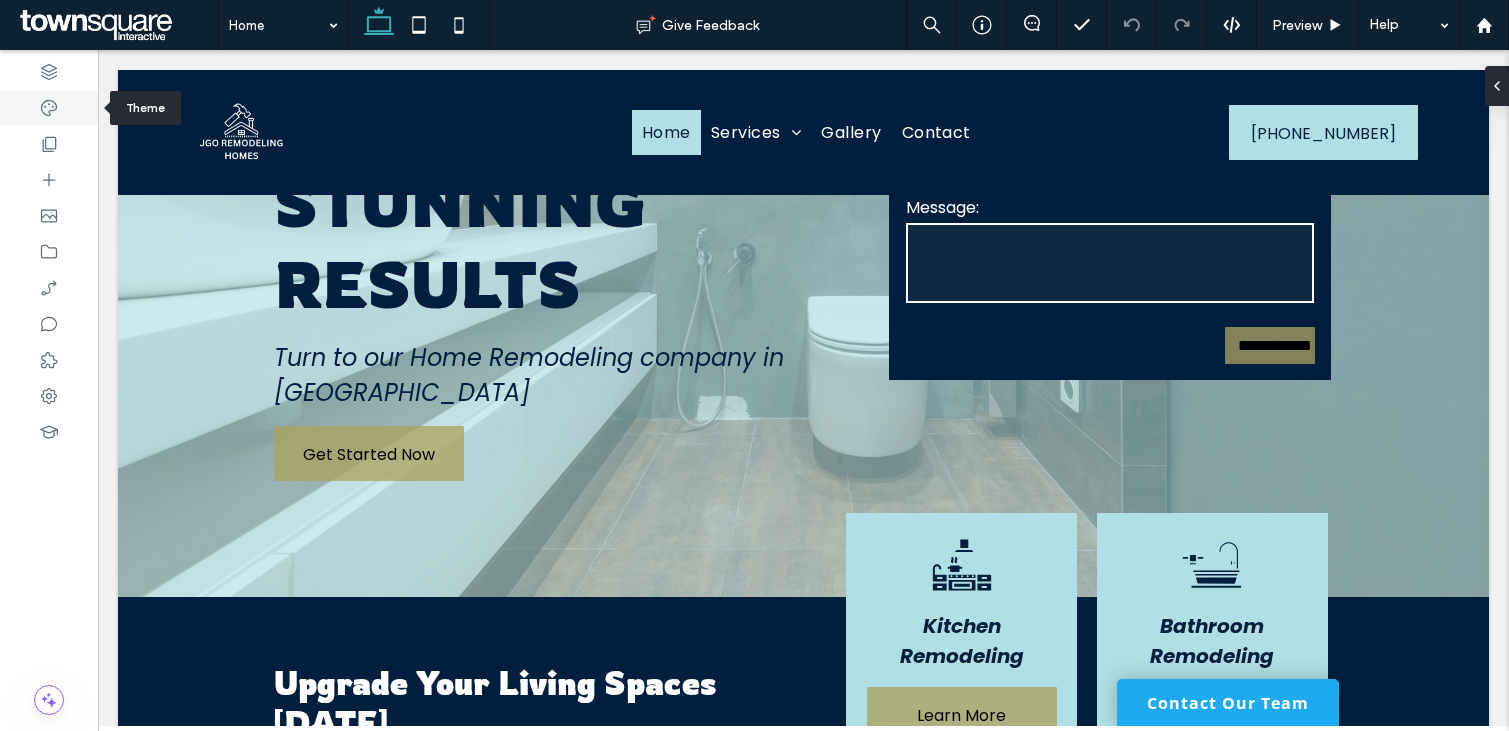 click 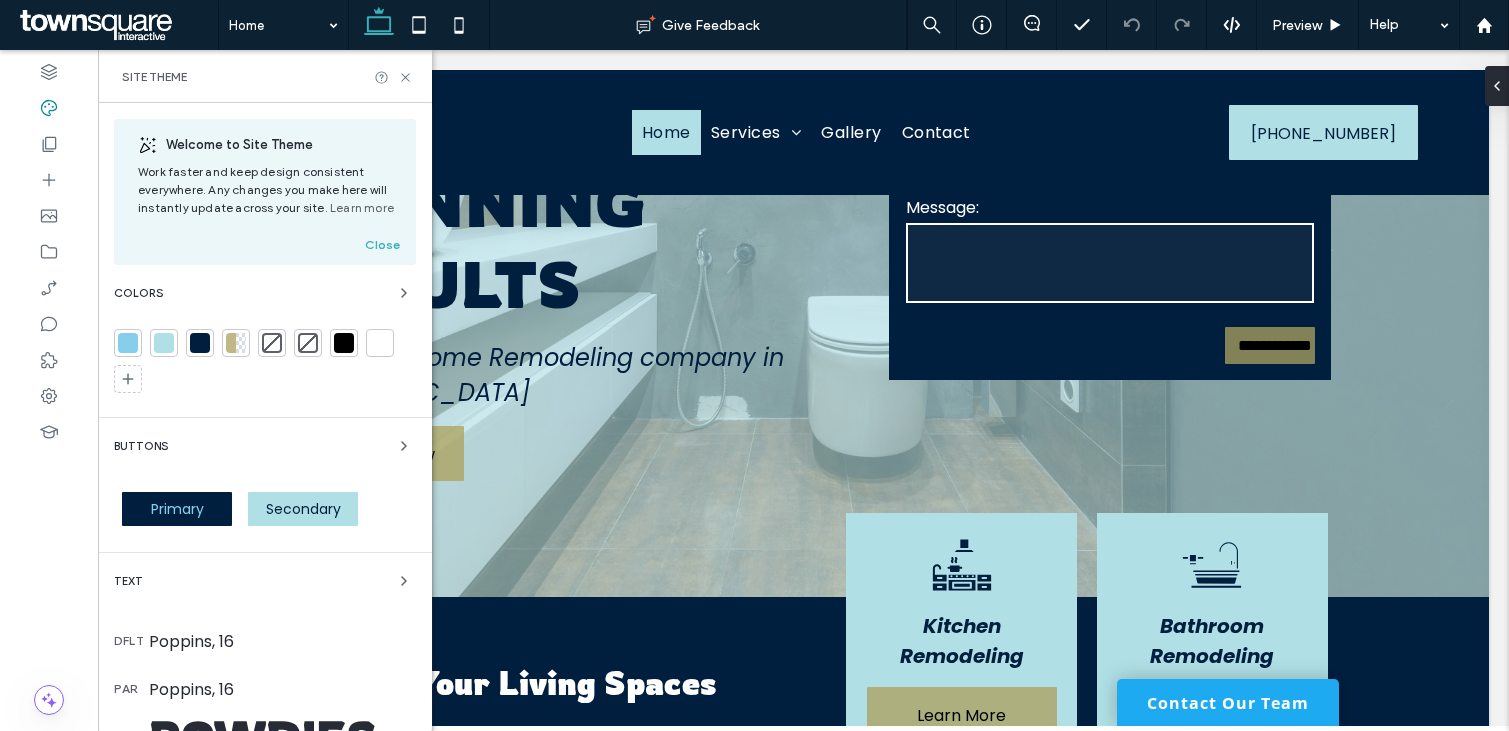 click on "Primary" at bounding box center [177, 509] 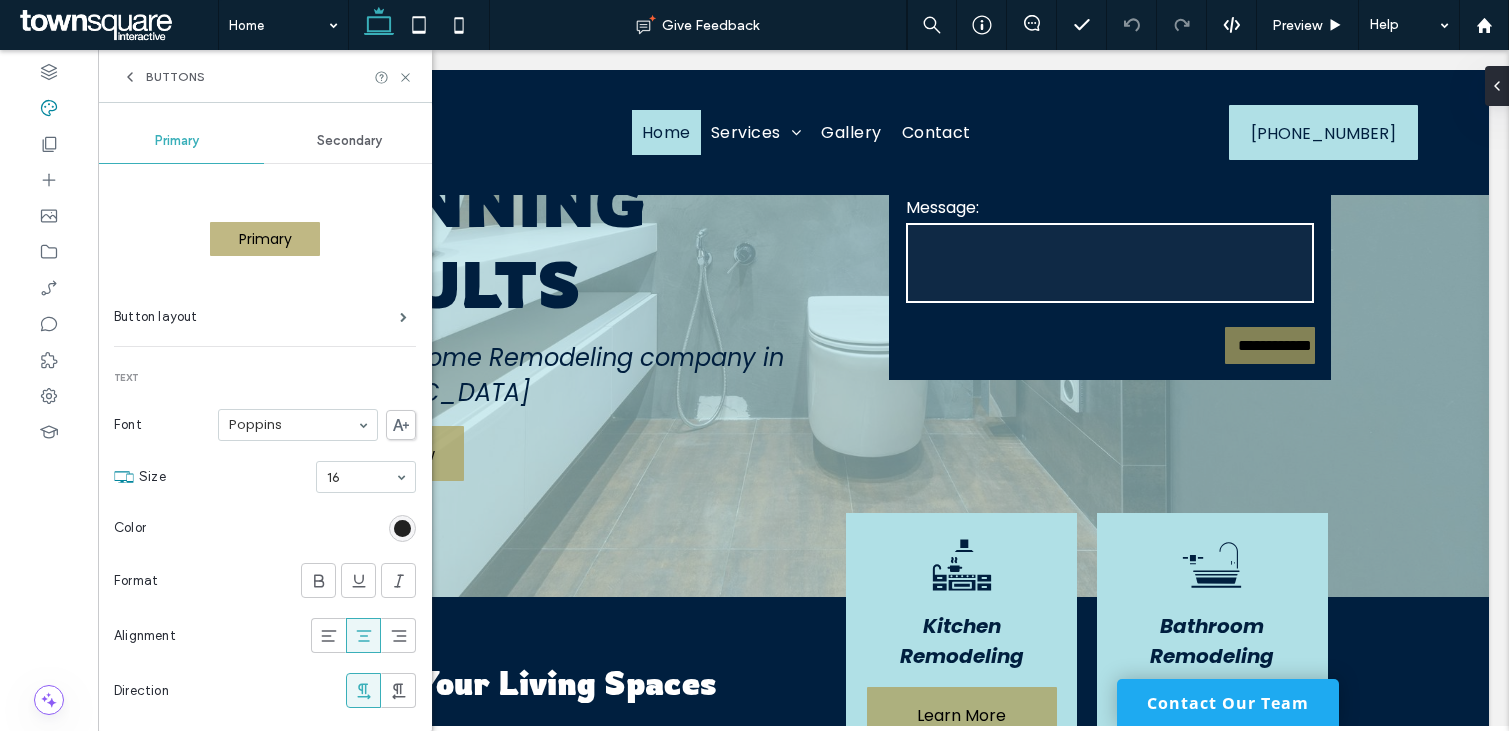click at bounding box center [402, 528] 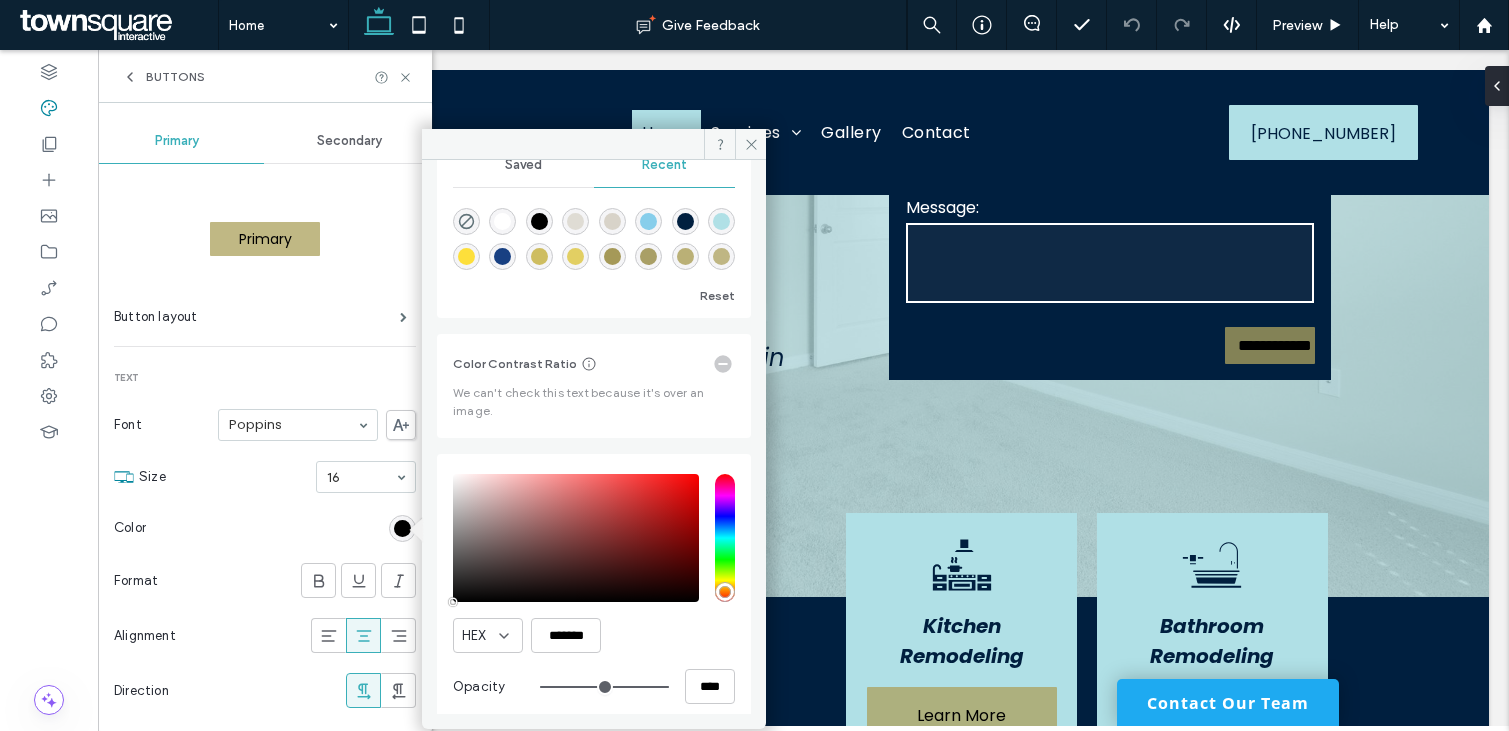 scroll, scrollTop: 226, scrollLeft: 0, axis: vertical 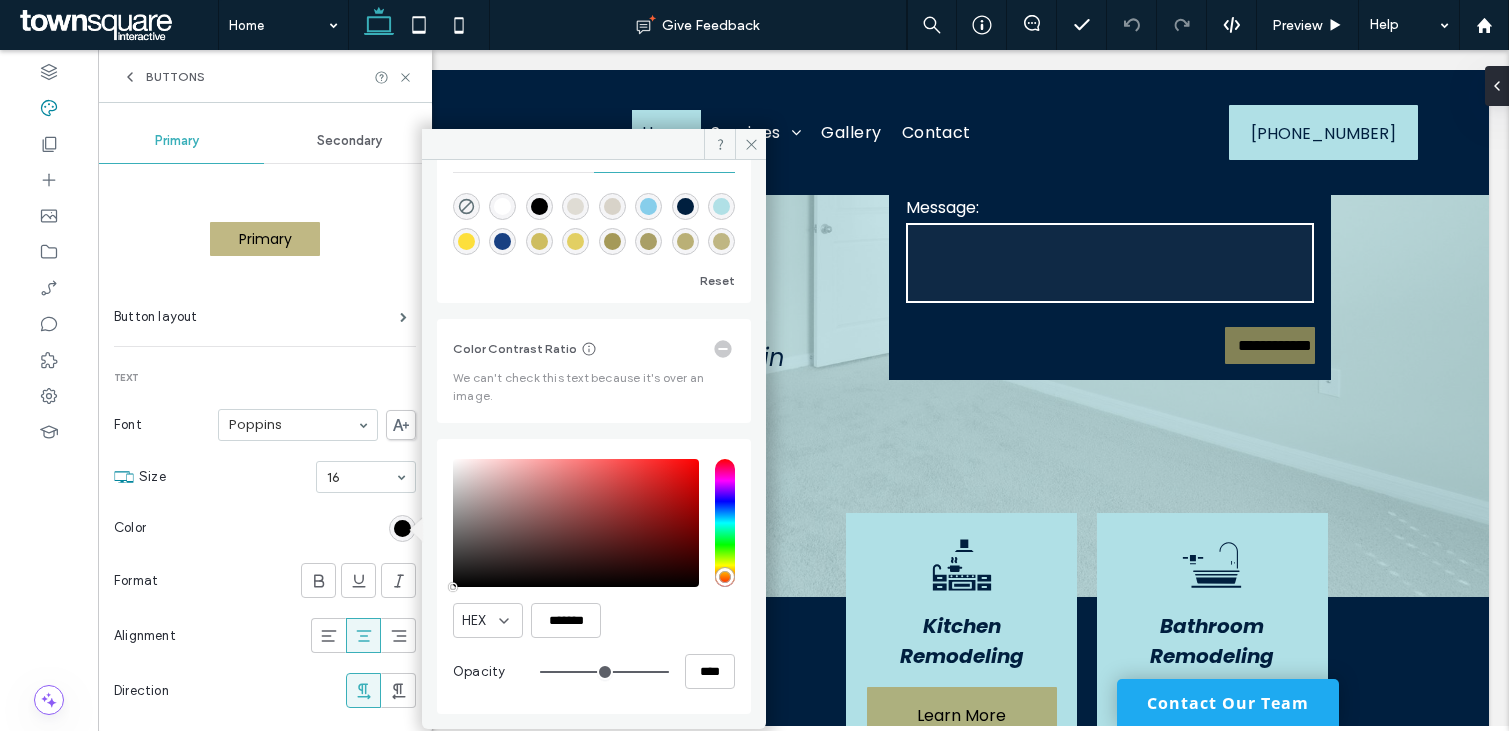 click on "Primary Button layout Text Font Poppins Size 16 Color Format Alignment Direction Background Color Image Background color Border Border *** Icon Icon color Hover State Hover background color Hover border color Hover font color Hover font format Corners & Shadow Corner radius * px Shadow" at bounding box center (265, 883) 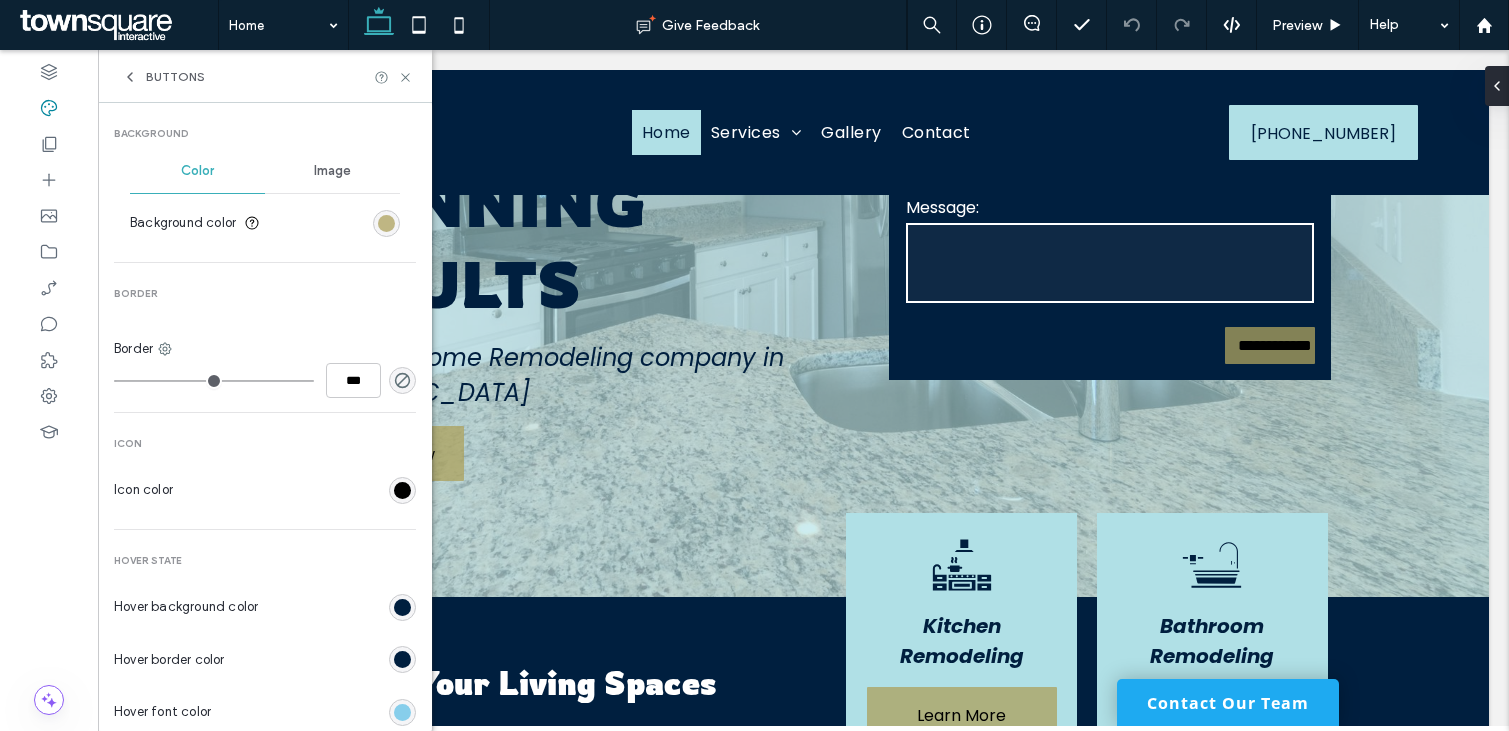 scroll, scrollTop: 642, scrollLeft: 0, axis: vertical 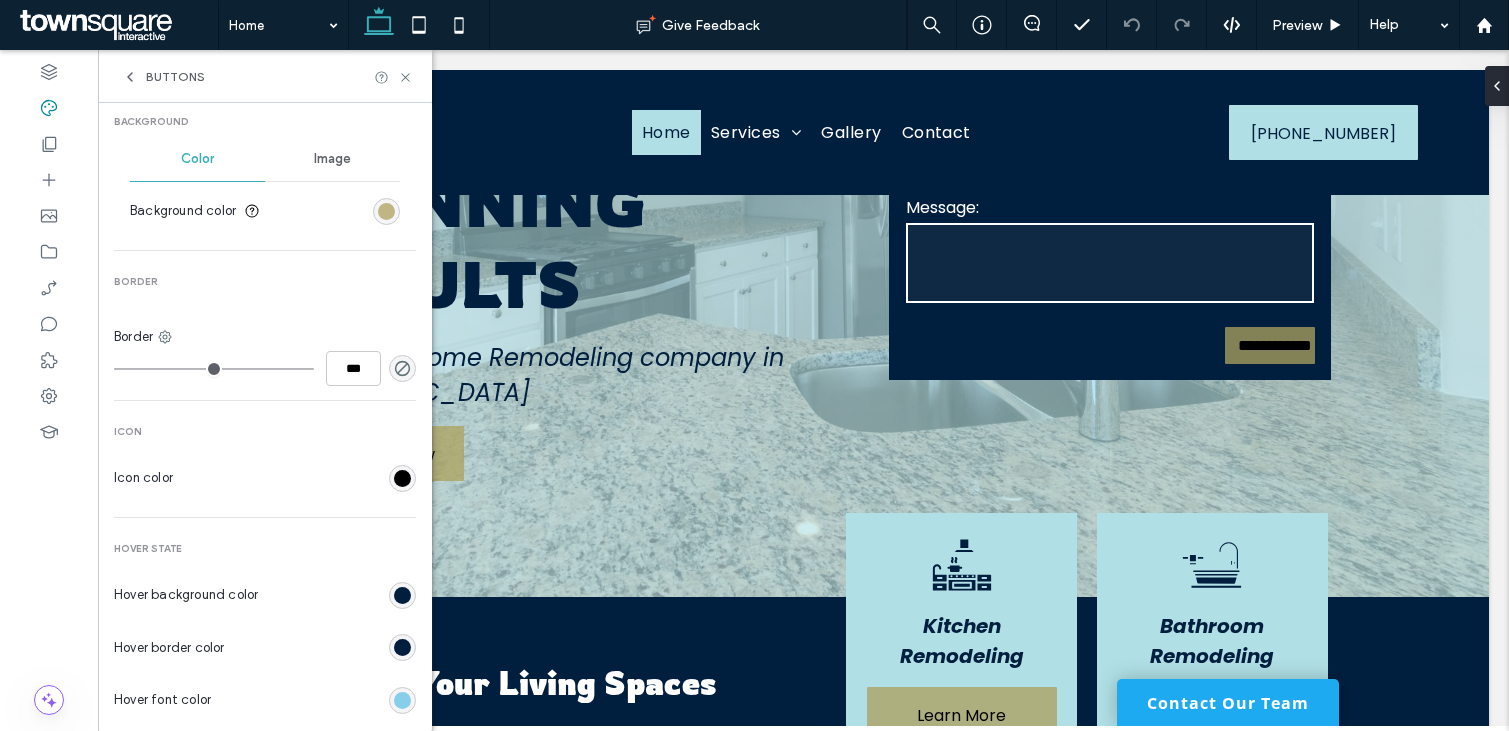 click on "Image" at bounding box center [332, 159] 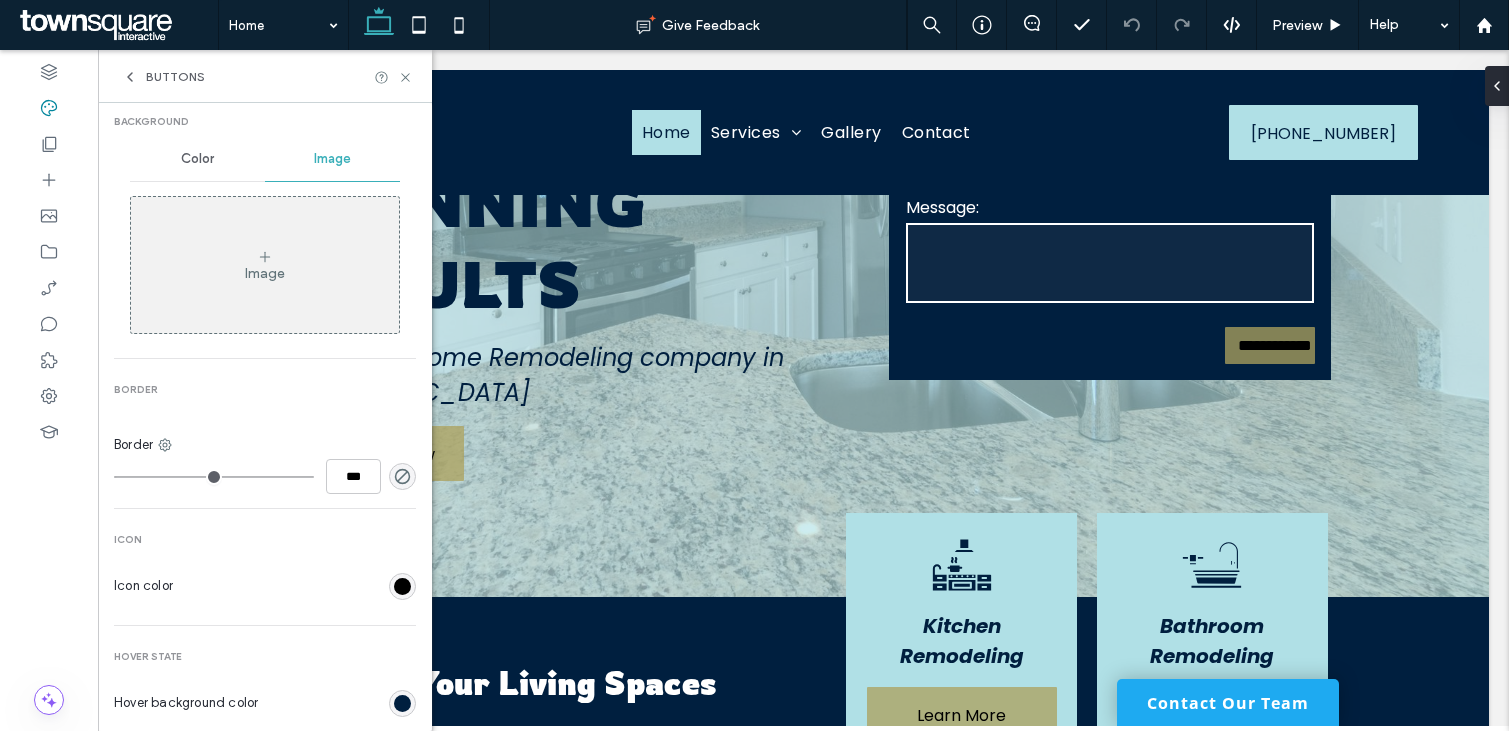 click on "Color" at bounding box center (197, 159) 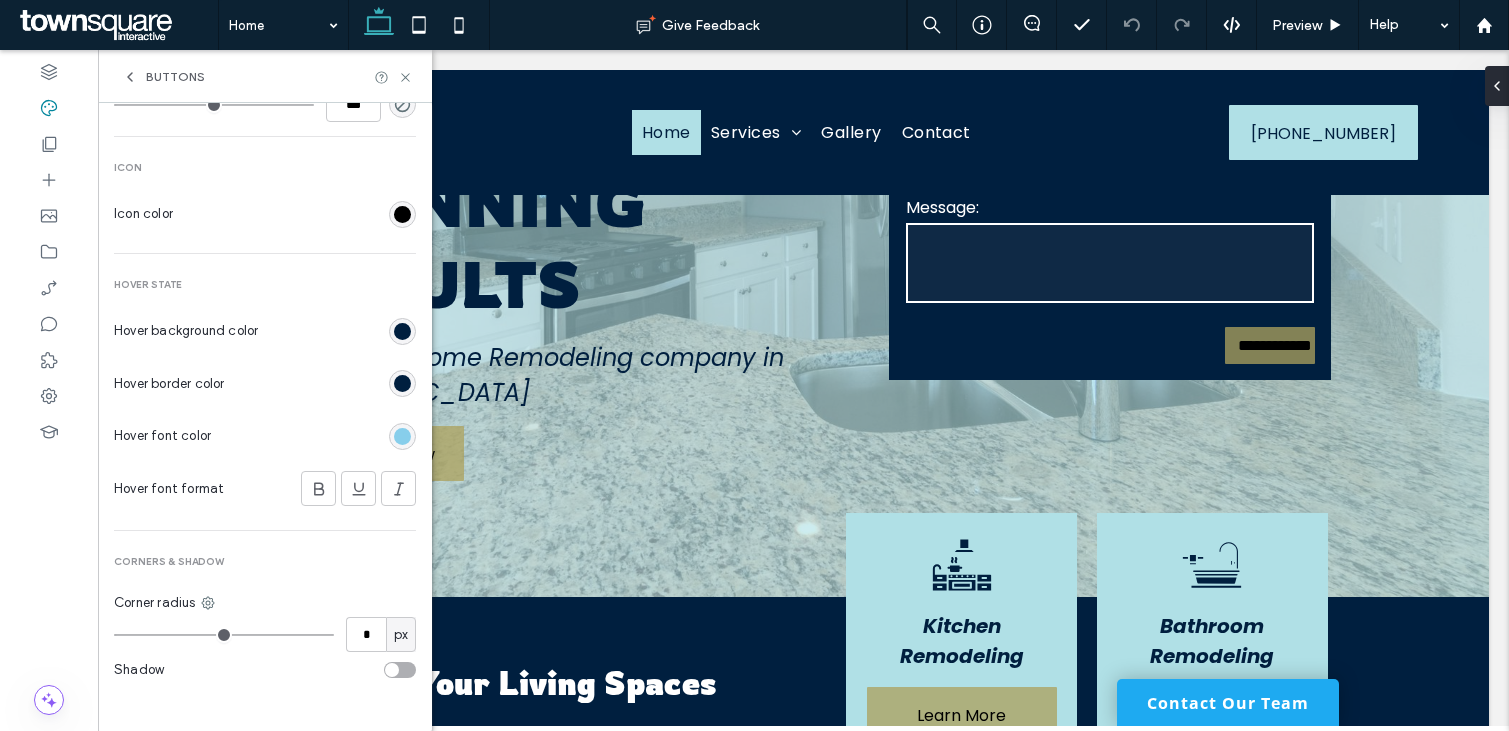 scroll, scrollTop: 913, scrollLeft: 0, axis: vertical 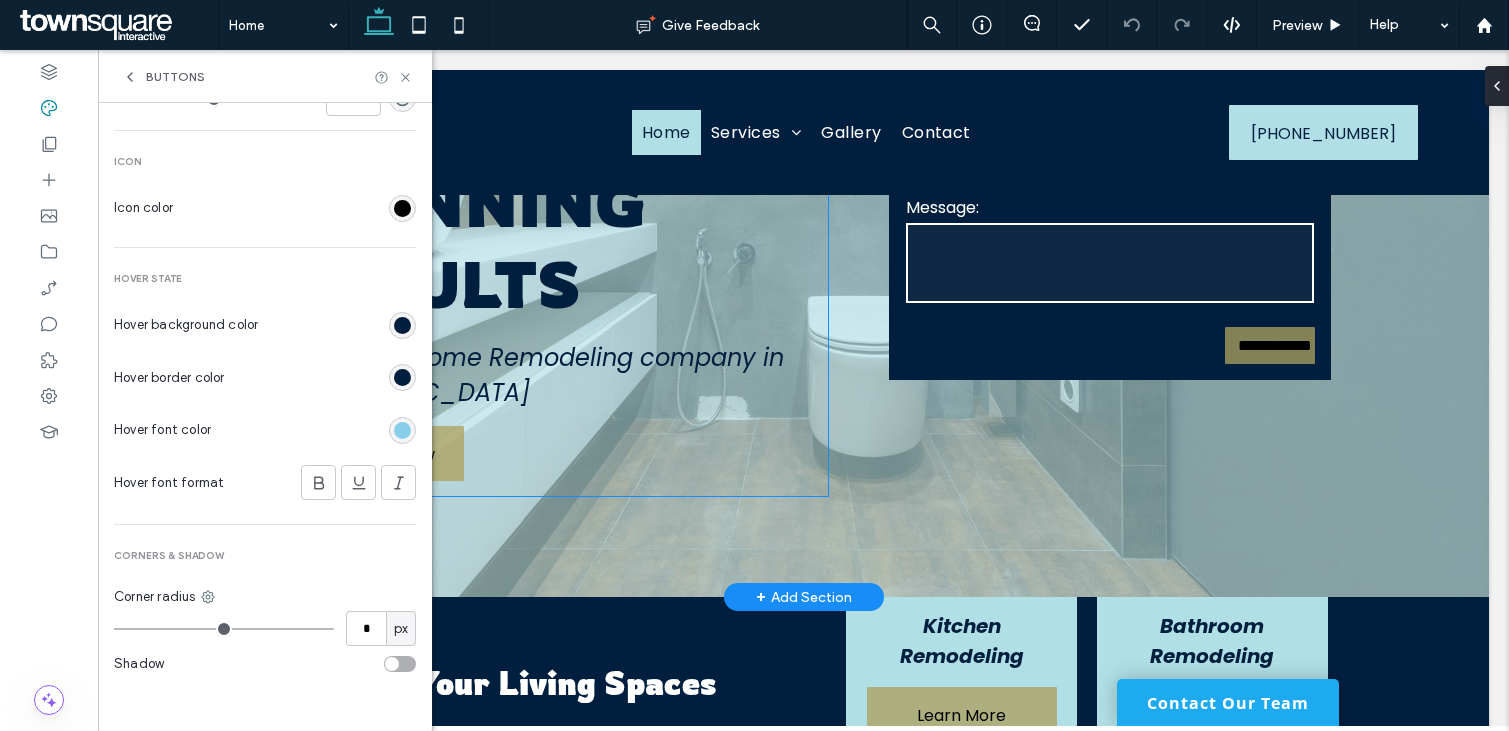 click on "Transform Your Home with Stunning Results
Turn to our Home Remodeling company in [GEOGRAPHIC_DATA]
Get Started Now" at bounding box center [543, 200] 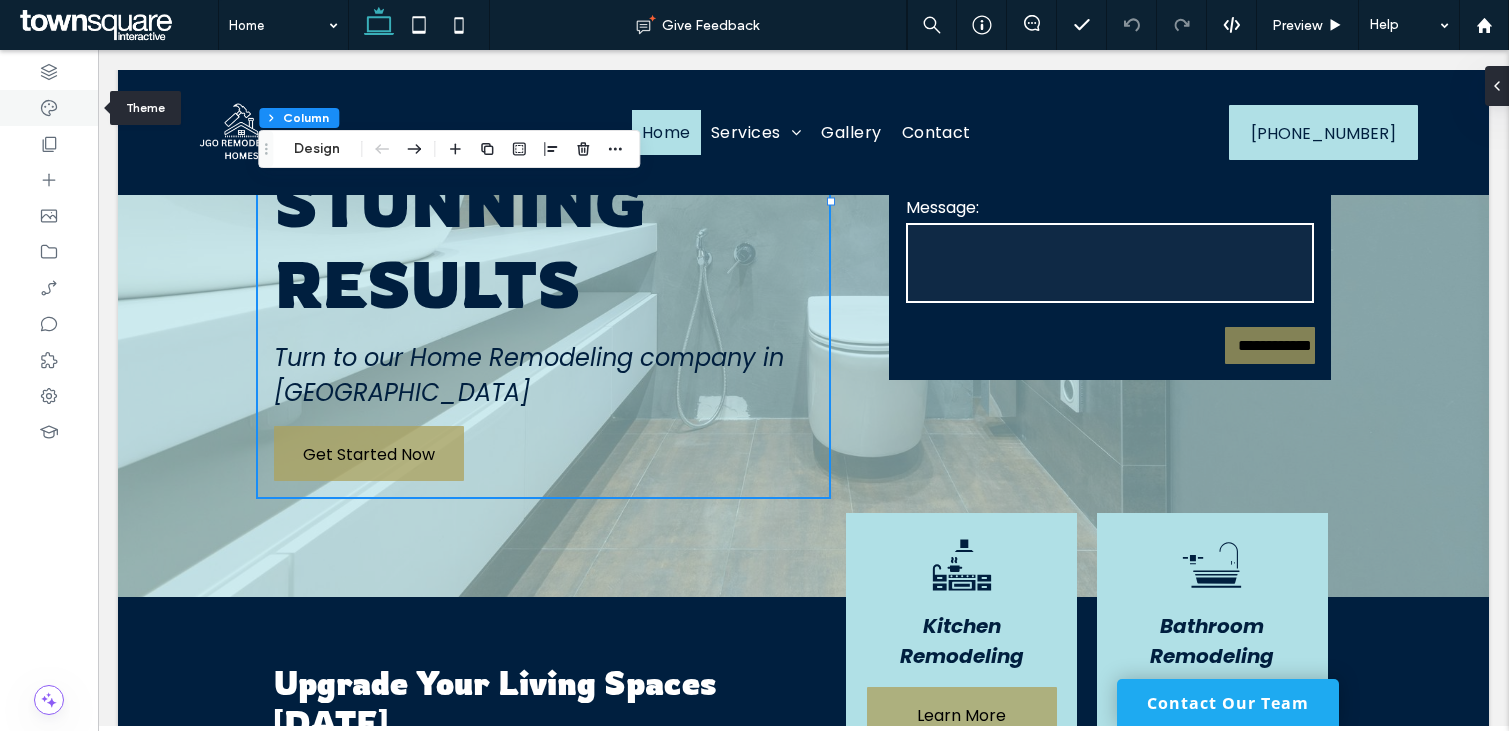 click 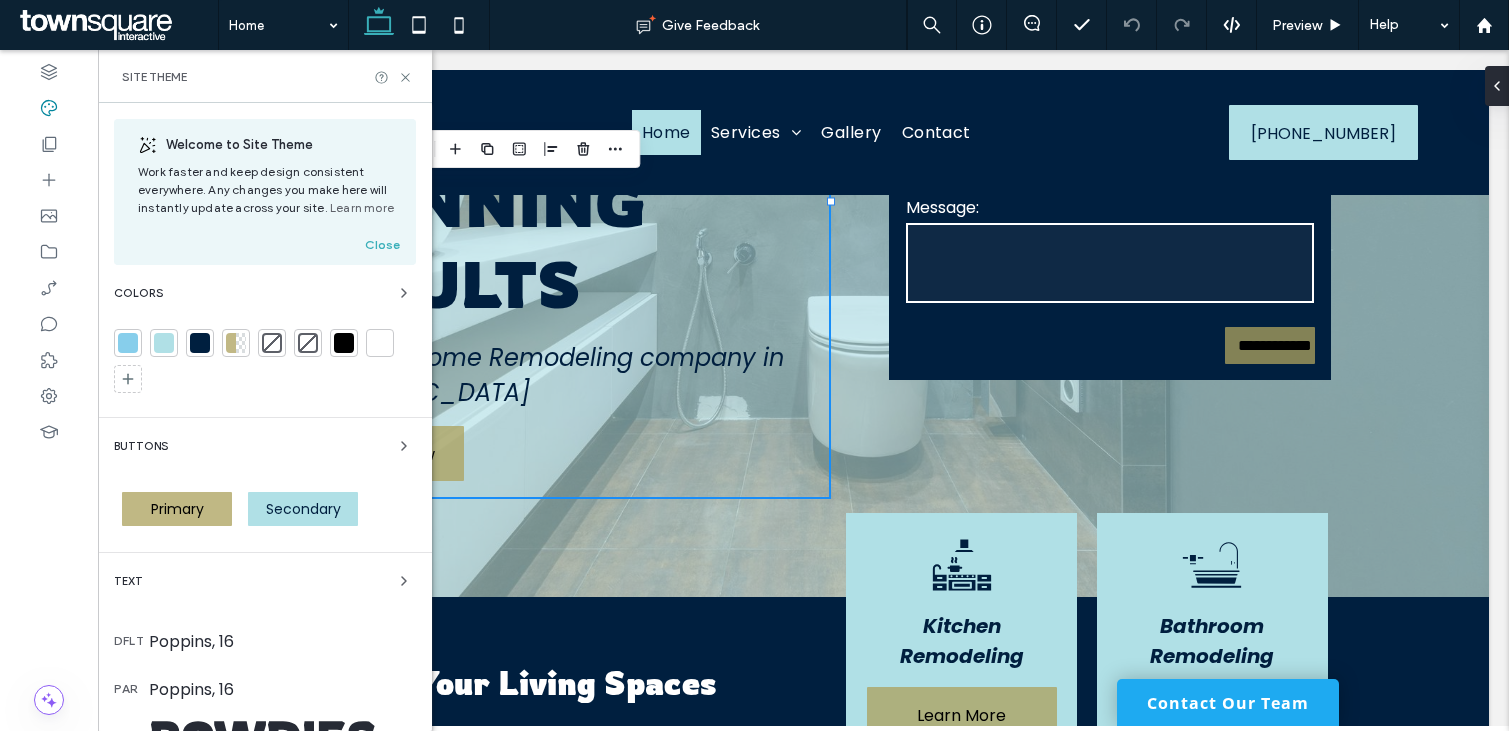 click at bounding box center [231, 343] 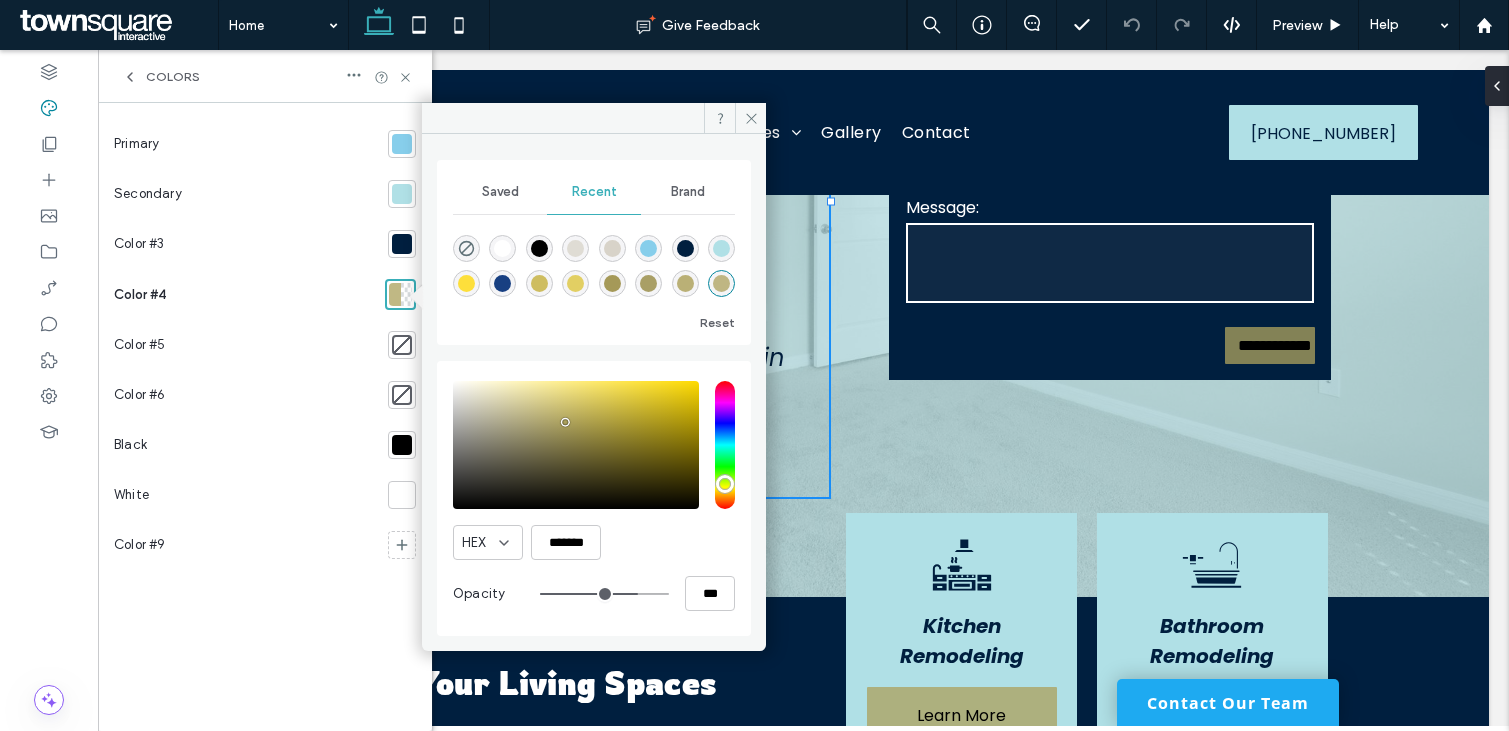 click at bounding box center (466, 283) 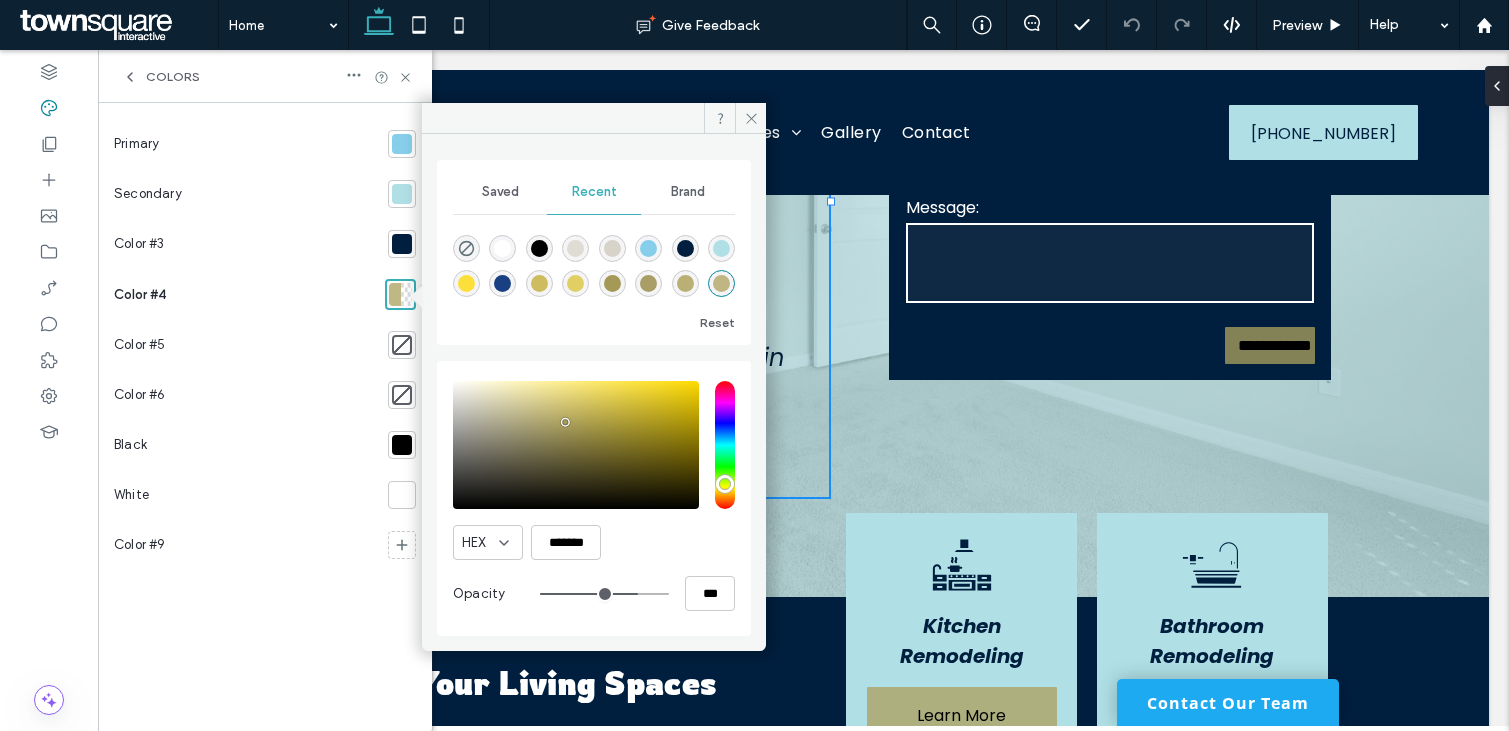 type on "*******" 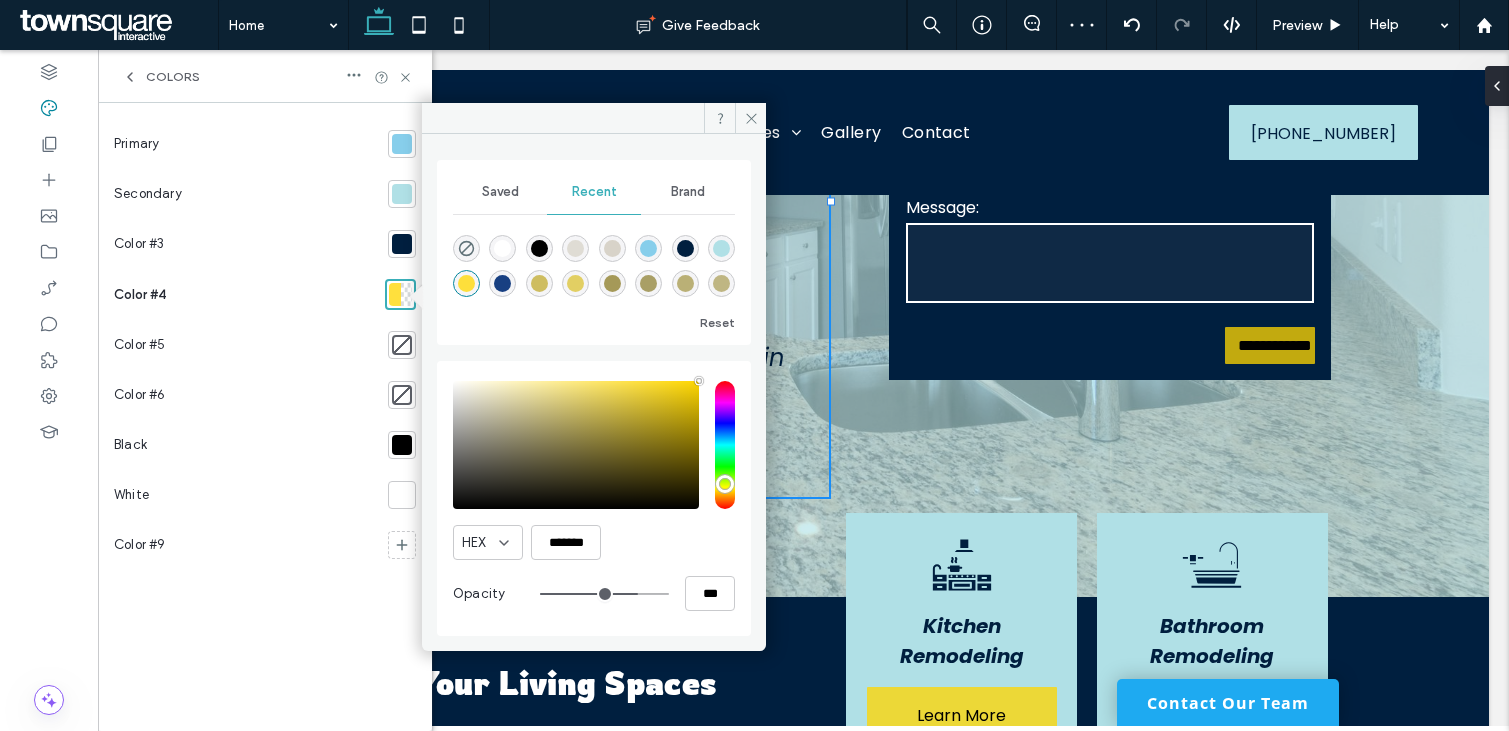 type on "**" 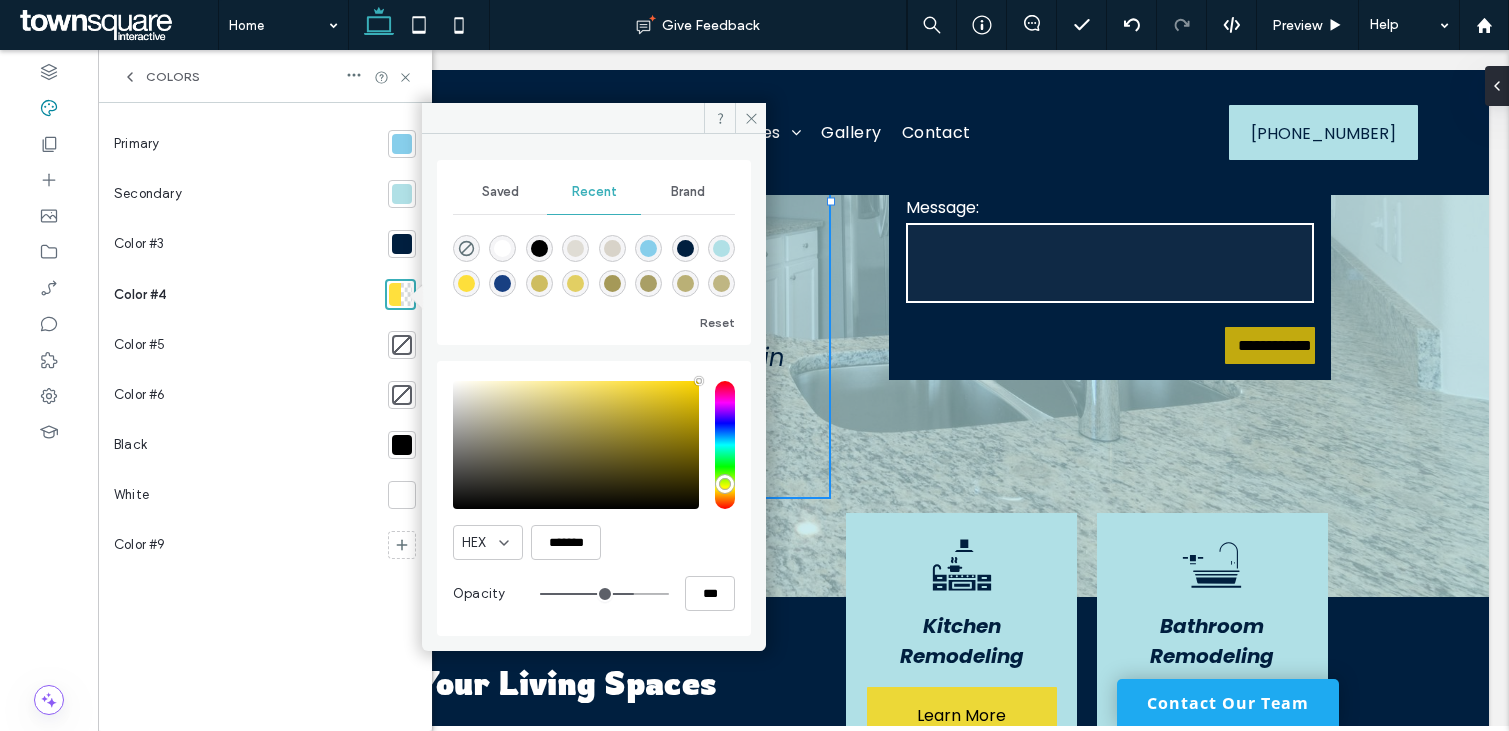 type on "**" 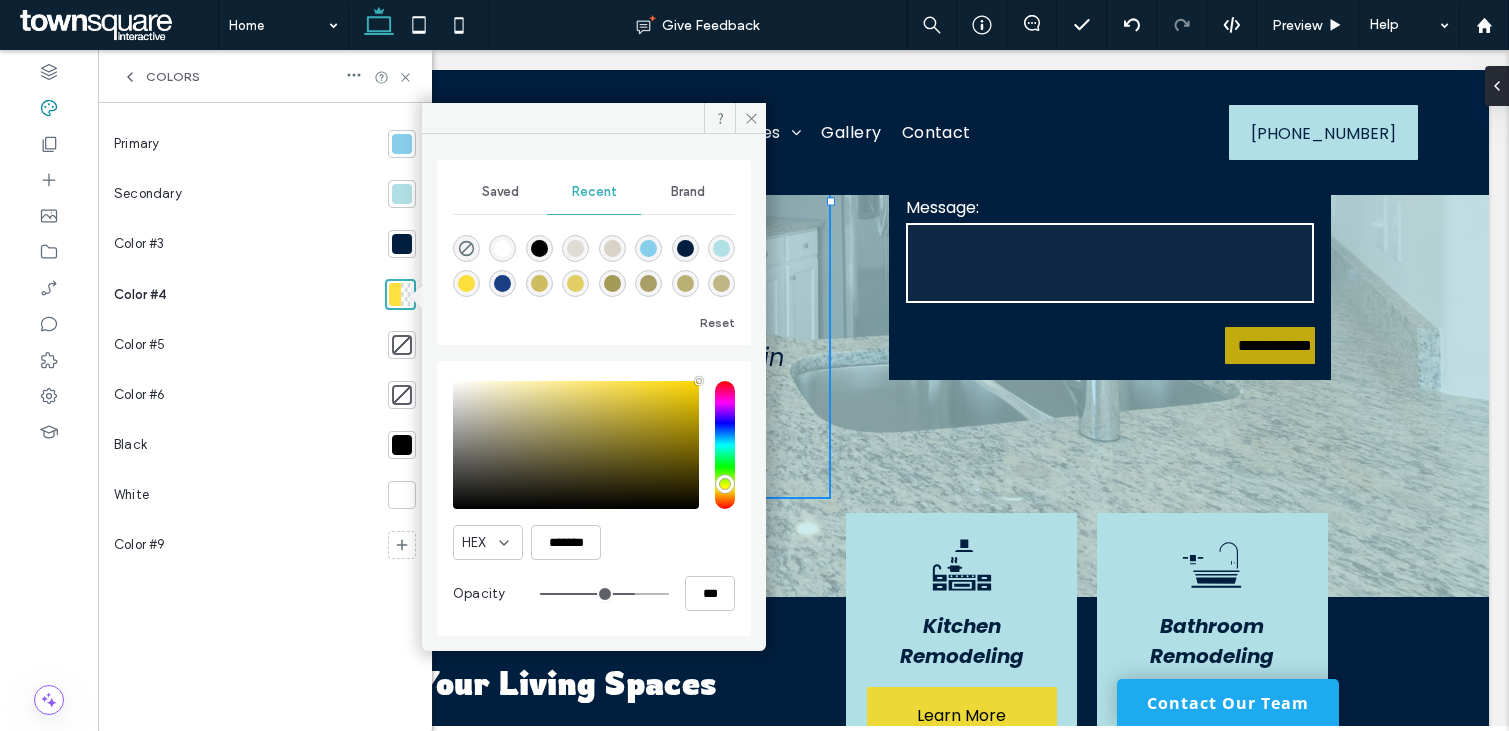 type on "**" 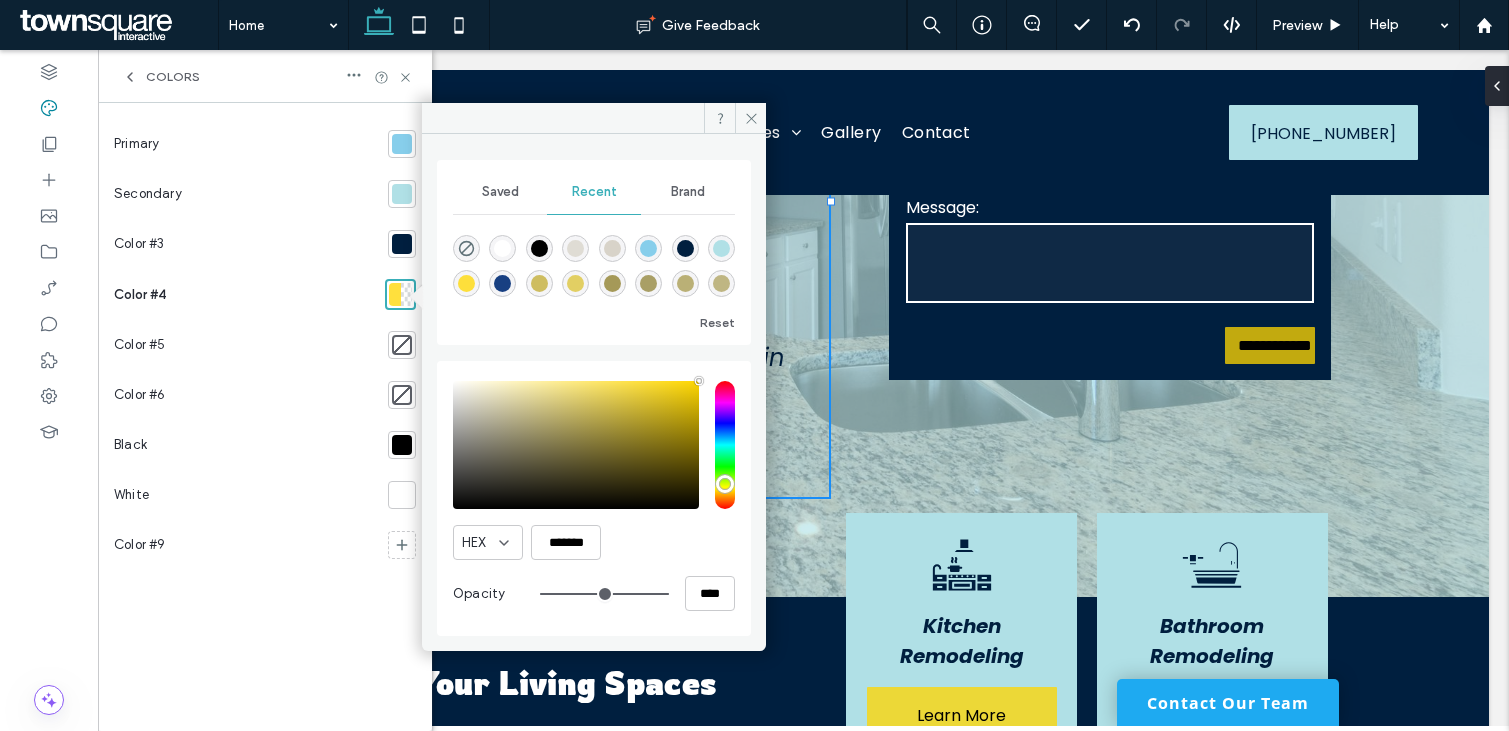 type on "**" 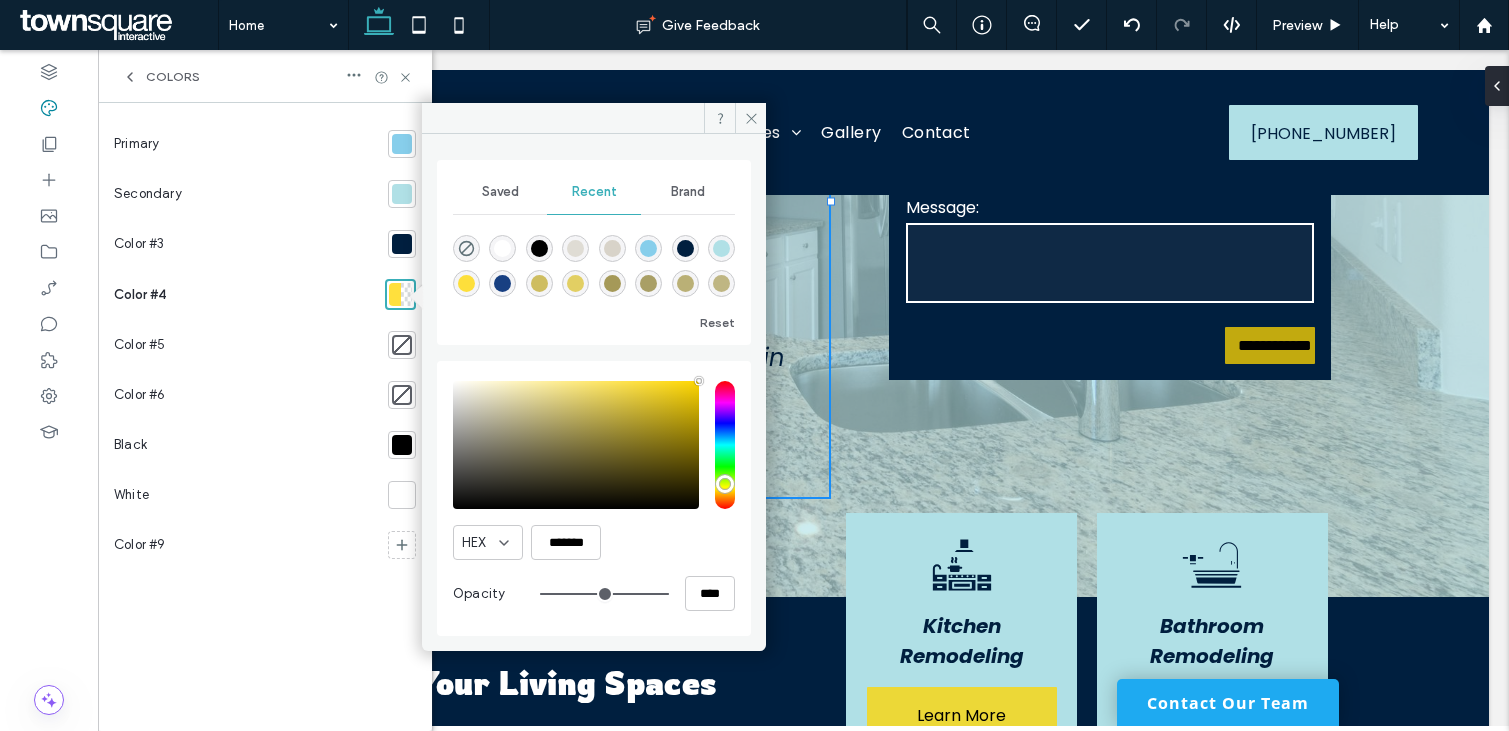 type on "***" 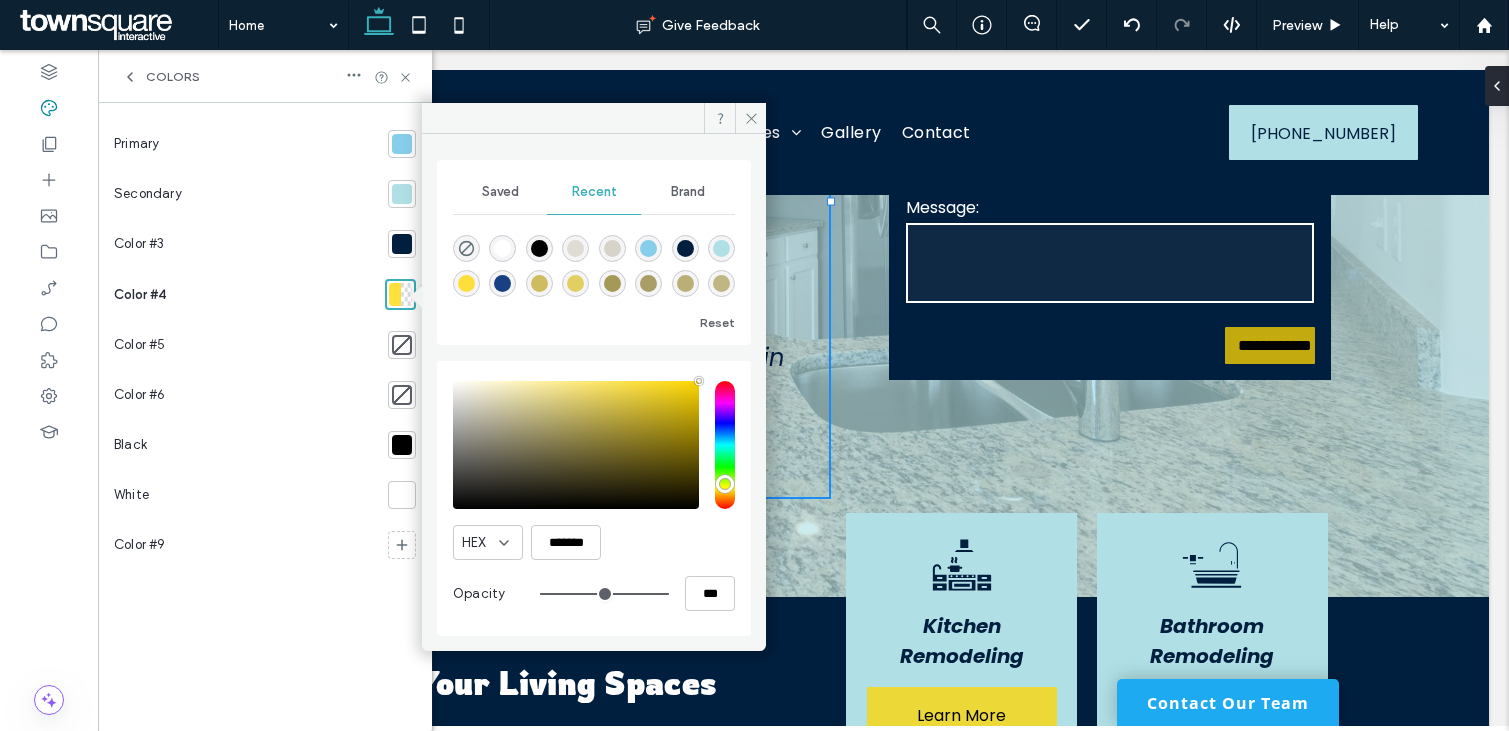 type on "**" 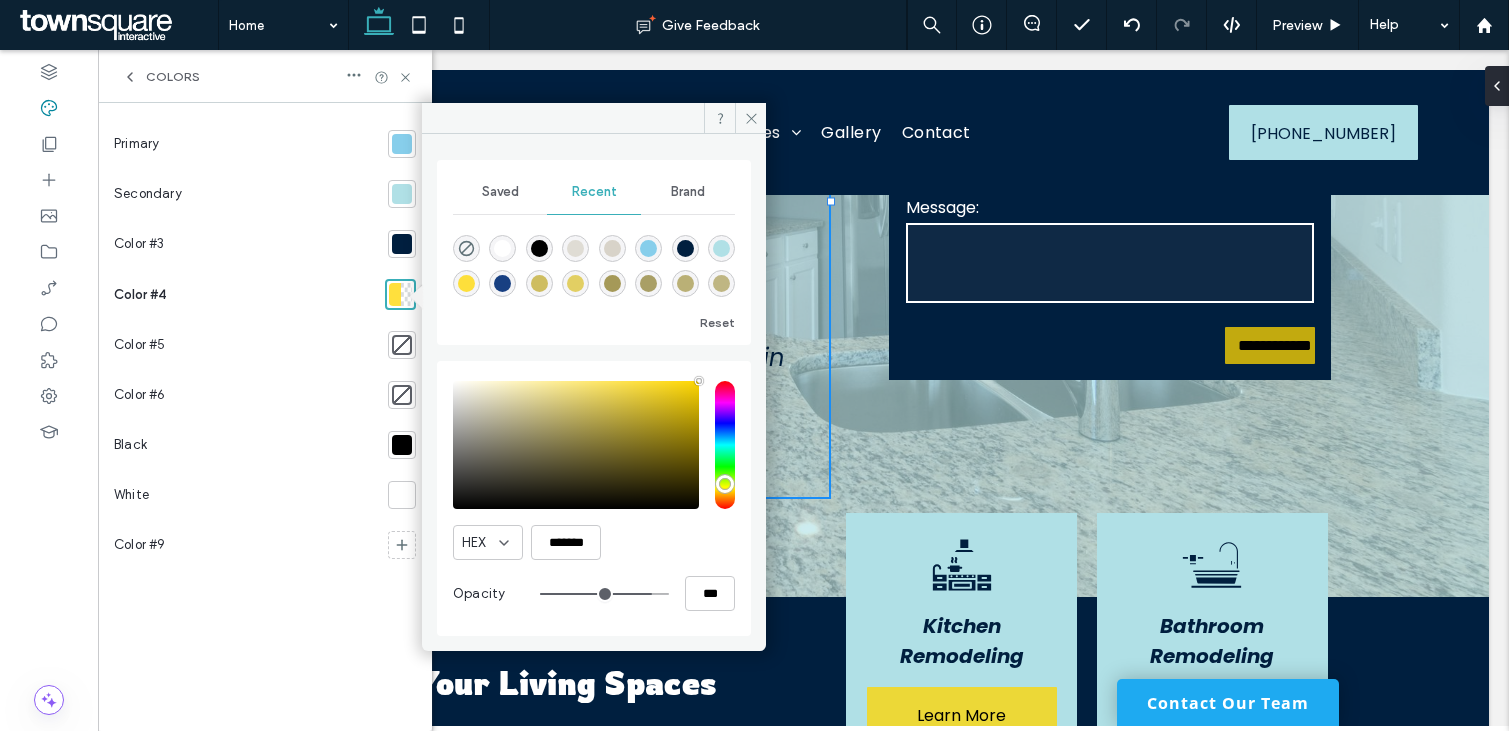 type on "**" 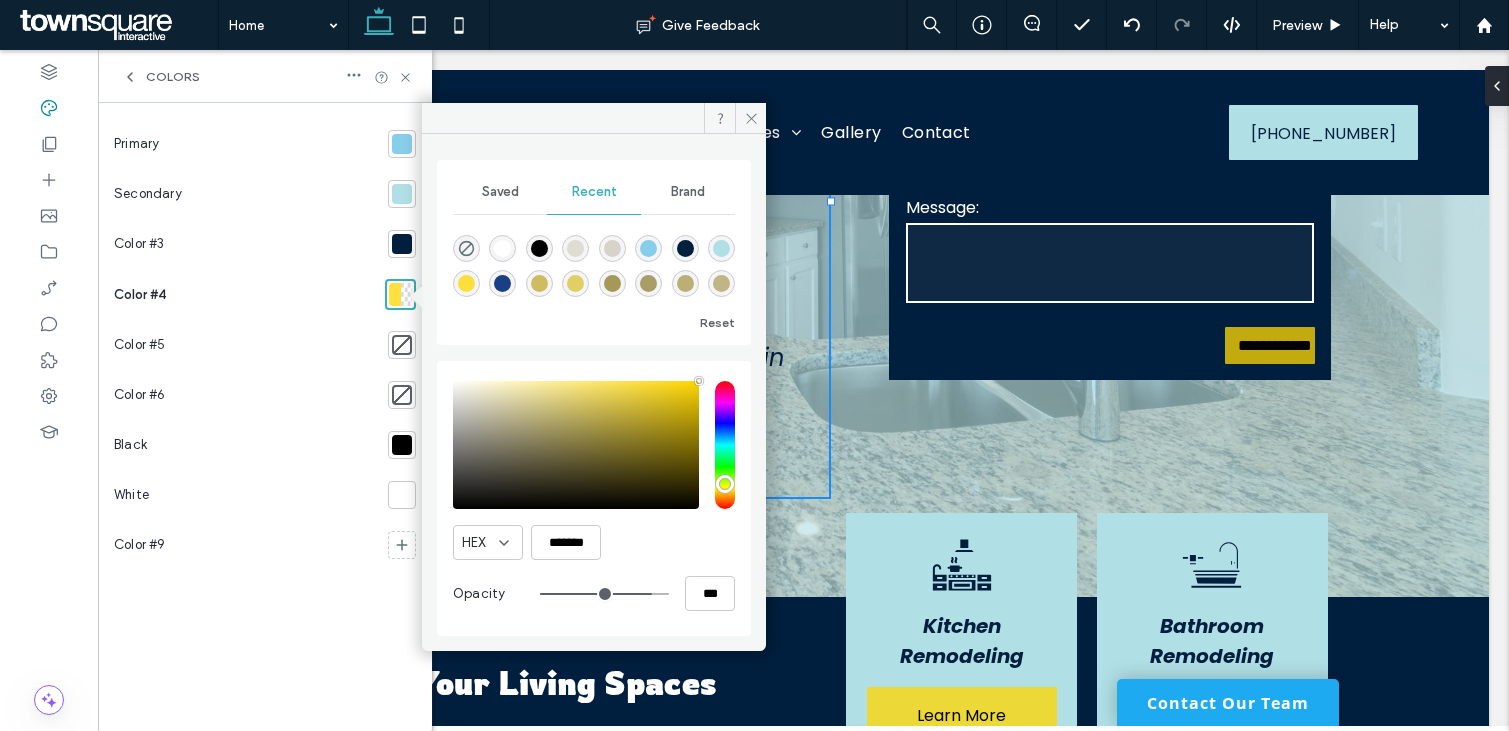 type on "***" 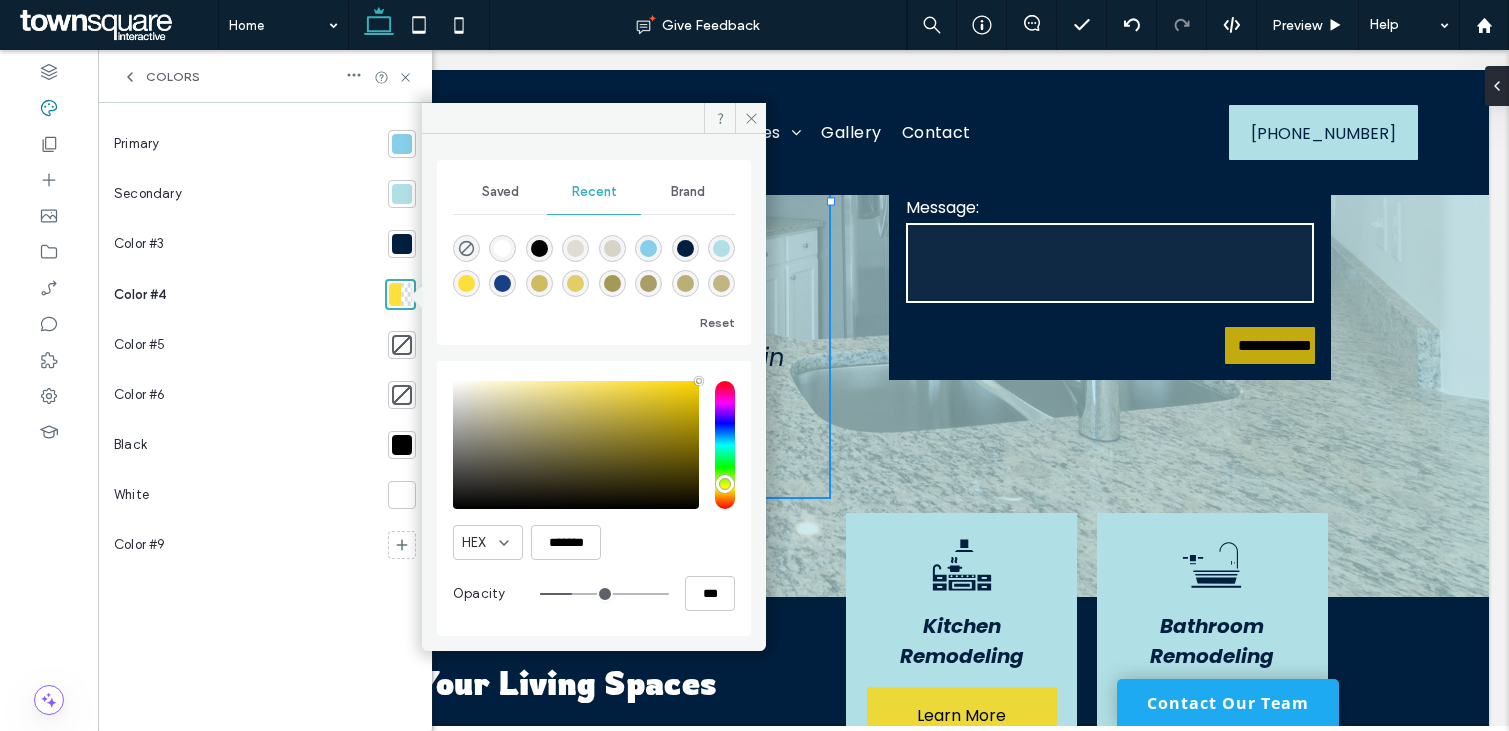 type on "**" 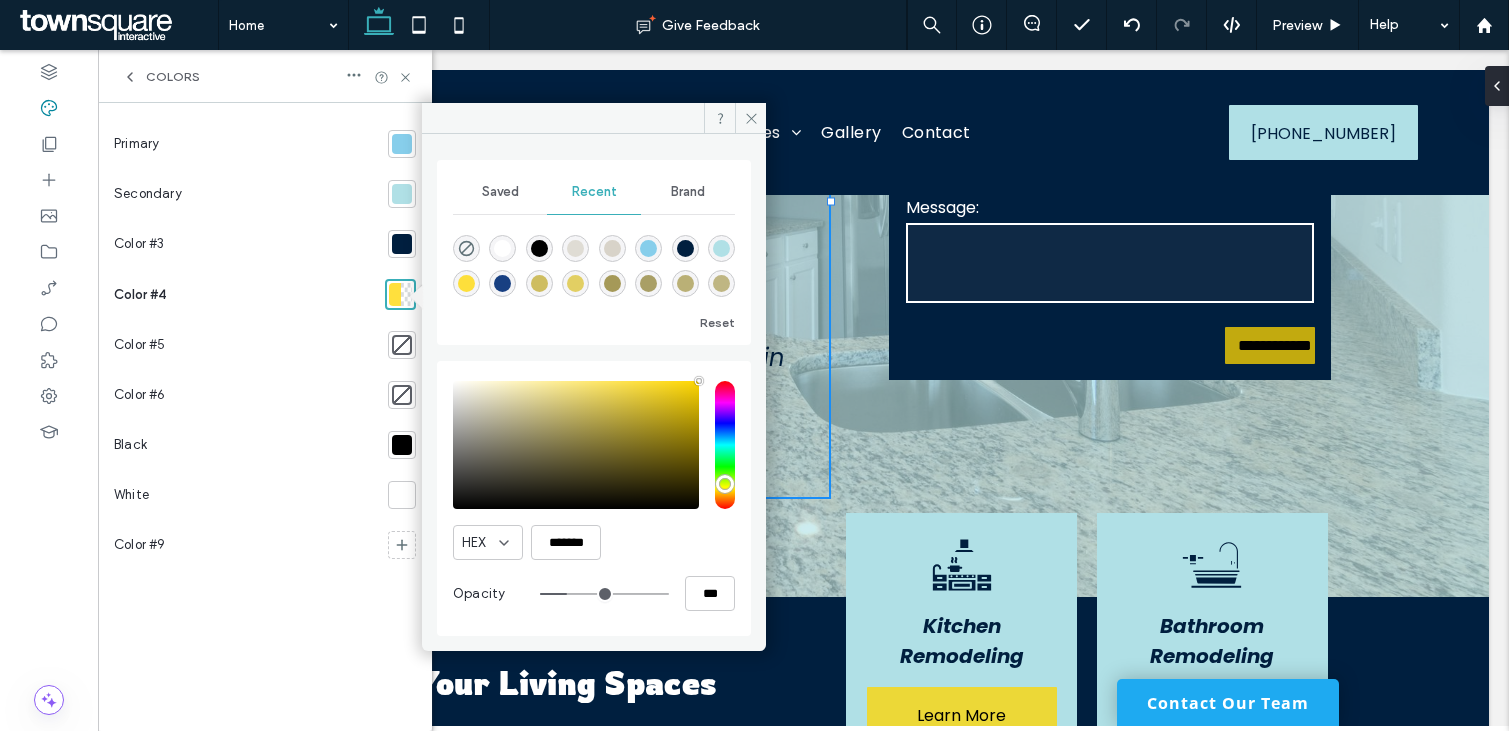 type on "**" 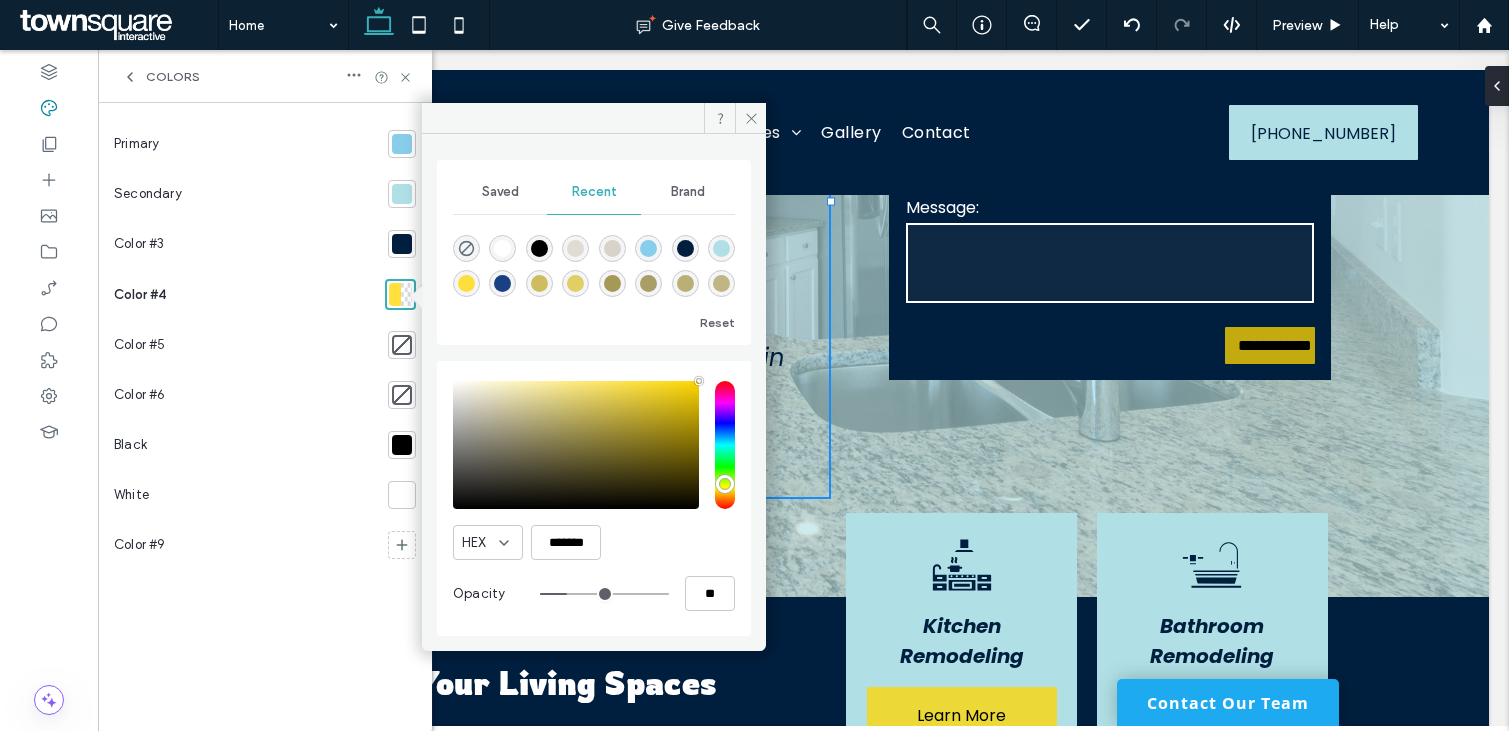 type on "*" 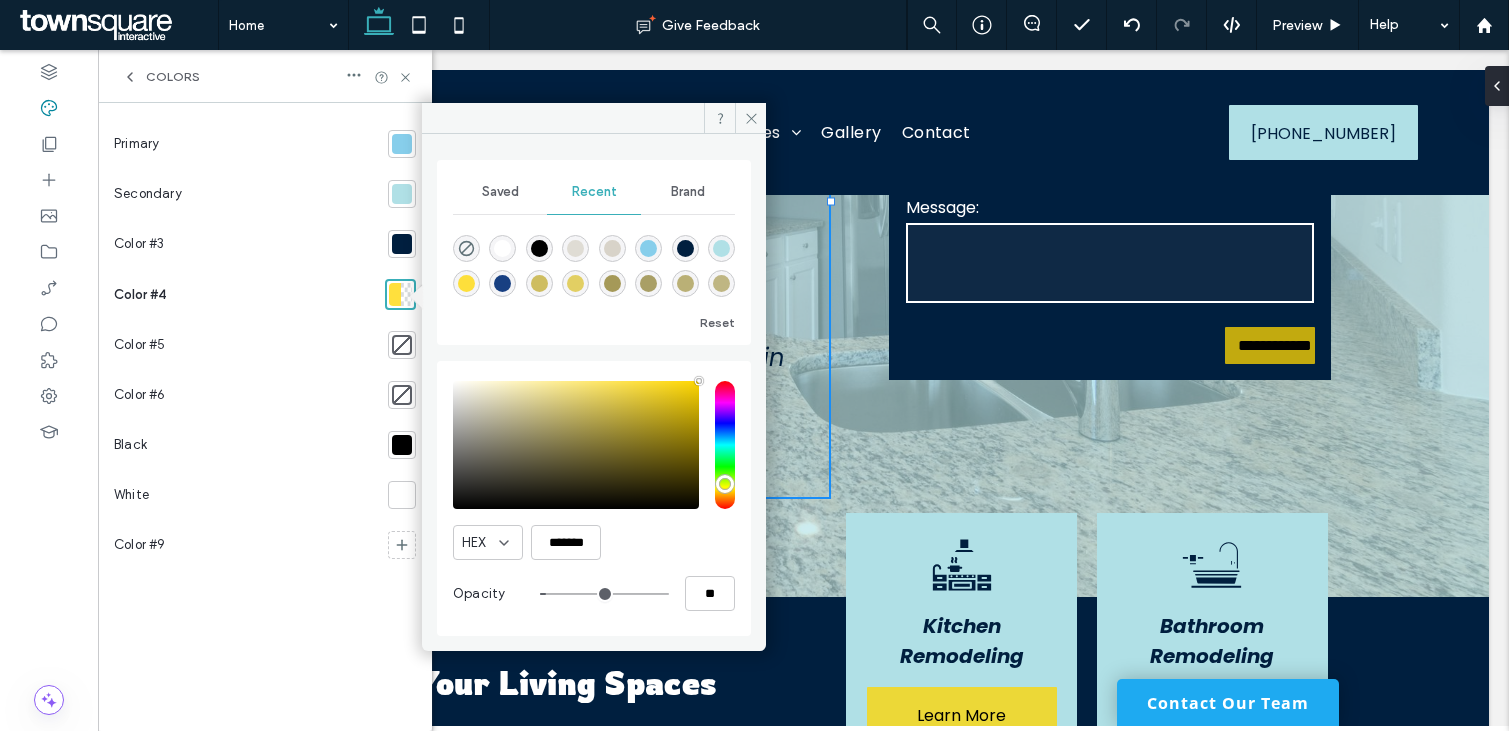 type on "*" 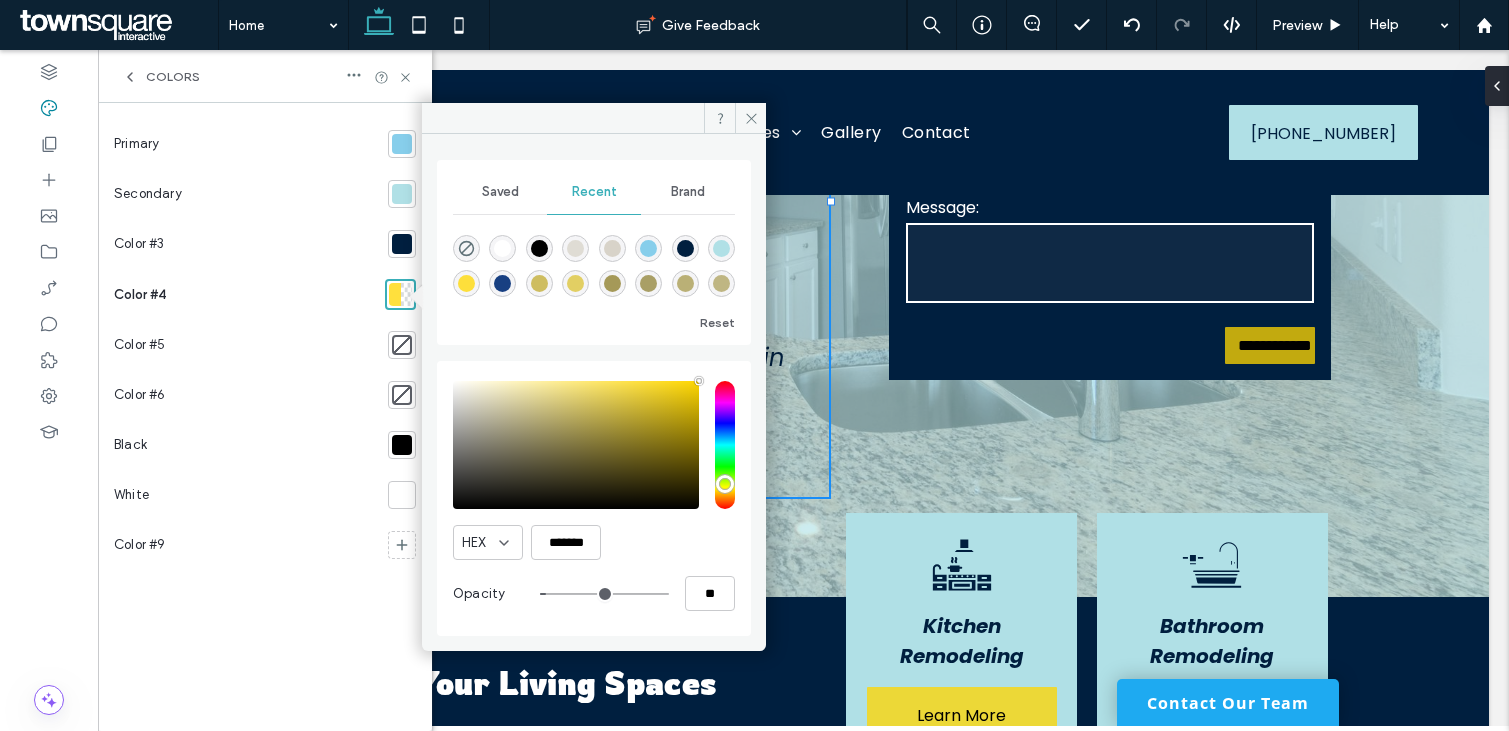 type on "**" 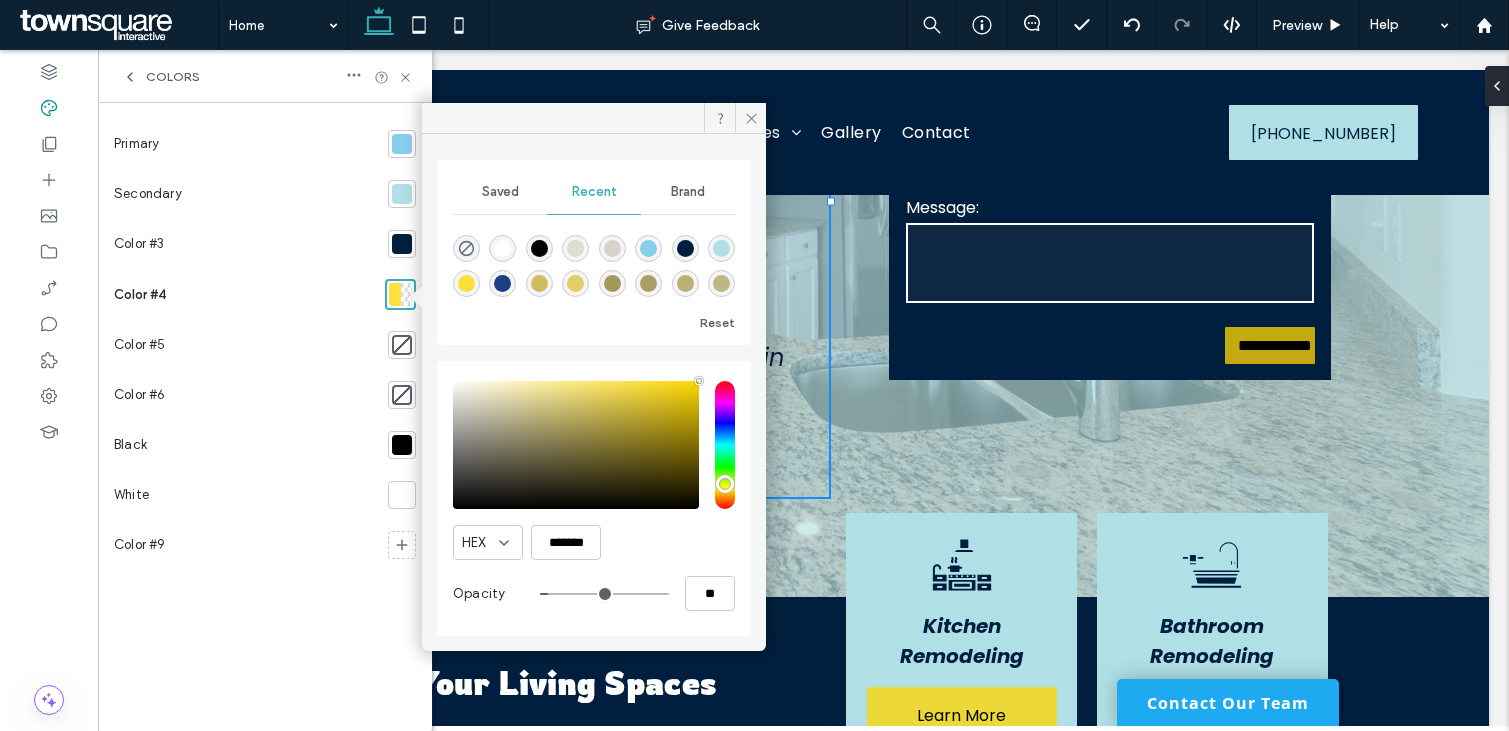 type on "*" 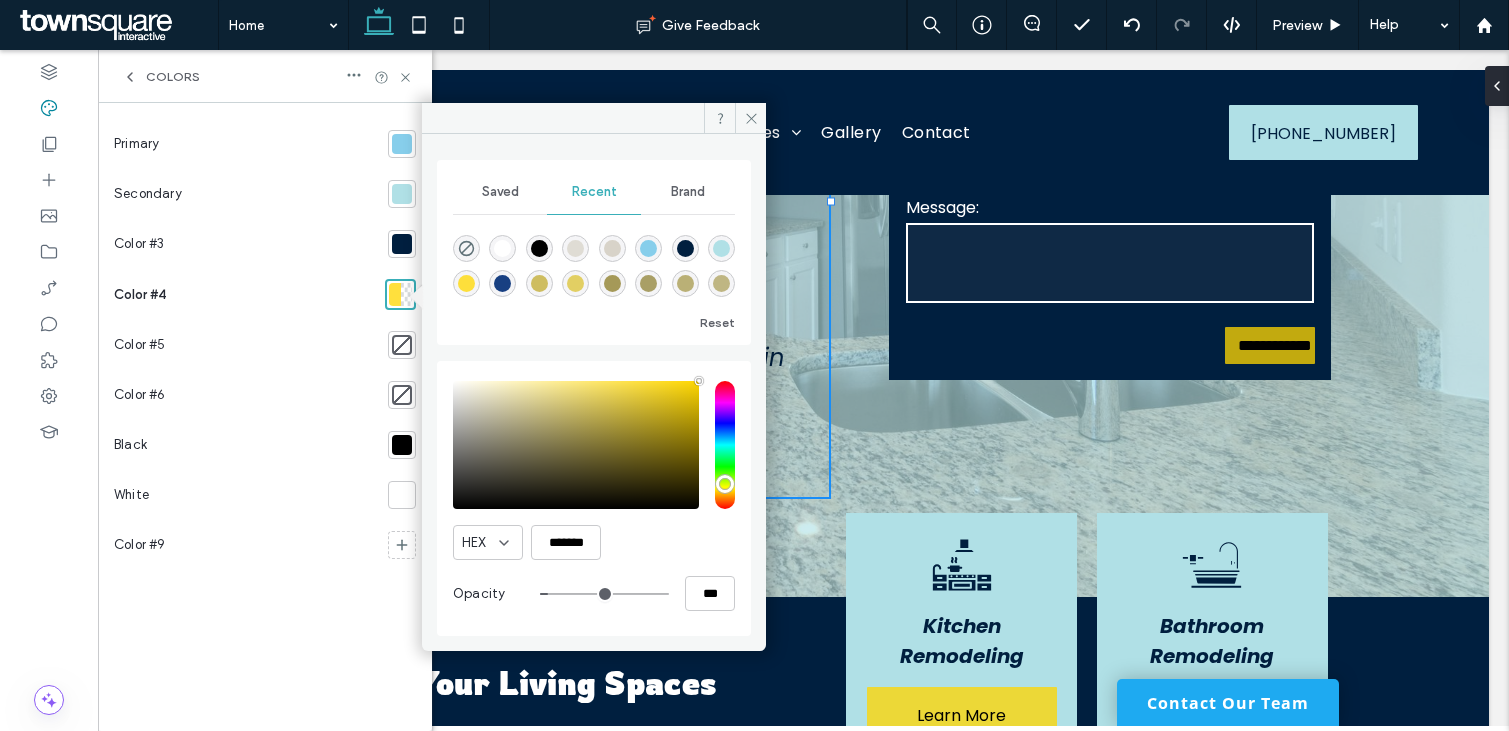 type on "**" 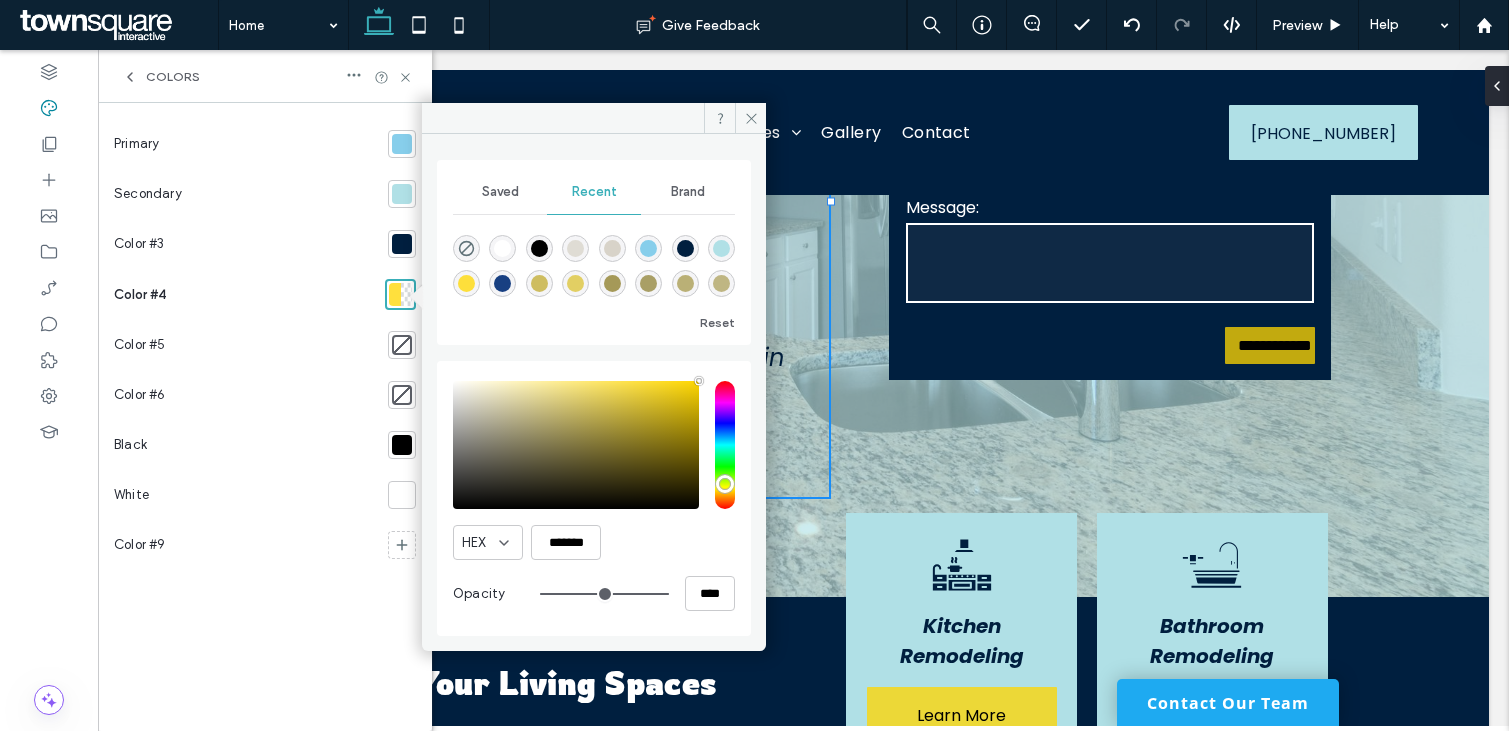 drag, startPoint x: 621, startPoint y: 587, endPoint x: 814, endPoint y: 596, distance: 193.20973 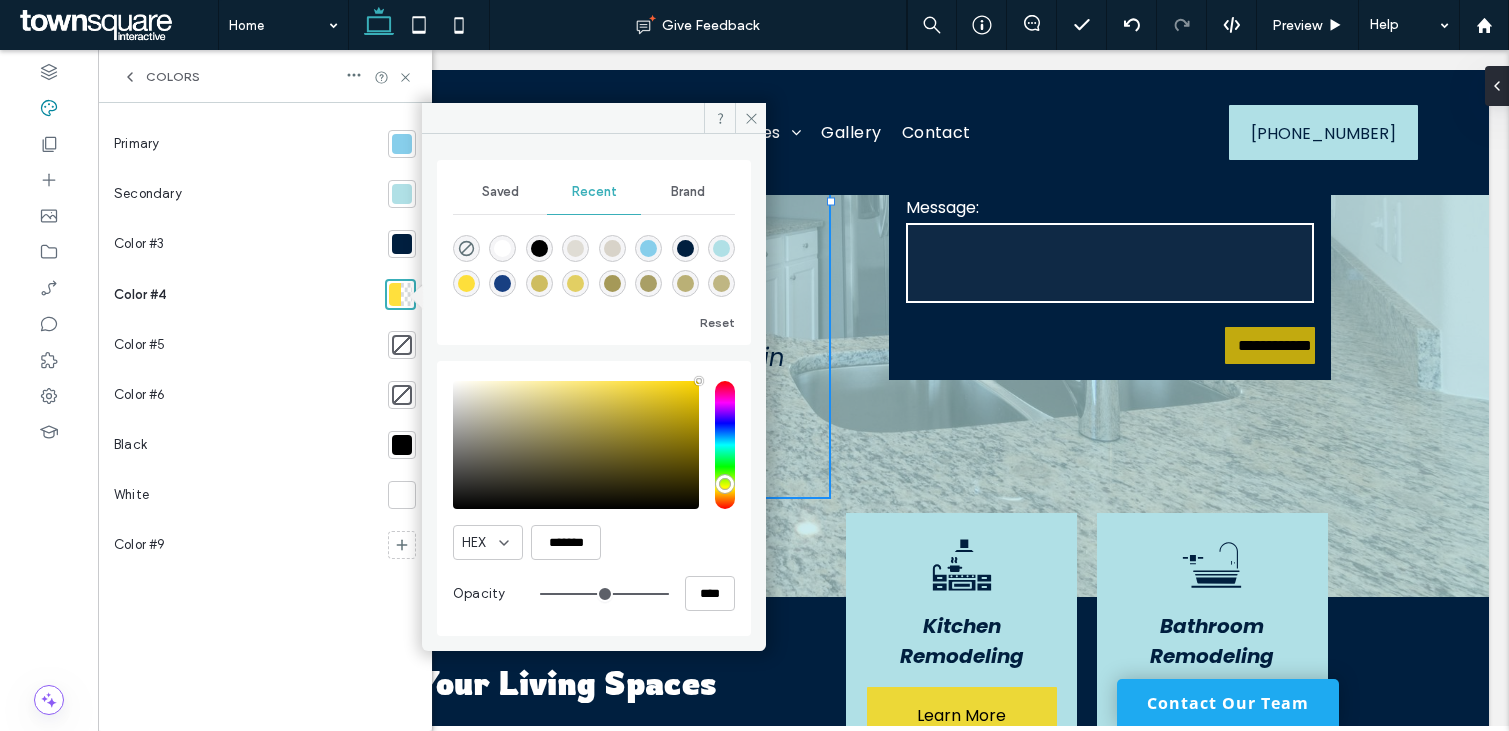 type on "***" 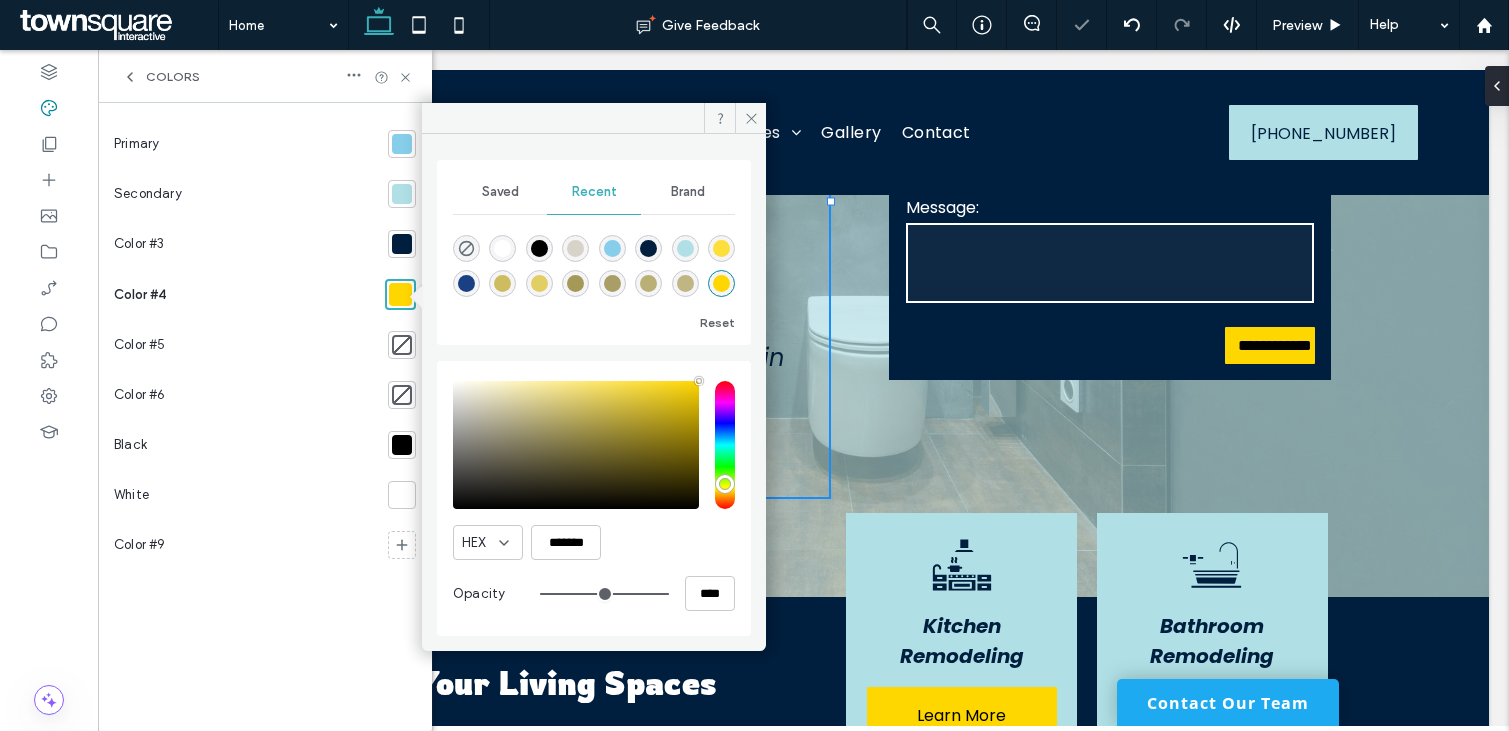 click on "Color #4" at bounding box center [245, 294] 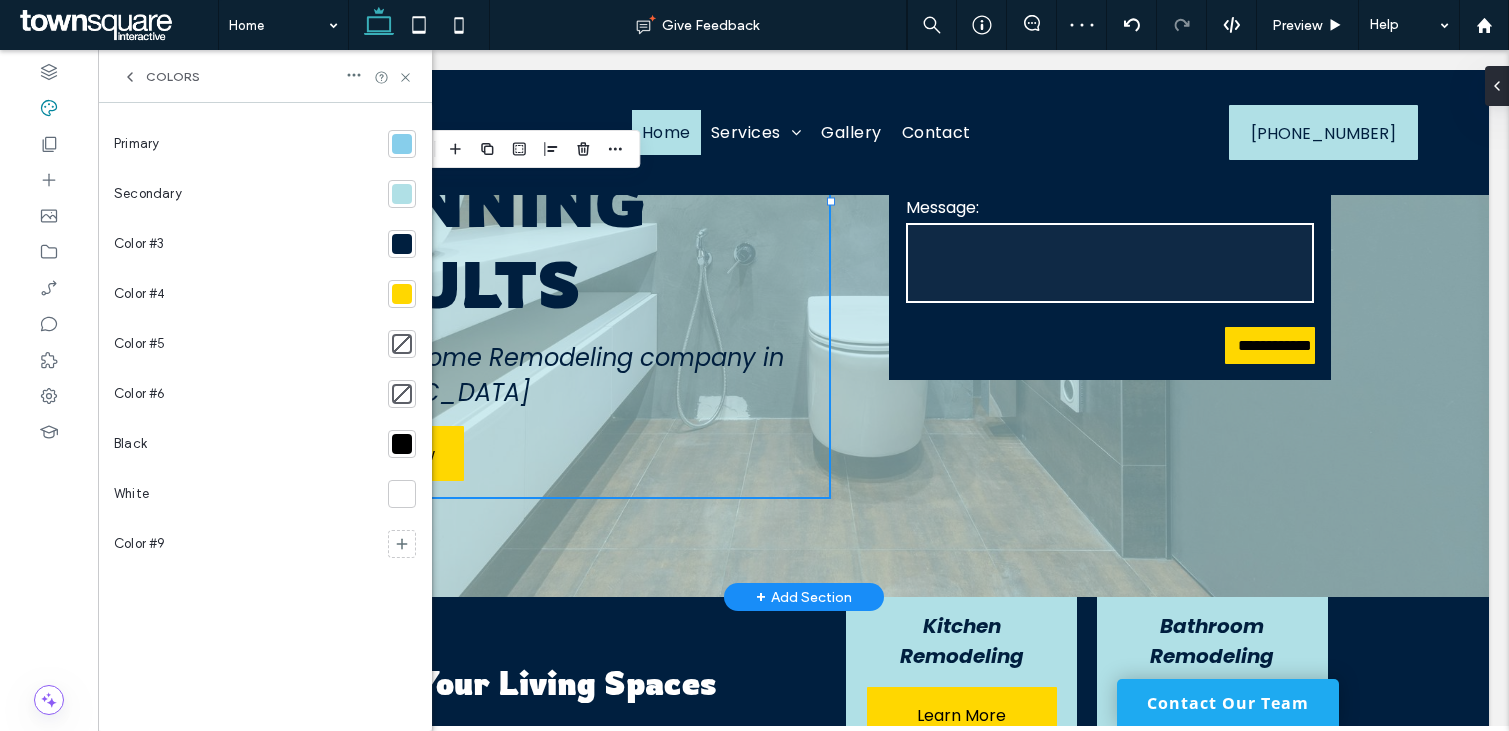 click on "**********" at bounding box center [804, 200] 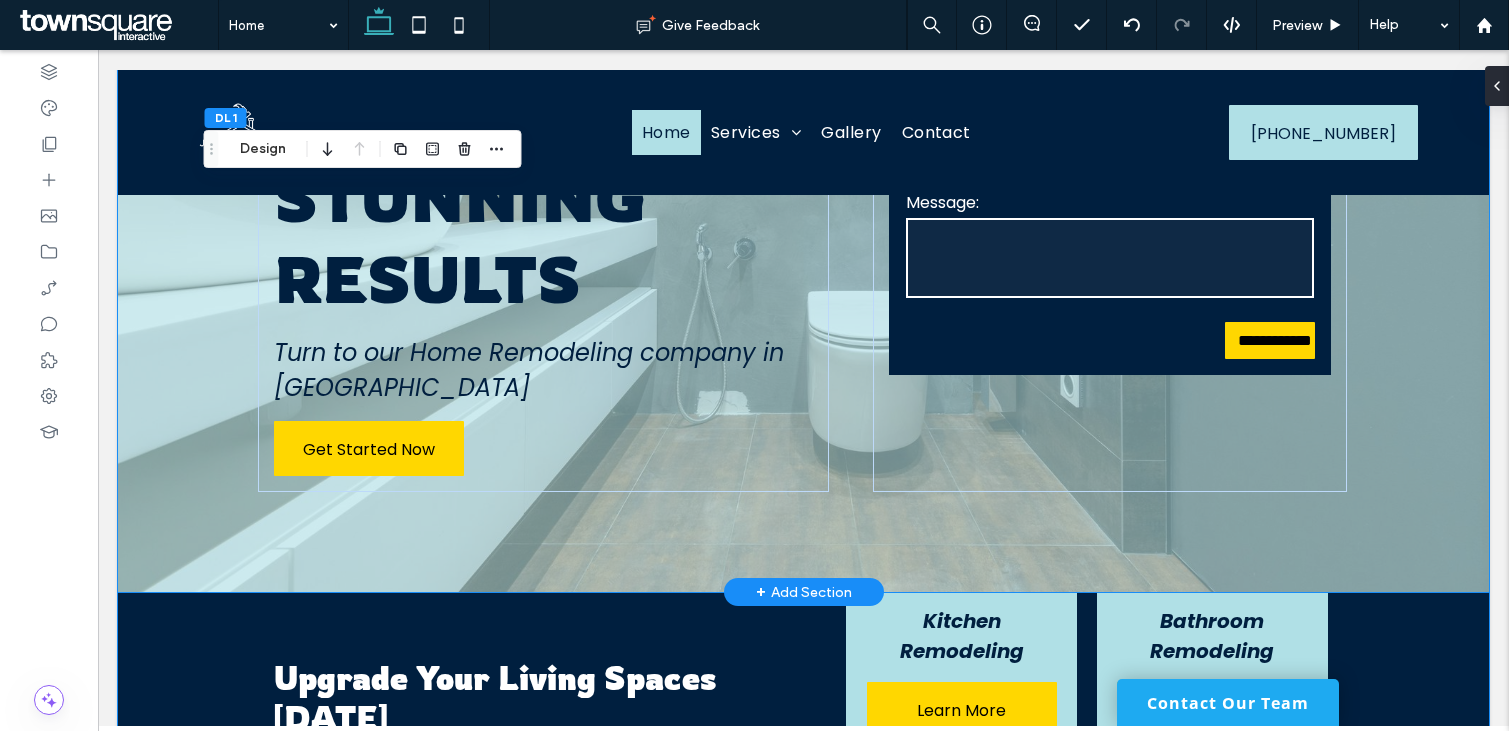 scroll, scrollTop: 606, scrollLeft: 0, axis: vertical 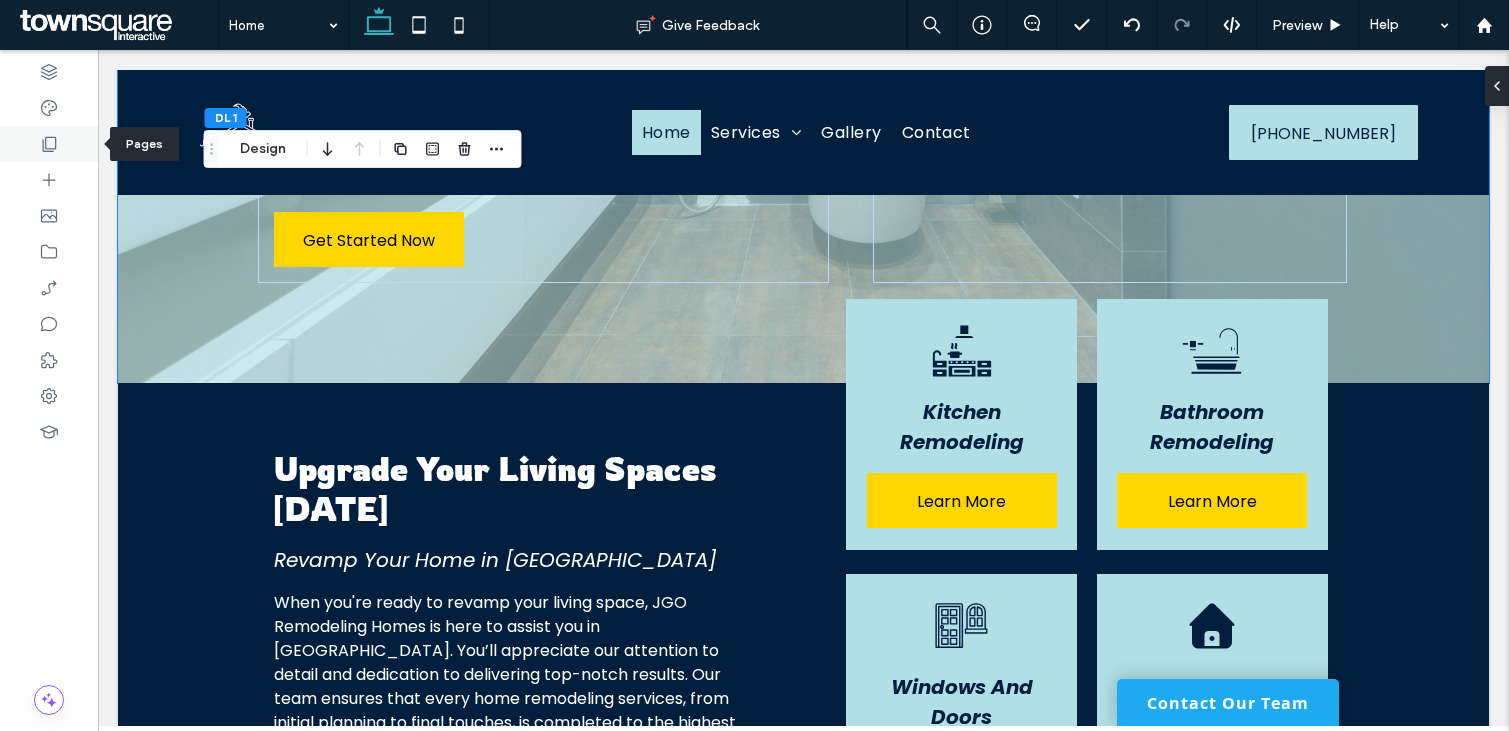 click at bounding box center [49, 144] 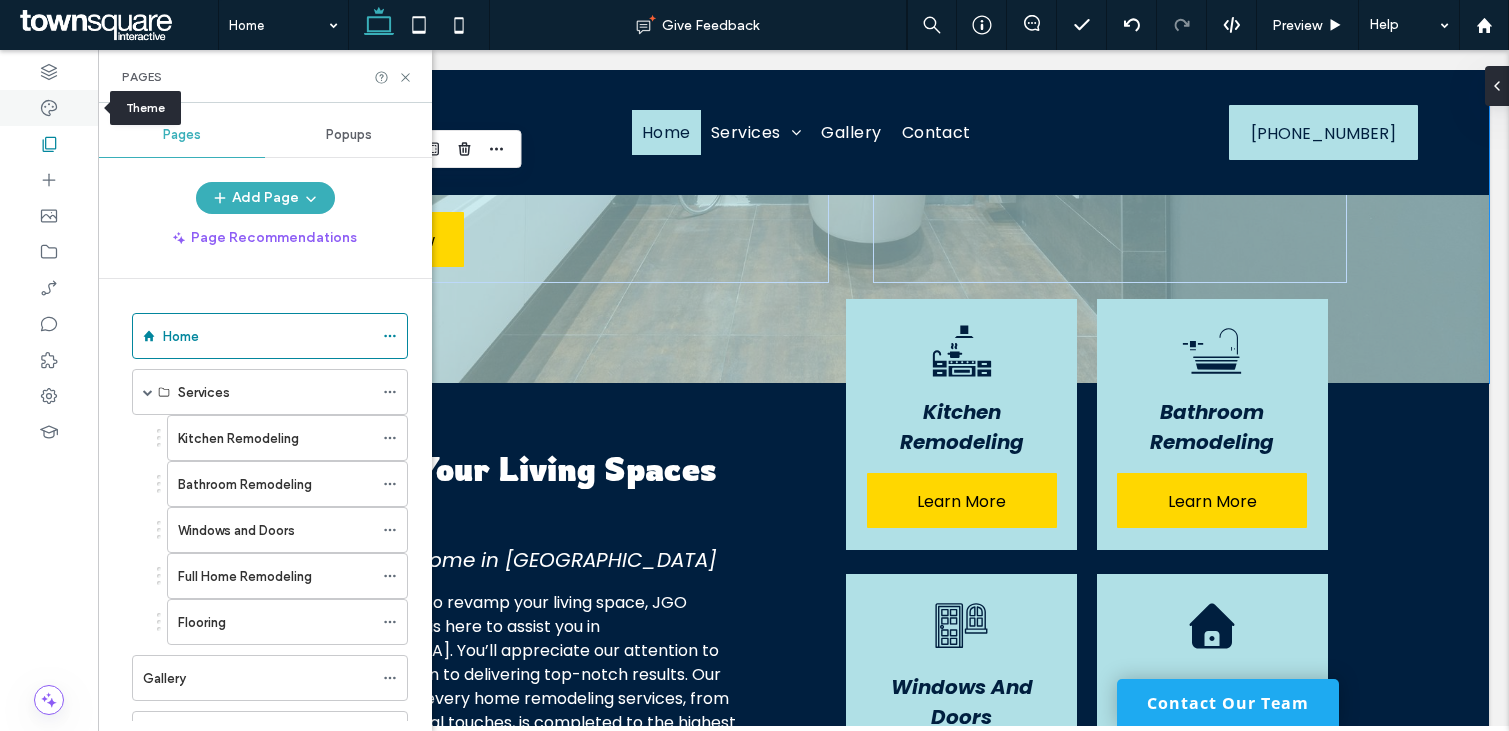 click 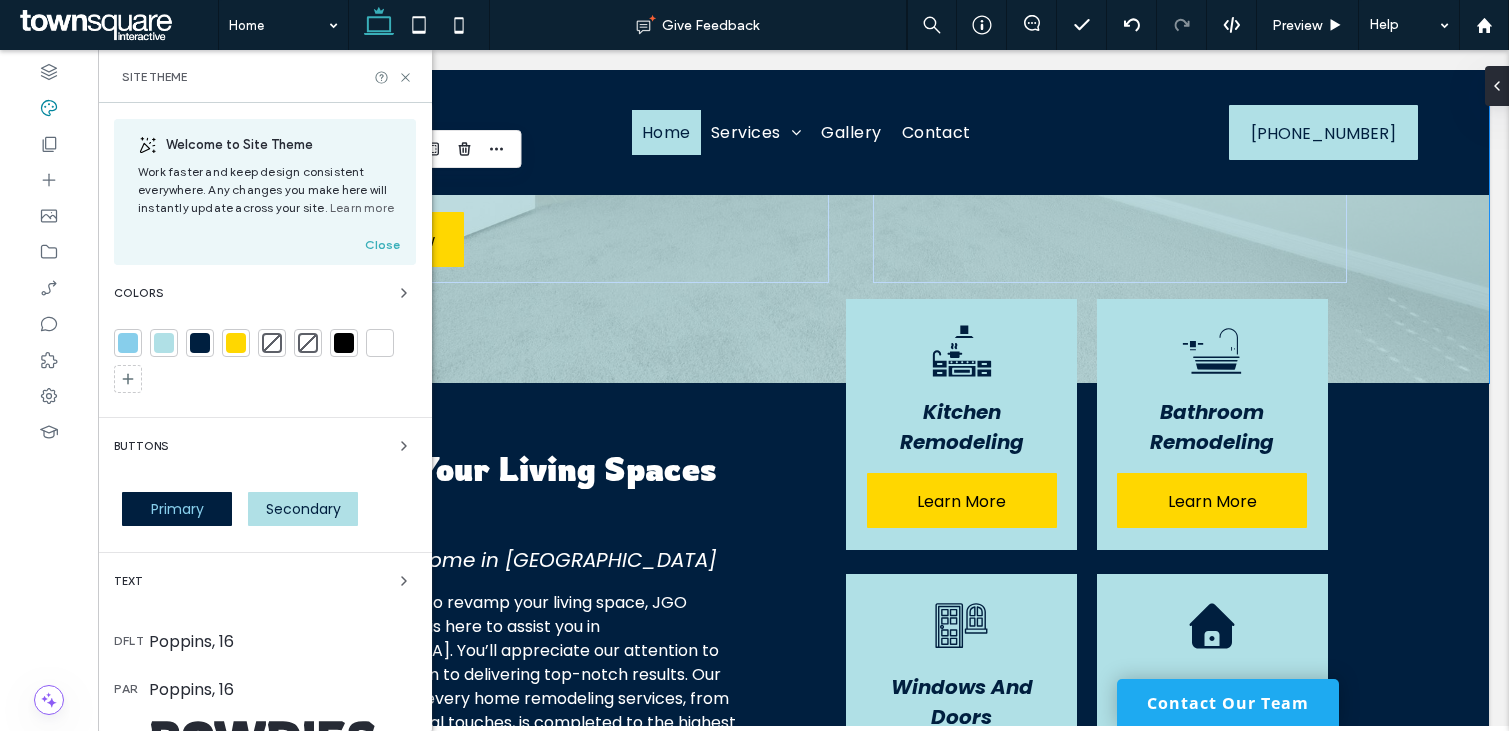 click on "Primary" at bounding box center [177, 509] 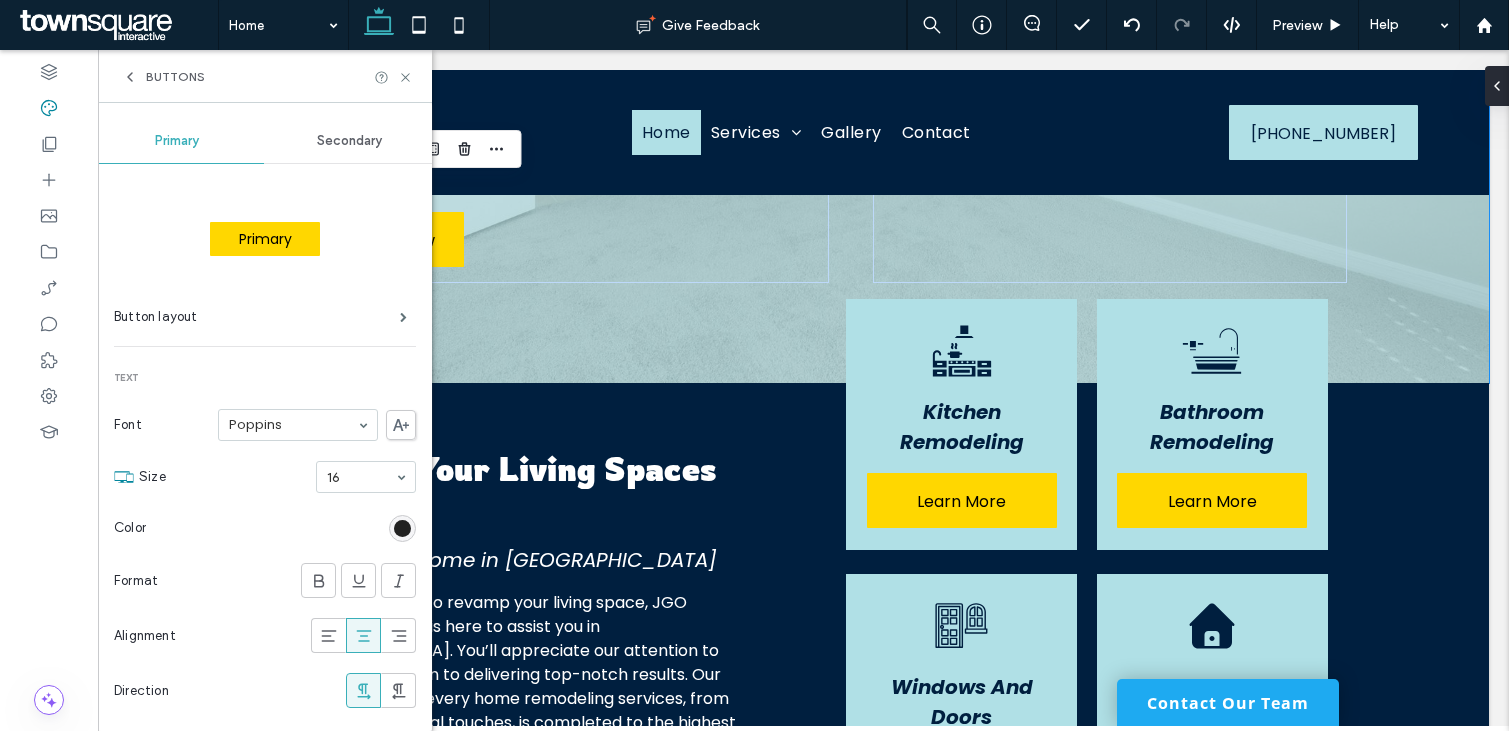 click at bounding box center (402, 528) 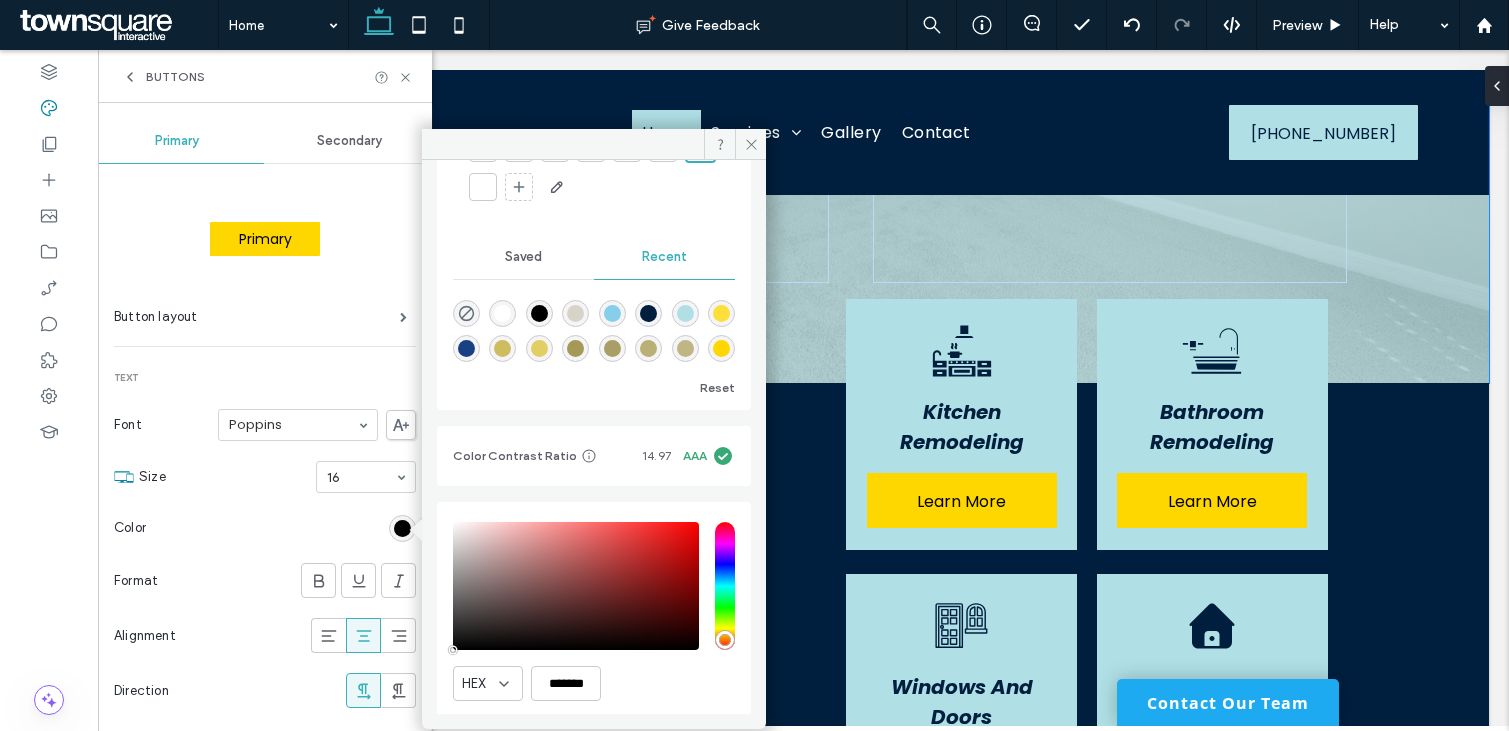 scroll, scrollTop: 182, scrollLeft: 0, axis: vertical 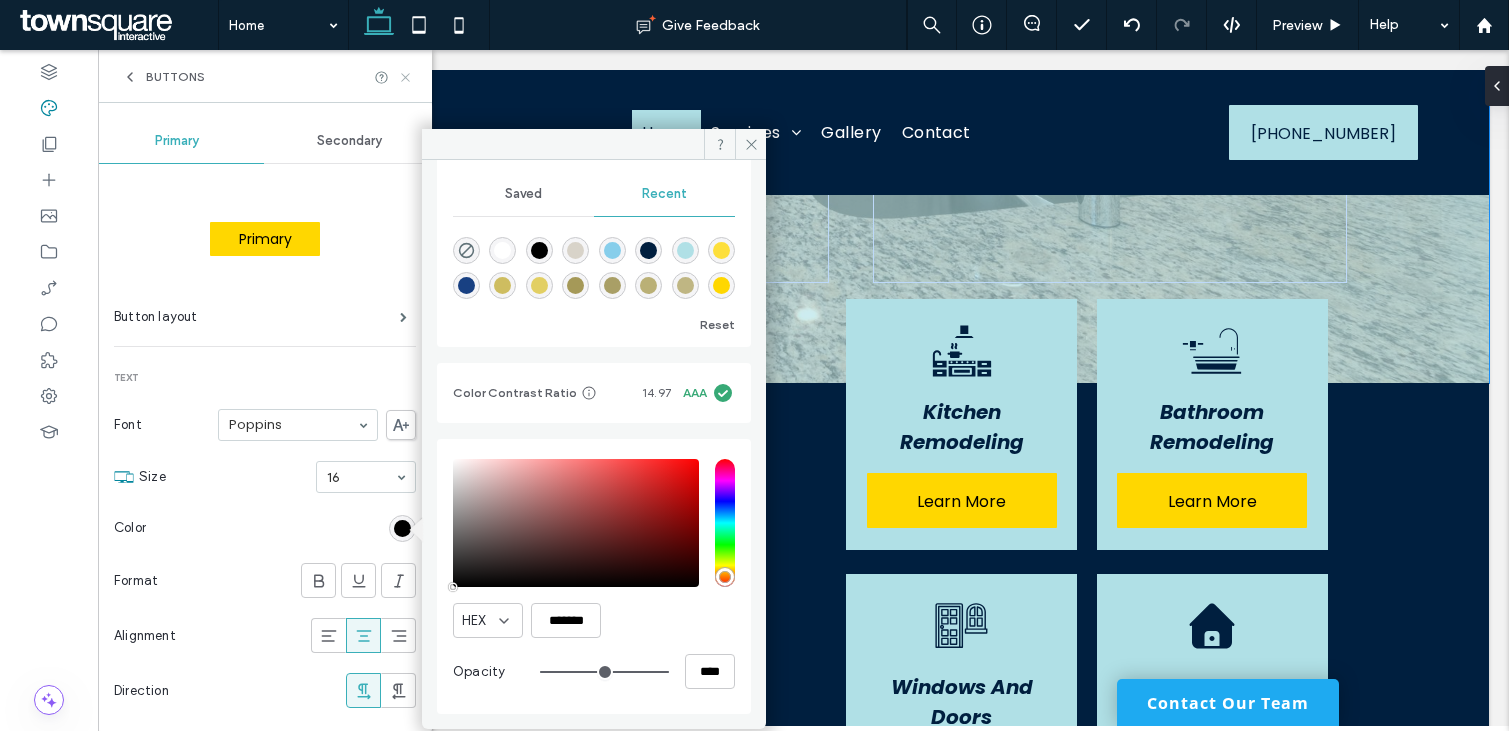 click 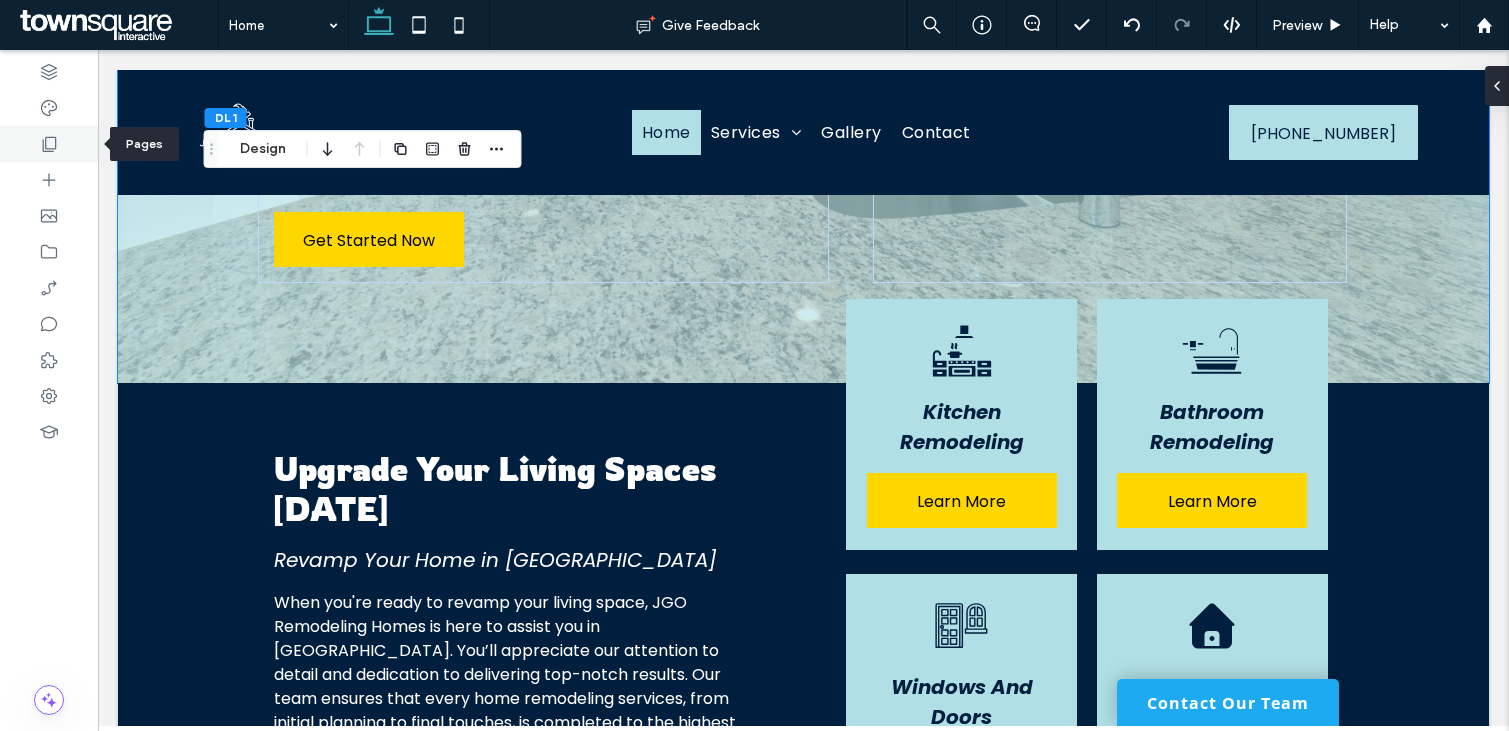 click 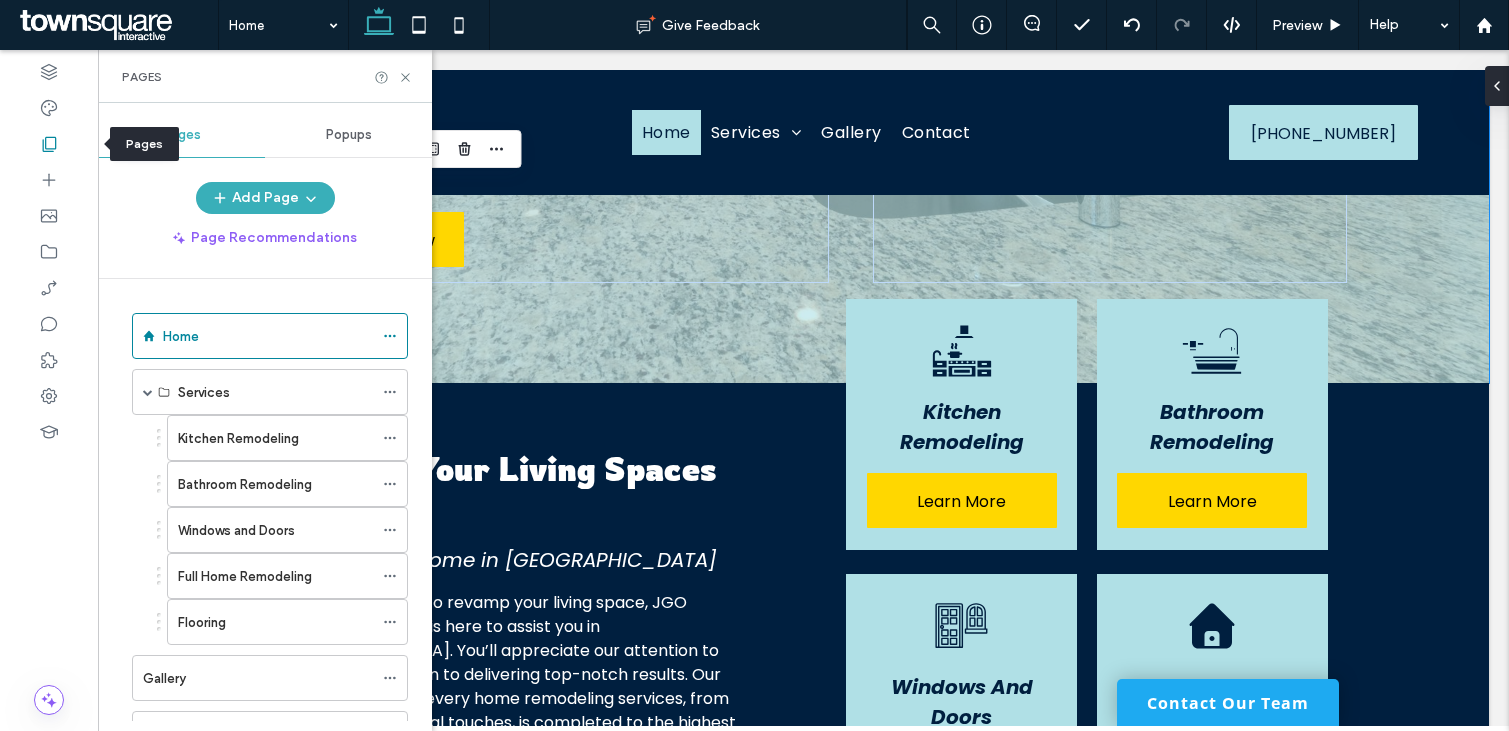 click at bounding box center [49, 144] 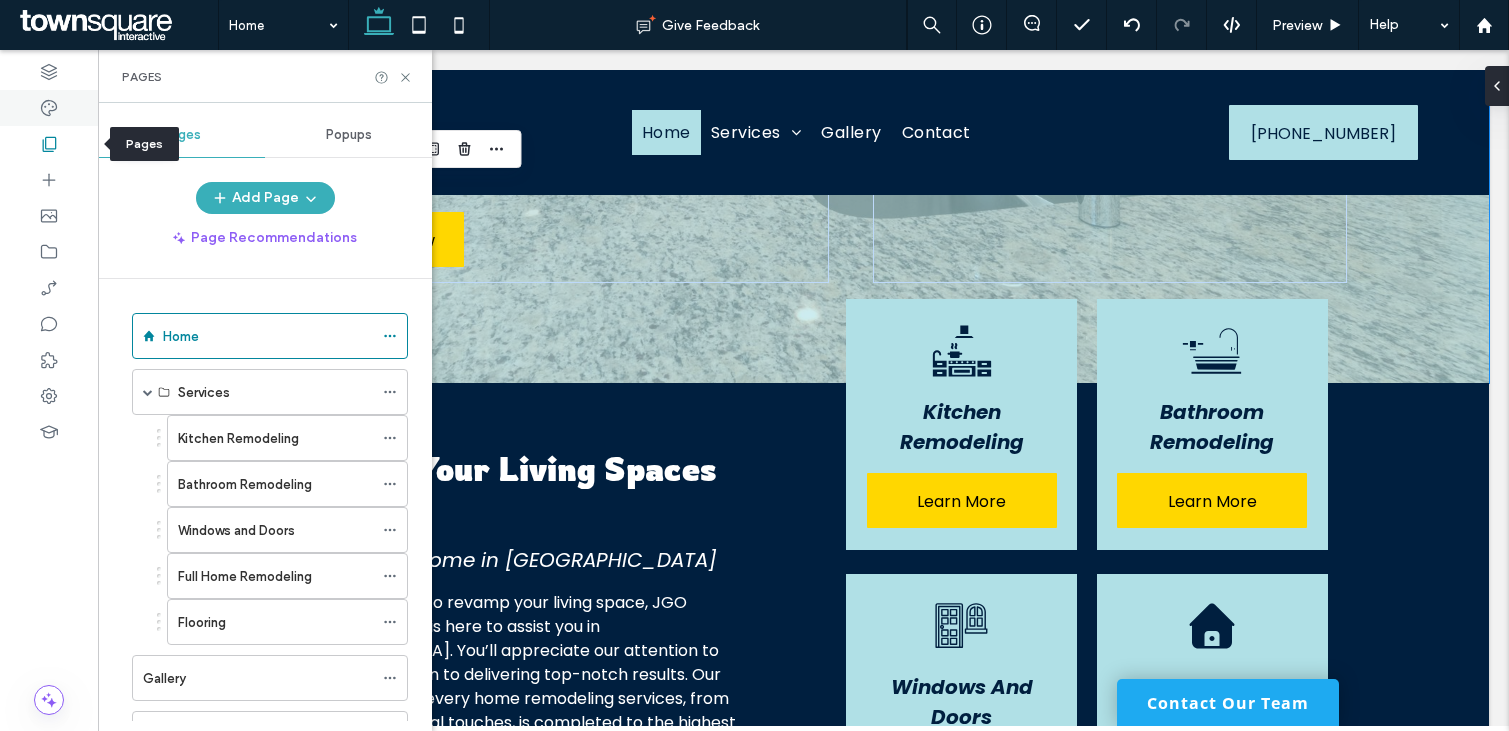 click 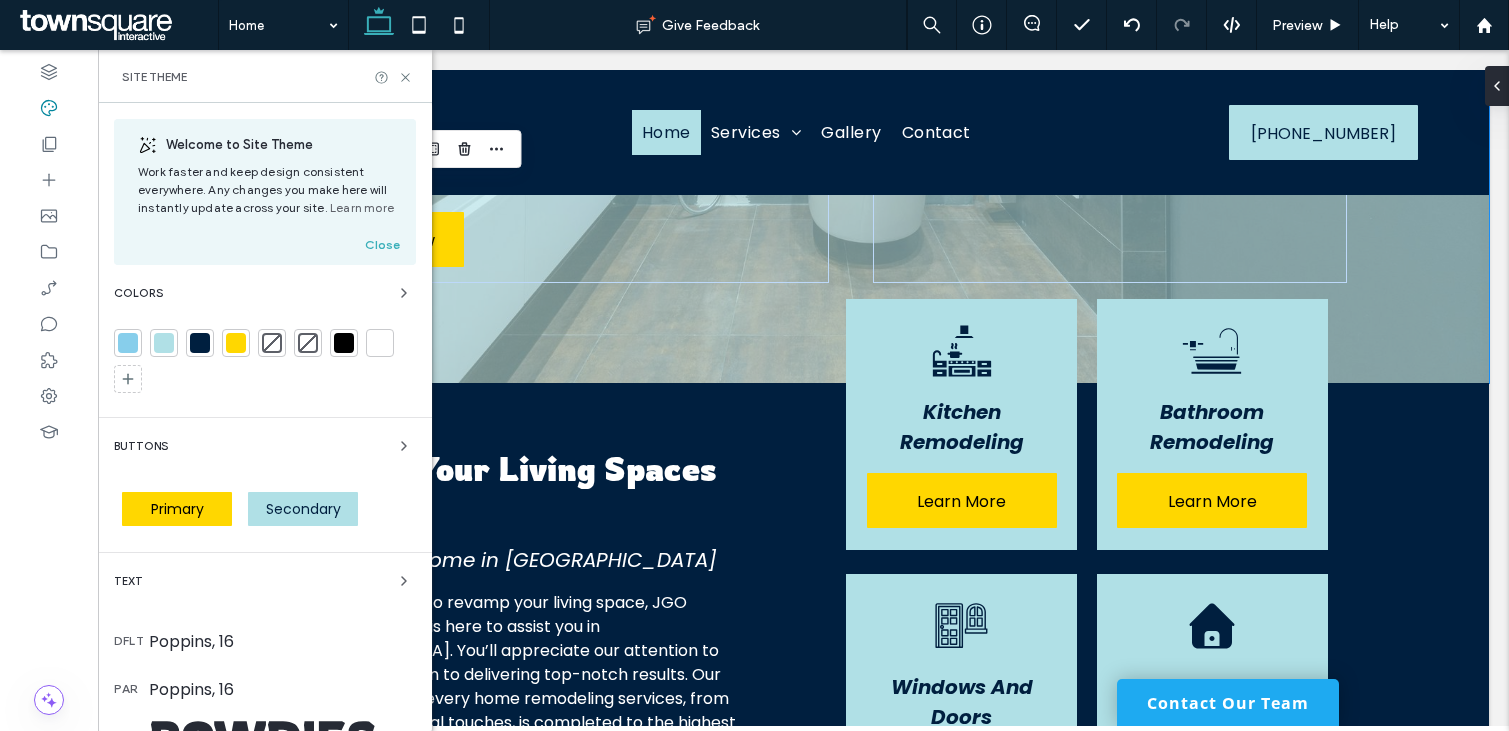 click on "Primary" at bounding box center [177, 509] 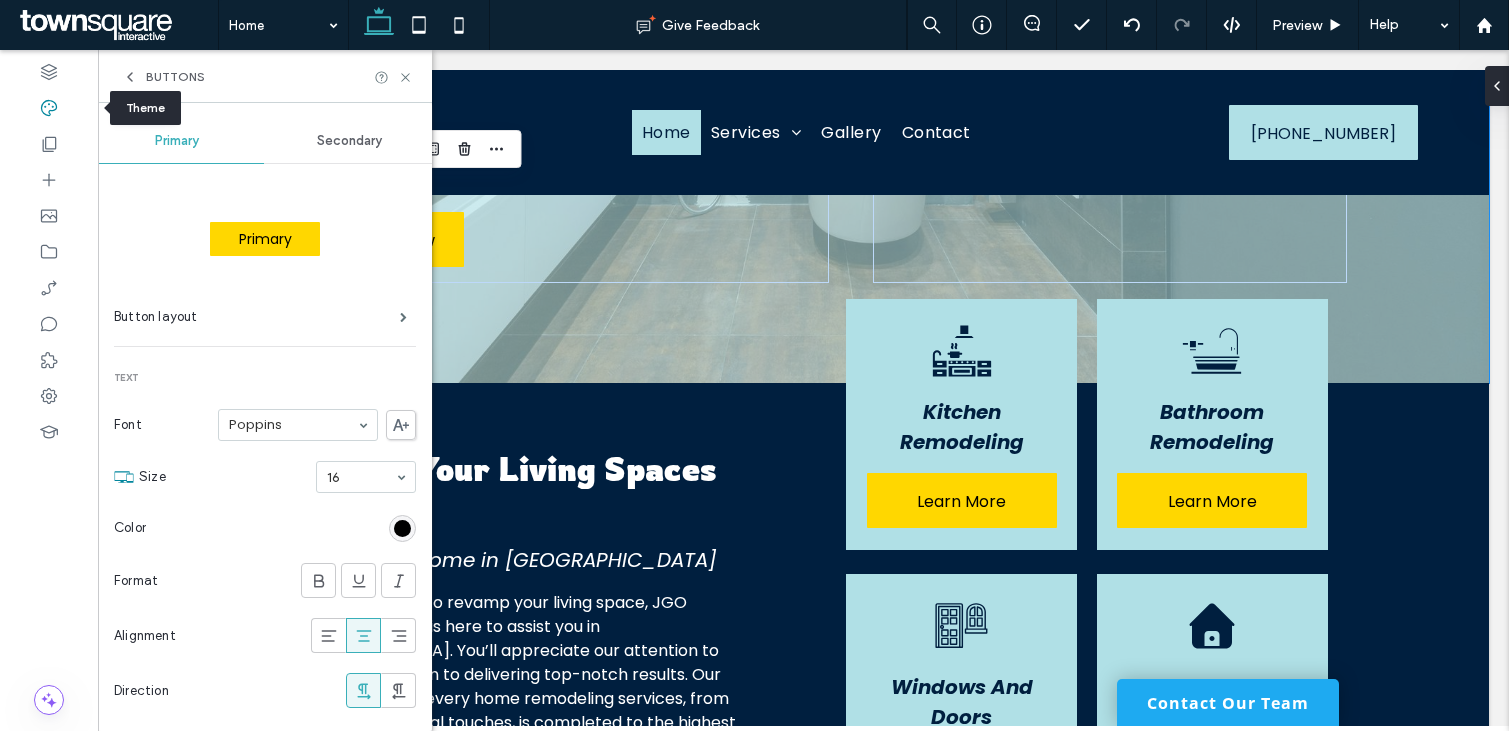 click 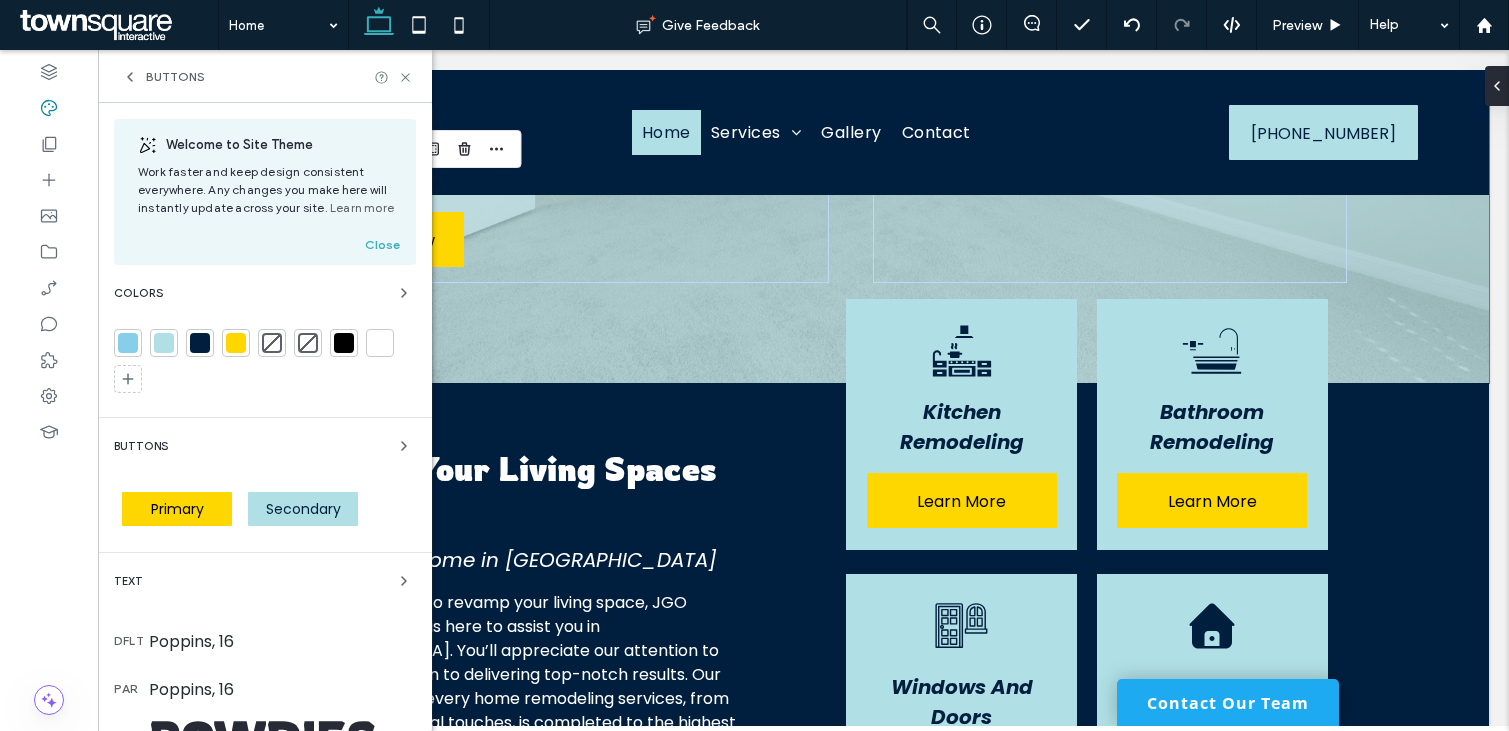 click at bounding box center [236, 343] 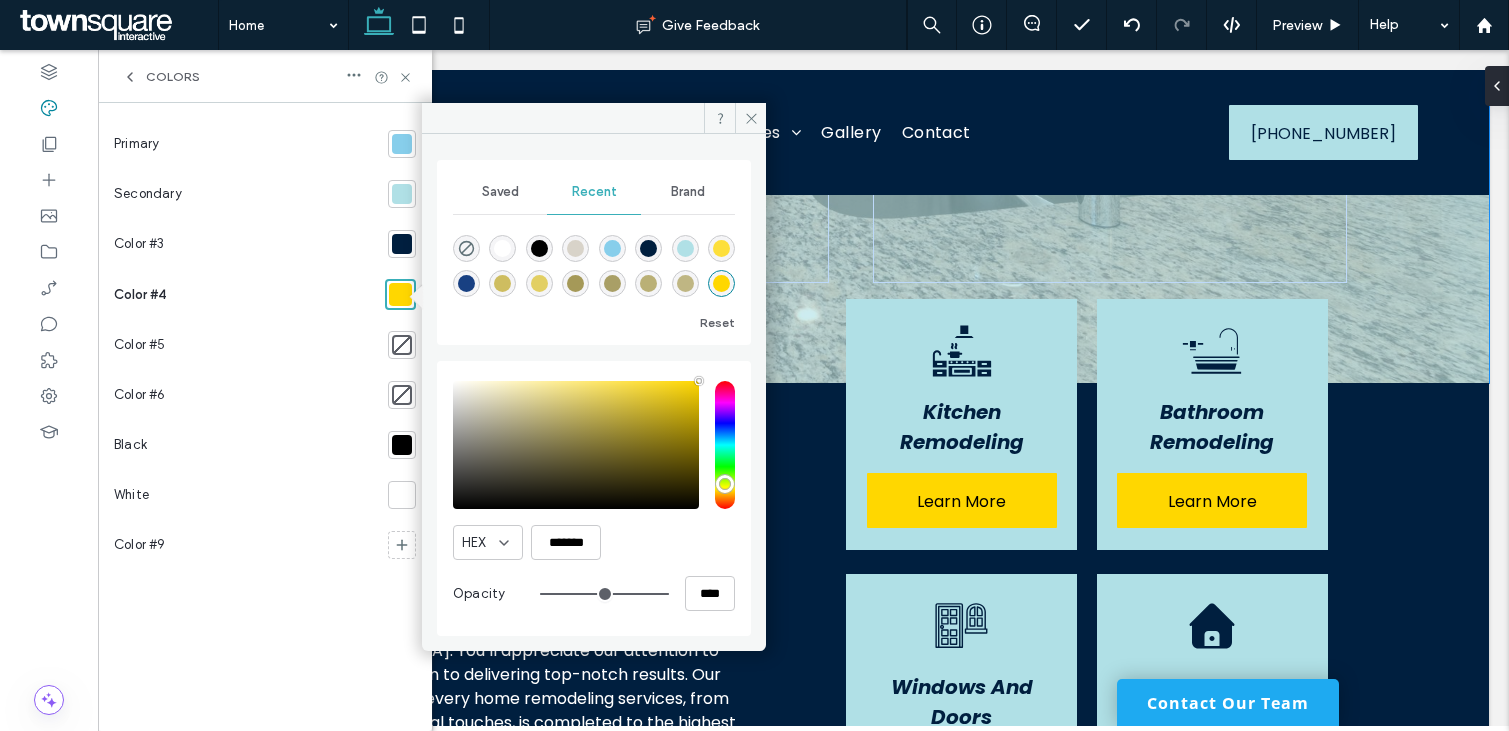 click at bounding box center (576, 445) 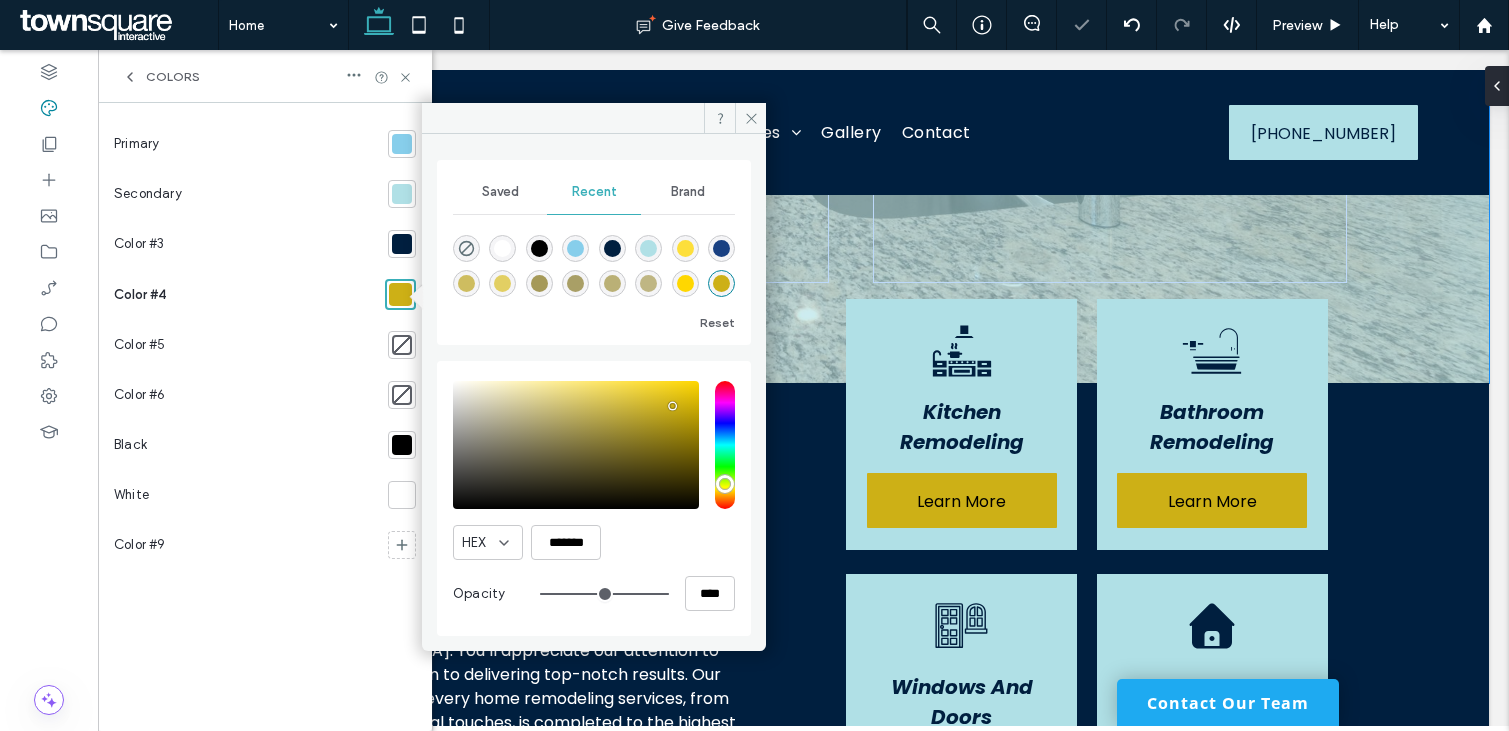 click at bounding box center [576, 445] 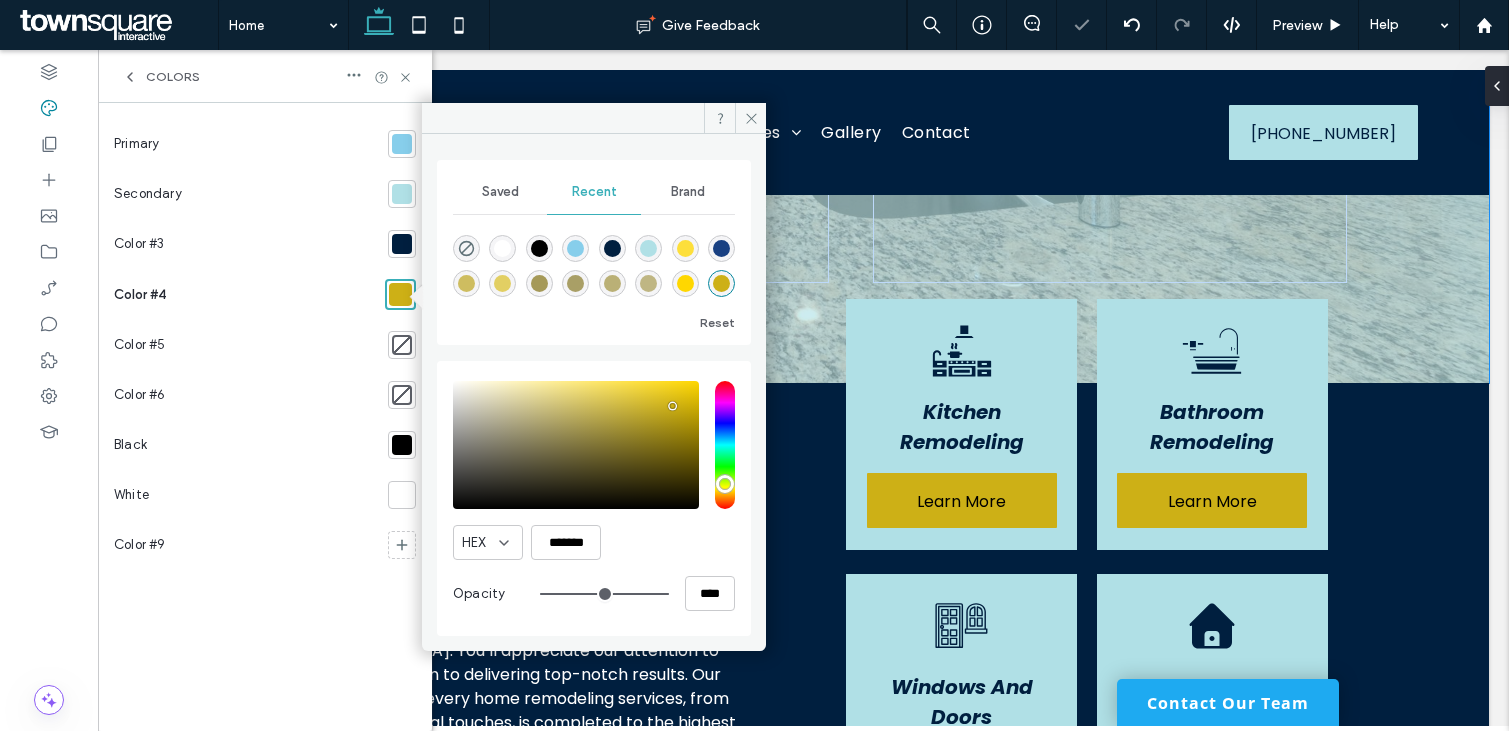 type on "*******" 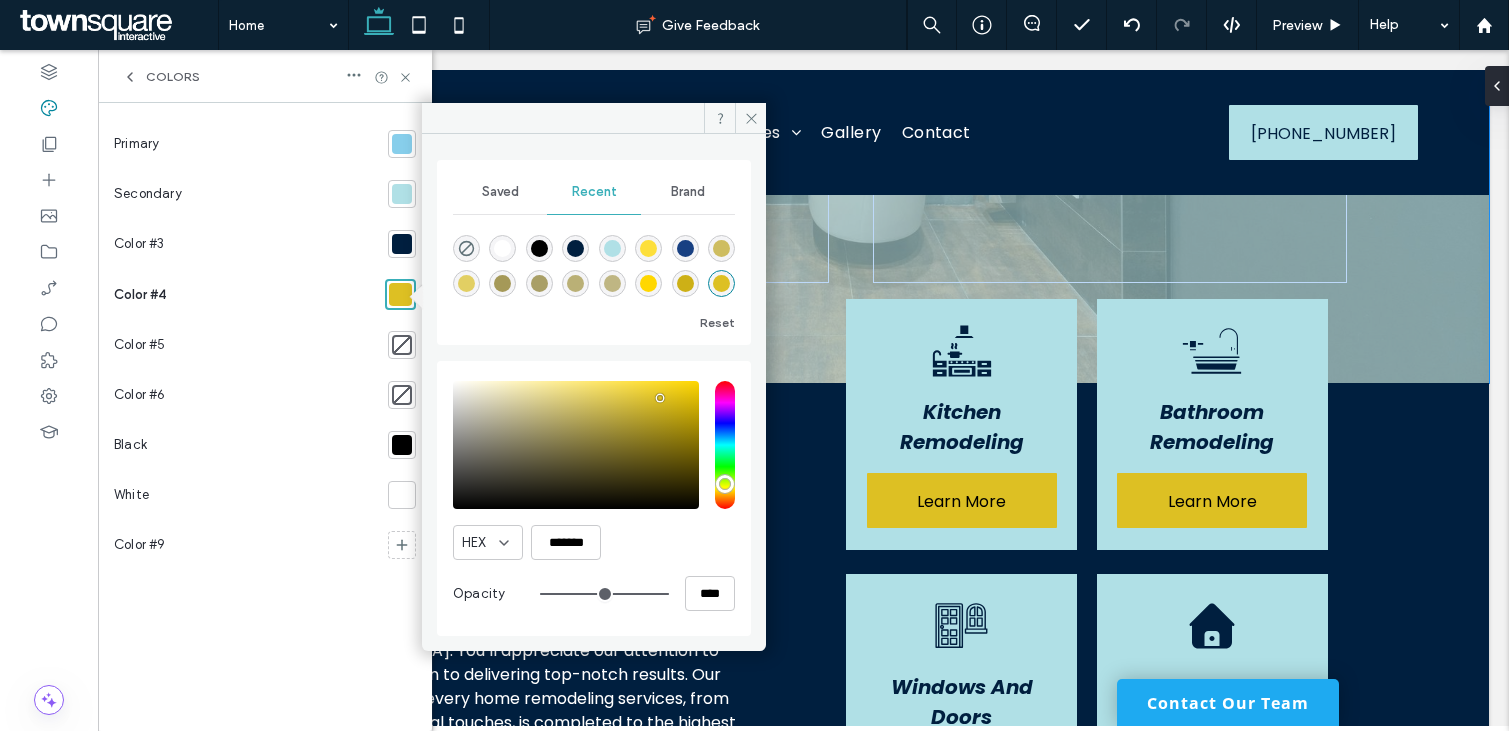 click on "Color #4" at bounding box center [245, 294] 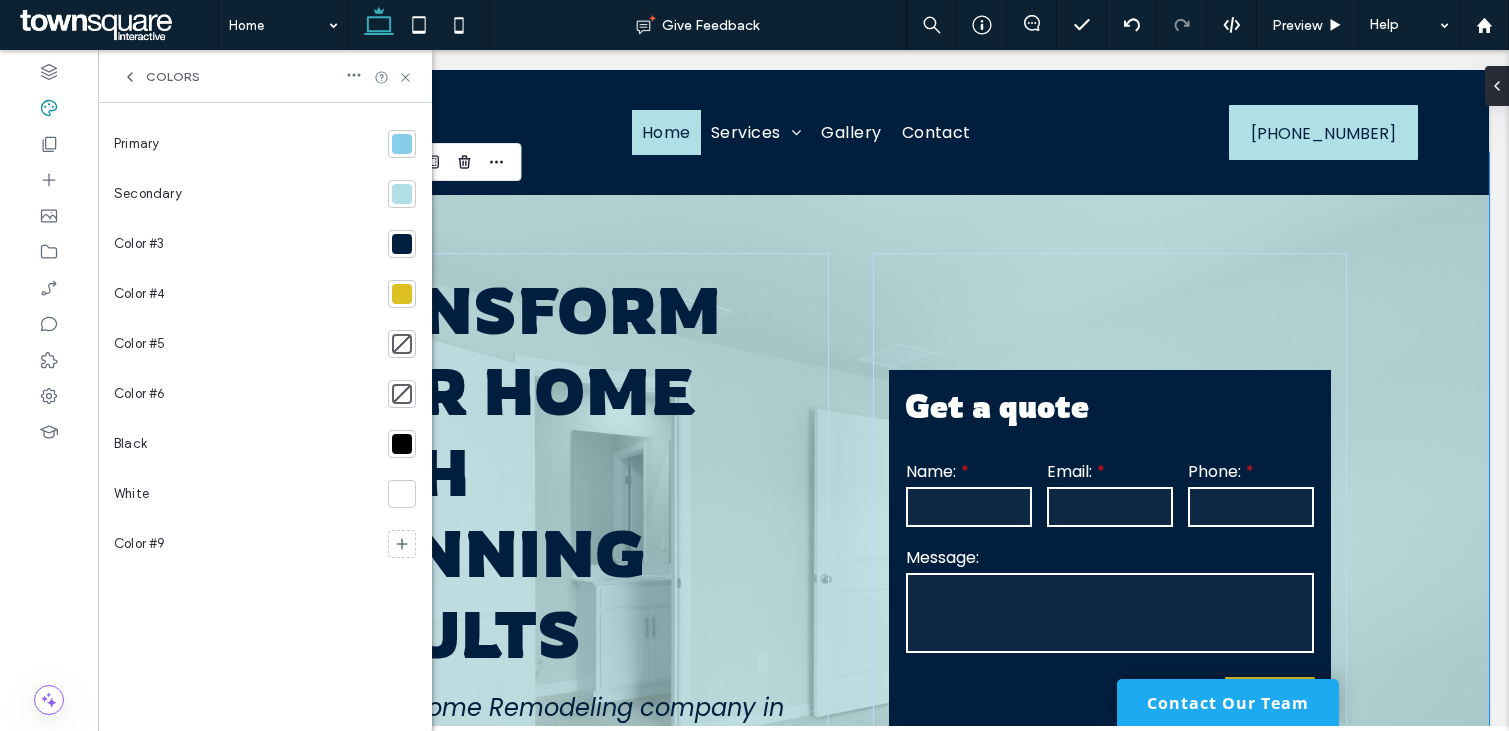 scroll, scrollTop: 0, scrollLeft: 0, axis: both 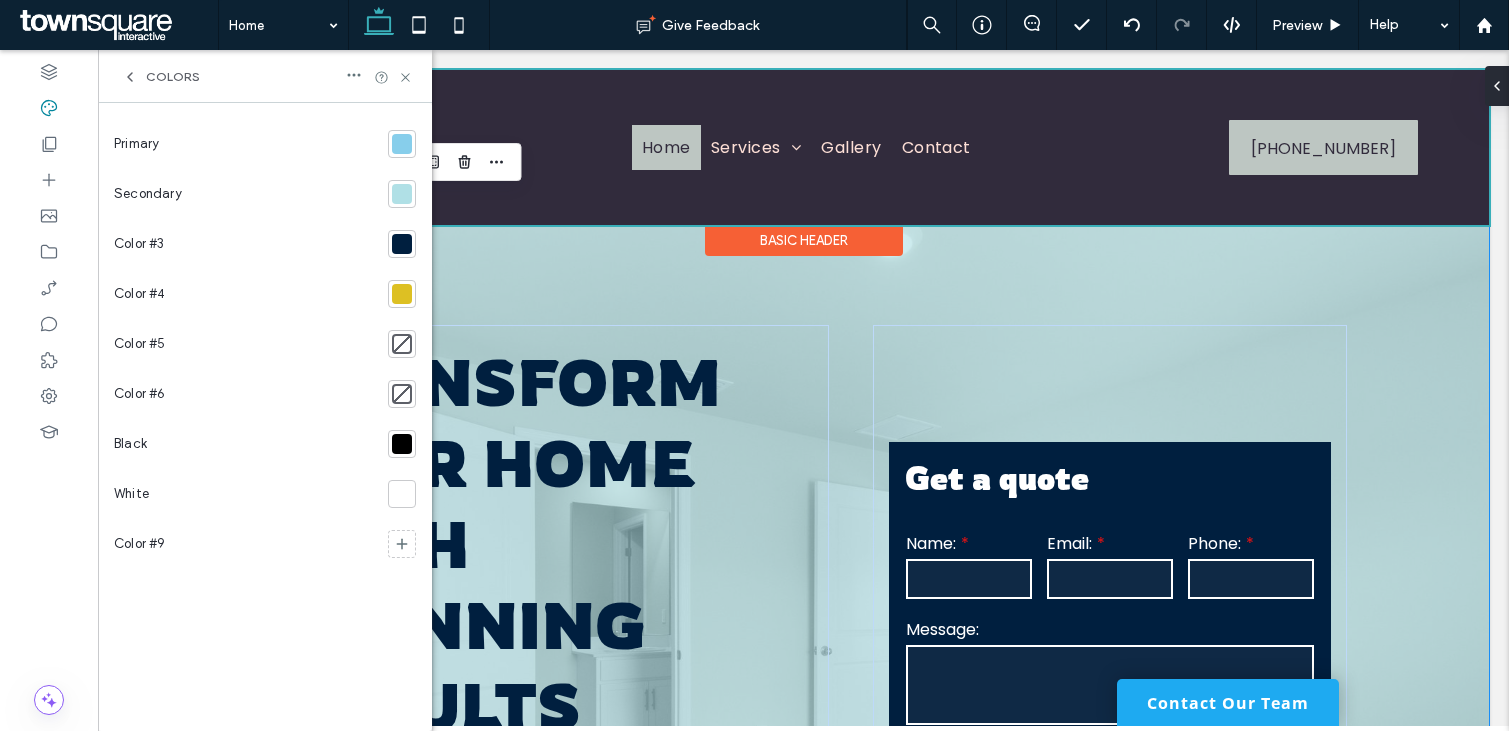 click at bounding box center [803, 147] 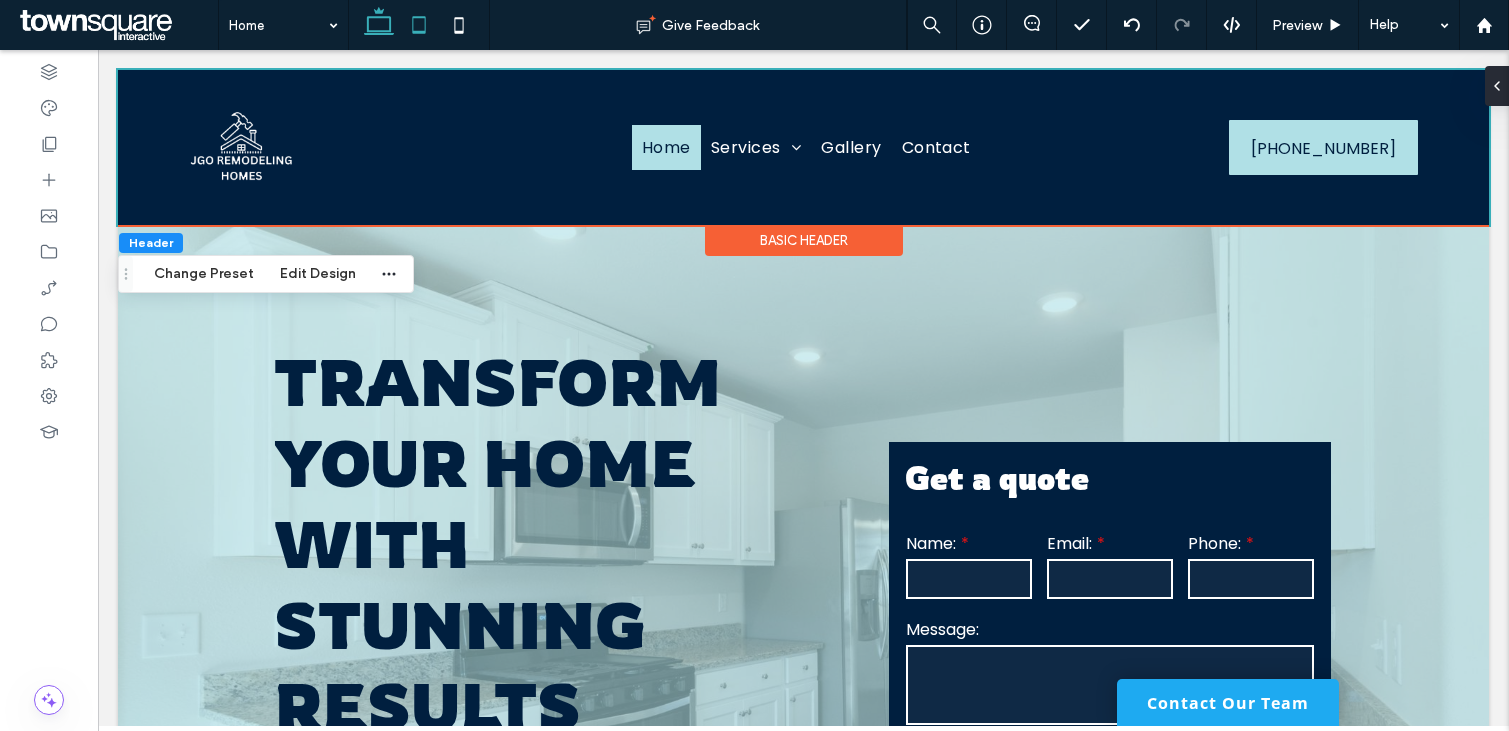 click 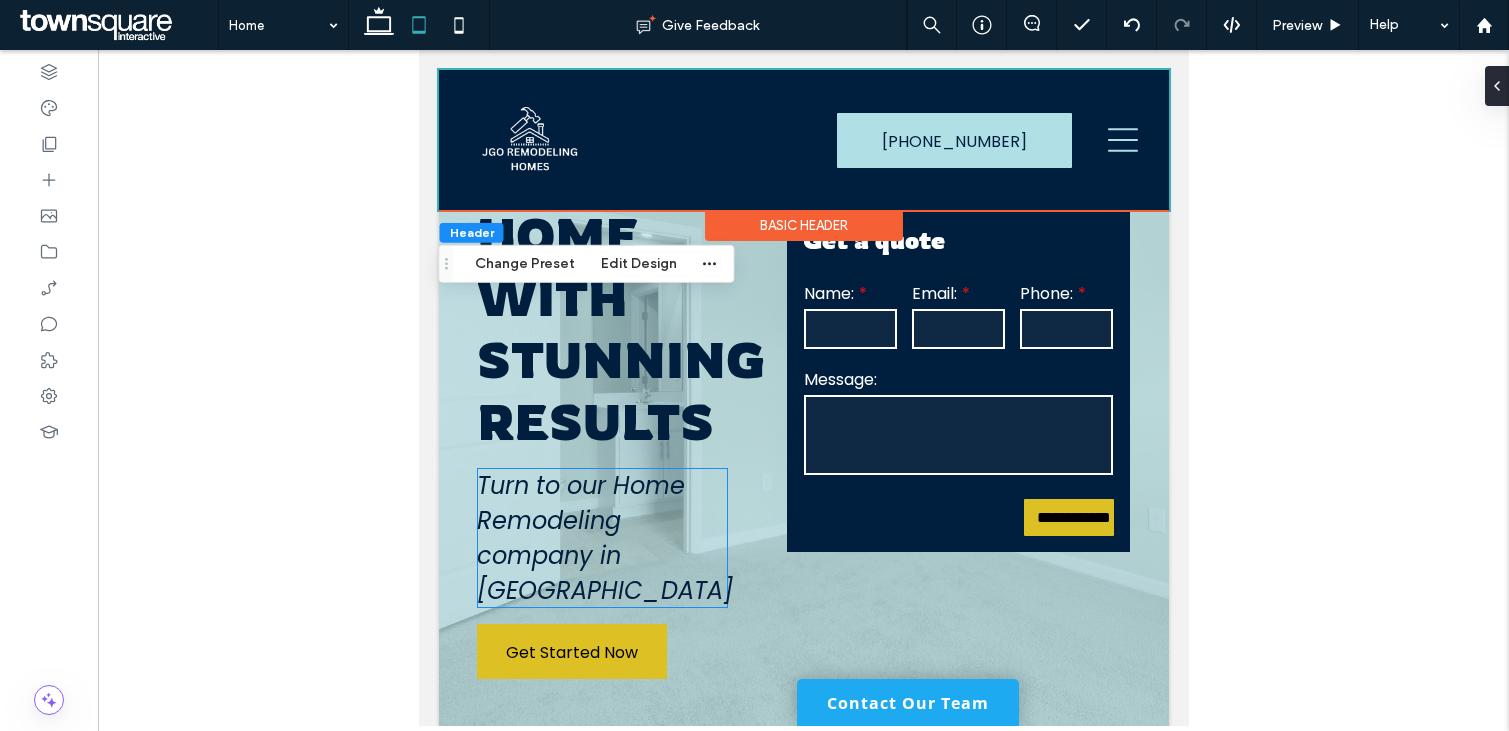 scroll, scrollTop: 0, scrollLeft: 0, axis: both 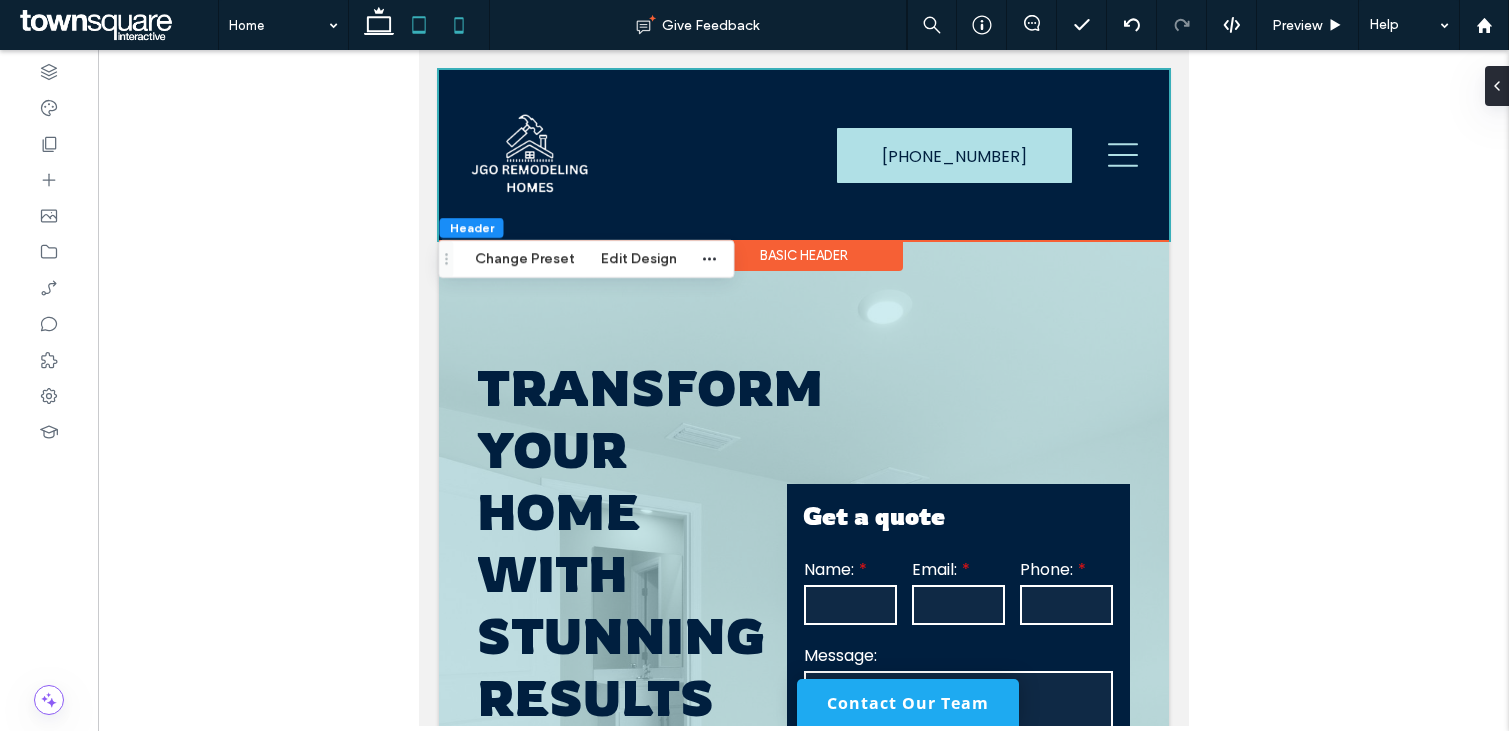 click 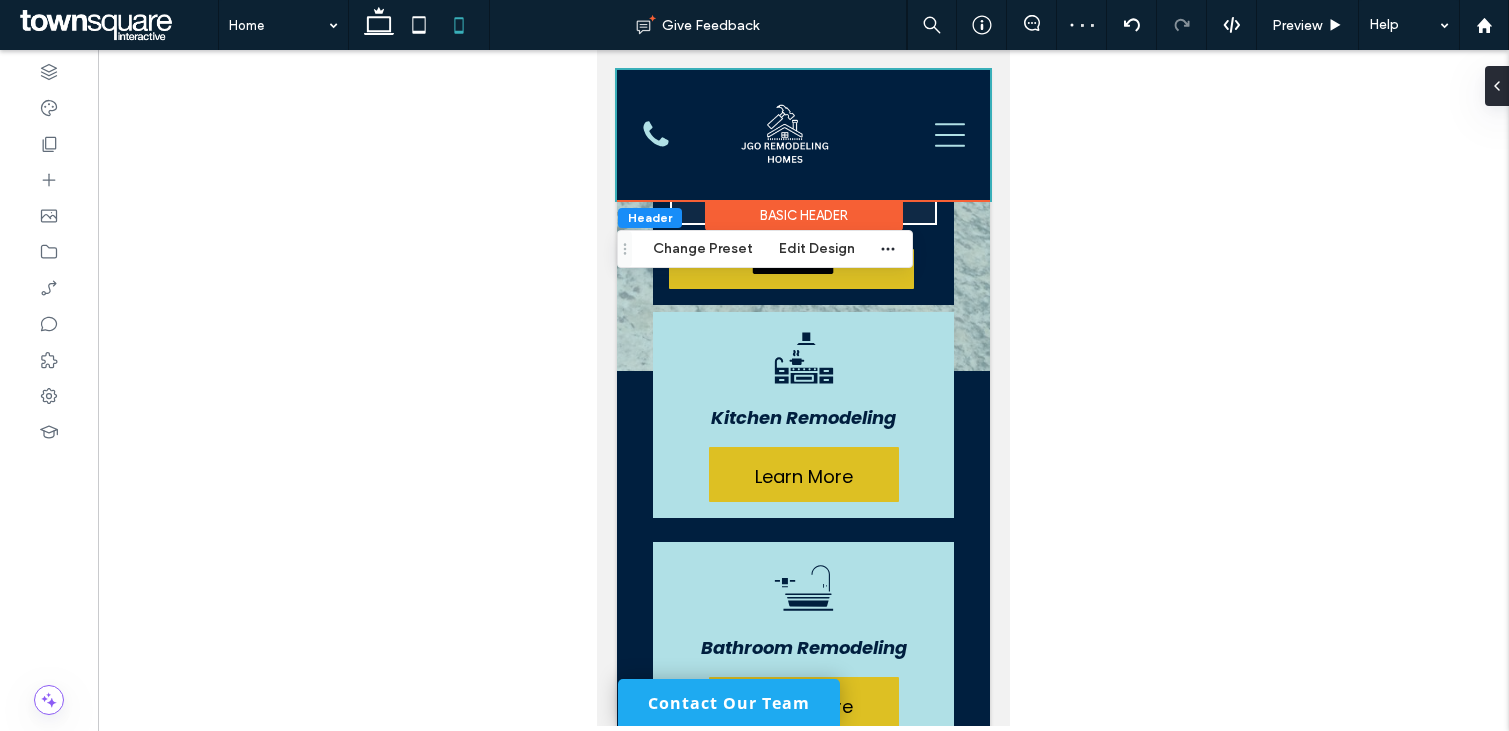 scroll, scrollTop: 0, scrollLeft: 0, axis: both 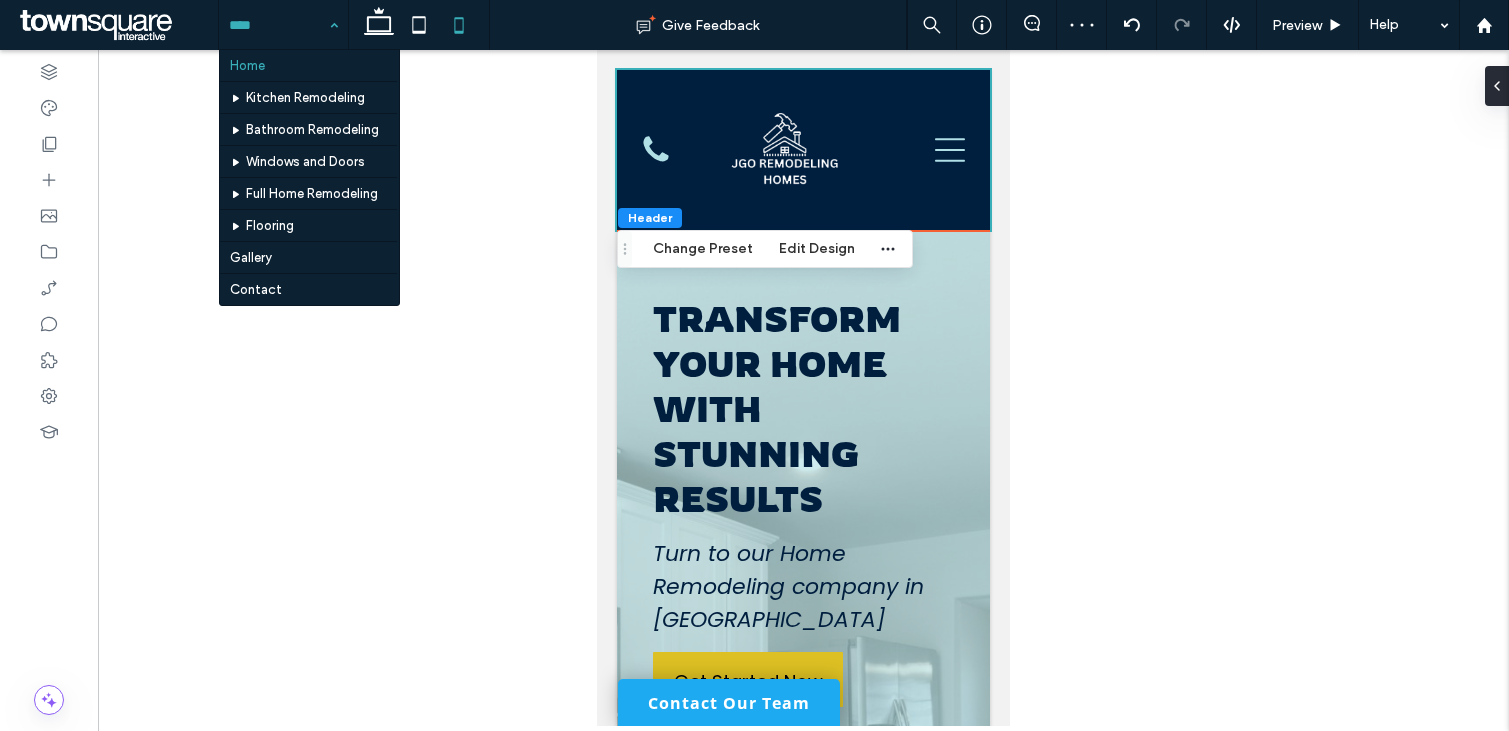 click at bounding box center (278, 25) 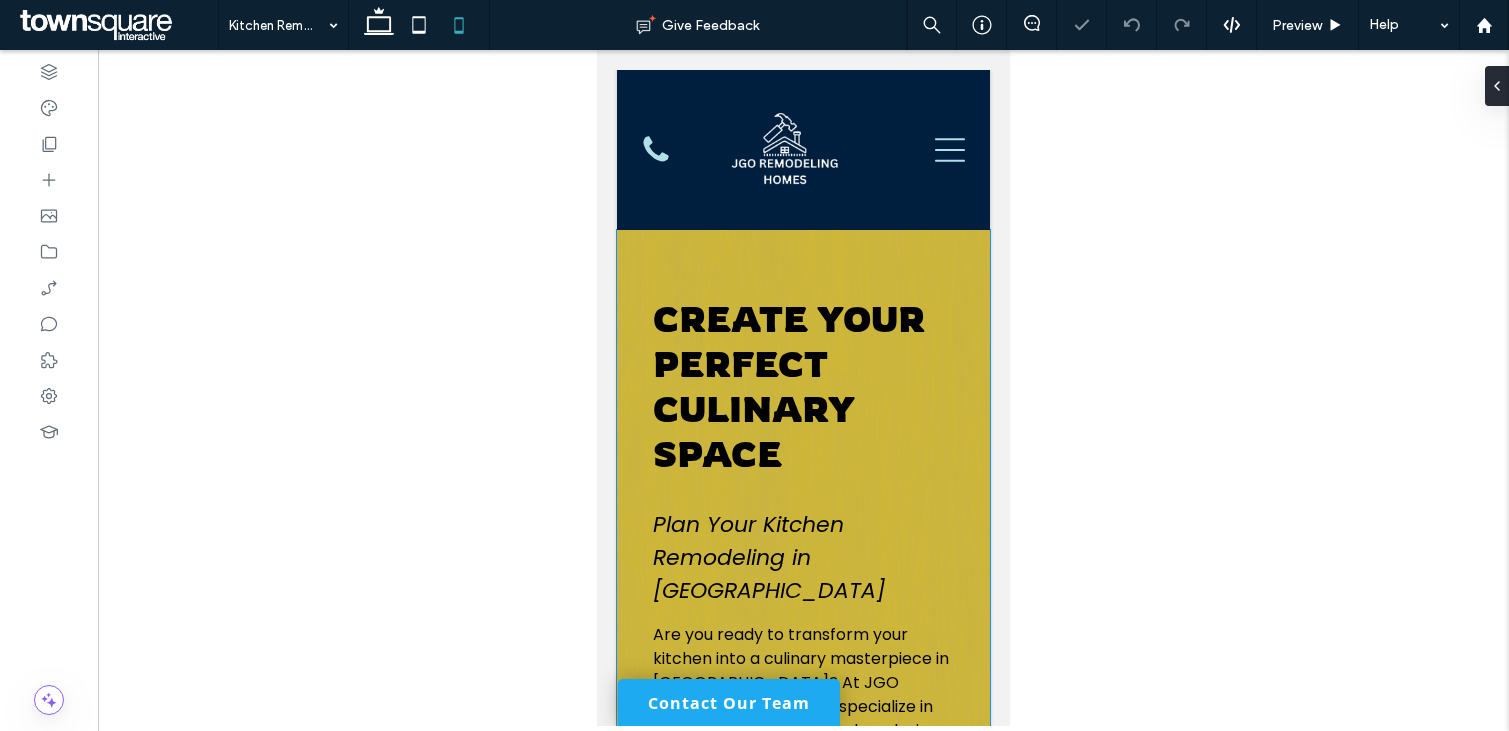 scroll, scrollTop: 0, scrollLeft: 0, axis: both 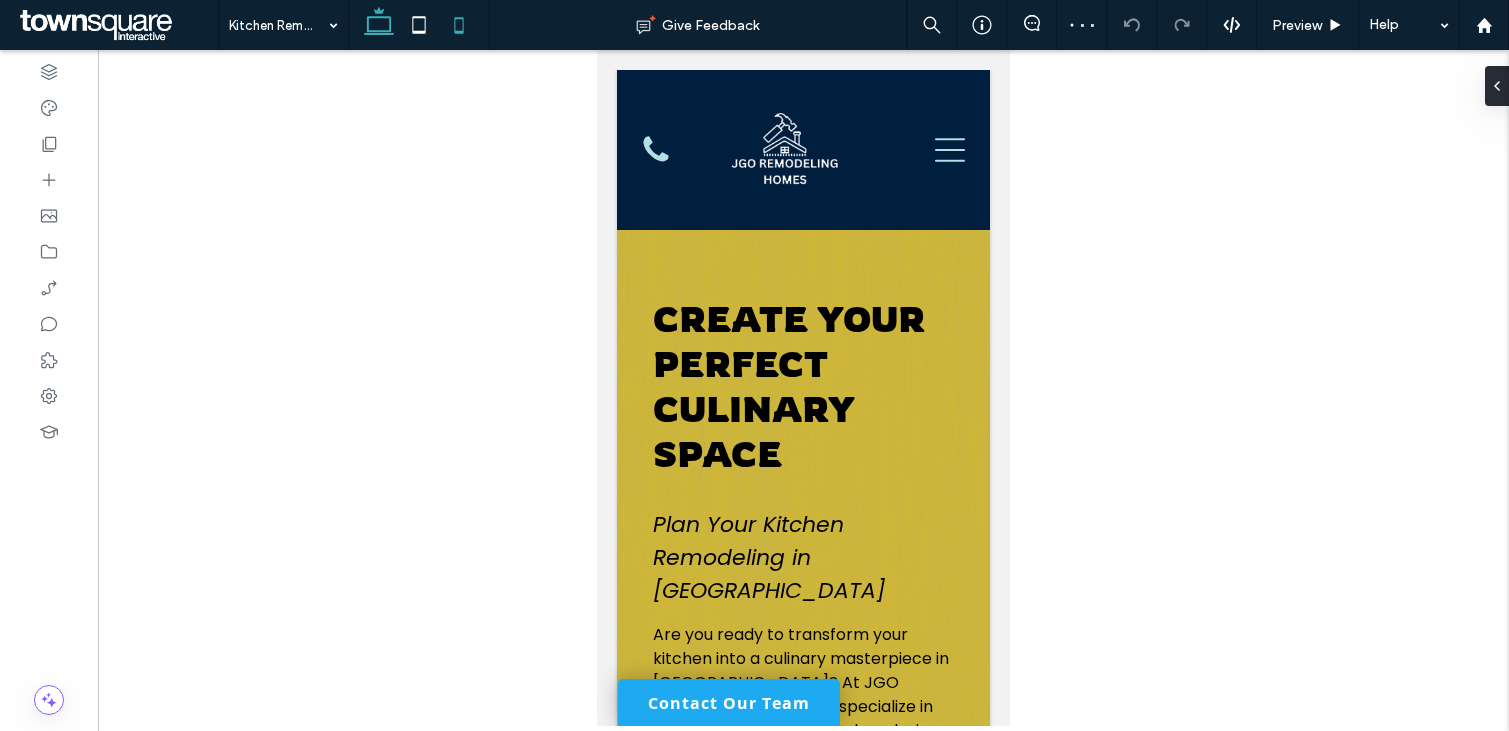 click 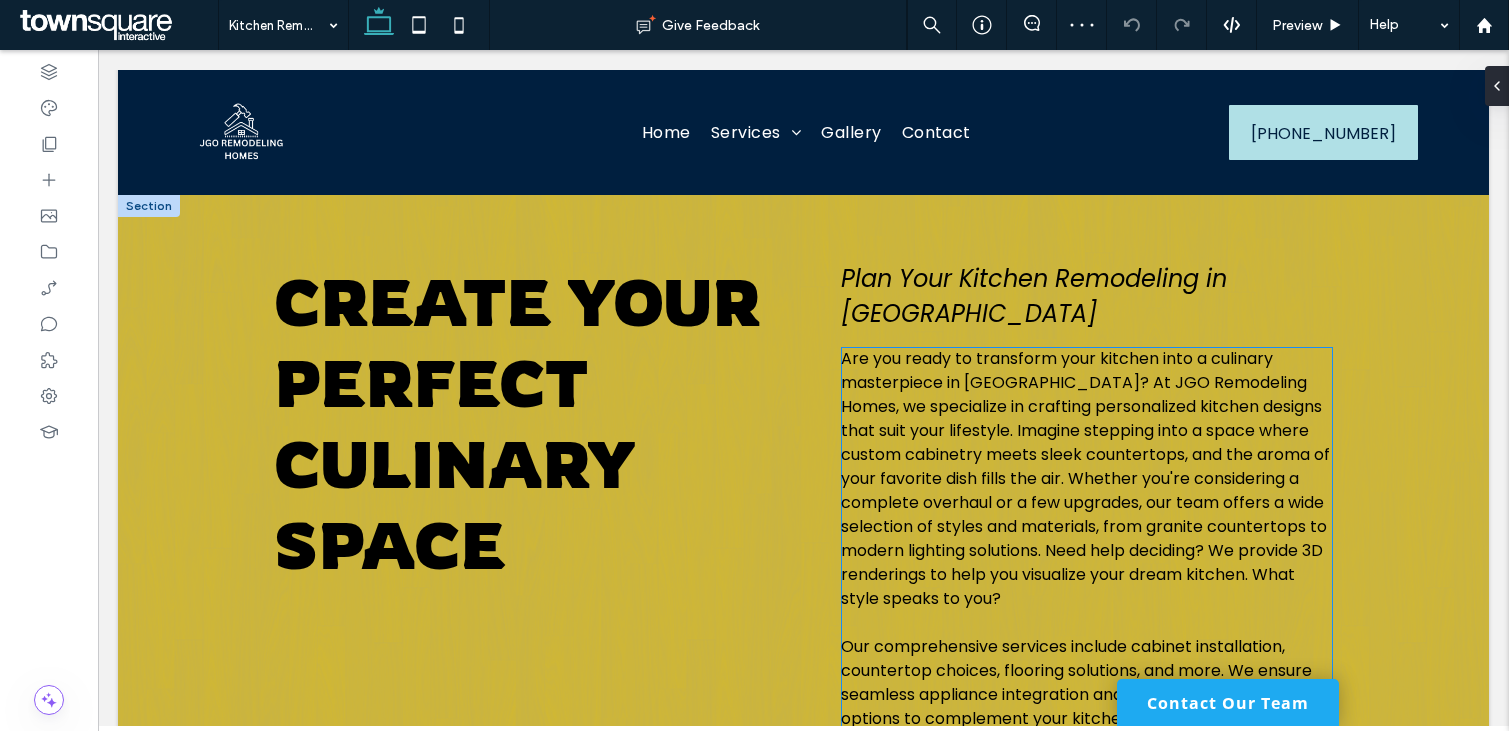 scroll, scrollTop: 47, scrollLeft: 0, axis: vertical 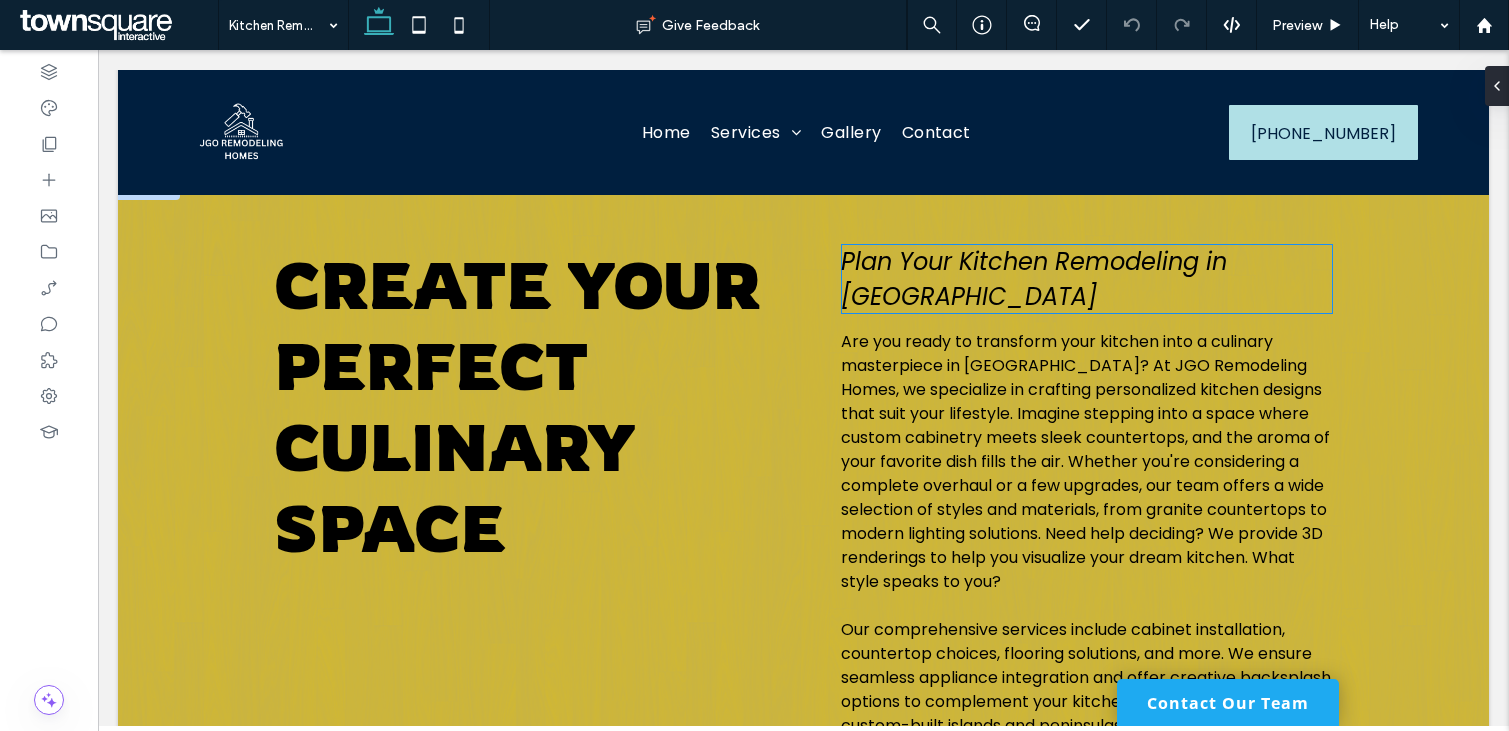 click on "Plan Your Kitchen Remodeling in [GEOGRAPHIC_DATA]" at bounding box center [1086, 279] 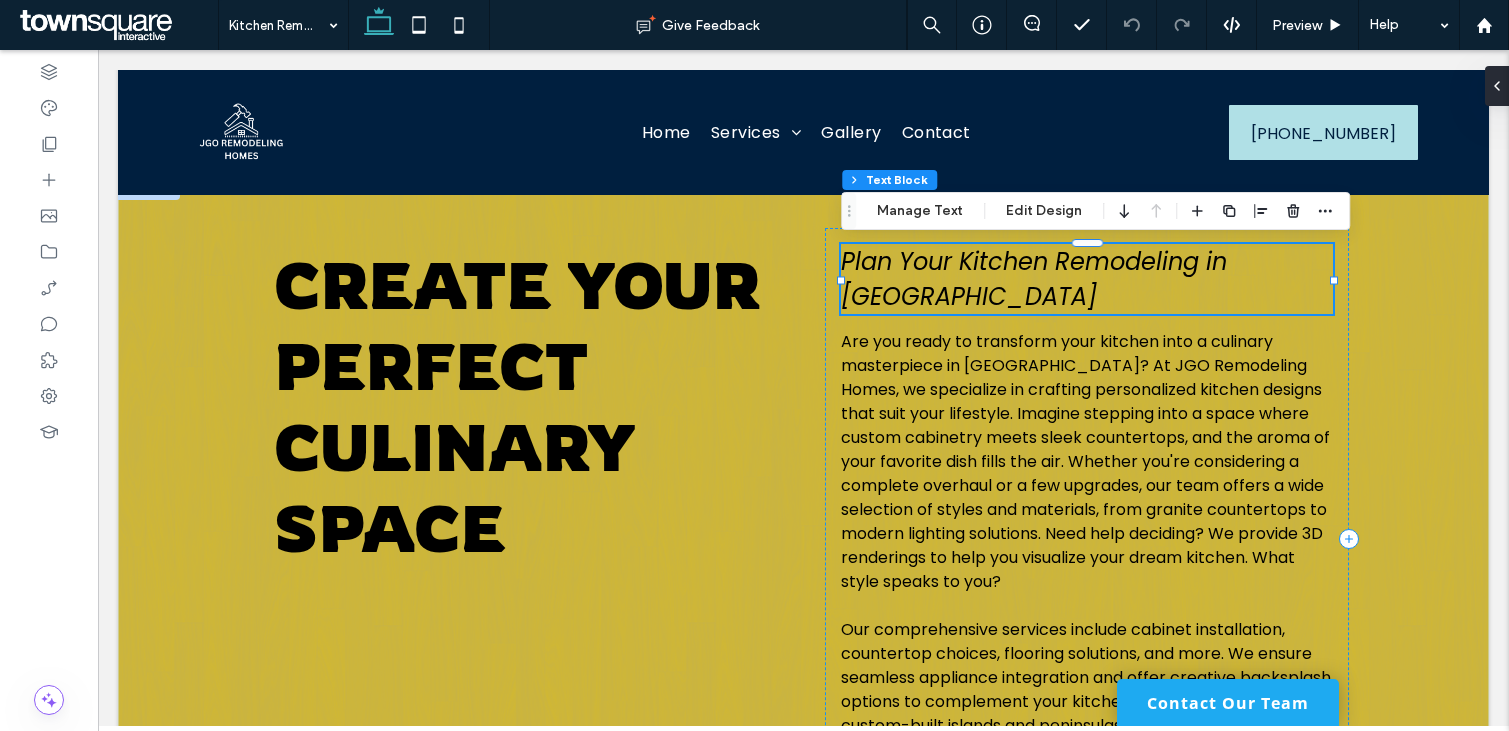 click on "Plan Your Kitchen Remodeling in [GEOGRAPHIC_DATA]" at bounding box center [1086, 279] 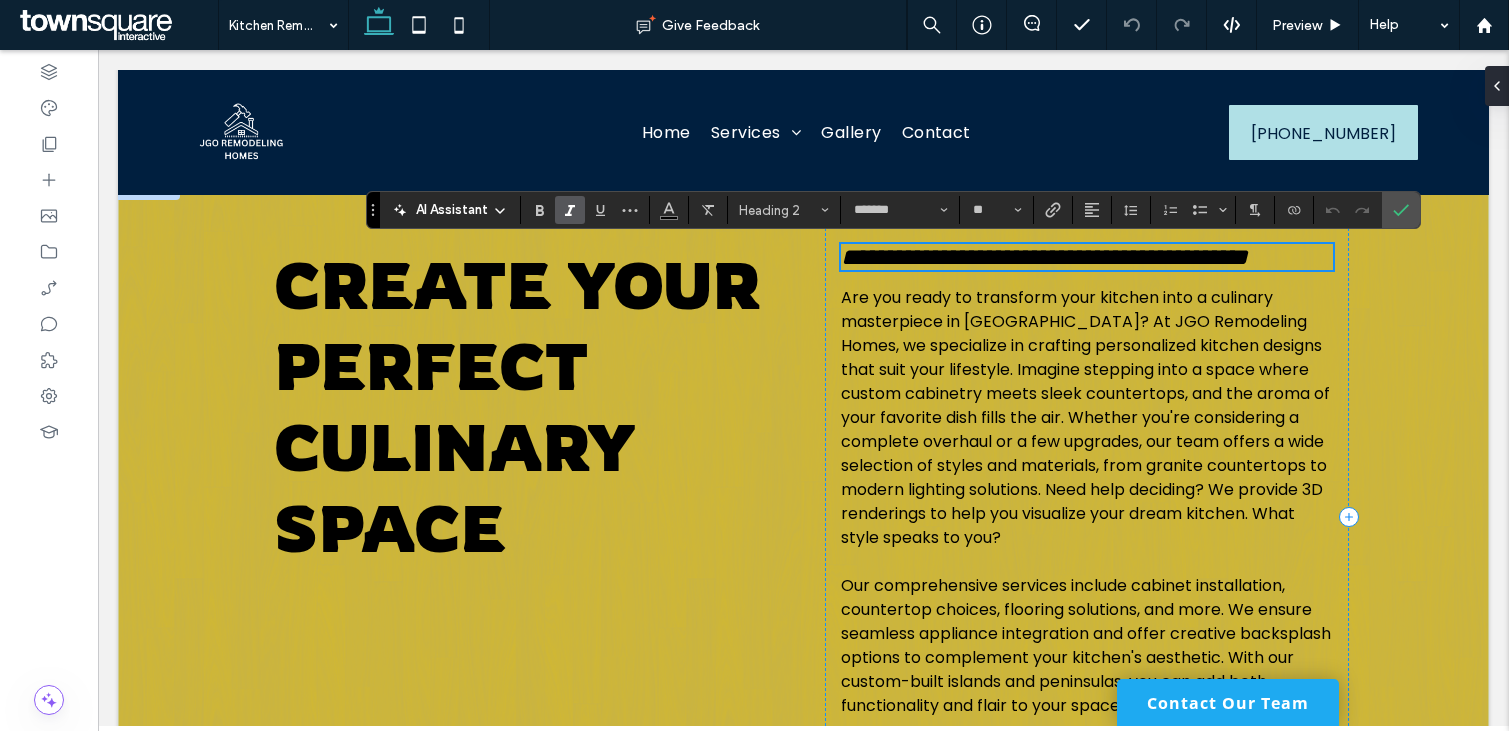 click on "**********" at bounding box center (1086, 257) 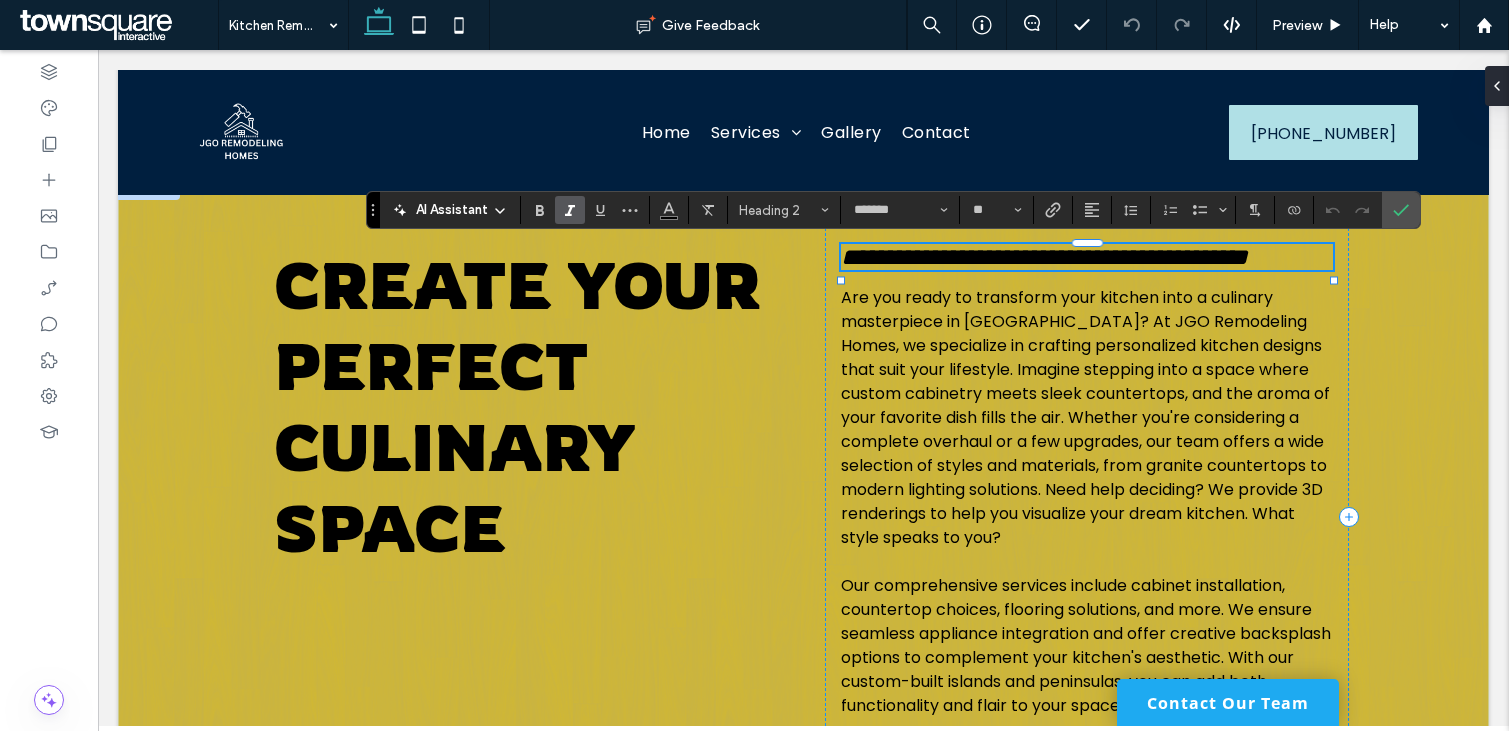 click on "**********" at bounding box center (1044, 257) 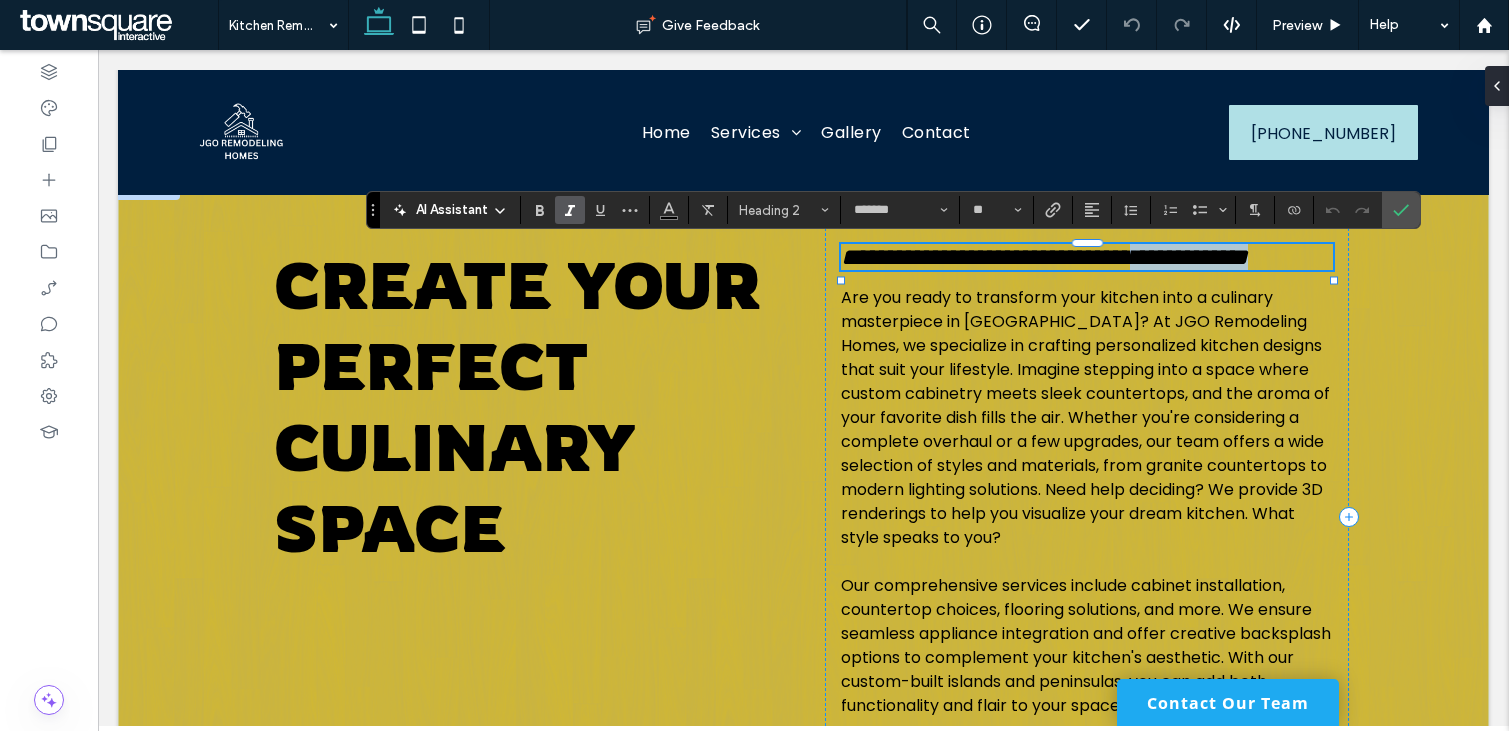 drag, startPoint x: 1240, startPoint y: 262, endPoint x: 1257, endPoint y: 285, distance: 28.600698 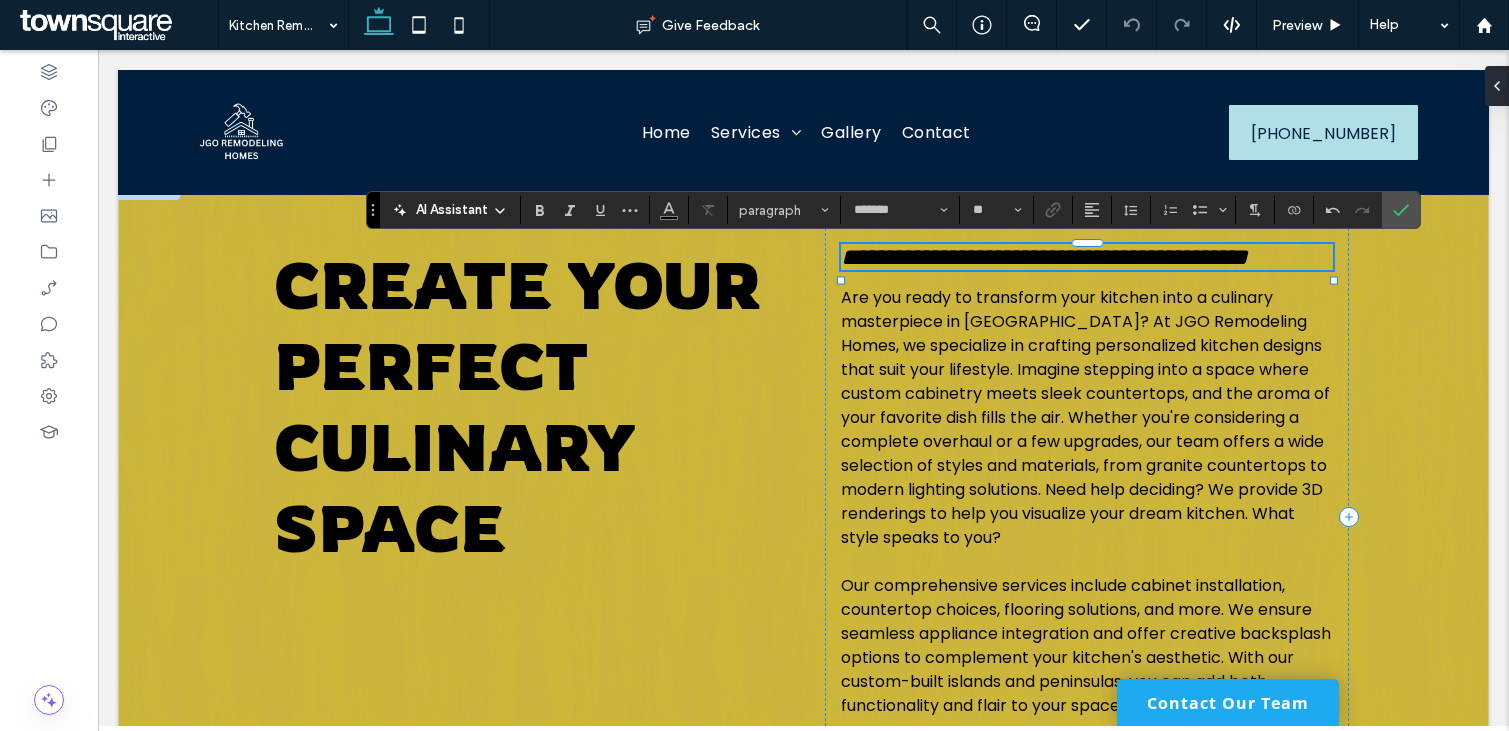 scroll, scrollTop: 0, scrollLeft: 0, axis: both 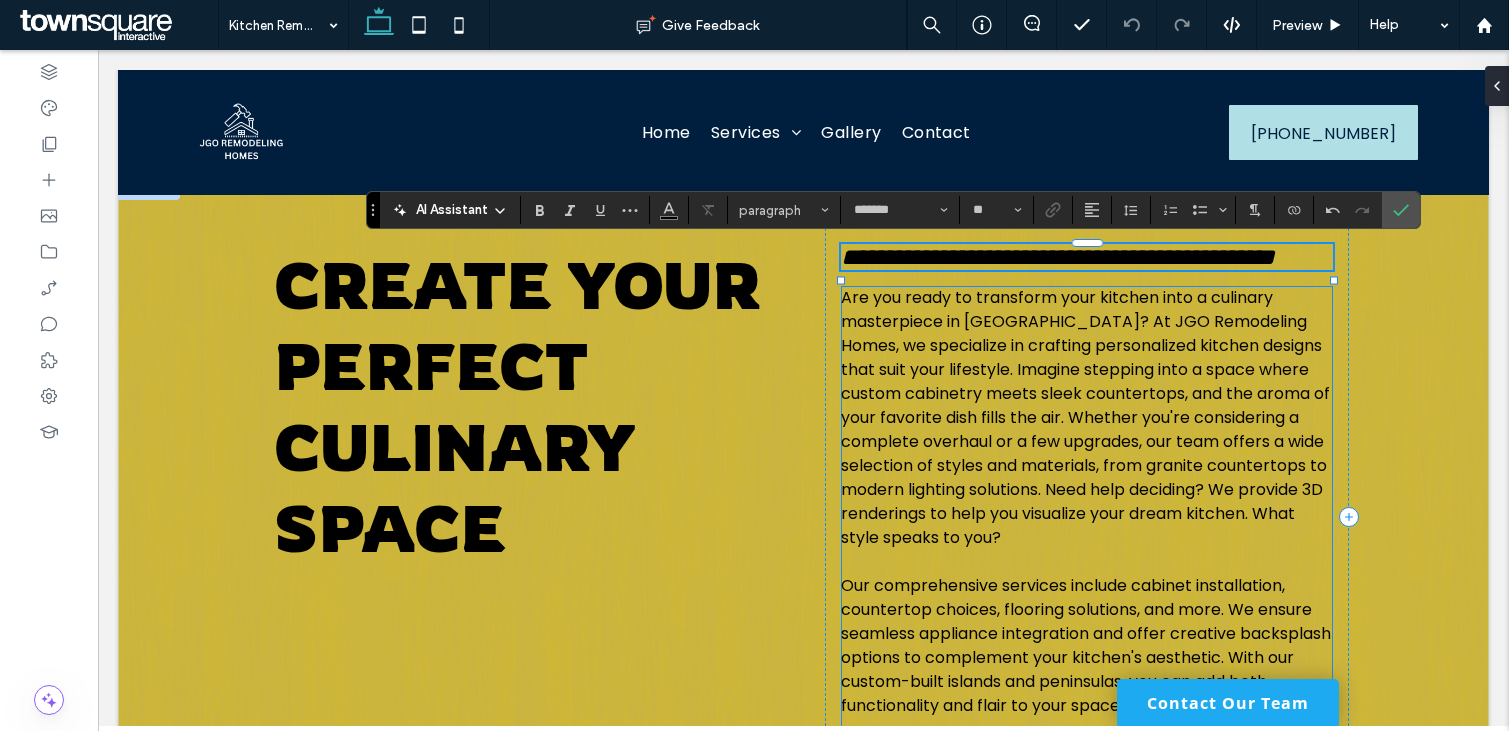 click on "Are you ready to transform your kitchen into a culinary masterpiece in [GEOGRAPHIC_DATA]? At JGO Remodeling Homes, we specialize in crafting personalized kitchen designs that suit your lifestyle. Imagine stepping into a space where custom cabinetry meets sleek countertops, and the aroma of your favorite dish fills the air. Whether you're considering a complete overhaul or a few upgrades, our team offers a wide selection of styles and materials, from granite countertops to modern lighting solutions. Need help deciding? We provide 3D renderings to help you visualize your dream kitchen. What style speaks to you?" at bounding box center (1085, 417) 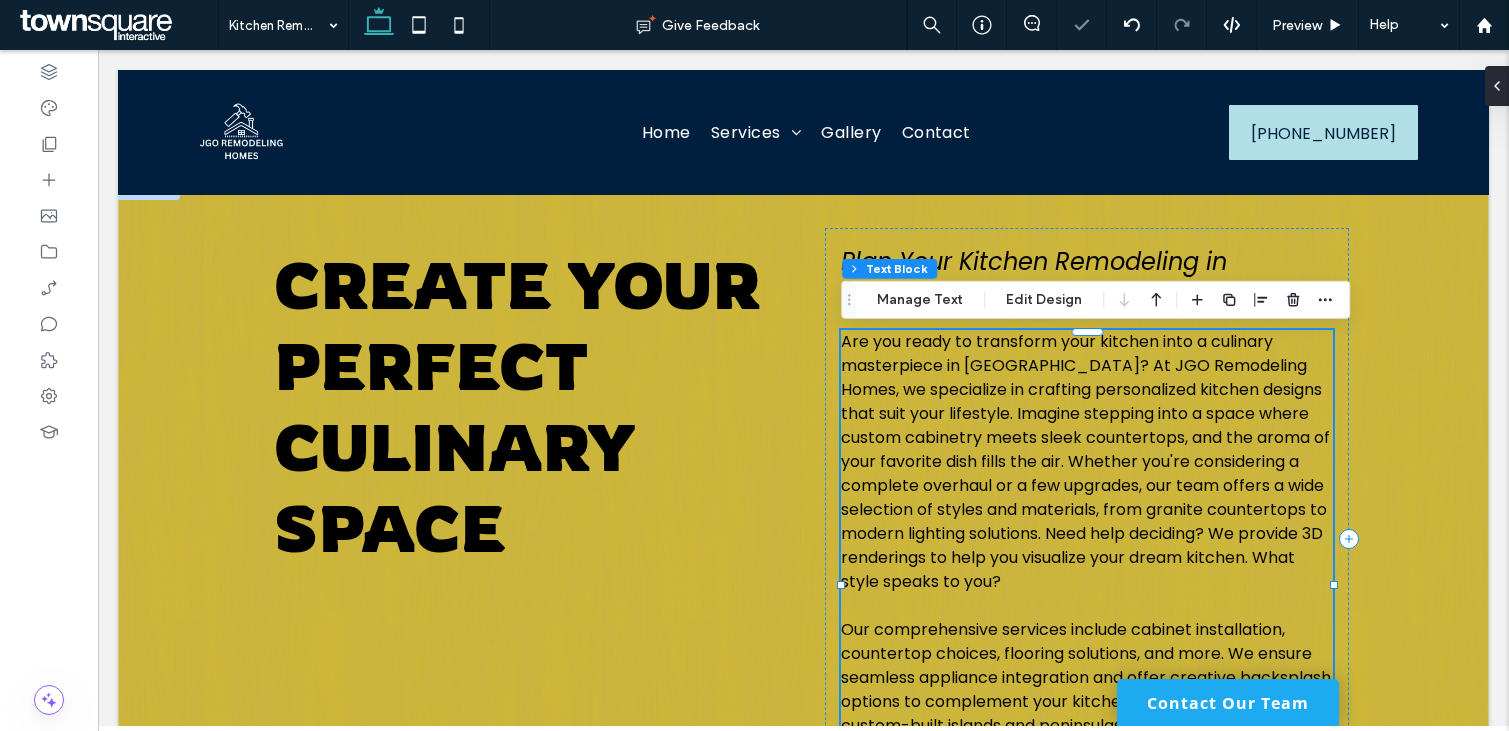 click on "Are you ready to transform your kitchen into a culinary masterpiece in [GEOGRAPHIC_DATA]? At JGO Remodeling Homes, we specialize in crafting personalized kitchen designs that suit your lifestyle. Imagine stepping into a space where custom cabinetry meets sleek countertops, and the aroma of your favorite dish fills the air. Whether you're considering a complete overhaul or a few upgrades, our team offers a wide selection of styles and materials, from granite countertops to modern lighting solutions. Need help deciding? We provide 3D renderings to help you visualize your dream kitchen. What style speaks to you?" at bounding box center [1085, 461] 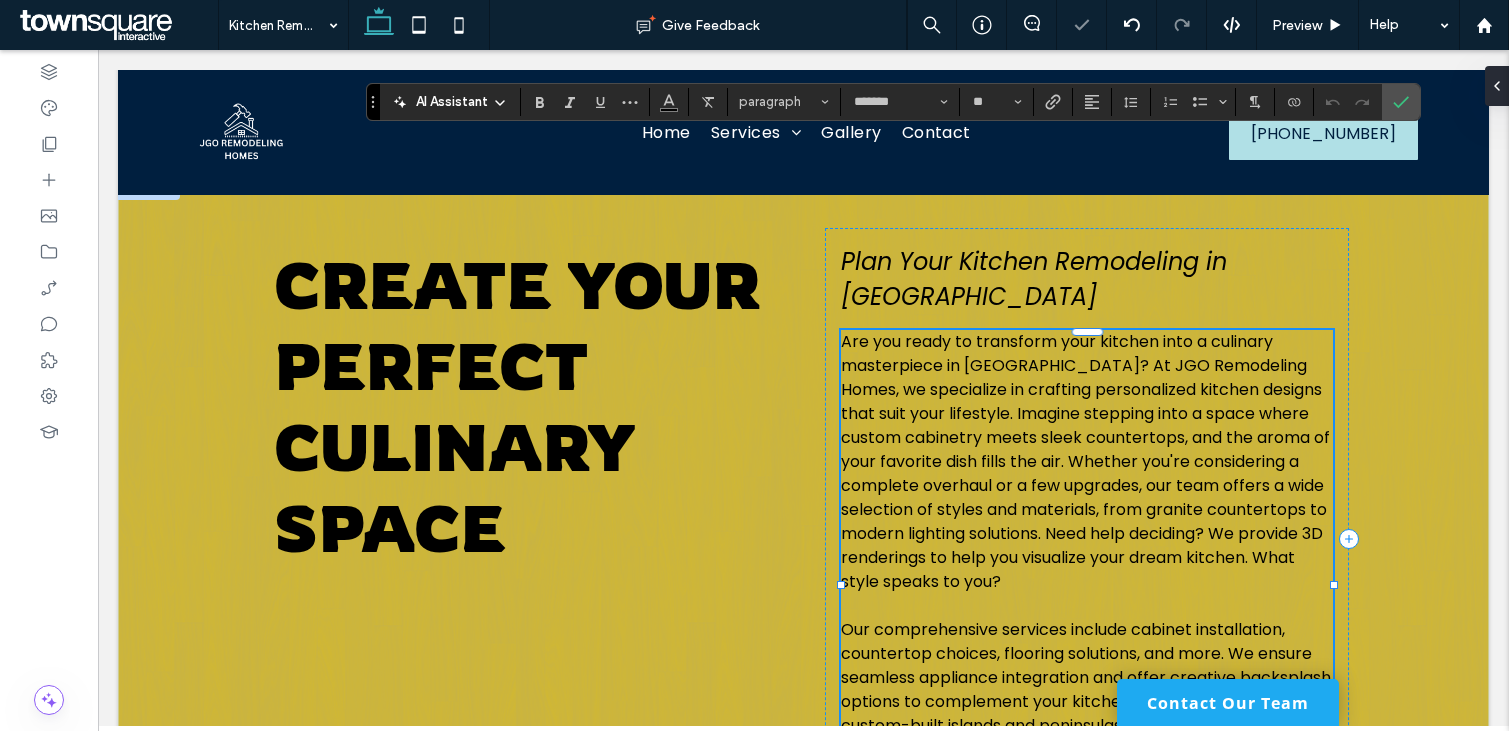 scroll, scrollTop: 244, scrollLeft: 0, axis: vertical 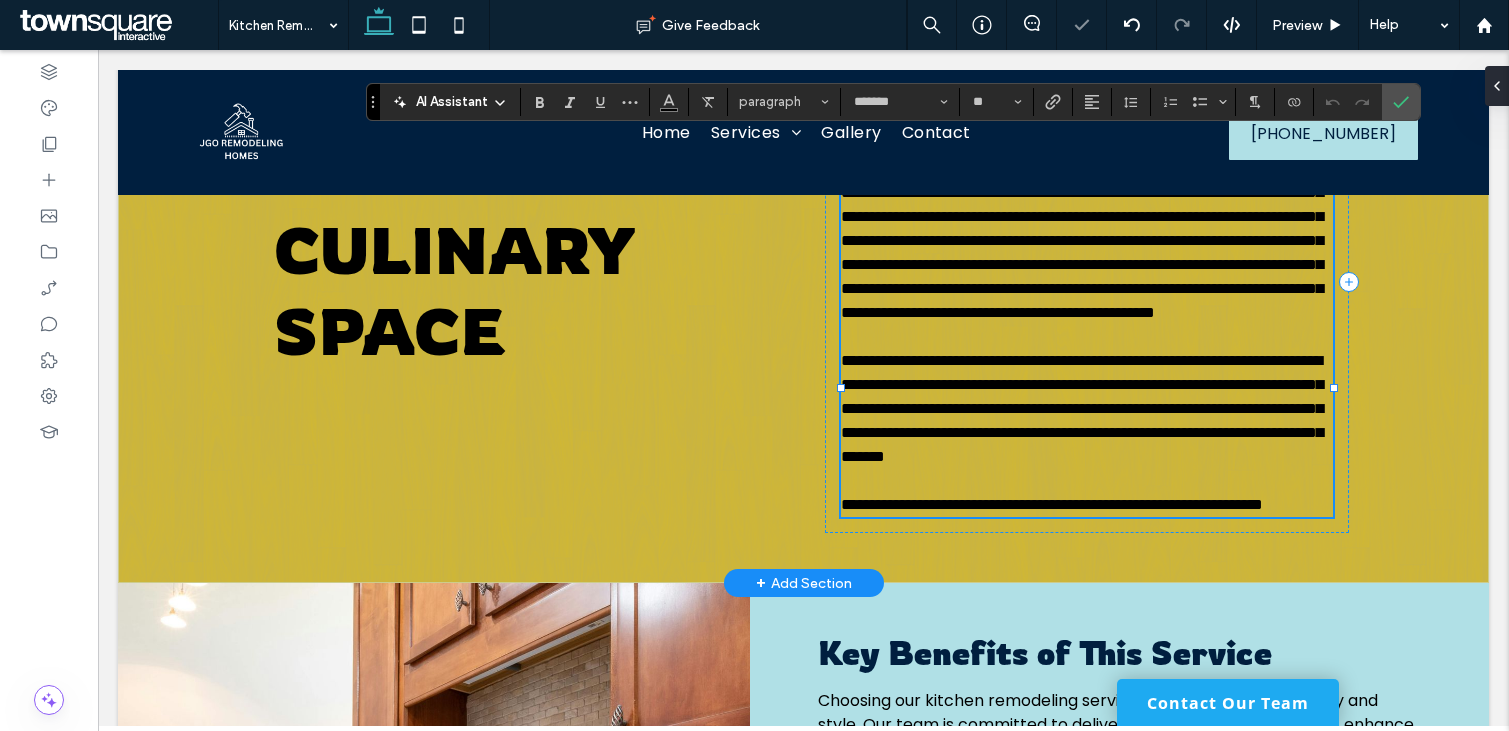 click on "**********" at bounding box center (1082, 228) 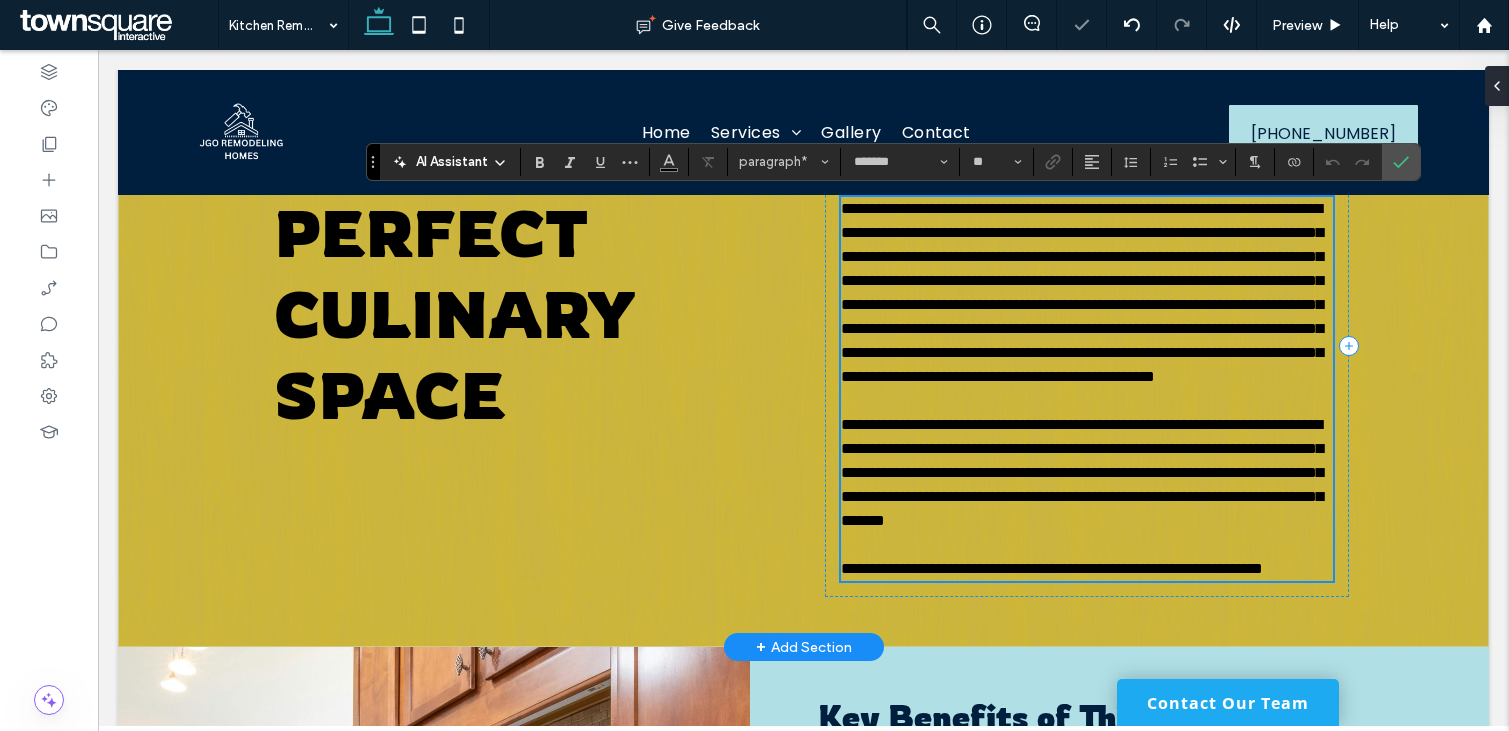 scroll, scrollTop: 150, scrollLeft: 0, axis: vertical 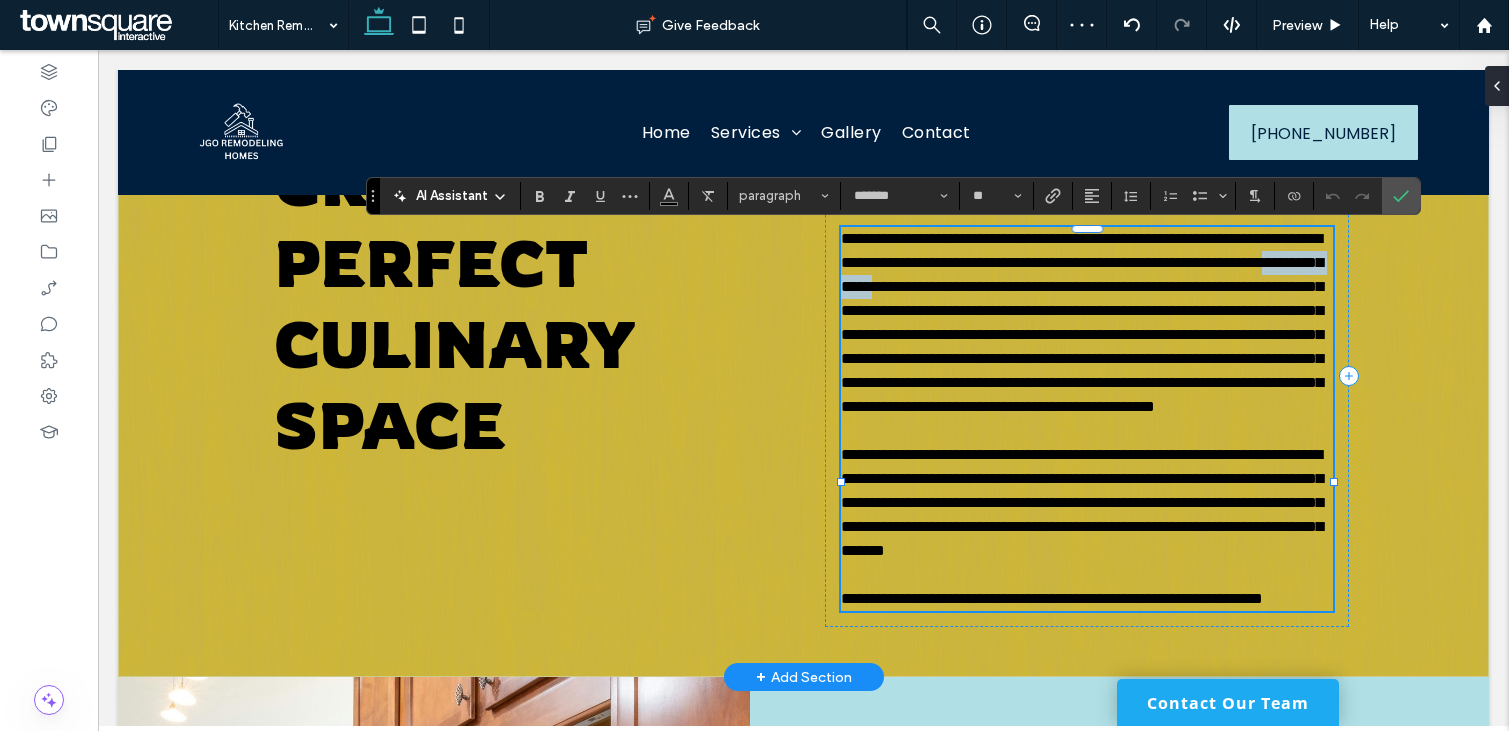 drag, startPoint x: 1117, startPoint y: 290, endPoint x: 1239, endPoint y: 294, distance: 122.06556 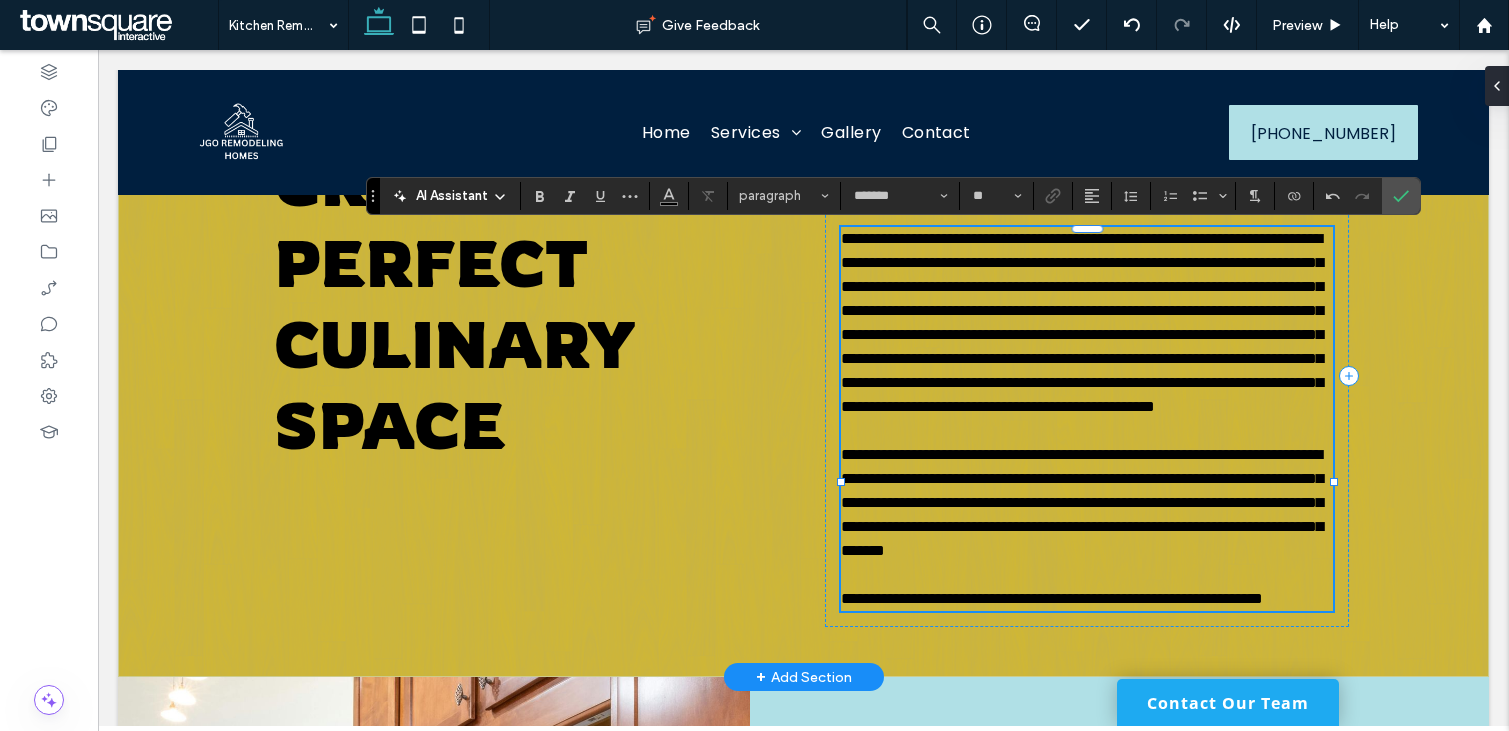 scroll, scrollTop: 0, scrollLeft: 0, axis: both 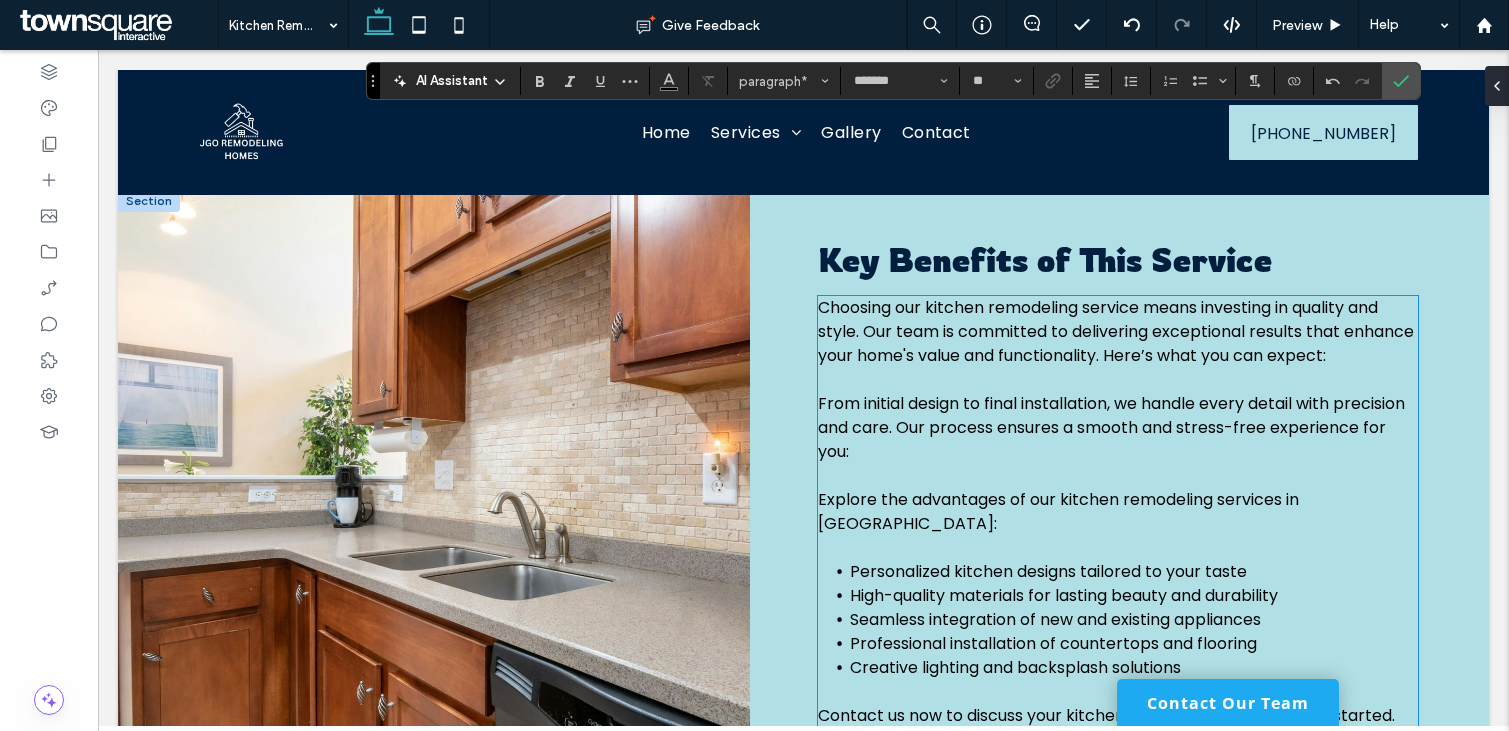 click on "Key Benefits of This Service
Choosing our kitchen remodeling service means investing in quality and style. Our team is committed to delivering exceptional results that enhance your home's value and functionality. Here’s what you can expect: From initial design to final installation, we handle every detail with precision and care. Our process ensures a smooth and stress-free experience for you: Explore the advantages of our kitchen remodeling services in [GEOGRAPHIC_DATA]:   Personalized kitchen designs tailored to your taste High-quality materials for lasting beauty and durability Seamless integration of new and existing appliances Professional installation of countertops and flooring Creative lighting and backsplash solutions
﻿ Contact us now to discuss your kitchen remodeling ideas and get started.
Call [DATE]" at bounding box center (1118, 520) 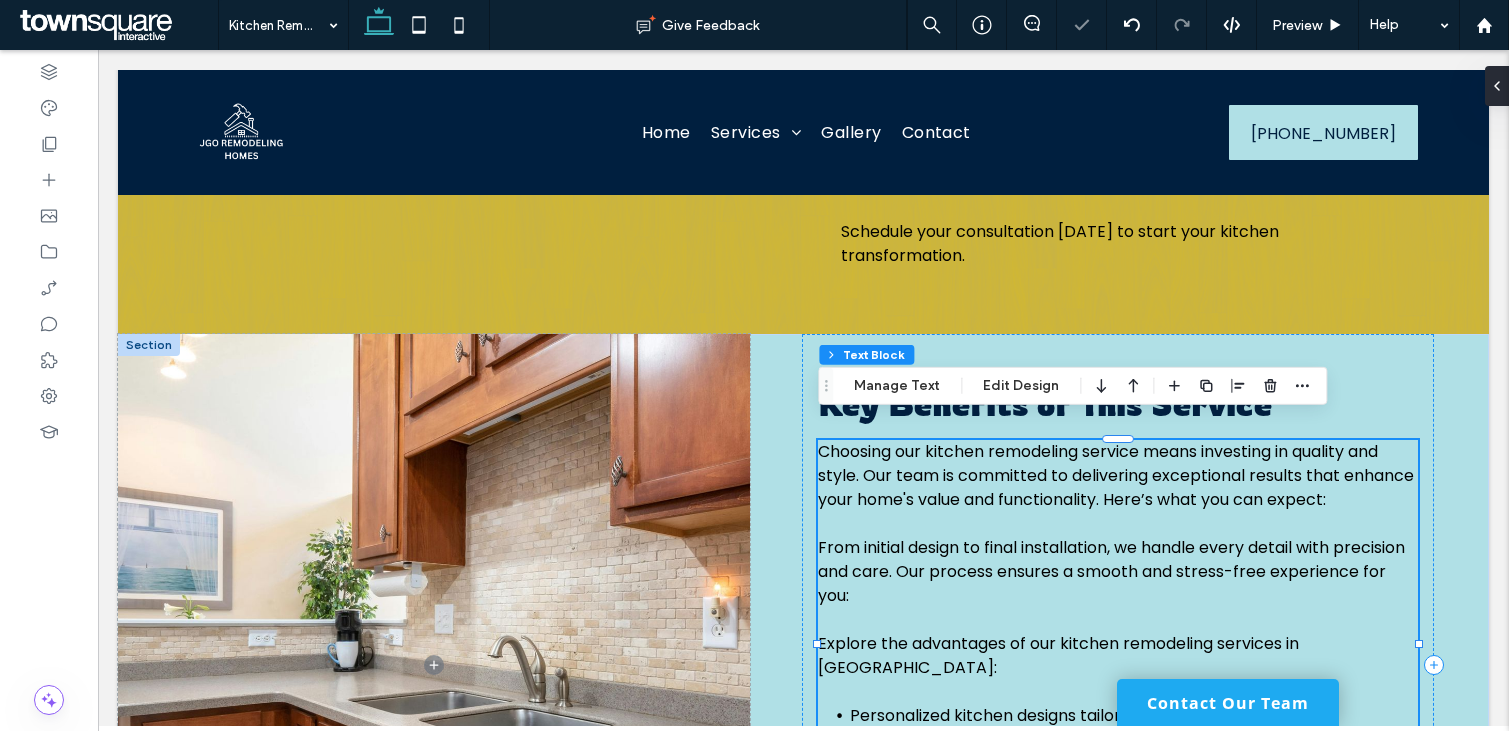 click on "Choosing our kitchen remodeling service means investing in quality and style. Our team is committed to delivering exceptional results that enhance your home's value and functionality. Here’s what you can expect:" at bounding box center (1116, 475) 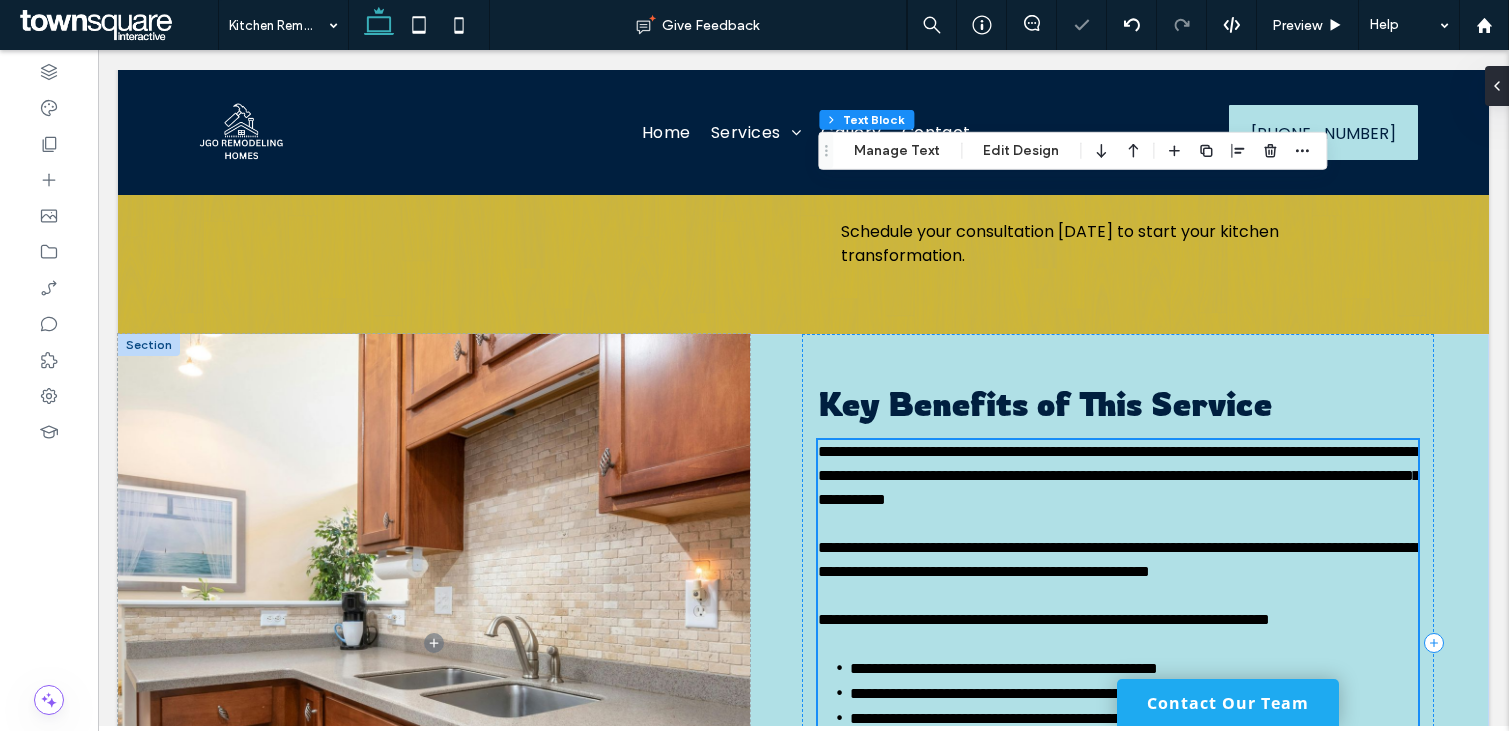 type on "*******" 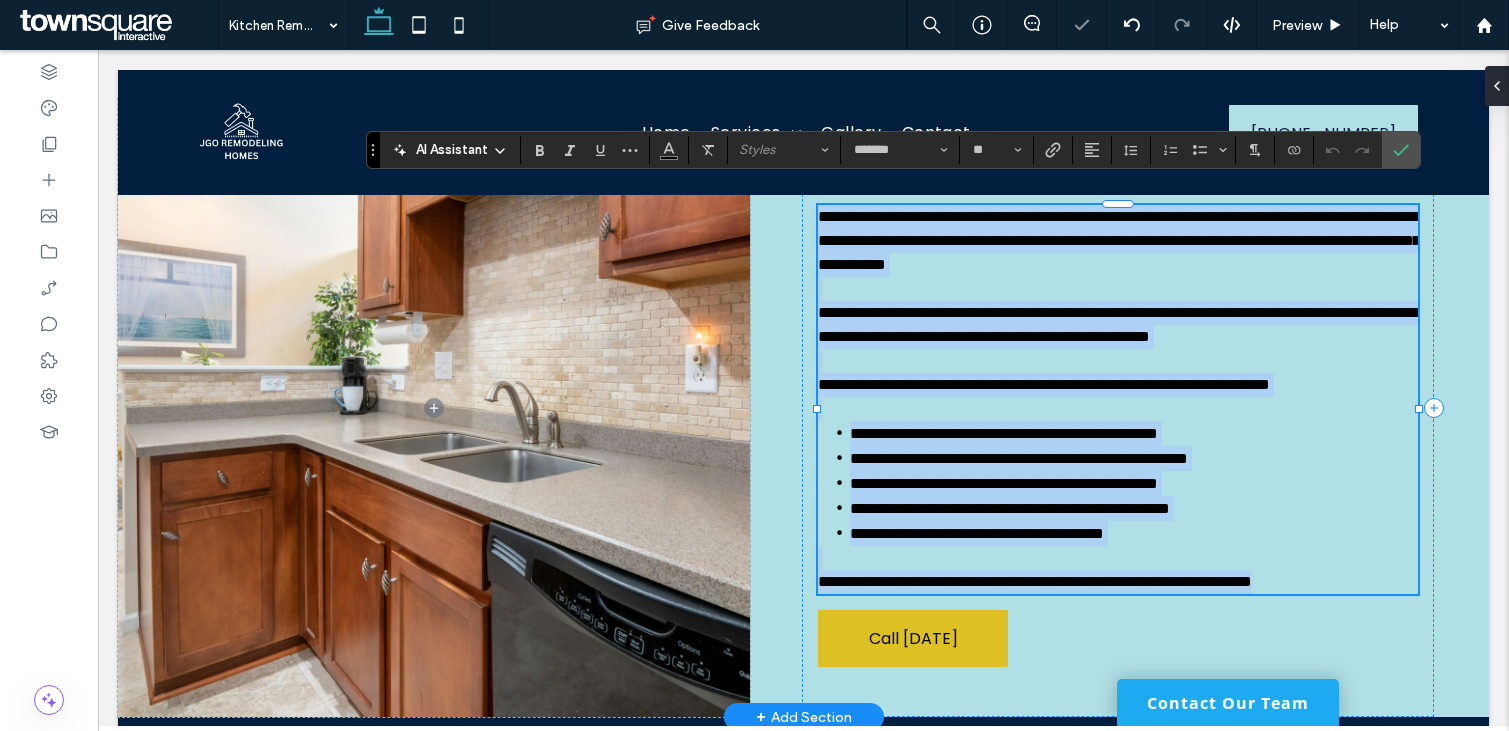 scroll, scrollTop: 718, scrollLeft: 0, axis: vertical 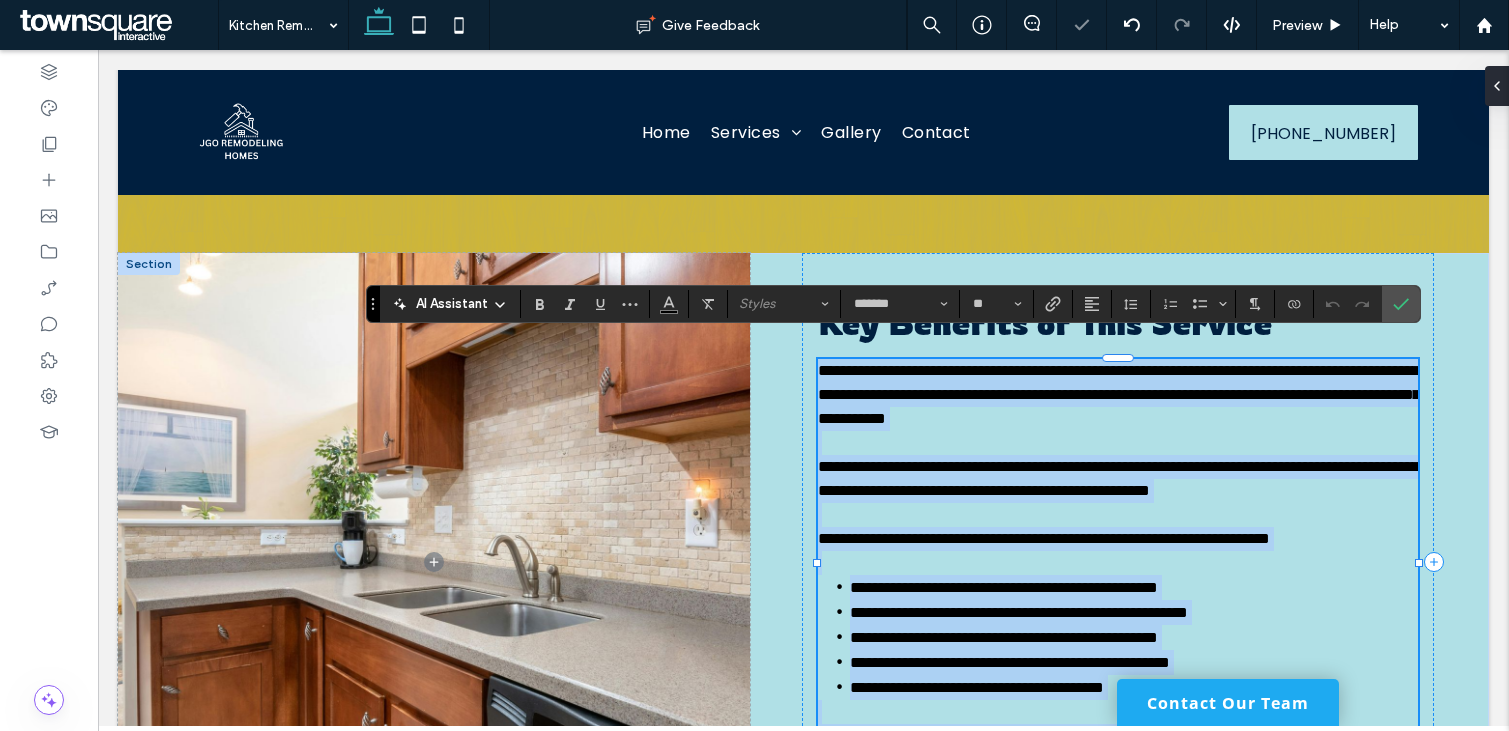 click on "**********" at bounding box center [1119, 394] 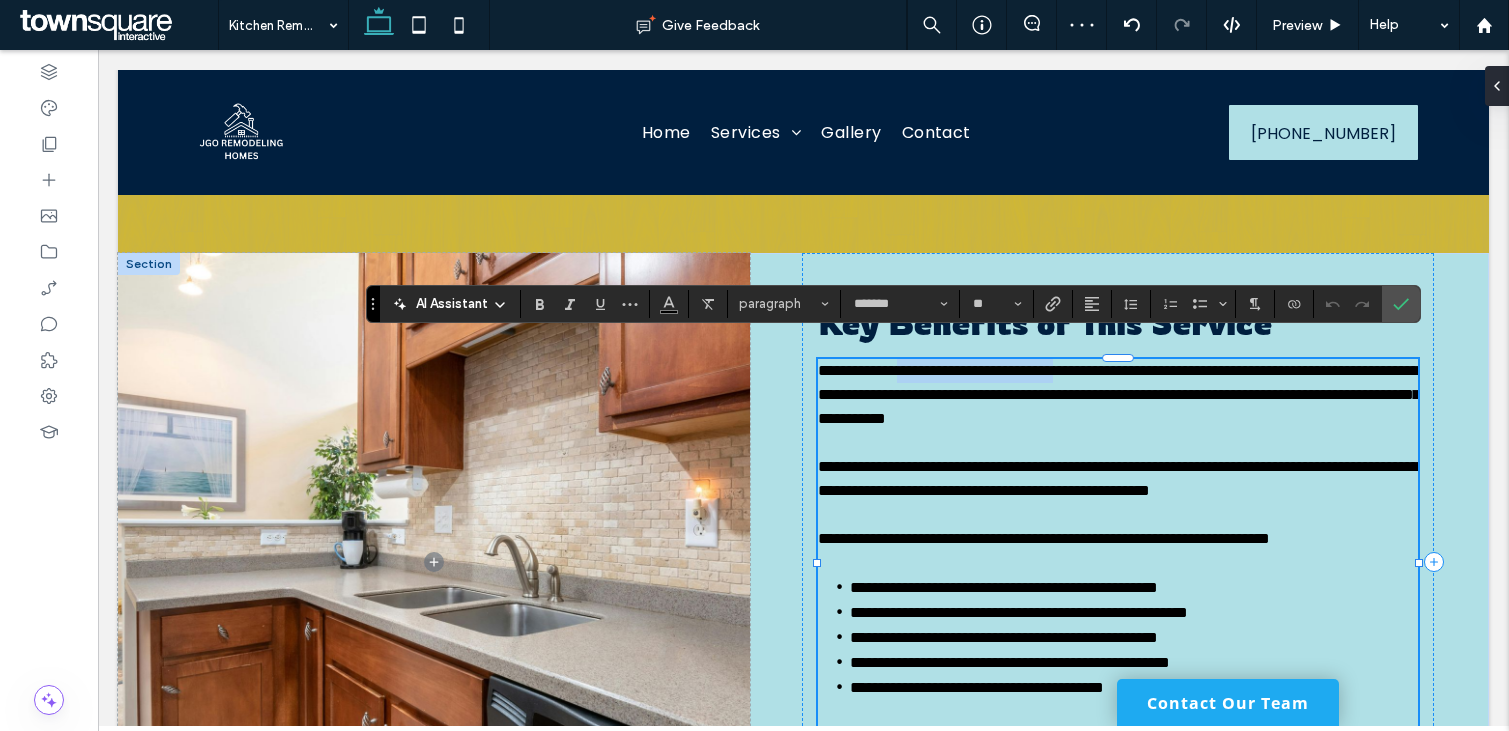 drag, startPoint x: 930, startPoint y: 347, endPoint x: 1148, endPoint y: 349, distance: 218.00917 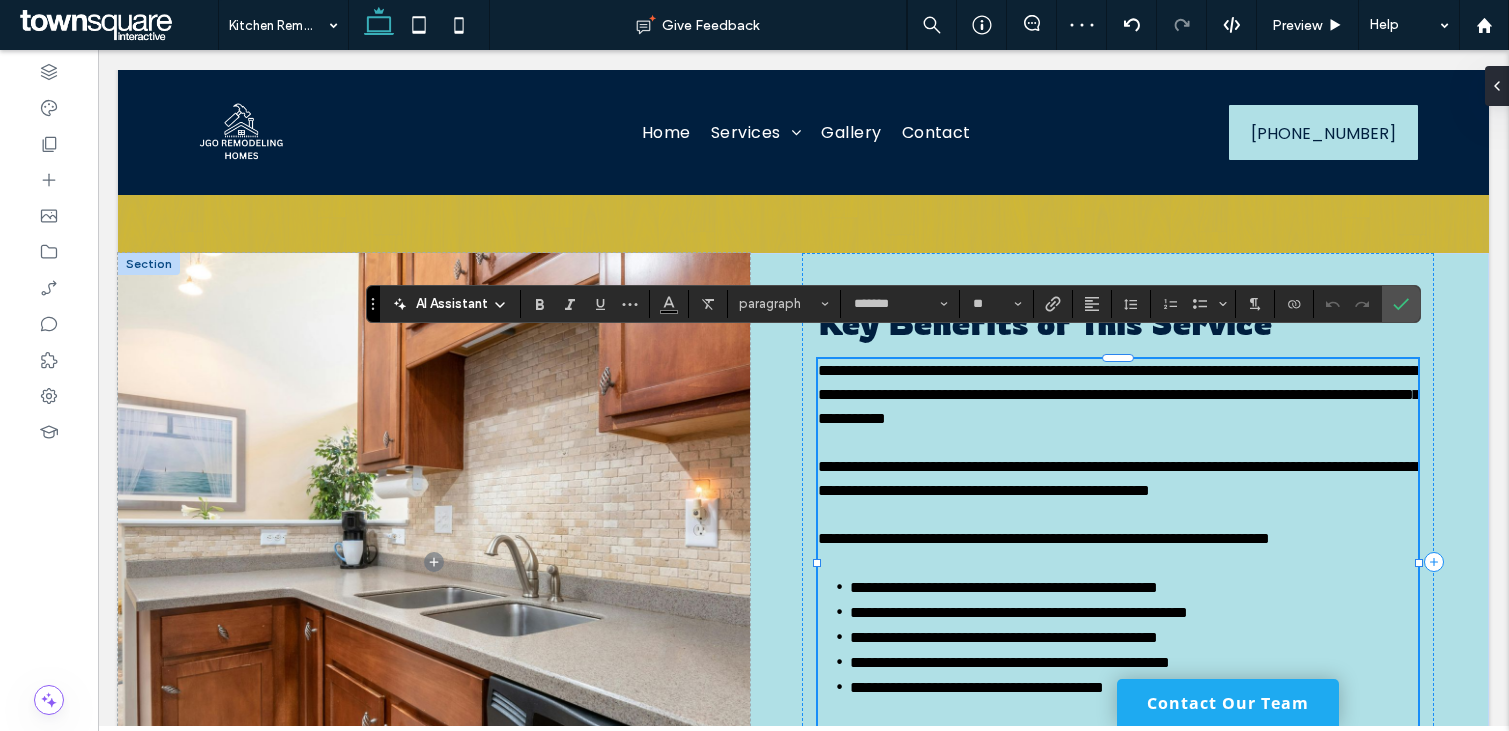 scroll, scrollTop: 0, scrollLeft: 0, axis: both 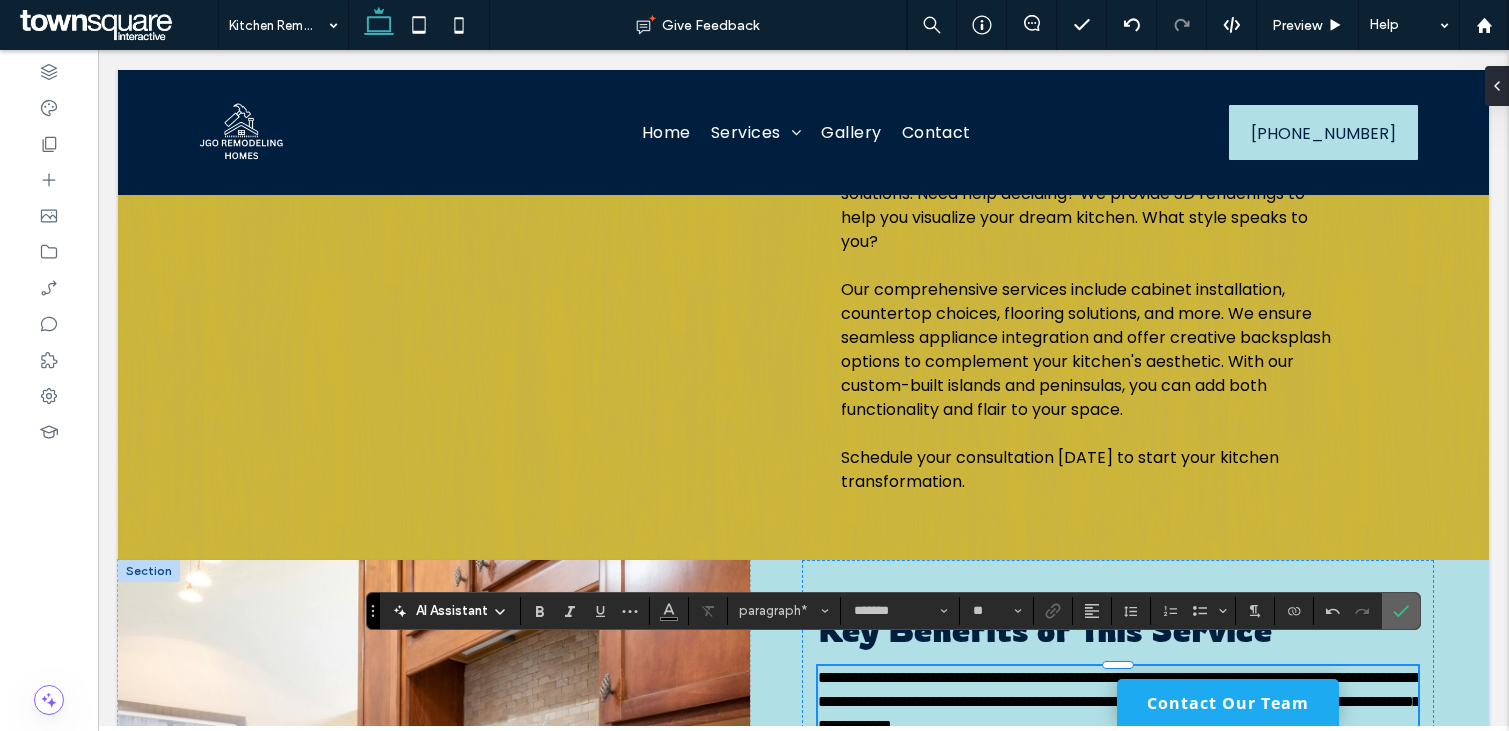 click at bounding box center [1401, 611] 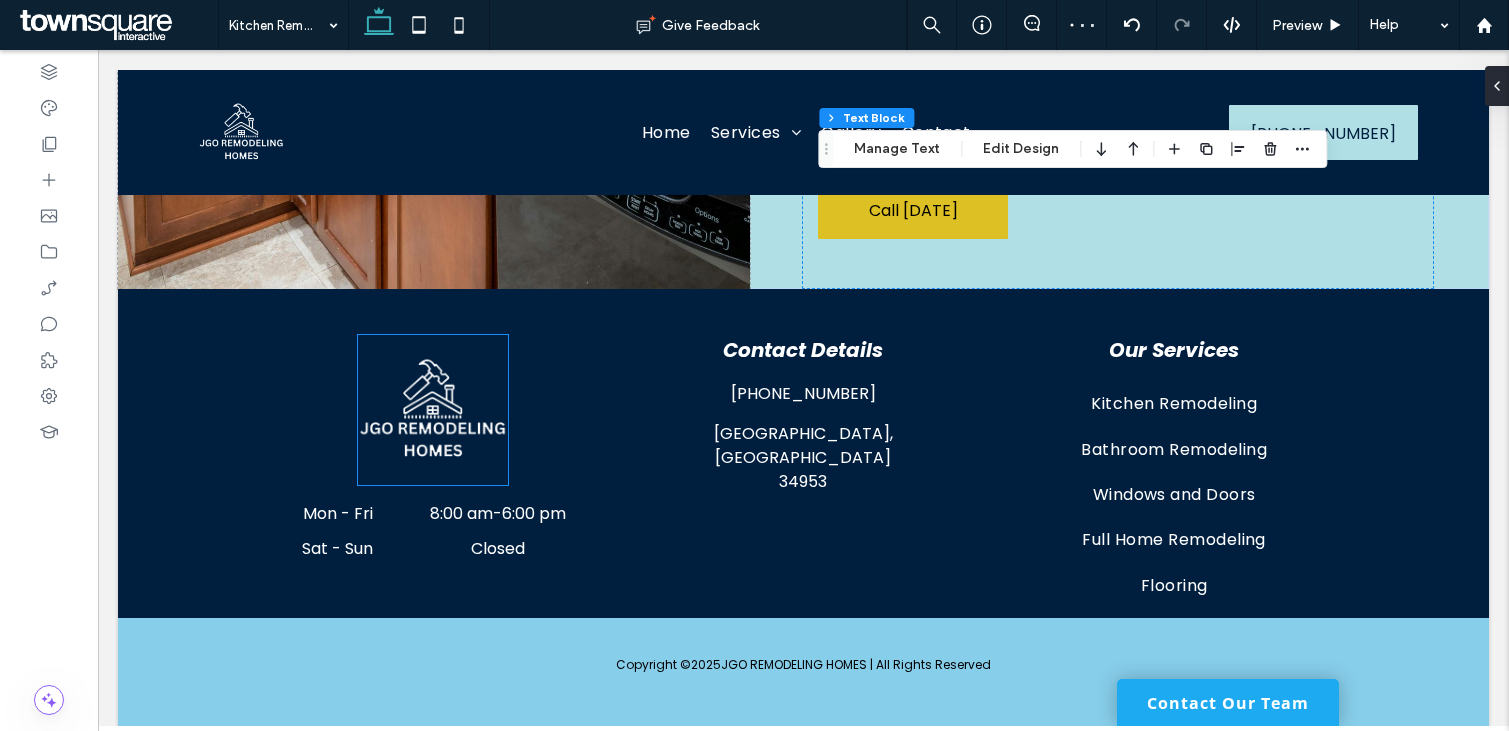 scroll, scrollTop: 1312, scrollLeft: 0, axis: vertical 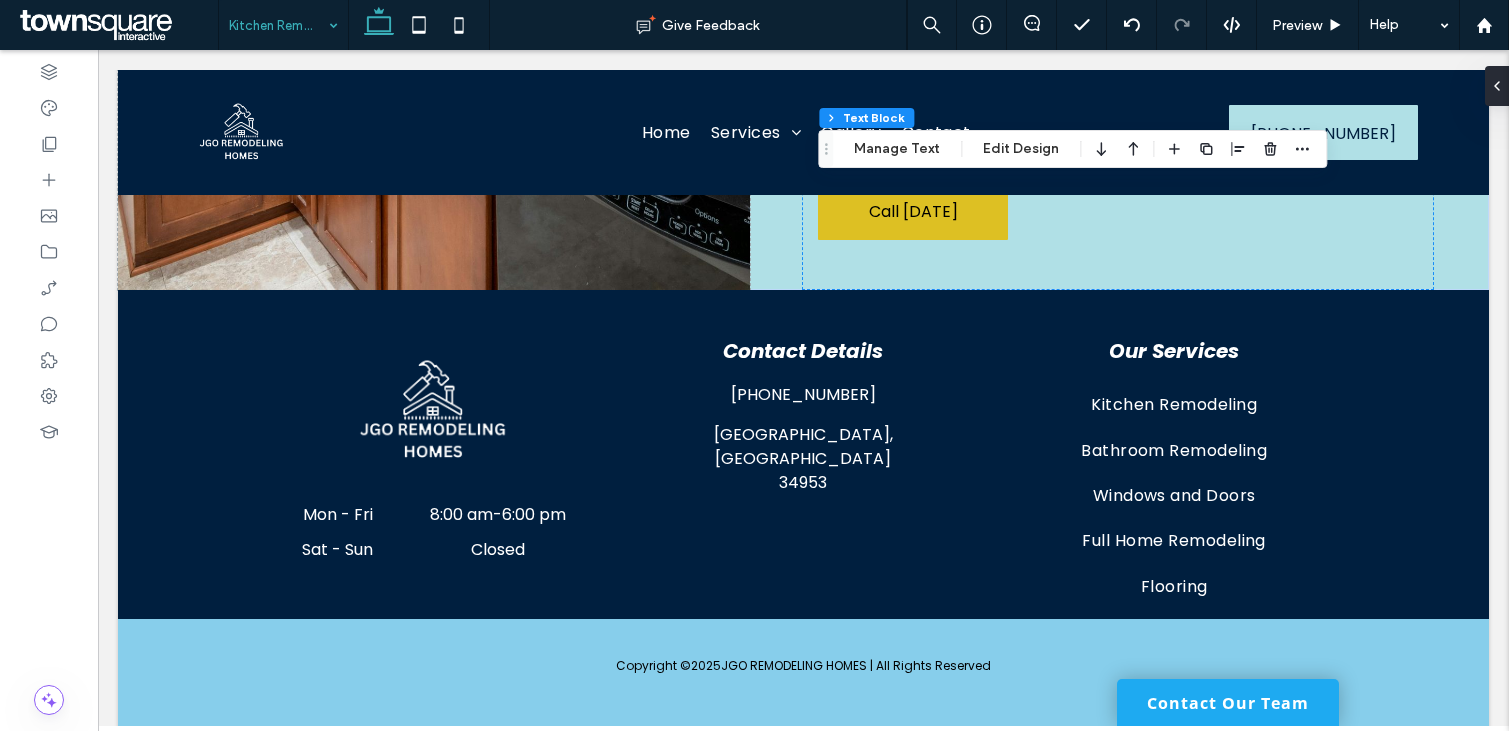 click at bounding box center [278, 25] 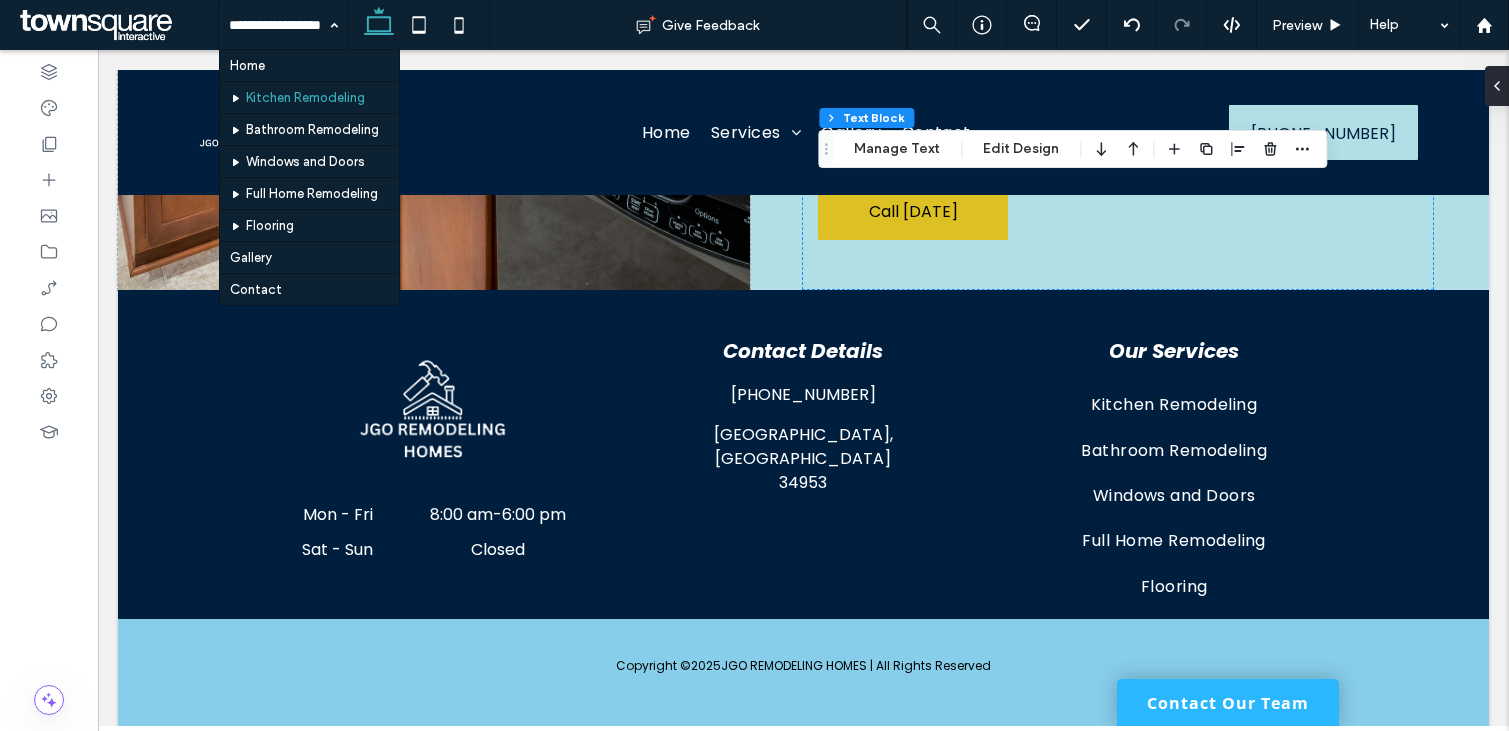 click on "Contact Our Team" at bounding box center (1228, 702) 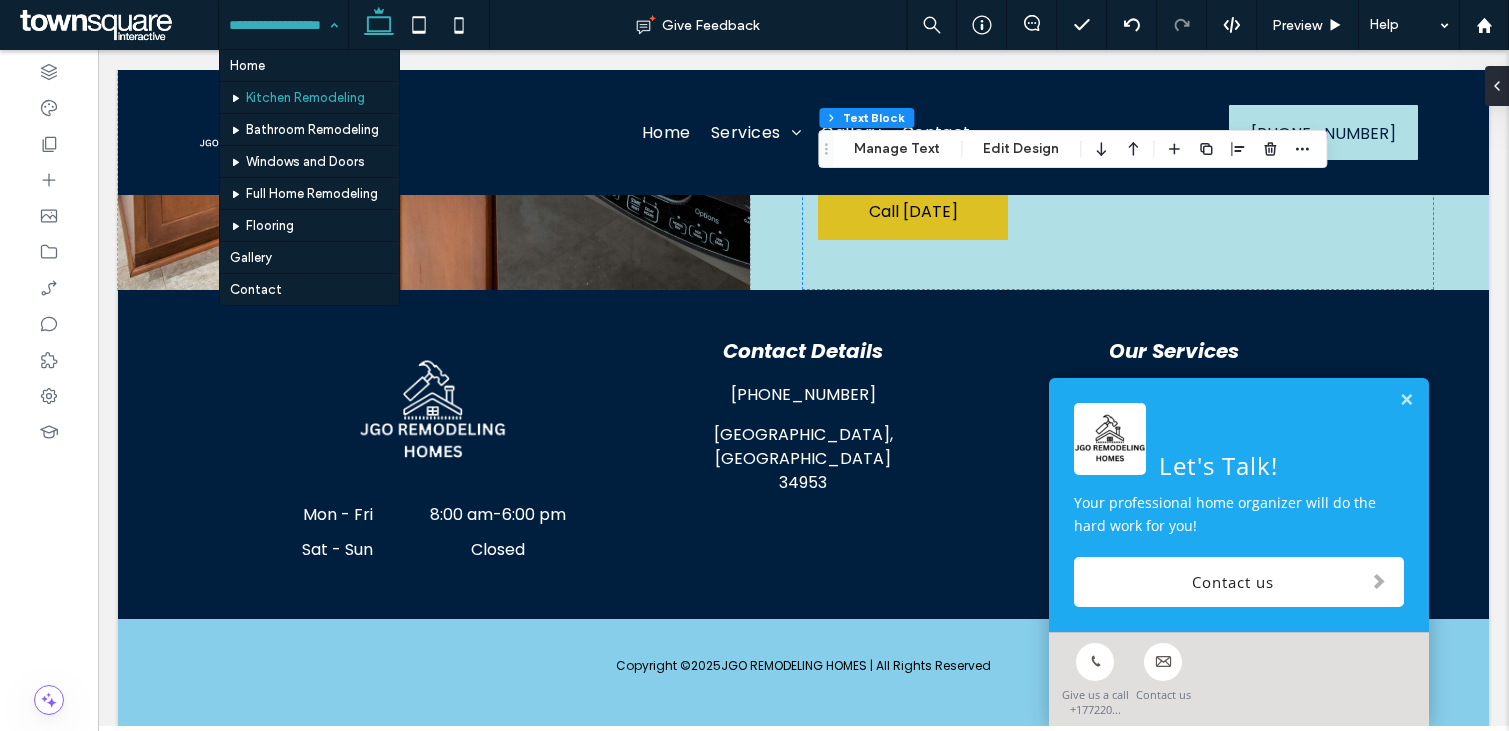 click on "Home Kitchen Remodeling Bathroom Remodeling Windows and Doors Full Home Remodeling Flooring Gallery Contact" at bounding box center [283, 25] 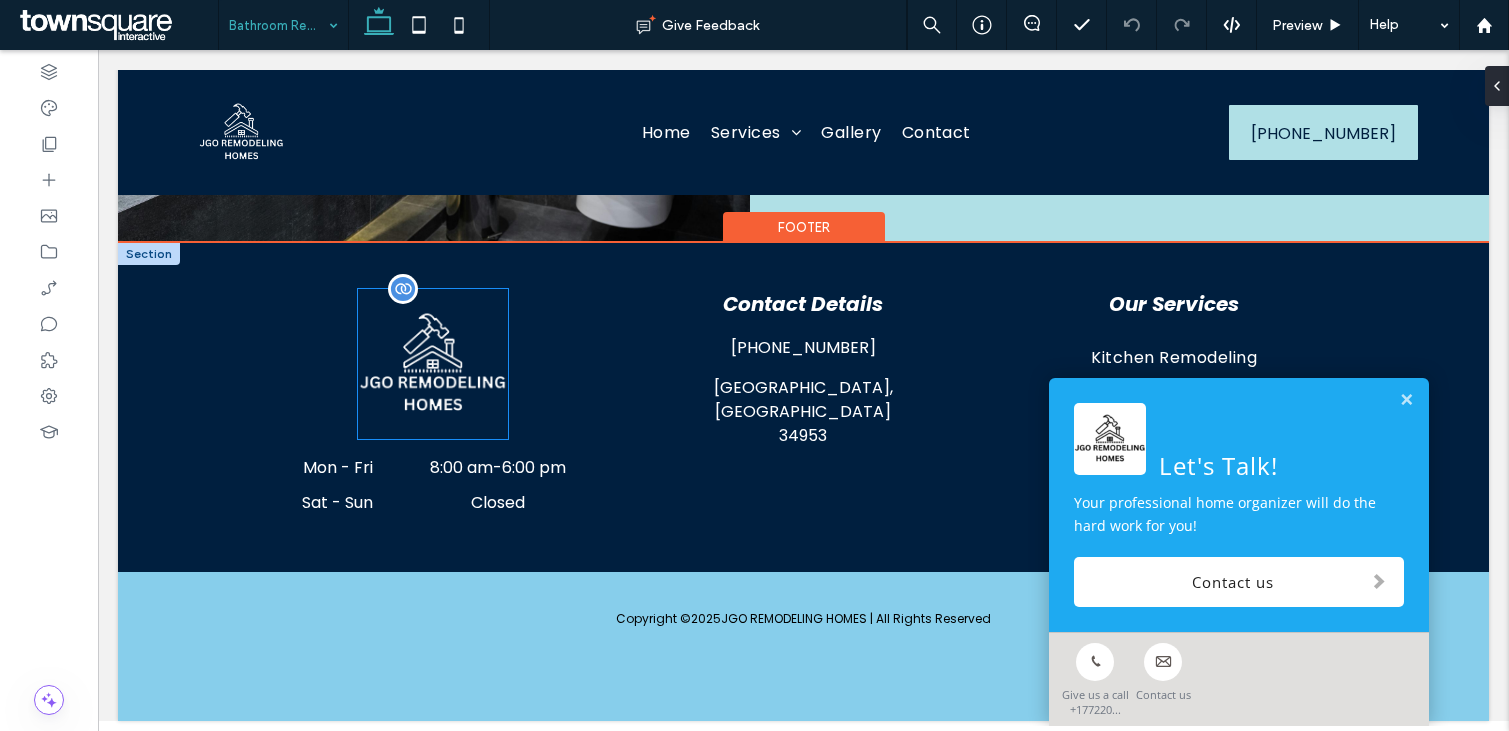 scroll, scrollTop: 0, scrollLeft: 0, axis: both 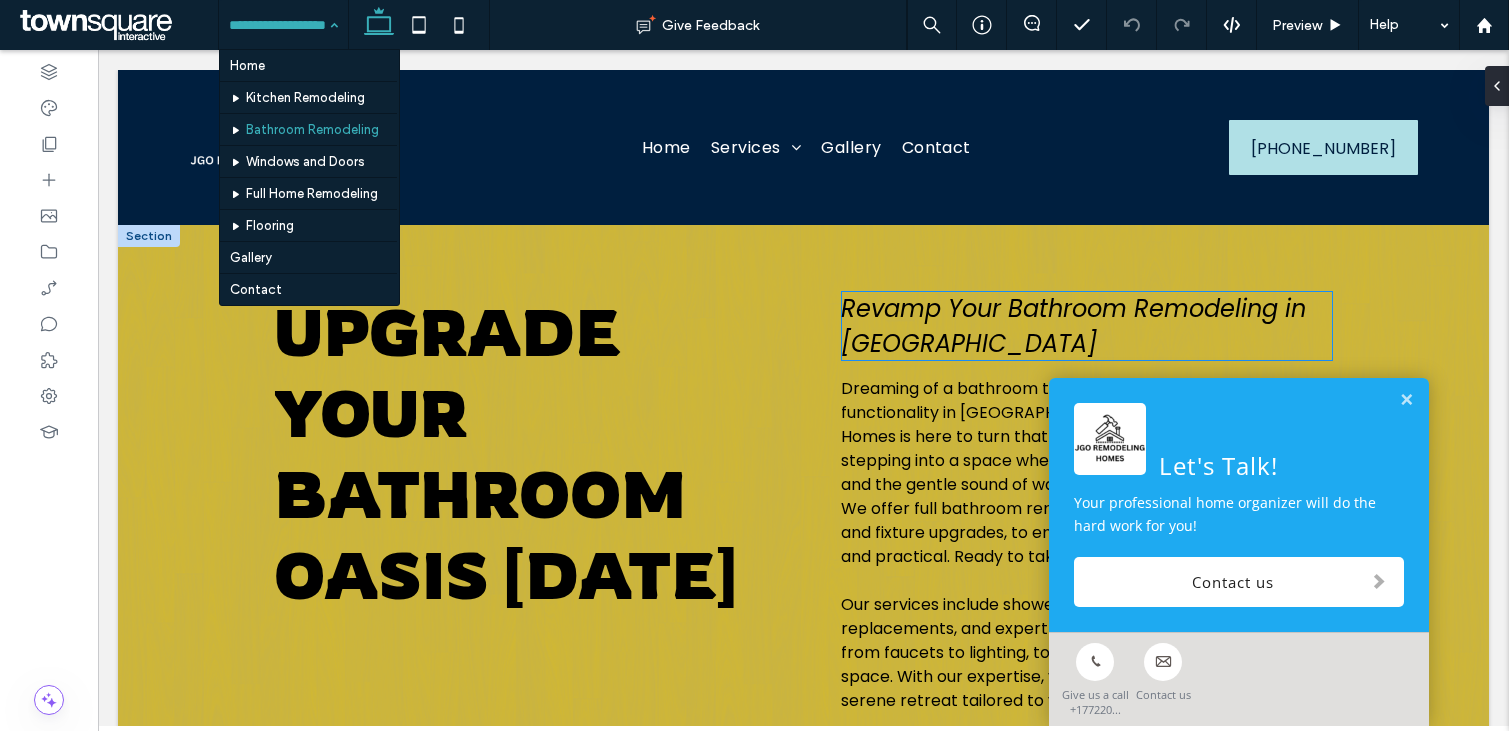 click on "Revamp Your Bathroom Remodeling in [GEOGRAPHIC_DATA]" at bounding box center (1086, 326) 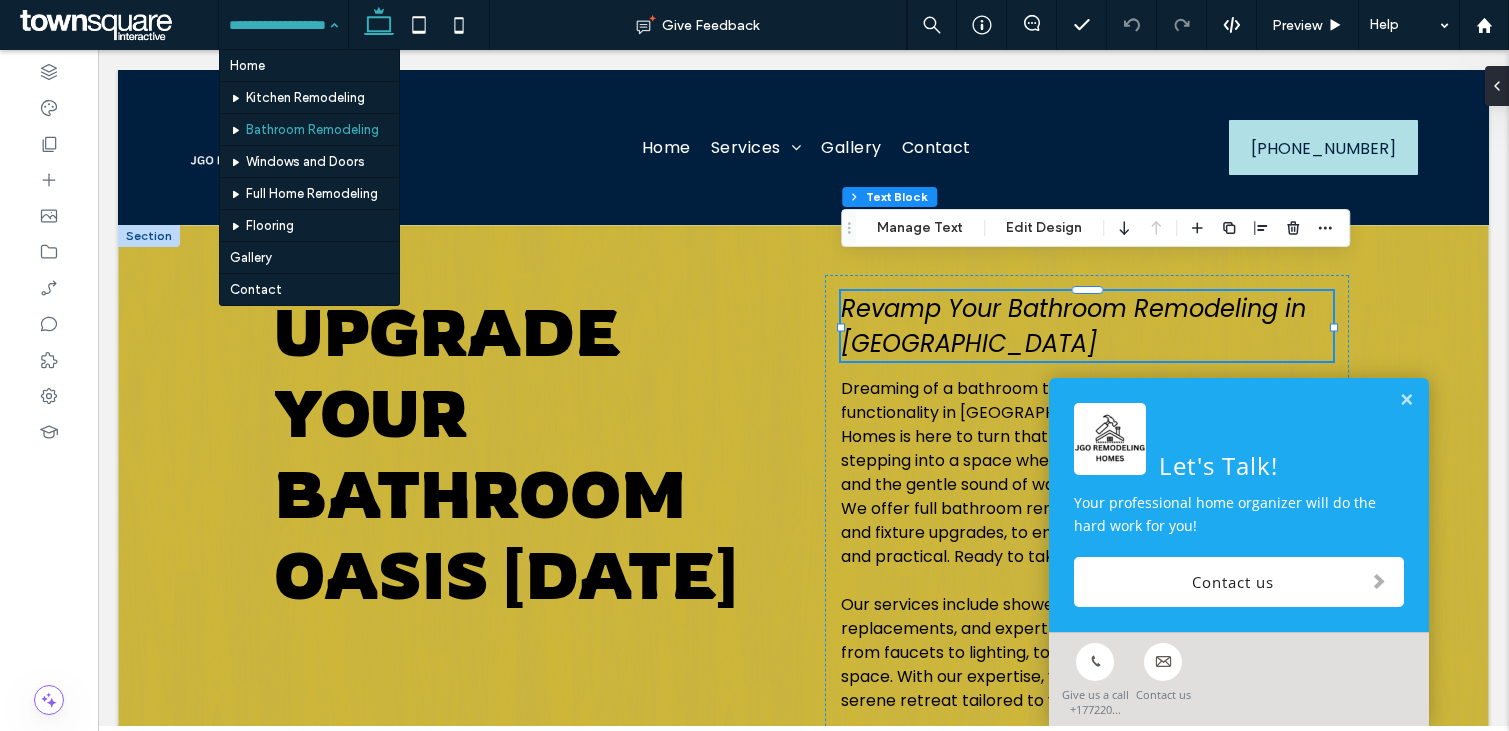click on "Revamp Your Bathroom Remodeling in [GEOGRAPHIC_DATA]" at bounding box center (1086, 326) 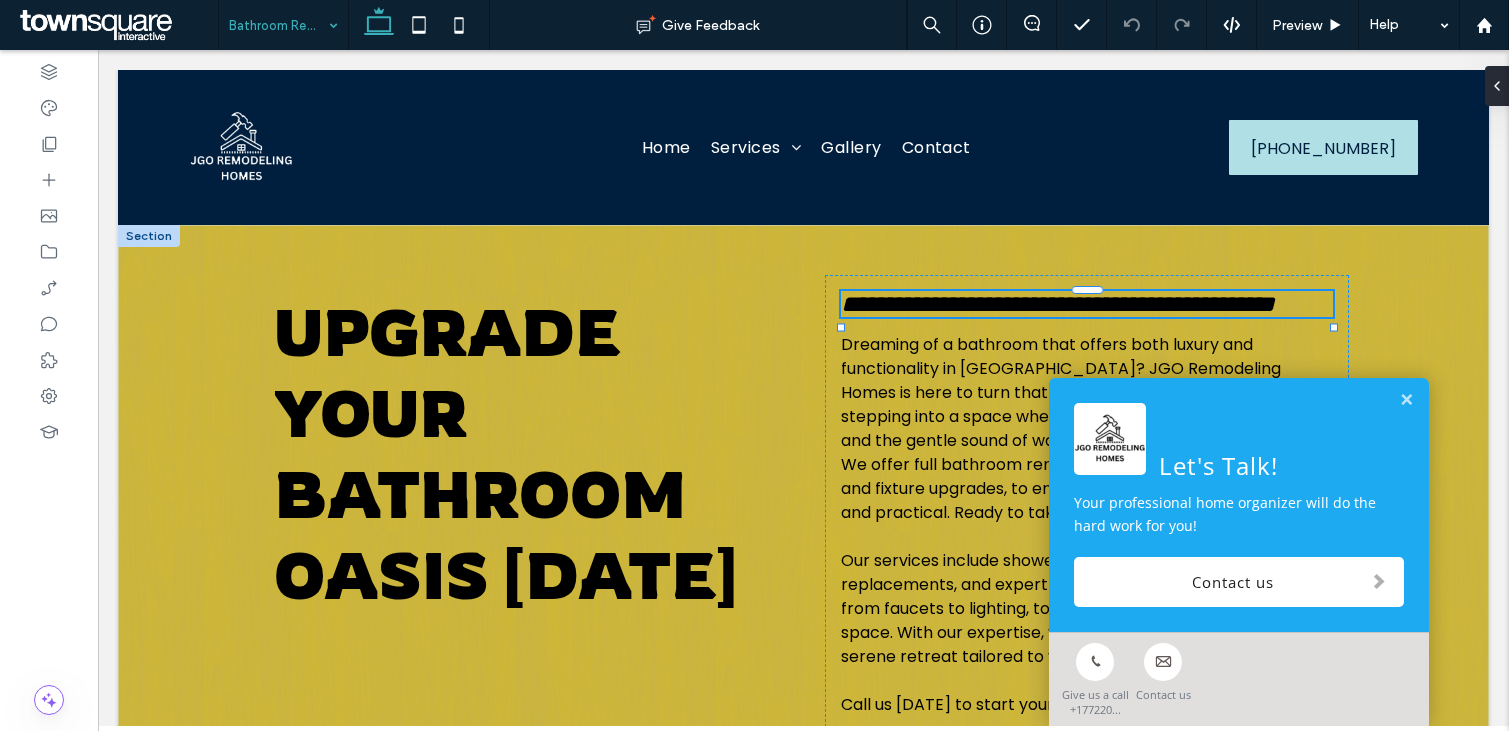 type on "*******" 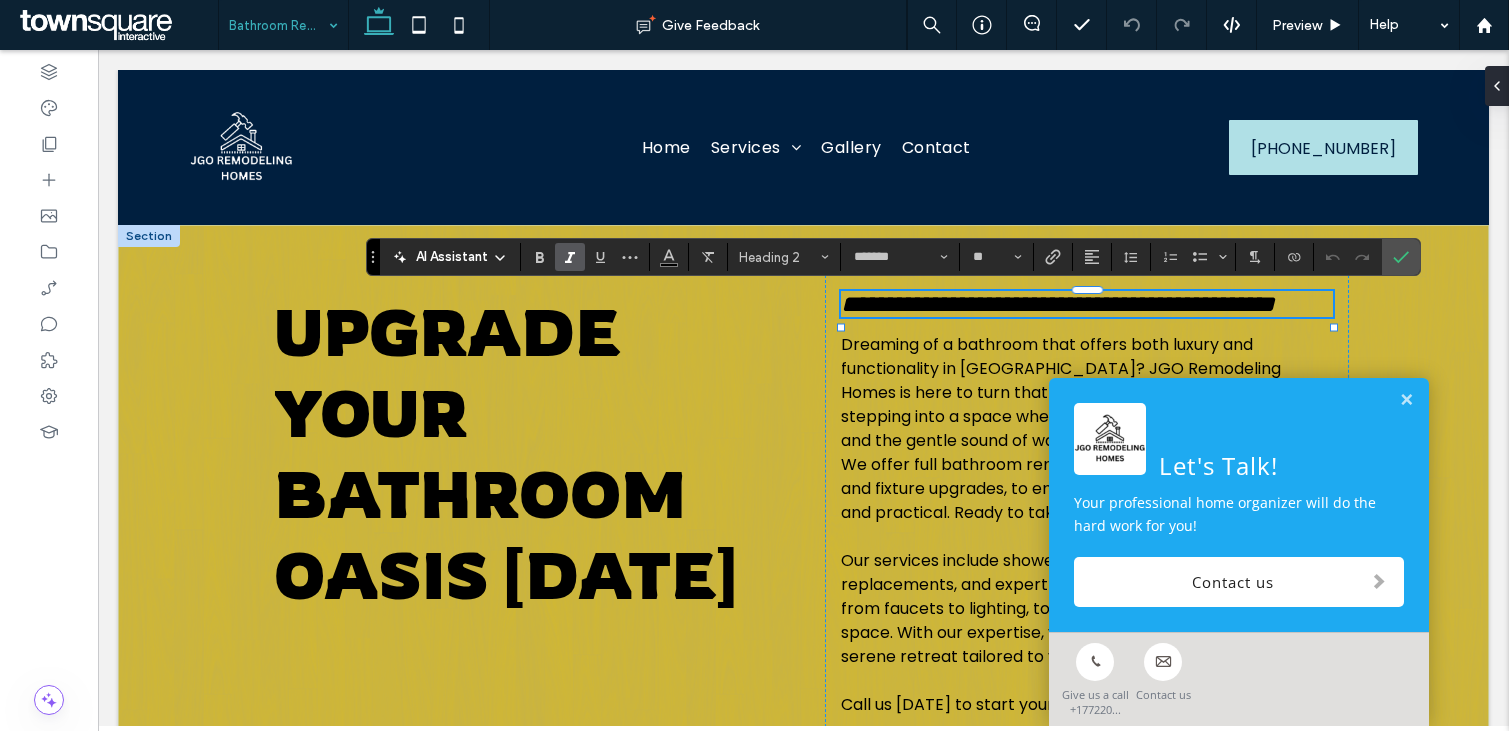 click on "**********" at bounding box center [1086, 304] 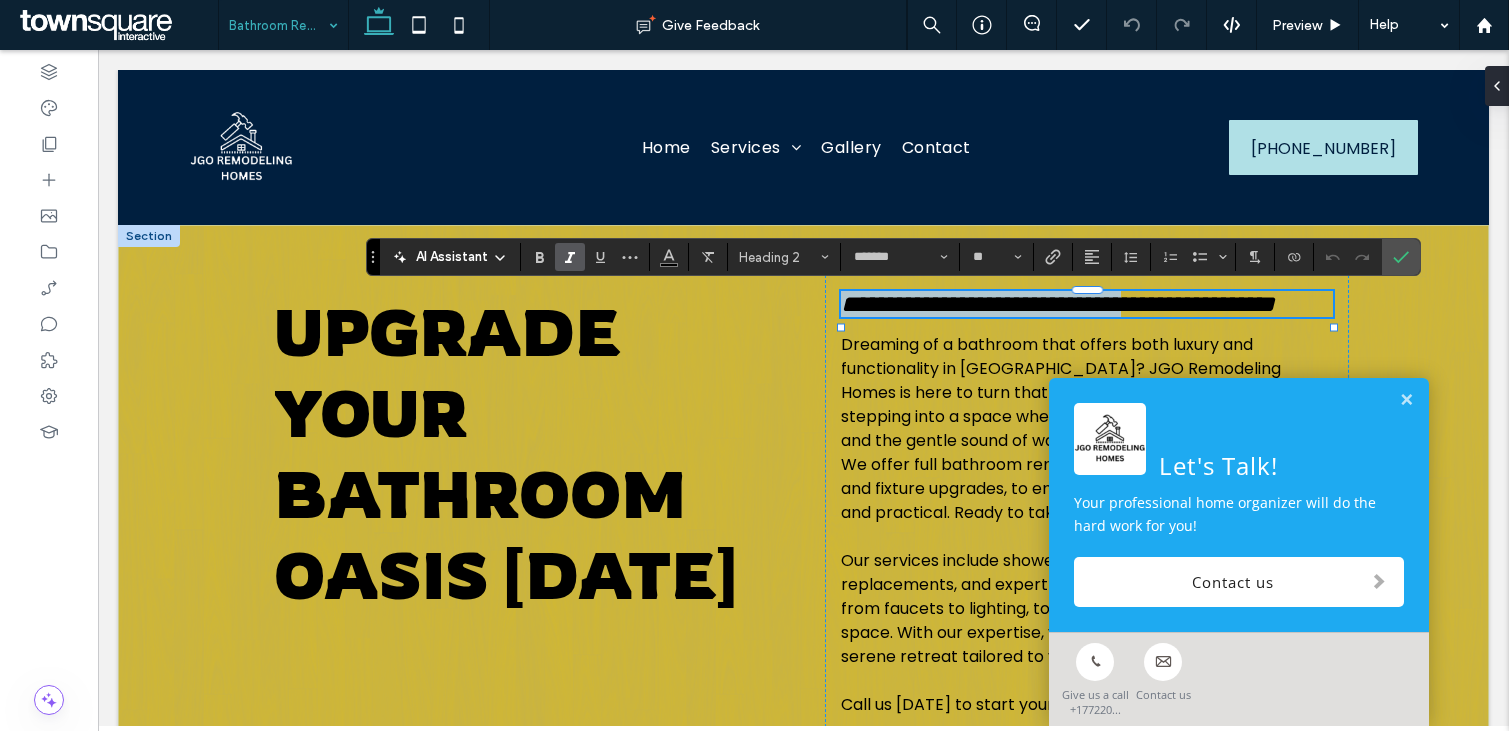 drag, startPoint x: 1277, startPoint y: 313, endPoint x: 846, endPoint y: 317, distance: 431.01855 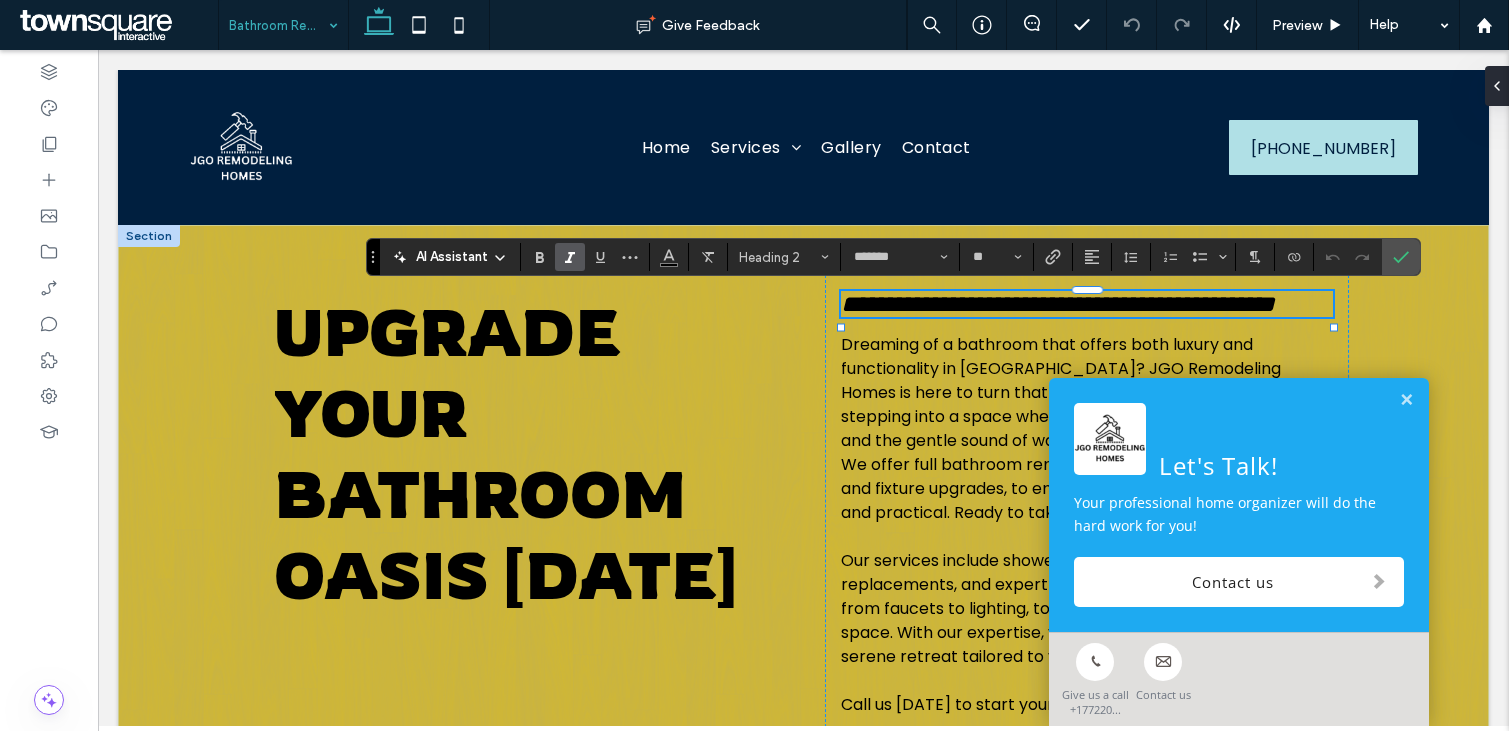 scroll, scrollTop: 0, scrollLeft: 0, axis: both 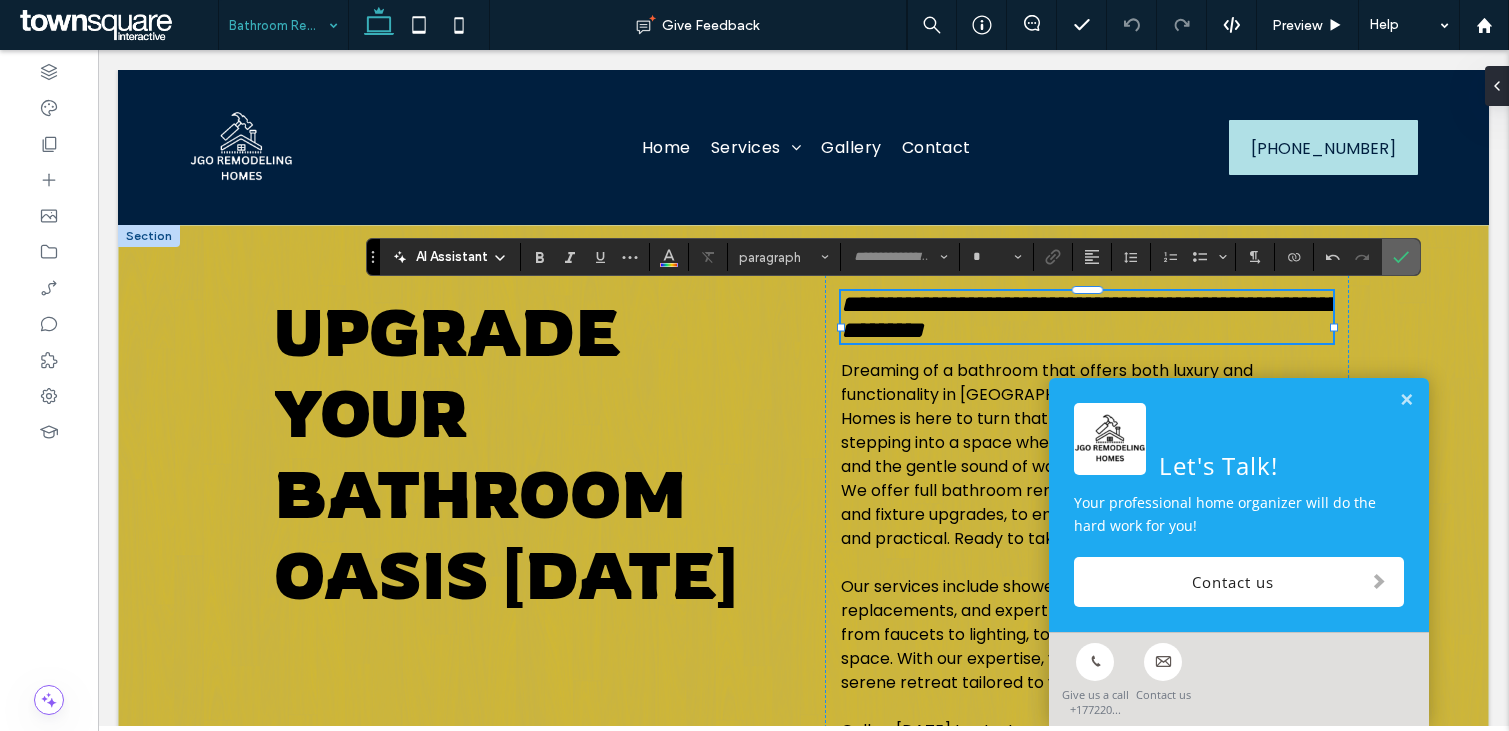 click at bounding box center [1401, 257] 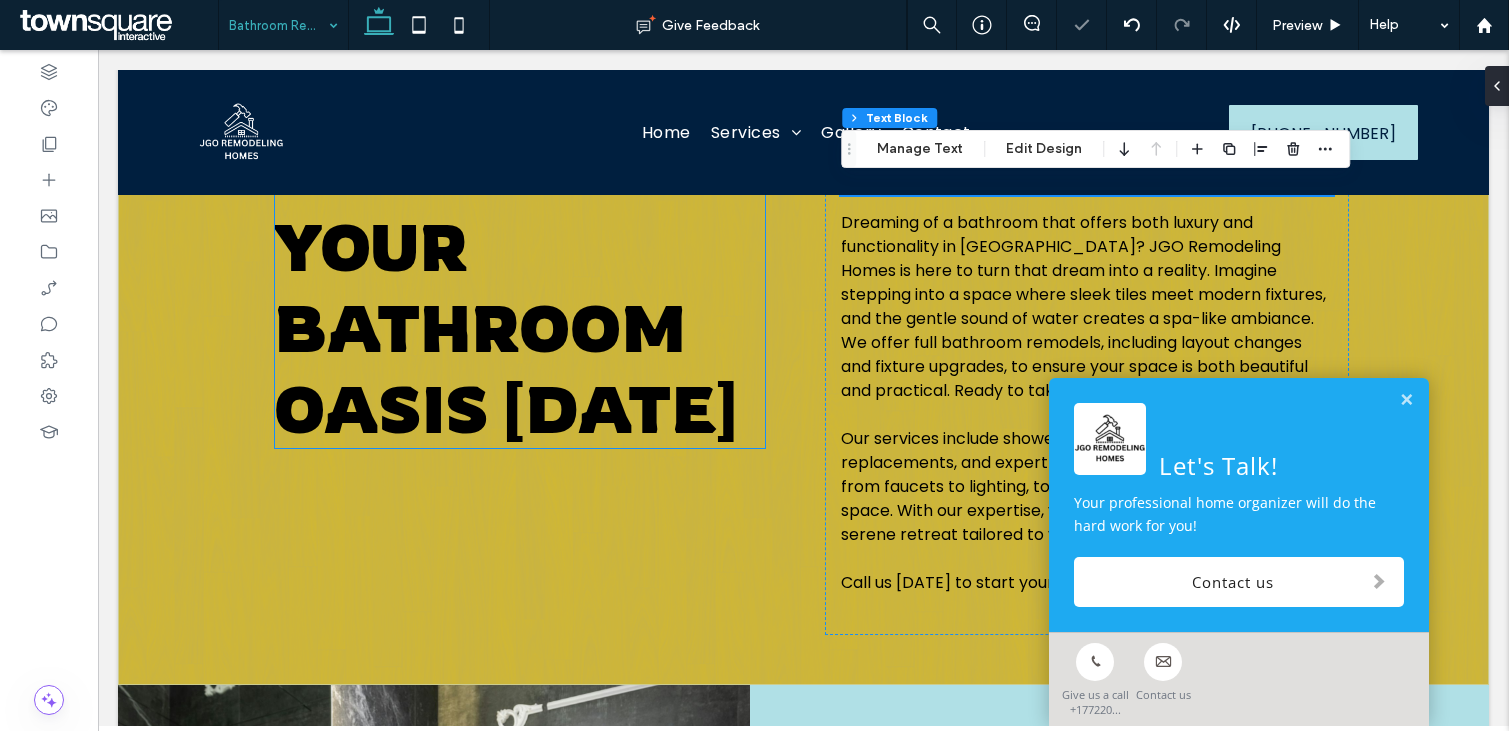 scroll, scrollTop: 169, scrollLeft: 0, axis: vertical 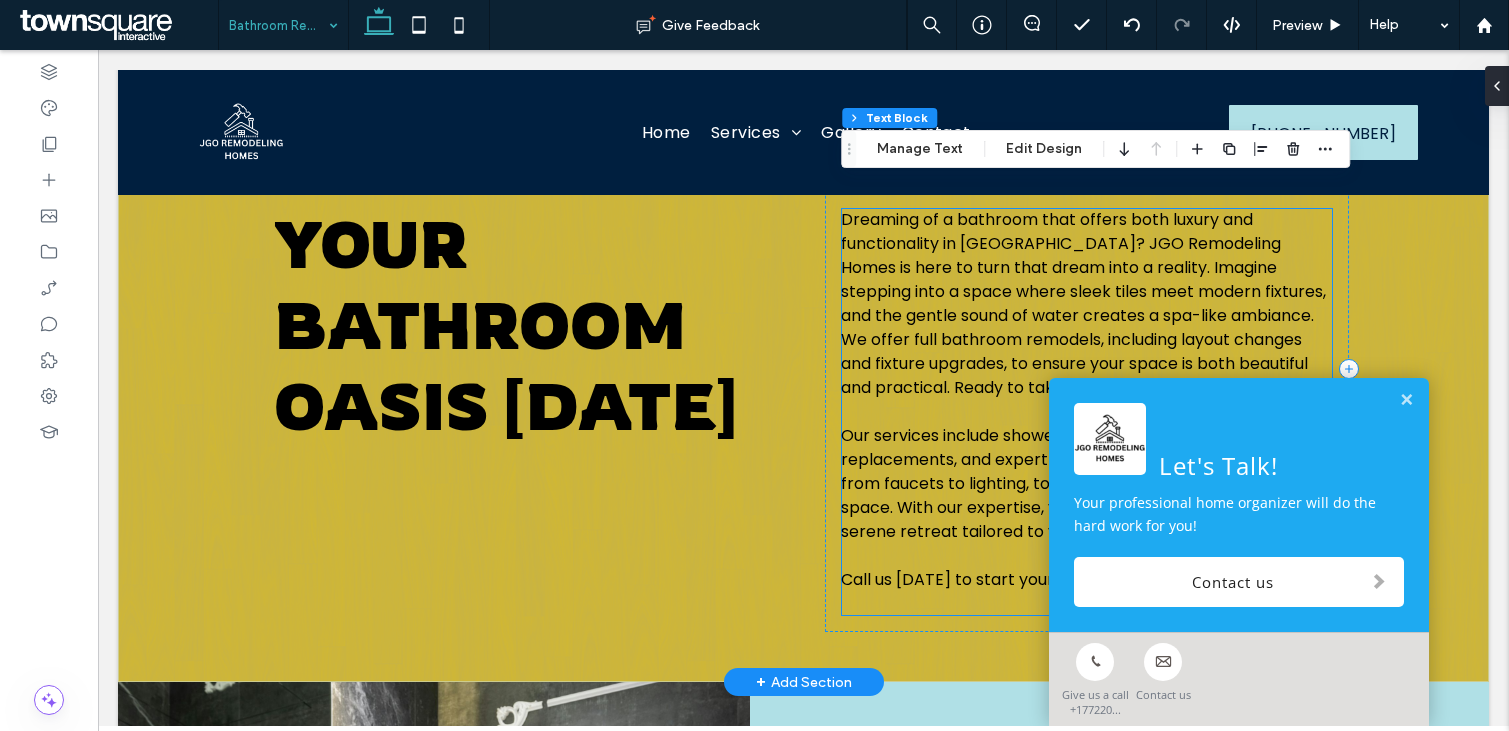click on "Dreaming of a bathroom that offers both luxury and functionality in [GEOGRAPHIC_DATA]? JGO Remodeling Homes is here to turn that dream into a reality. Imagine stepping into a space where sleek tiles meet modern fixtures, and the gentle sound of water creates a spa-like ambiance. We offer full bathroom remodels, including layout changes and fixture upgrades, to ensure your space is both beautiful and practical. Ready to take the plunge?" at bounding box center [1083, 303] 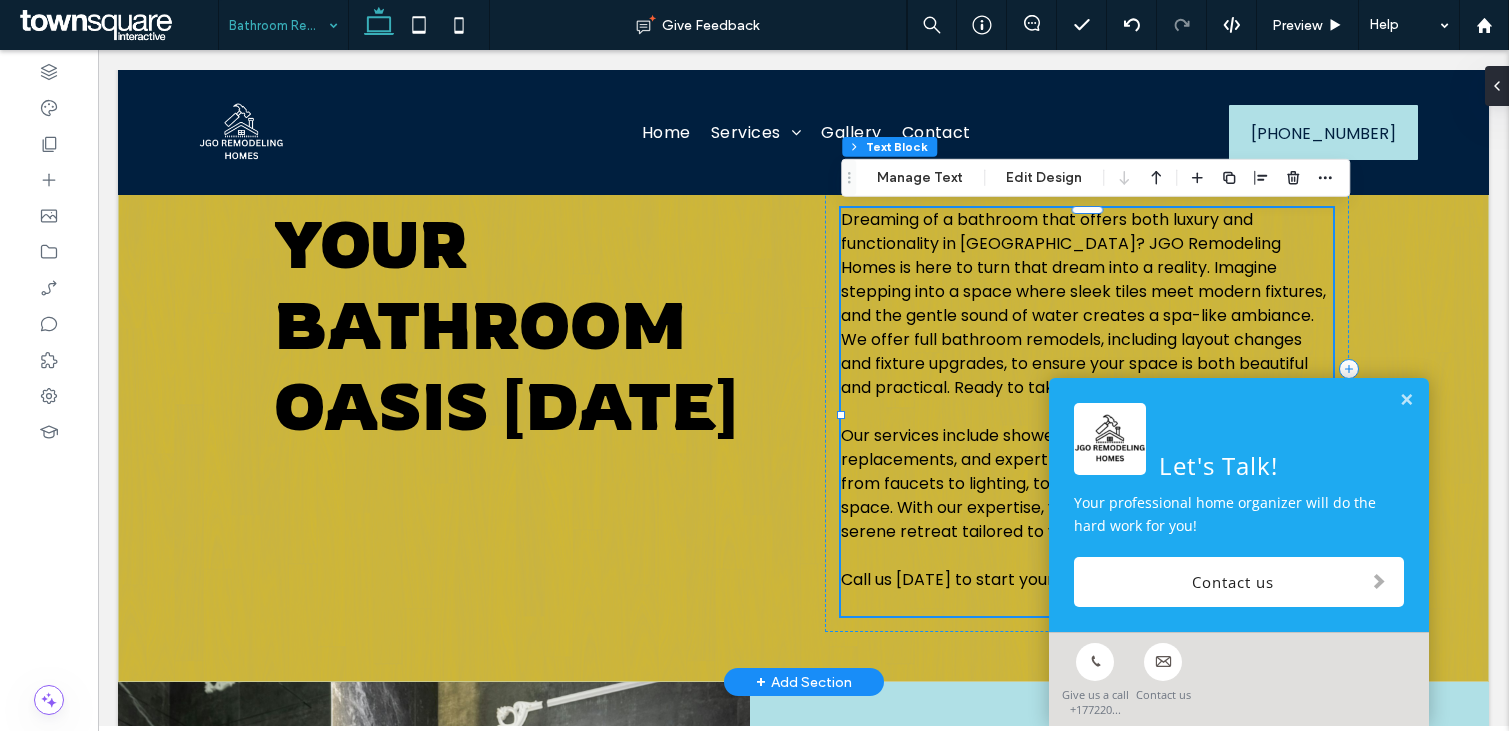 click on "Dreaming of a bathroom that offers both luxury and functionality in [GEOGRAPHIC_DATA]? JGO Remodeling Homes is here to turn that dream into a reality. Imagine stepping into a space where sleek tiles meet modern fixtures, and the gentle sound of water creates a spa-like ambiance. We offer full bathroom remodels, including layout changes and fixture upgrades, to ensure your space is both beautiful and practical. Ready to take the plunge?" at bounding box center [1083, 303] 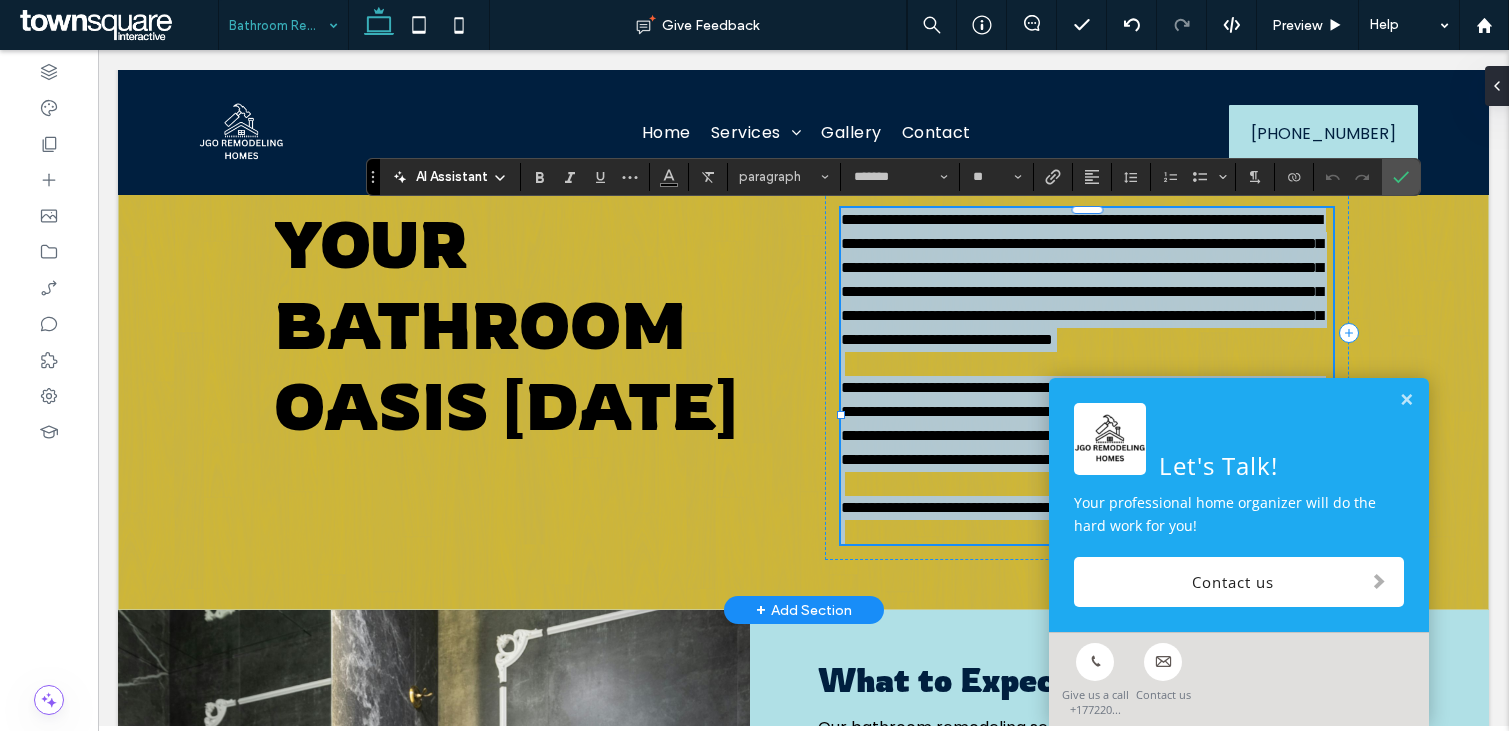 click on "**********" at bounding box center [1082, 279] 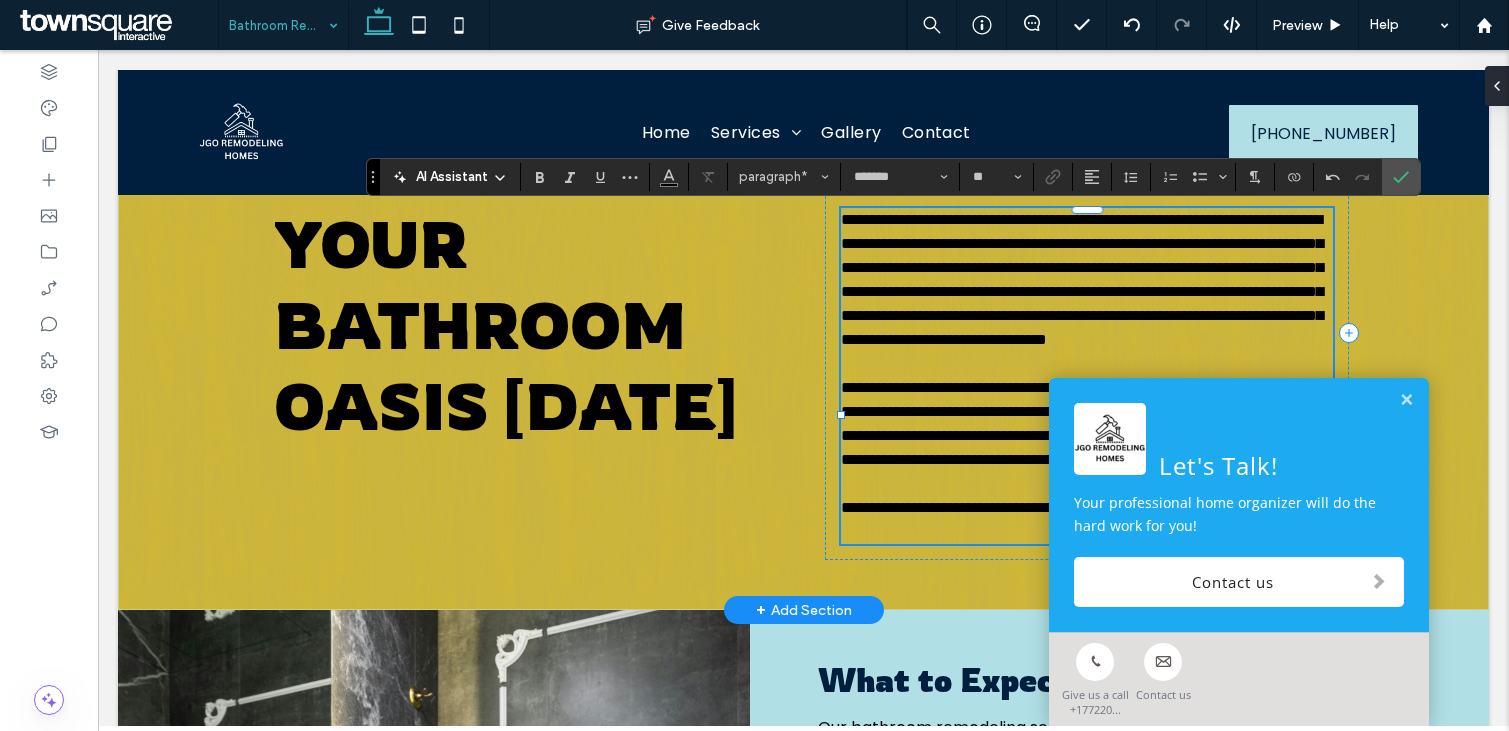 type 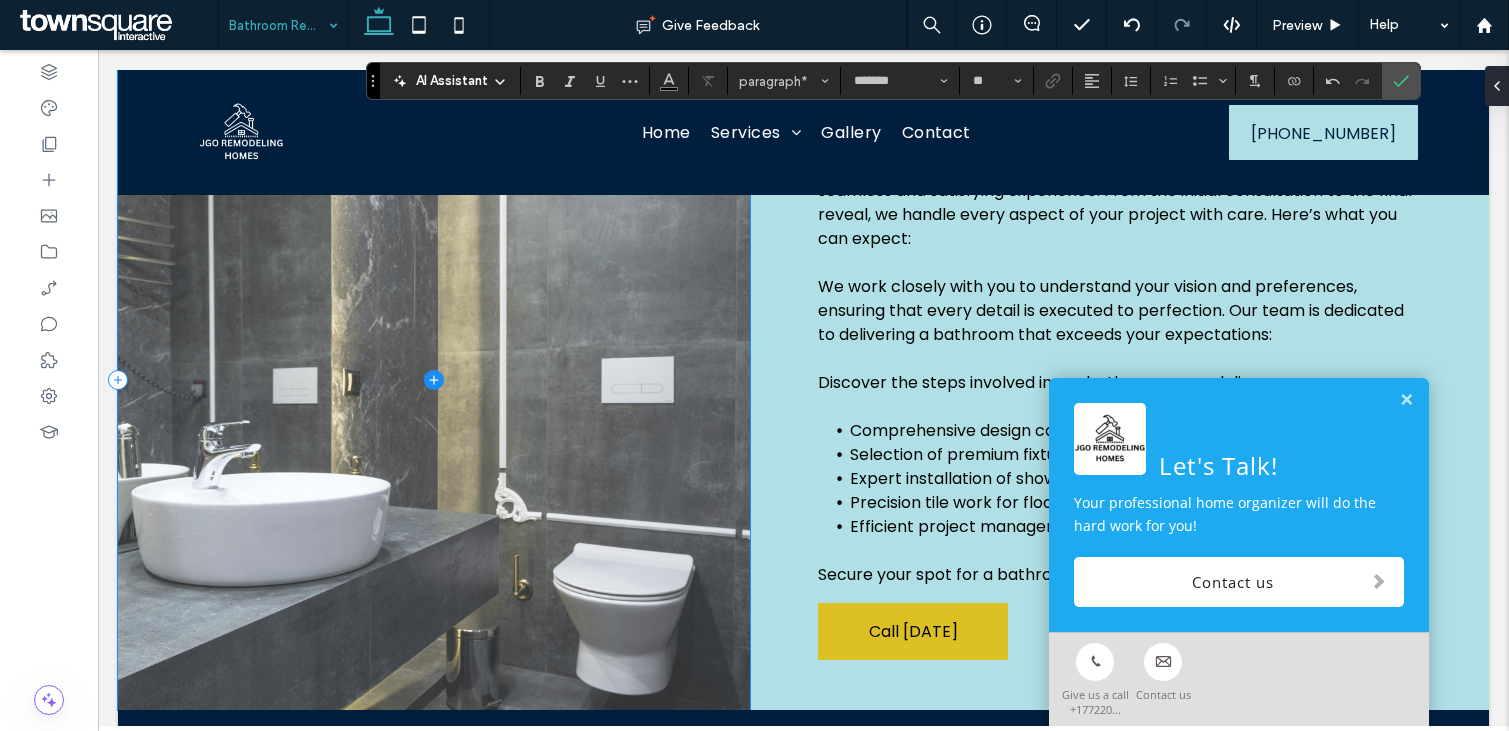 scroll, scrollTop: 729, scrollLeft: 0, axis: vertical 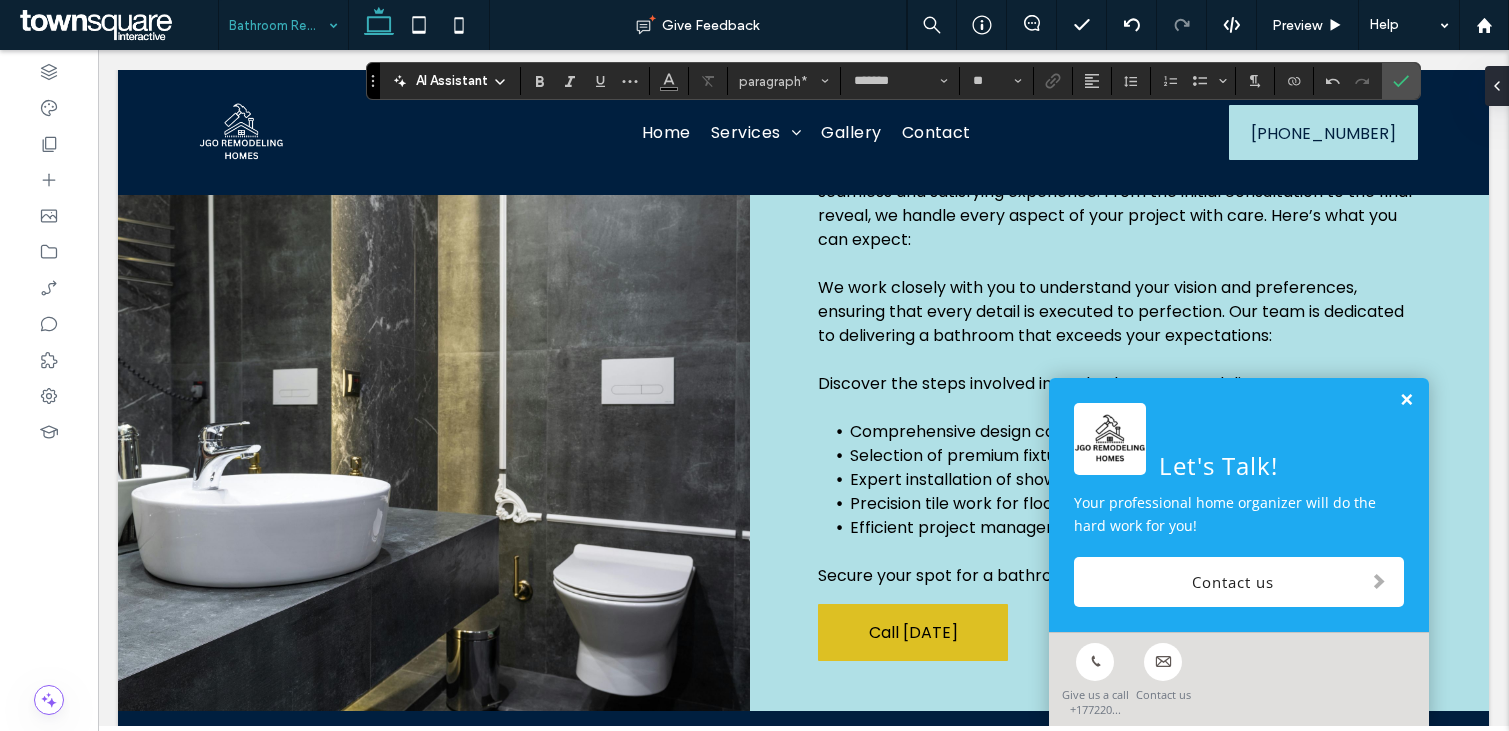 click at bounding box center [1406, 400] 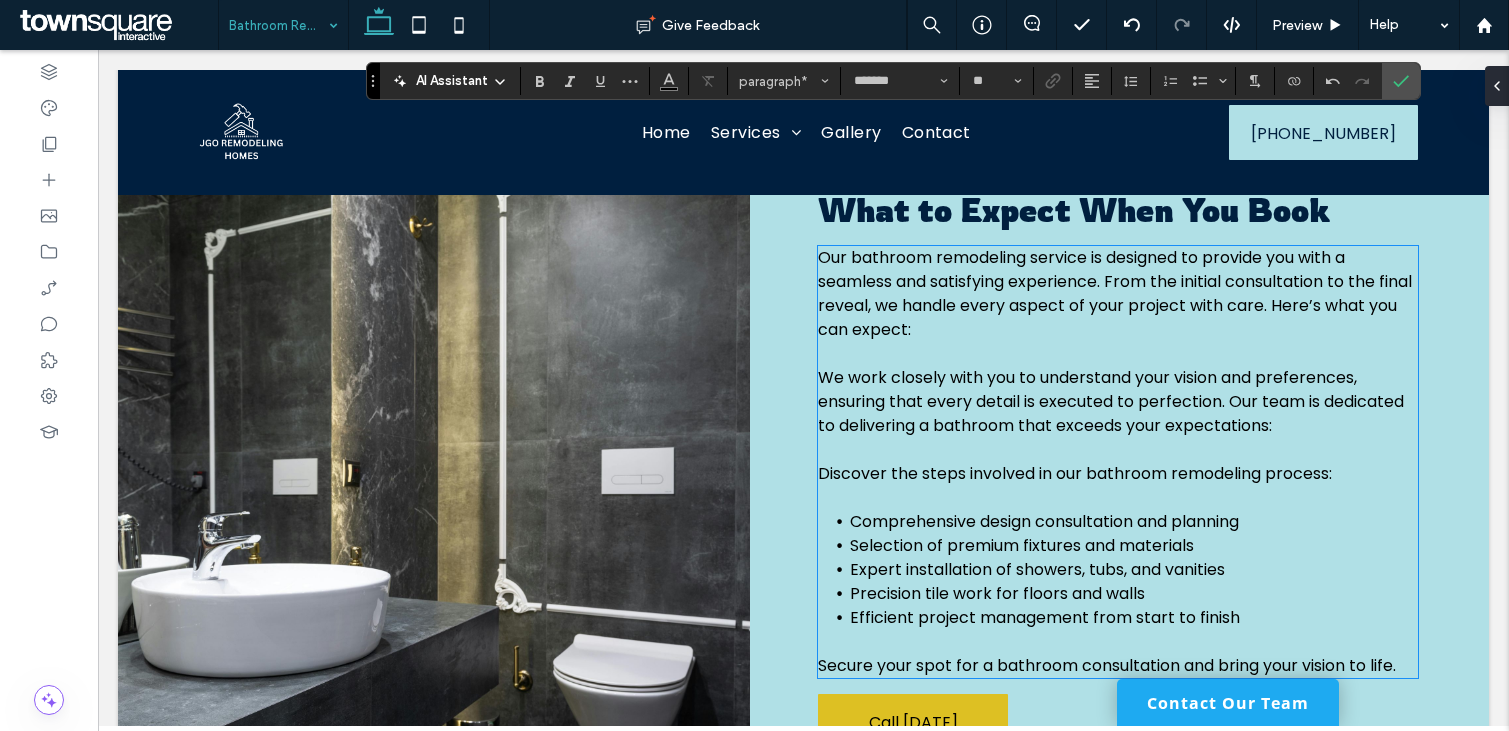 scroll, scrollTop: 645, scrollLeft: 0, axis: vertical 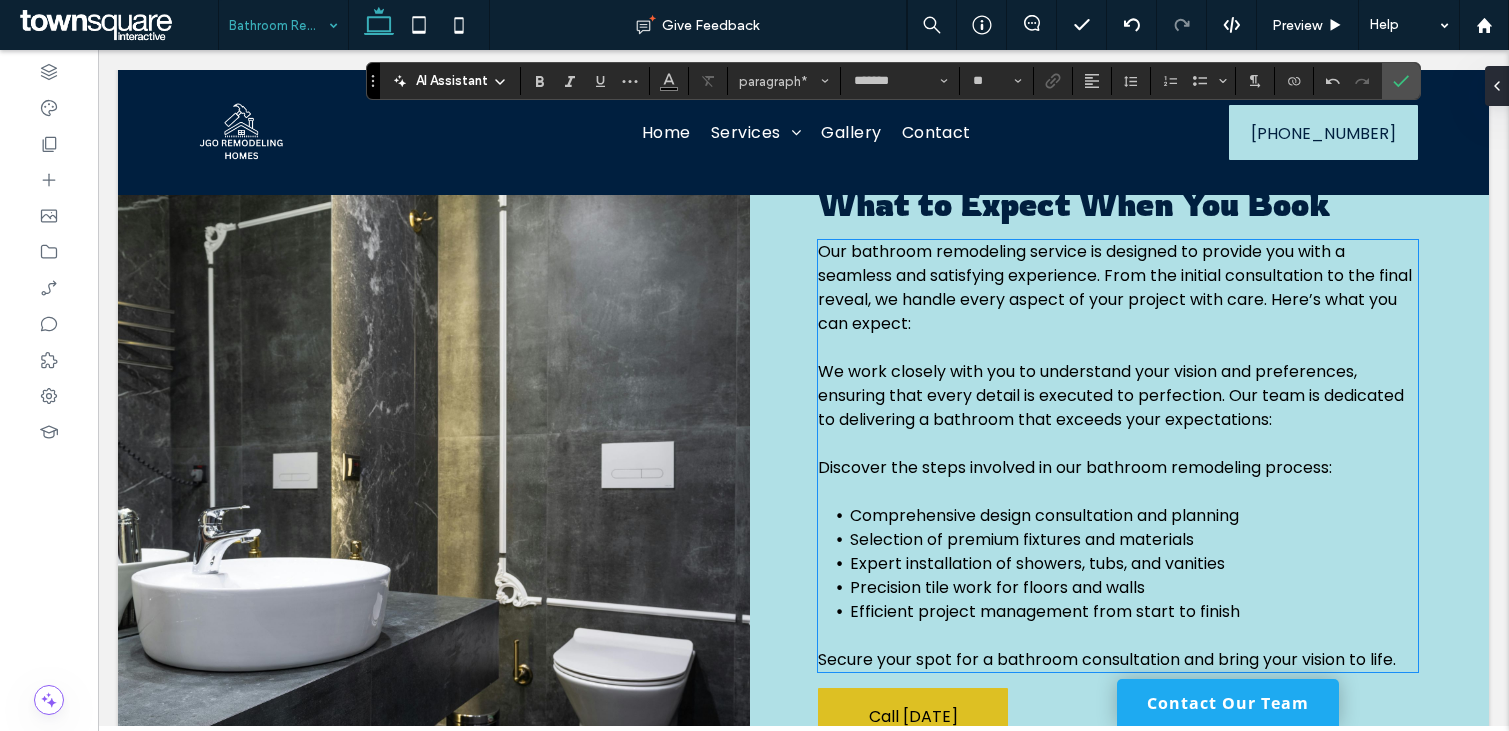 click on "What to Expect When You Book
Our bathroom remodeling service is designed to provide you with a seamless and satisfying experience. From the initial consultation to the final reveal, we handle every aspect of your project with care. Here’s what you can expect: We work closely with you to understand your vision and preferences, ensuring that every detail is executed to perfection. Our team is dedicated to delivering a bathroom that exceeds your expectations: Discover the steps involved in our bathroom remodeling process: ﻿   Comprehensive design consultation and planning Selection of premium fixtures and materials Expert installation of showers, tubs, and vanities Precision tile work for floors and walls Efficient project management from start to finish
Secure your spot for a bathroom consultation and bring your vision to life.
Call [DATE]" at bounding box center [1118, 464] 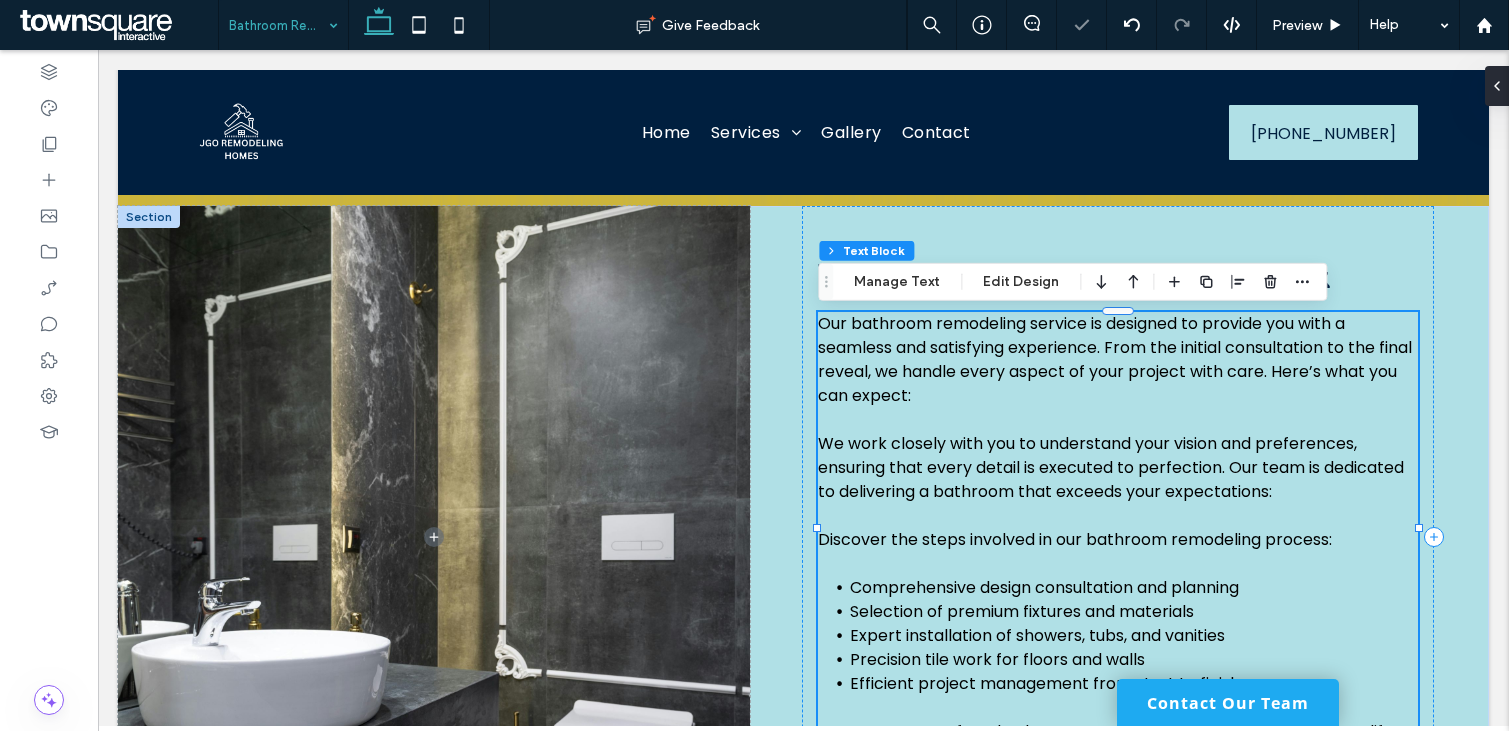 click on "Our bathroom remodeling service is designed to provide you with a seamless and satisfying experience. From the initial consultation to the final reveal, we handle every aspect of your project with care. Here’s what you can expect:" at bounding box center [1115, 359] 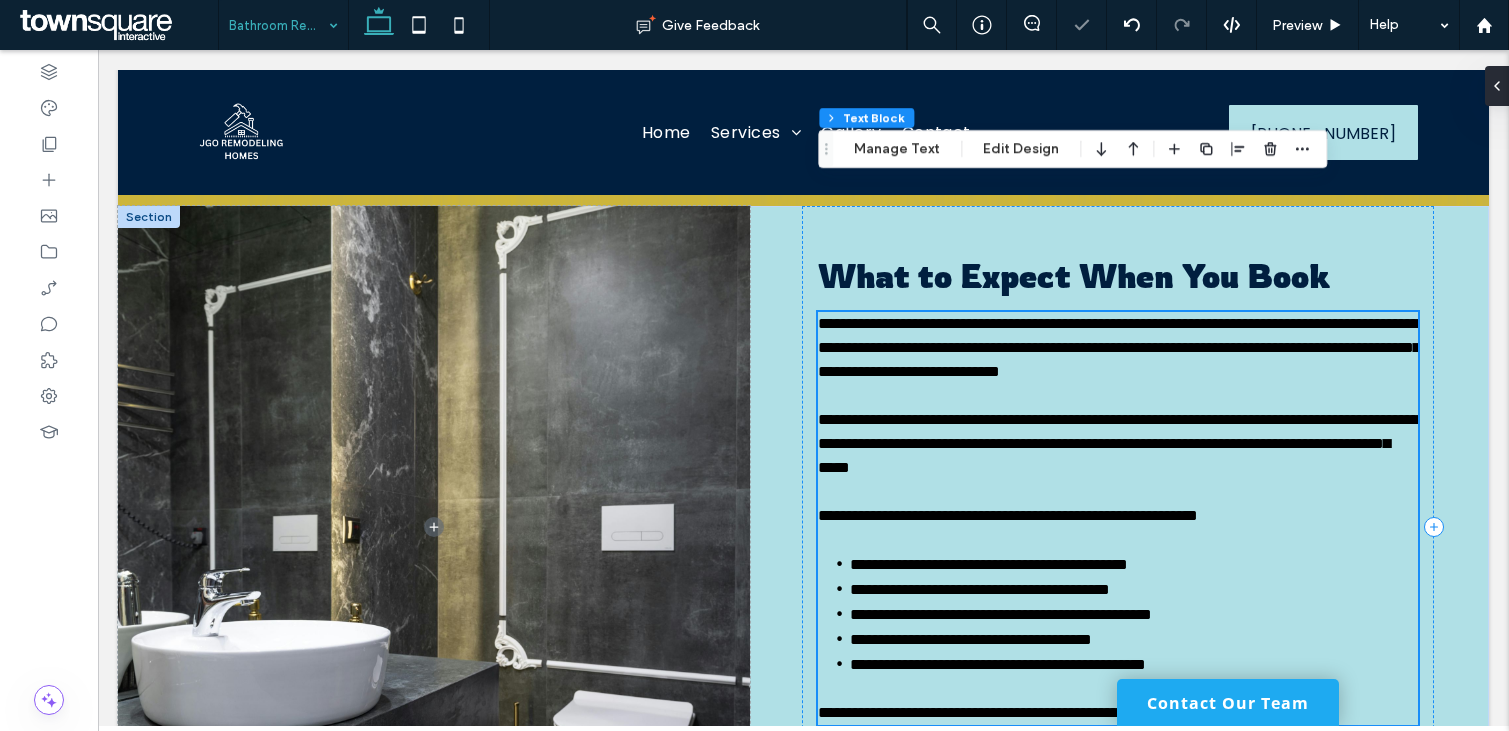 type on "*******" 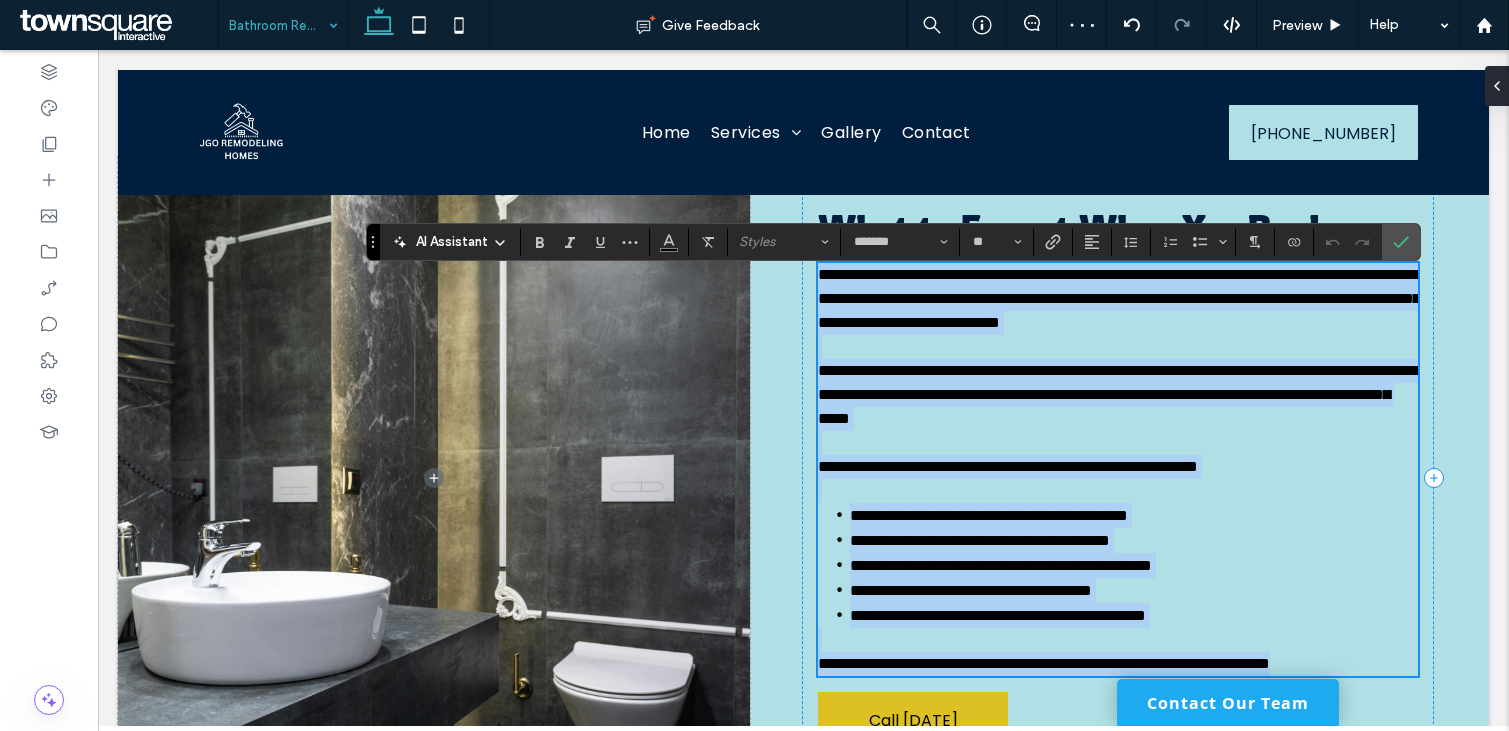 scroll, scrollTop: 674, scrollLeft: 0, axis: vertical 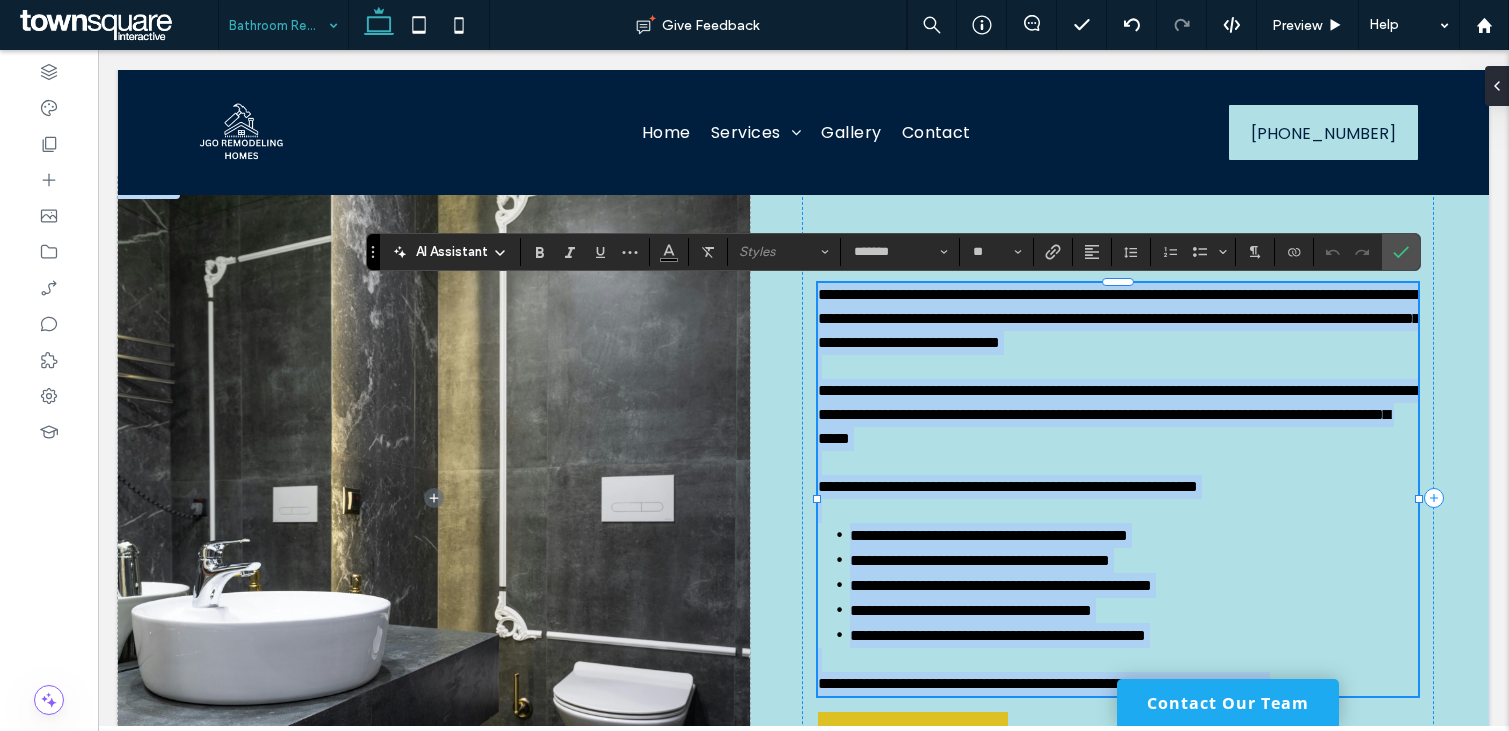 click on "**********" at bounding box center (1118, 414) 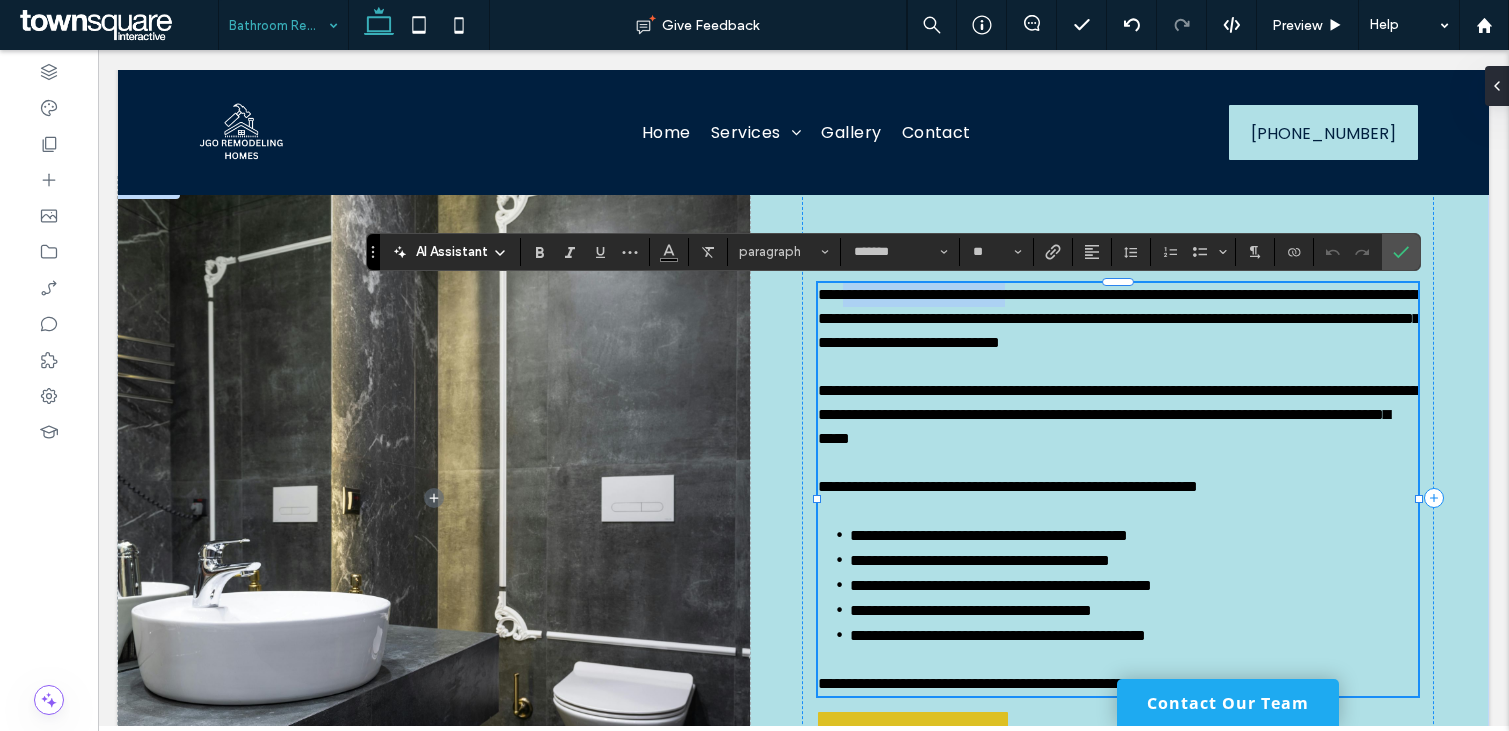 drag, startPoint x: 1087, startPoint y: 297, endPoint x: 850, endPoint y: 289, distance: 237.13498 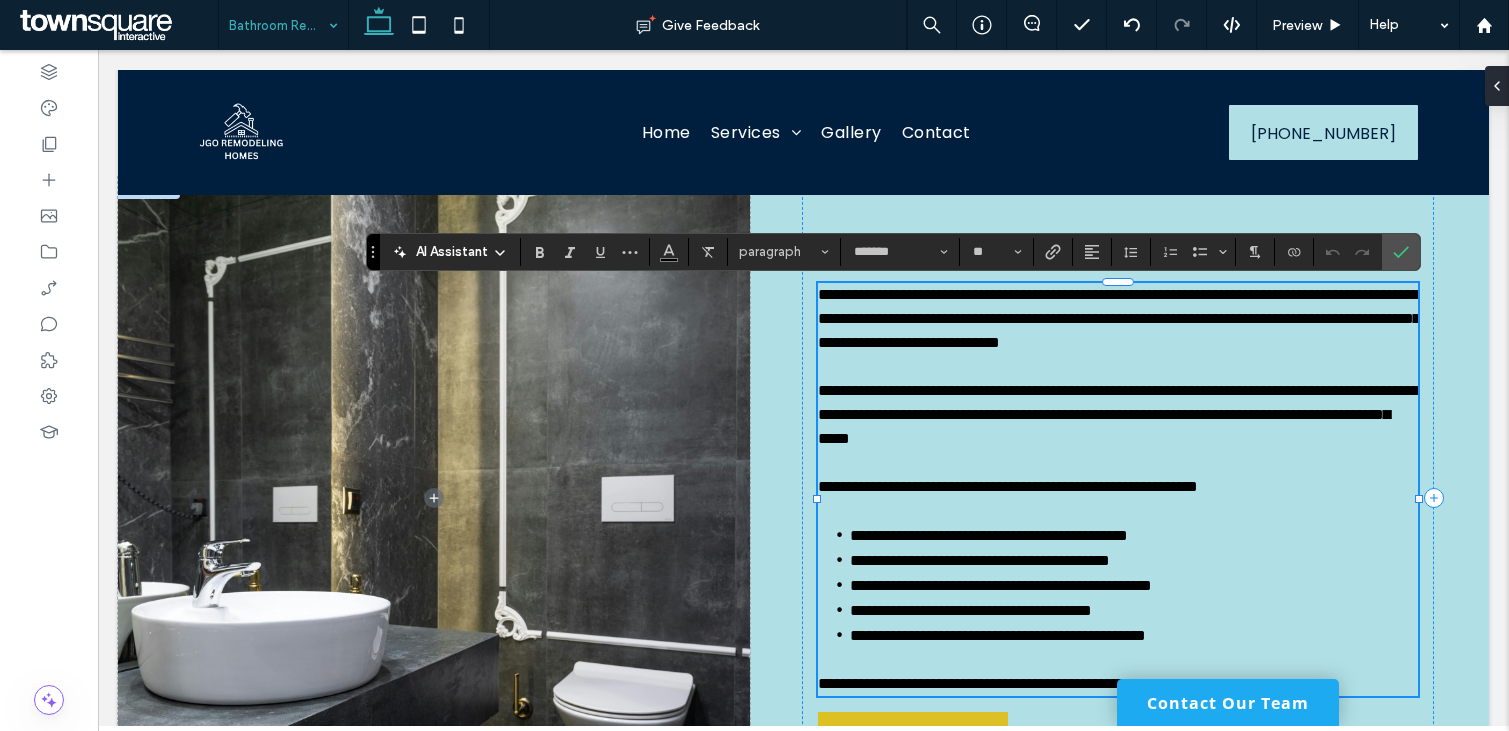 scroll, scrollTop: 0, scrollLeft: 0, axis: both 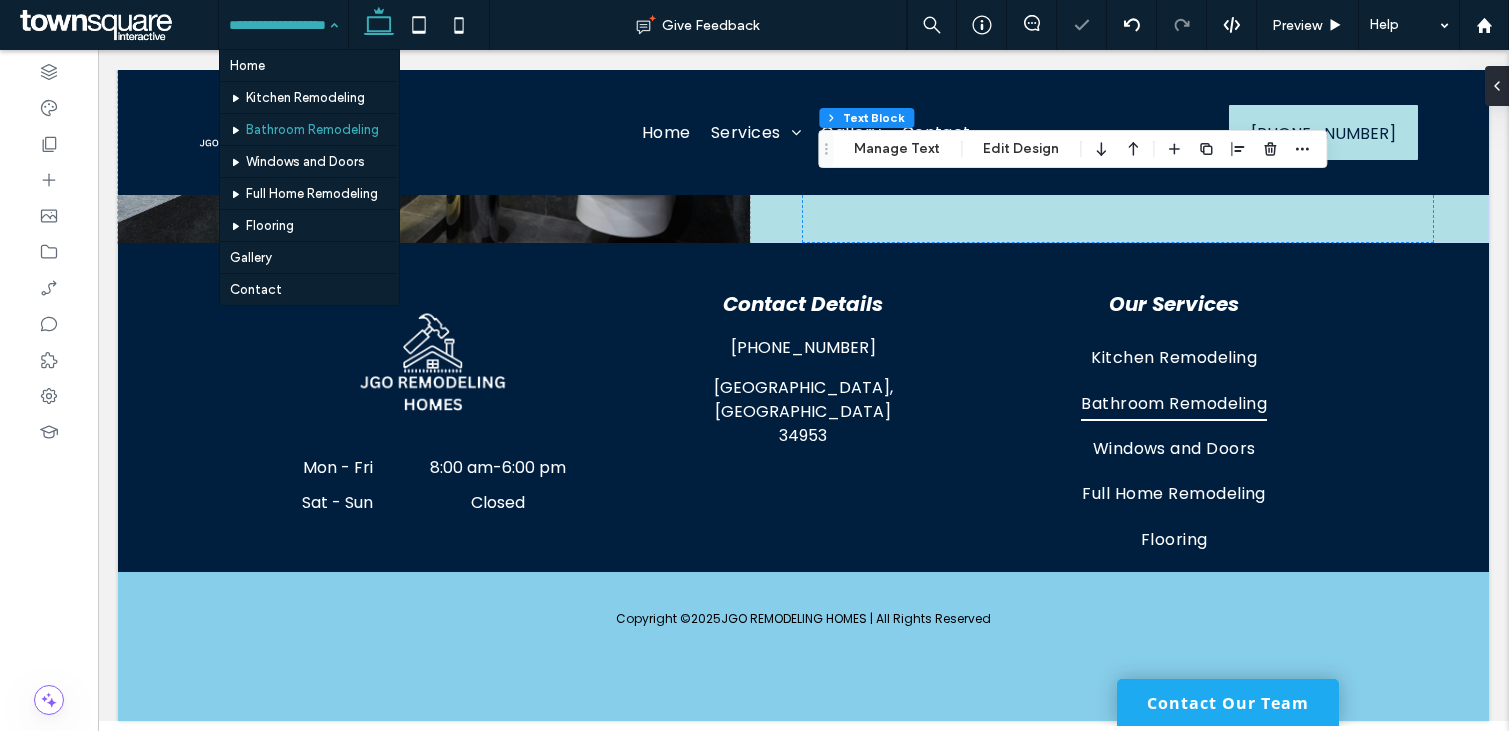 click at bounding box center [278, 25] 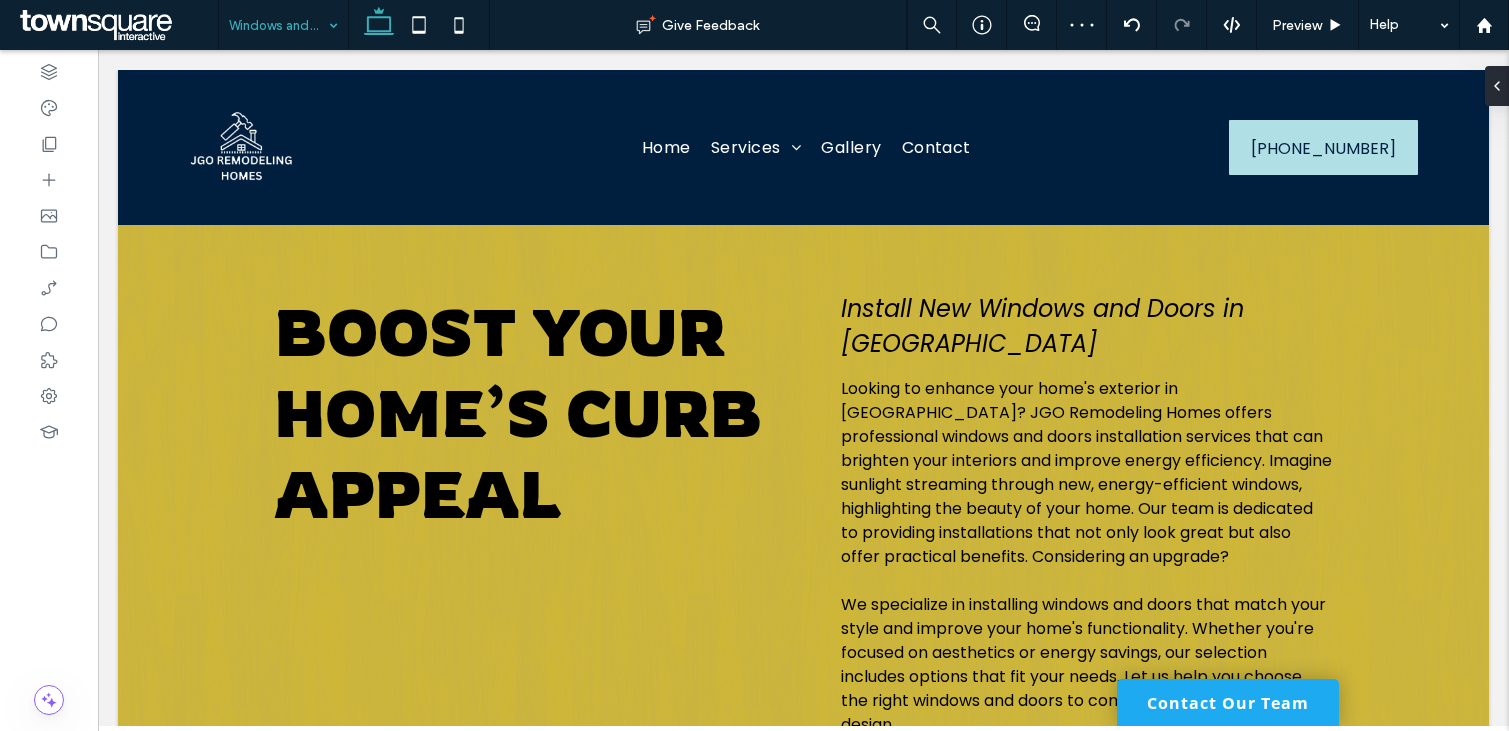 scroll, scrollTop: 0, scrollLeft: 0, axis: both 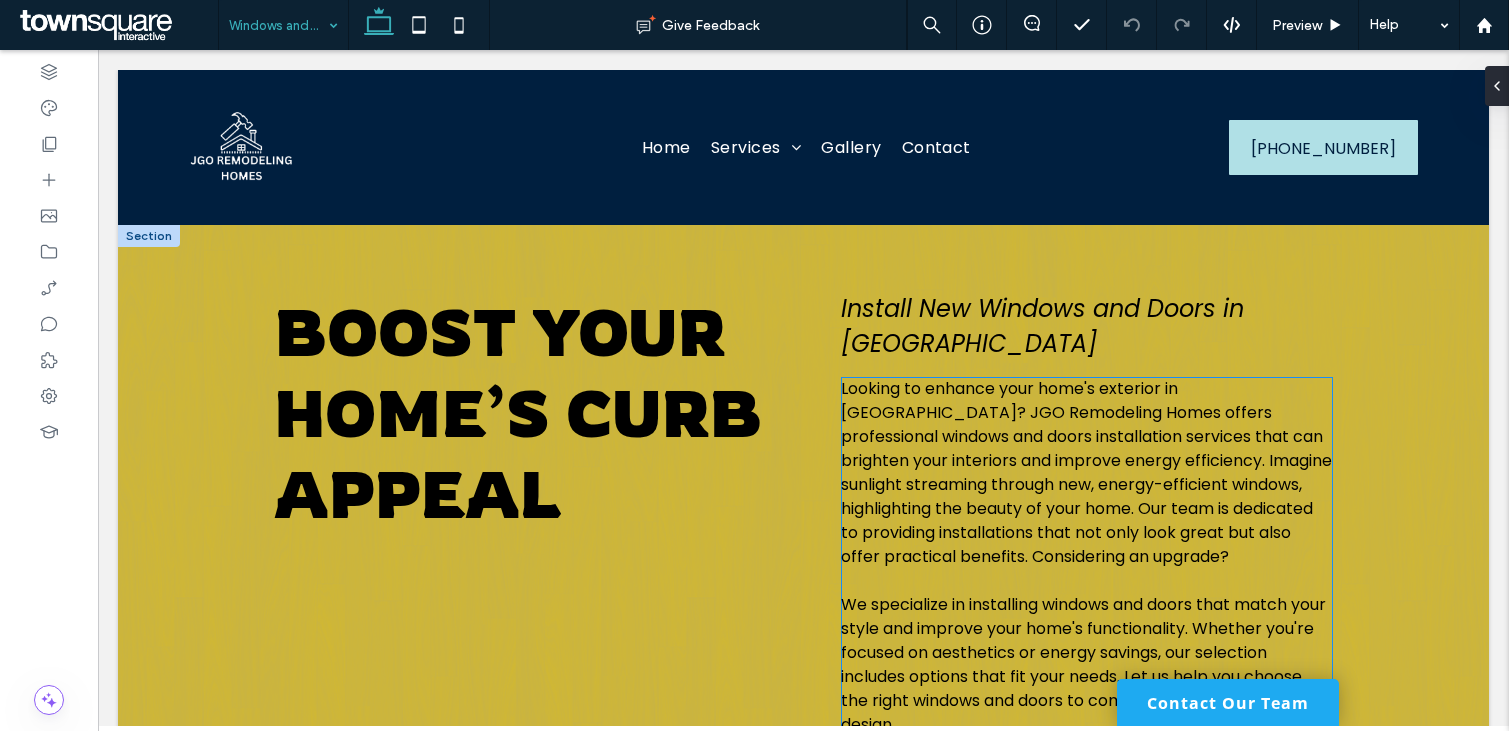 click on "Looking to enhance your home's exterior in [GEOGRAPHIC_DATA]? JGO Remodeling Homes offers professional windows and doors installation services that can brighten your interiors and improve energy efficiency. Imagine sunlight streaming through new, energy-efficient windows, highlighting the beauty of your home. Our team is dedicated to providing installations that not only look great but also offer practical benefits. Considering an upgrade?" at bounding box center [1086, 472] 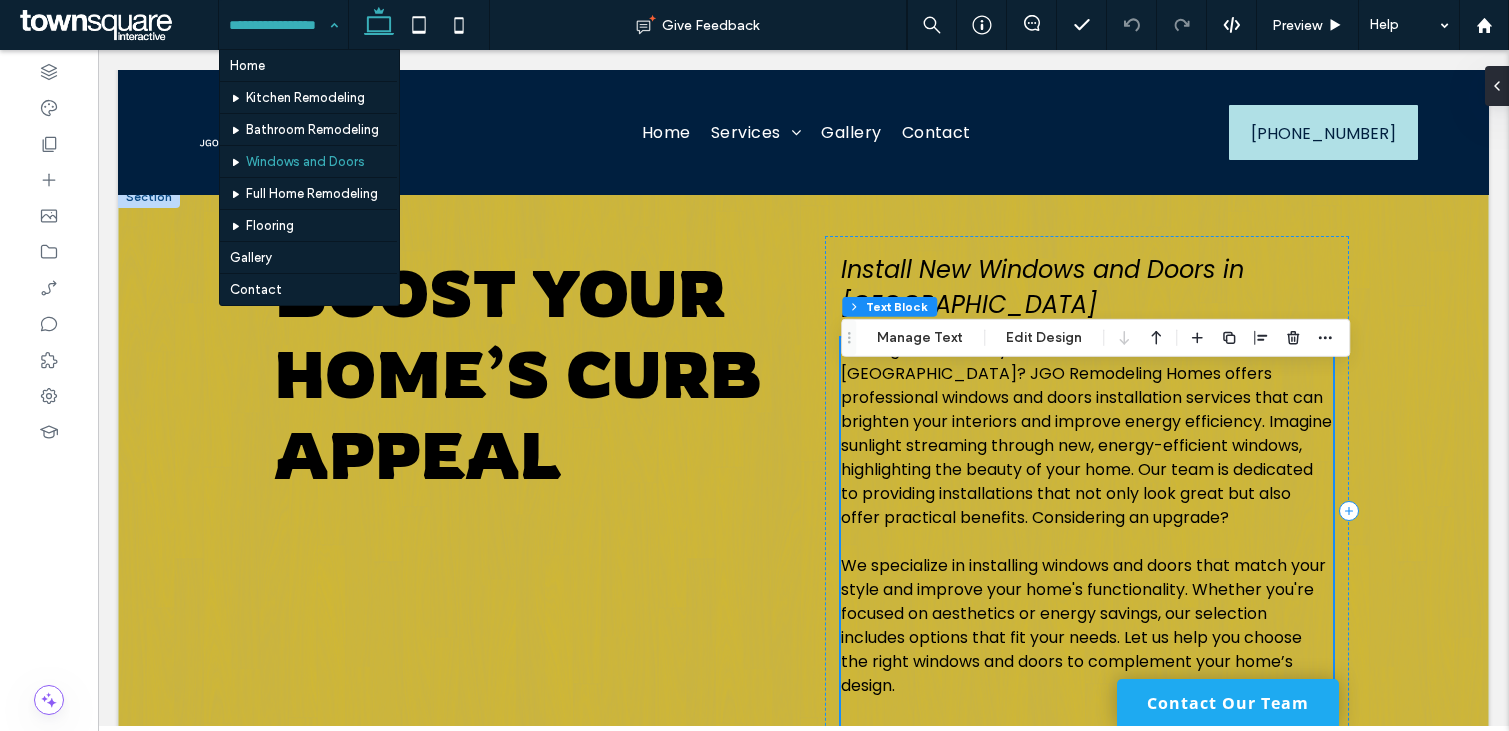 scroll, scrollTop: 40, scrollLeft: 0, axis: vertical 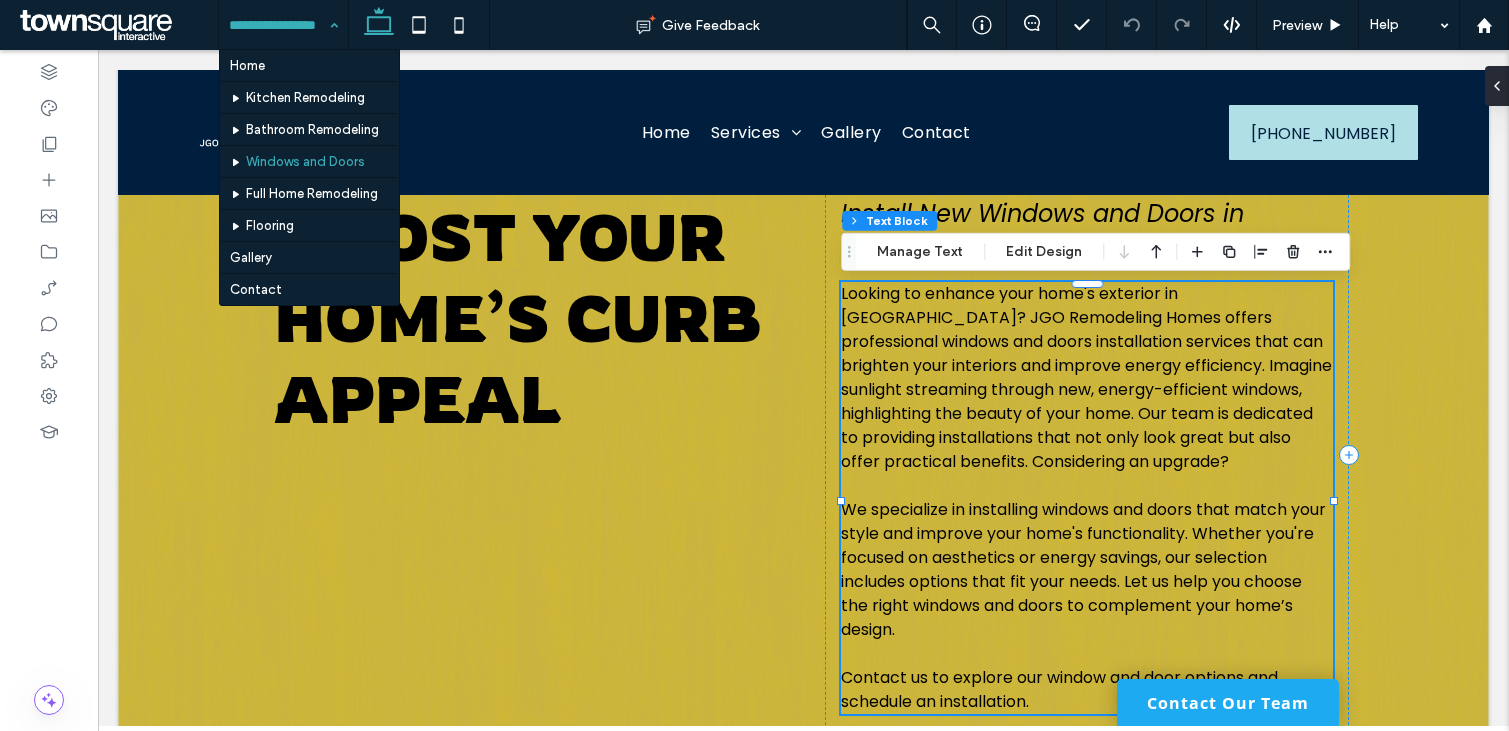 click on "Looking to enhance your home's exterior in [GEOGRAPHIC_DATA]? JGO Remodeling Homes offers professional windows and doors installation services that can brighten your interiors and improve energy efficiency. Imagine sunlight streaming through new, energy-efficient windows, highlighting the beauty of your home. Our team is dedicated to providing installations that not only look great but also offer practical benefits. Considering an upgrade?" at bounding box center (1086, 377) 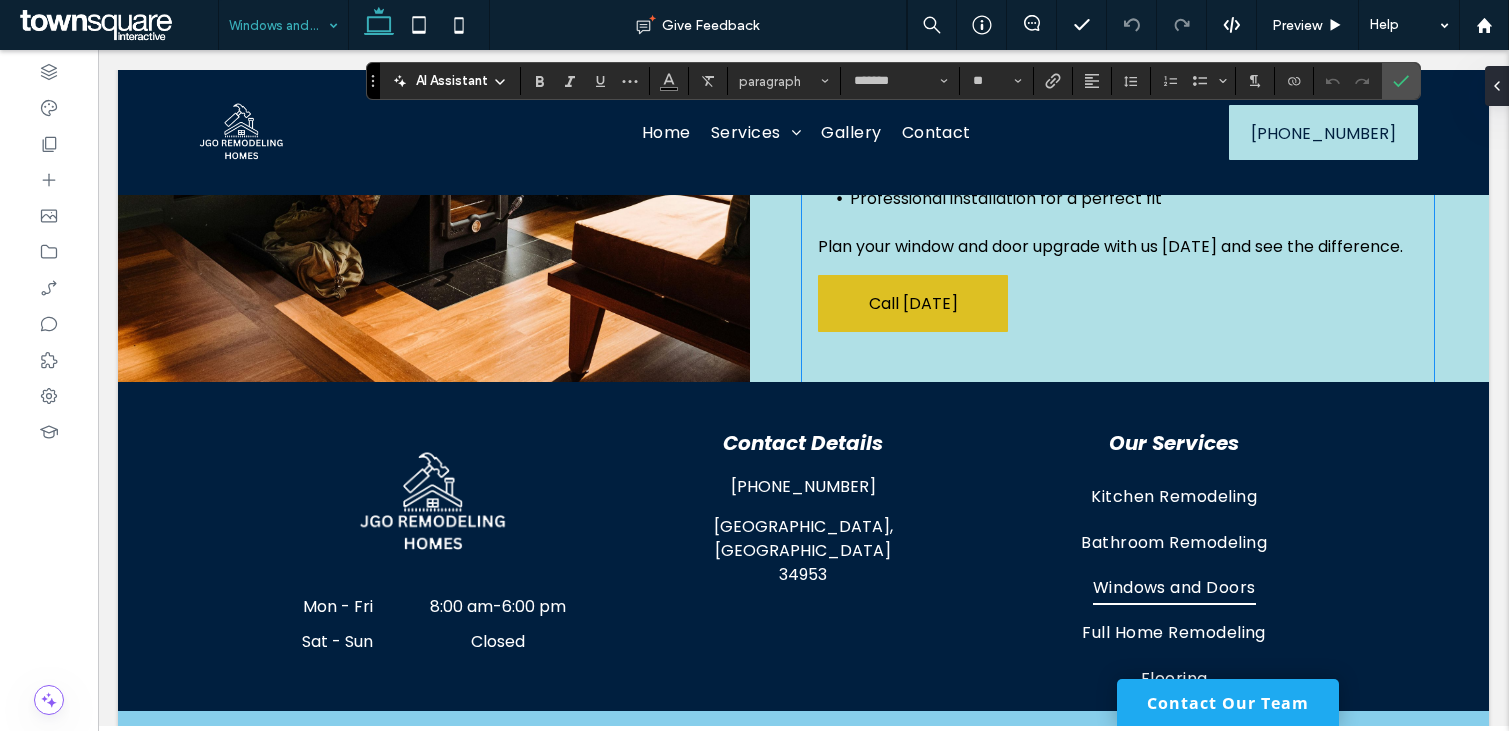 scroll, scrollTop: 936, scrollLeft: 0, axis: vertical 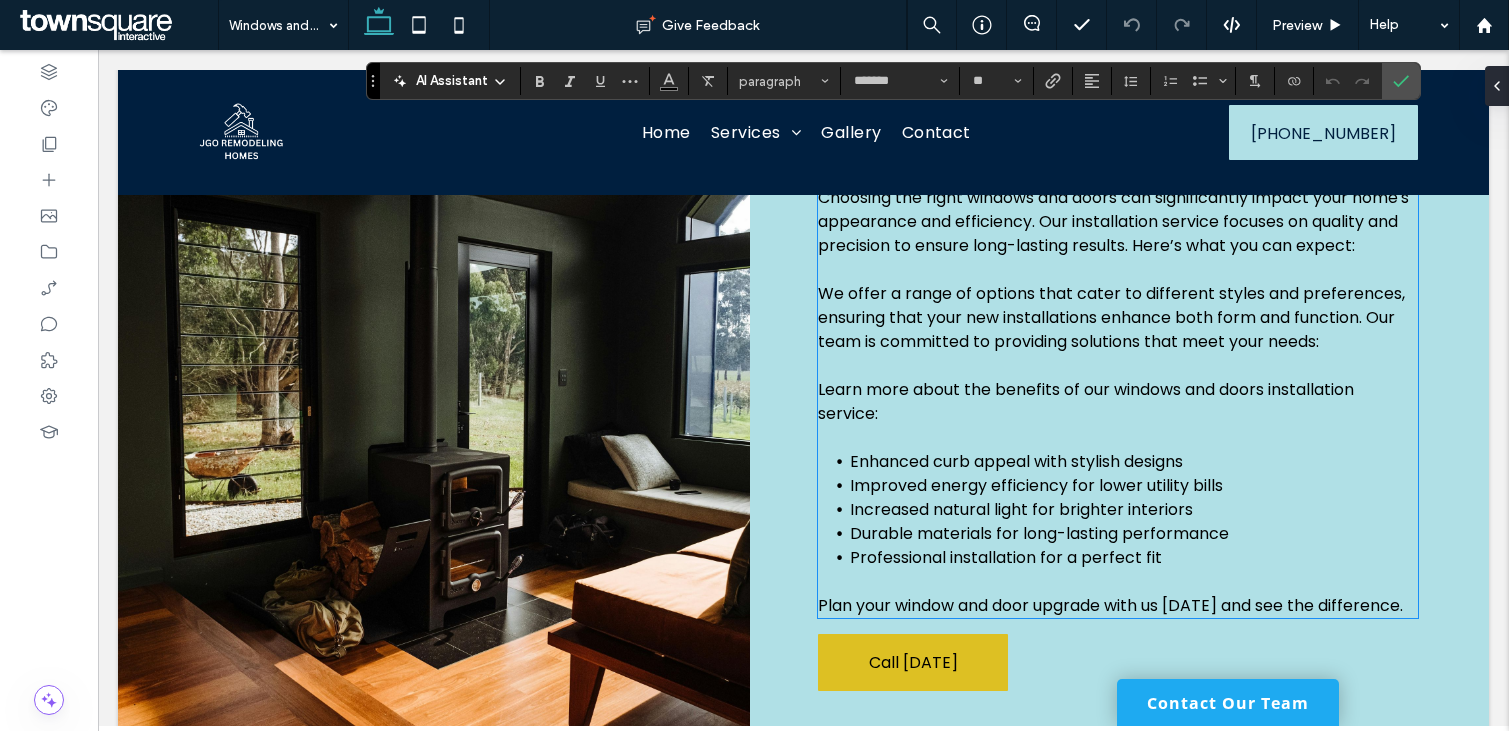 click on "Choosing the right windows and doors can significantly impact your home's appearance and efficiency. Our installation service focuses on quality and precision to ensure long-lasting results. Here’s what you can expect:" at bounding box center [1113, 221] 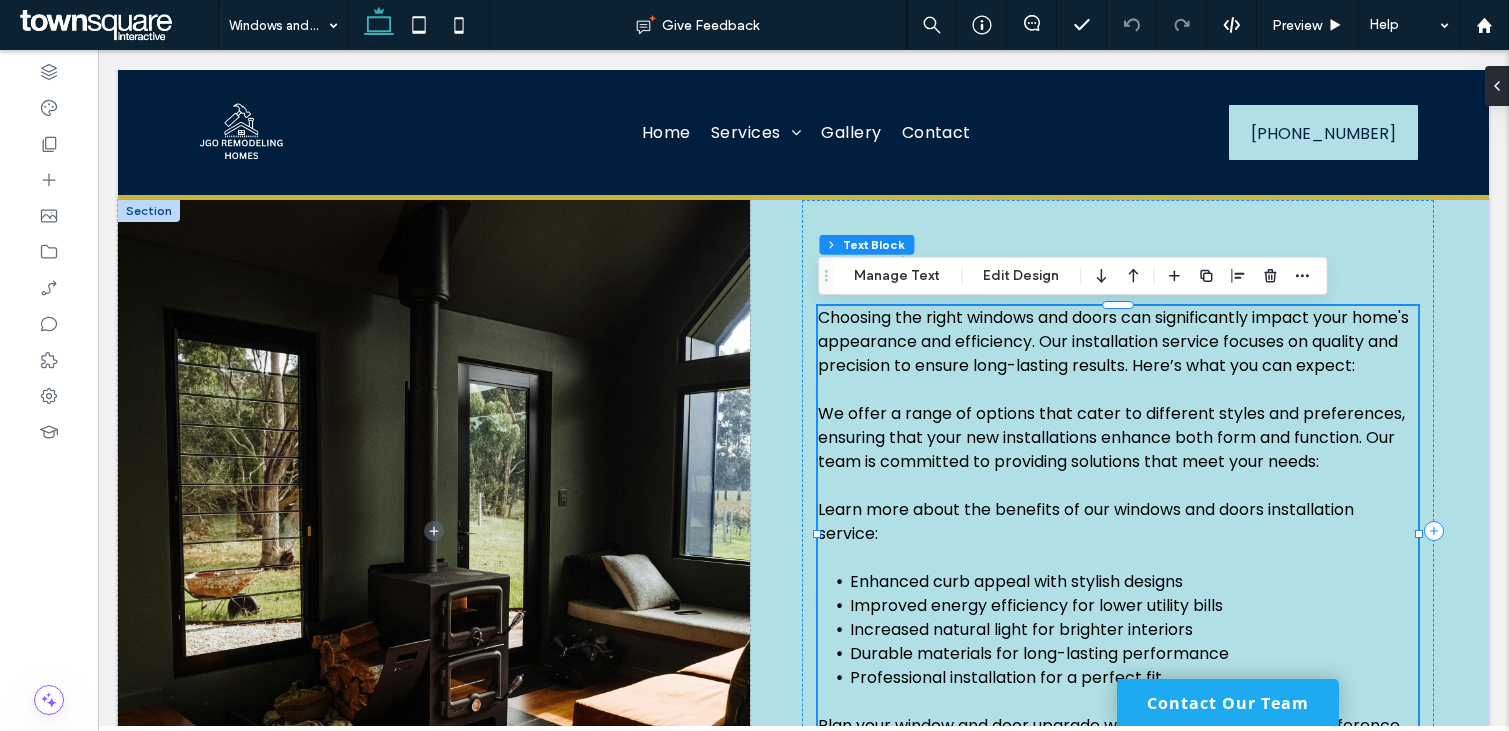 click on "Choosing the right windows and doors can significantly impact your home's appearance and efficiency. Our installation service focuses on quality and precision to ensure long-lasting results. Here’s what you can expect:" at bounding box center [1113, 341] 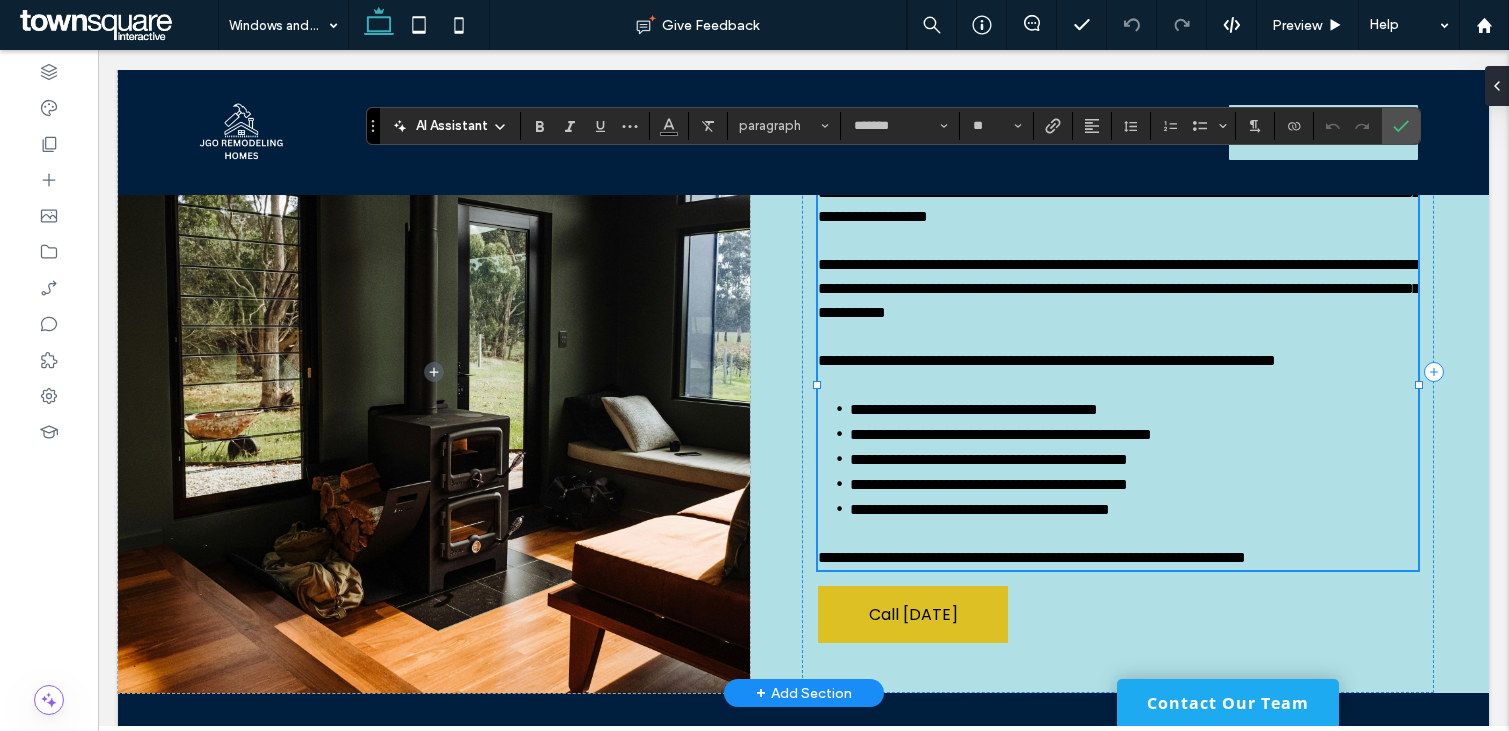 click at bounding box center [1118, 337] 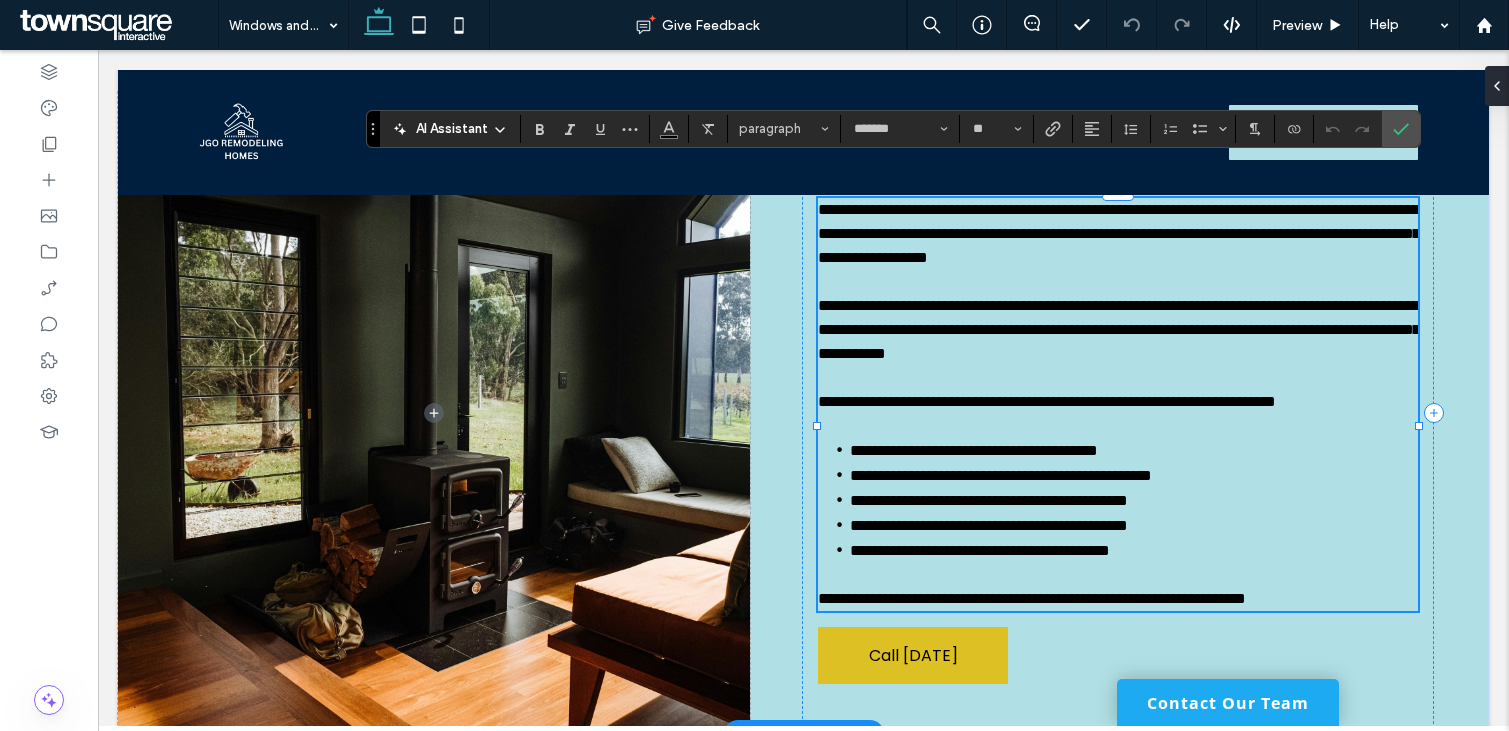 scroll, scrollTop: 771, scrollLeft: 0, axis: vertical 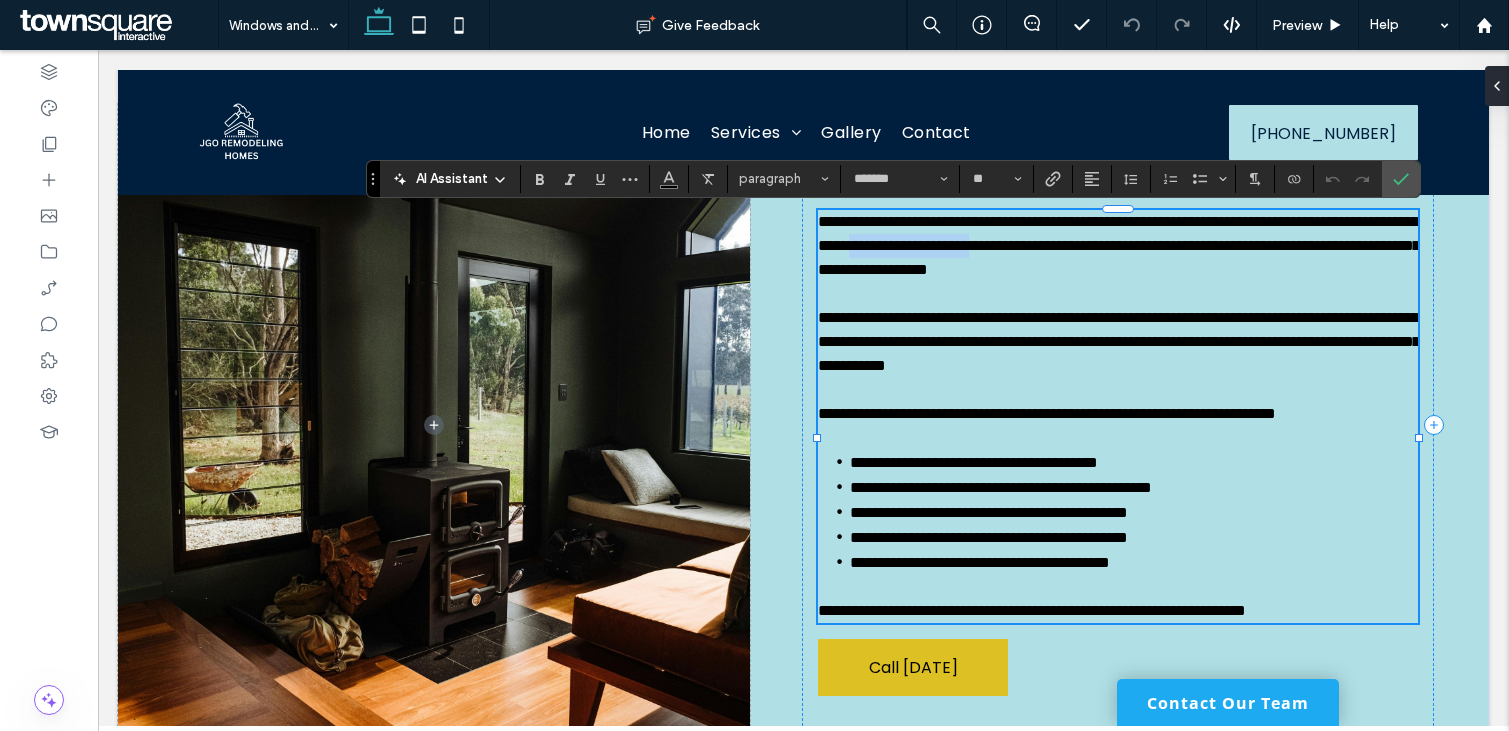 drag, startPoint x: 1286, startPoint y: 250, endPoint x: 1141, endPoint y: 251, distance: 145.00345 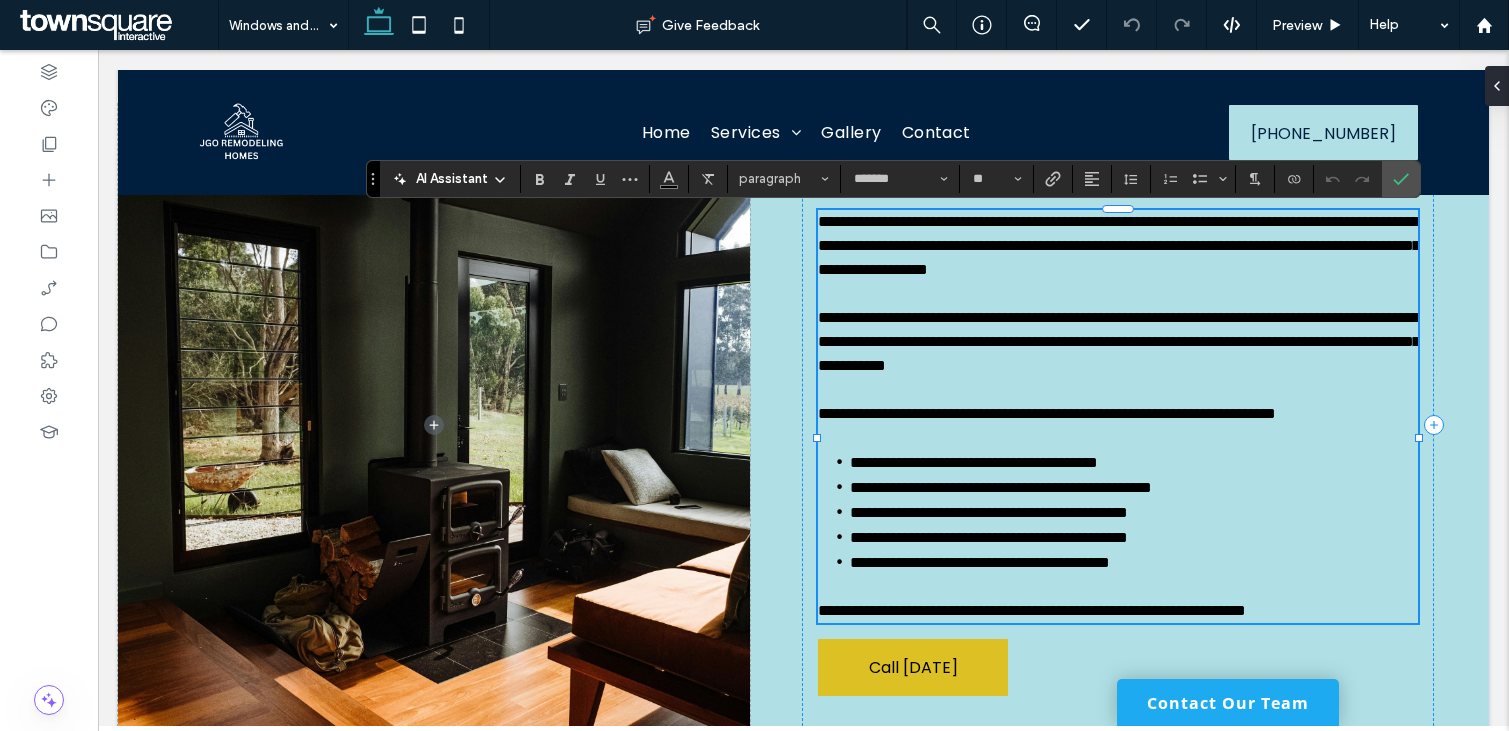 scroll, scrollTop: 0, scrollLeft: 0, axis: both 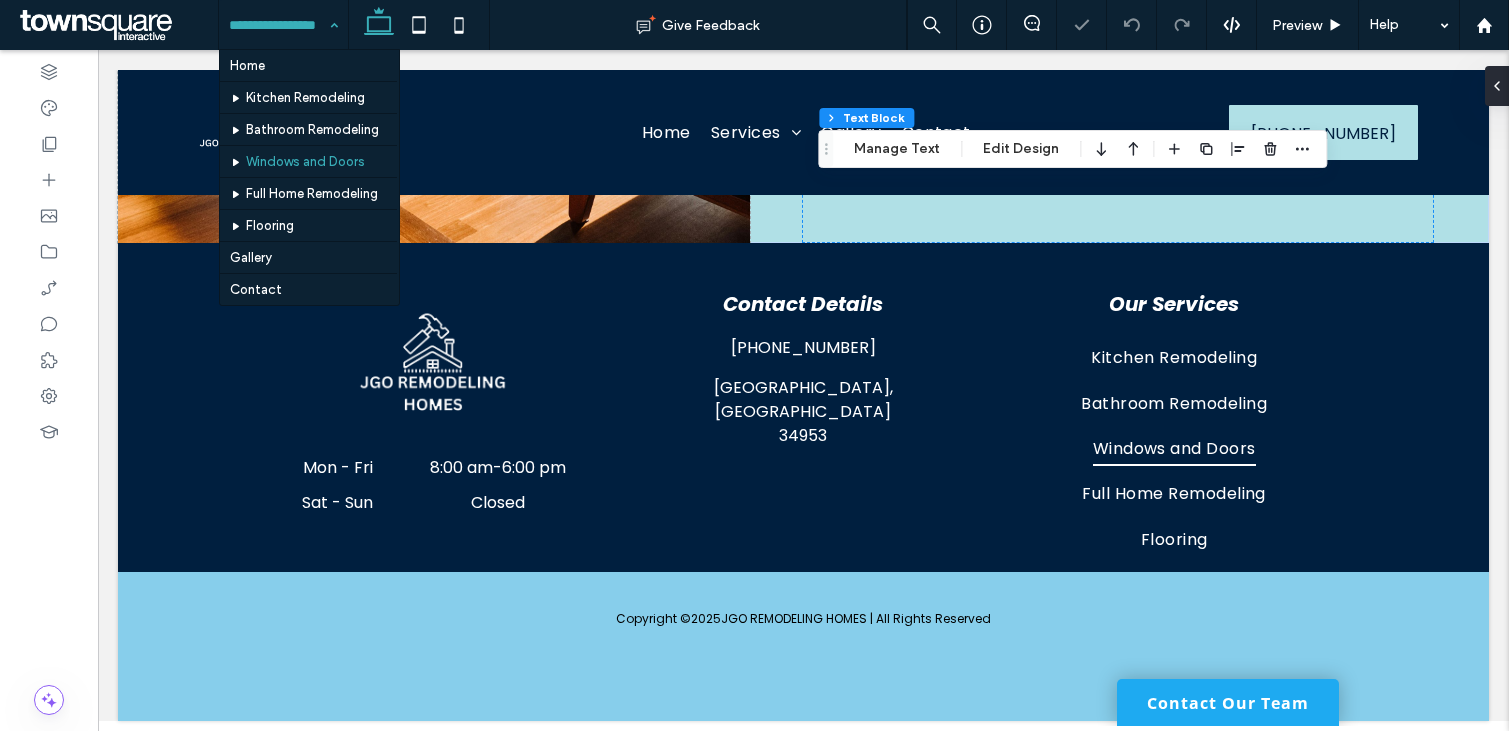 click at bounding box center (278, 25) 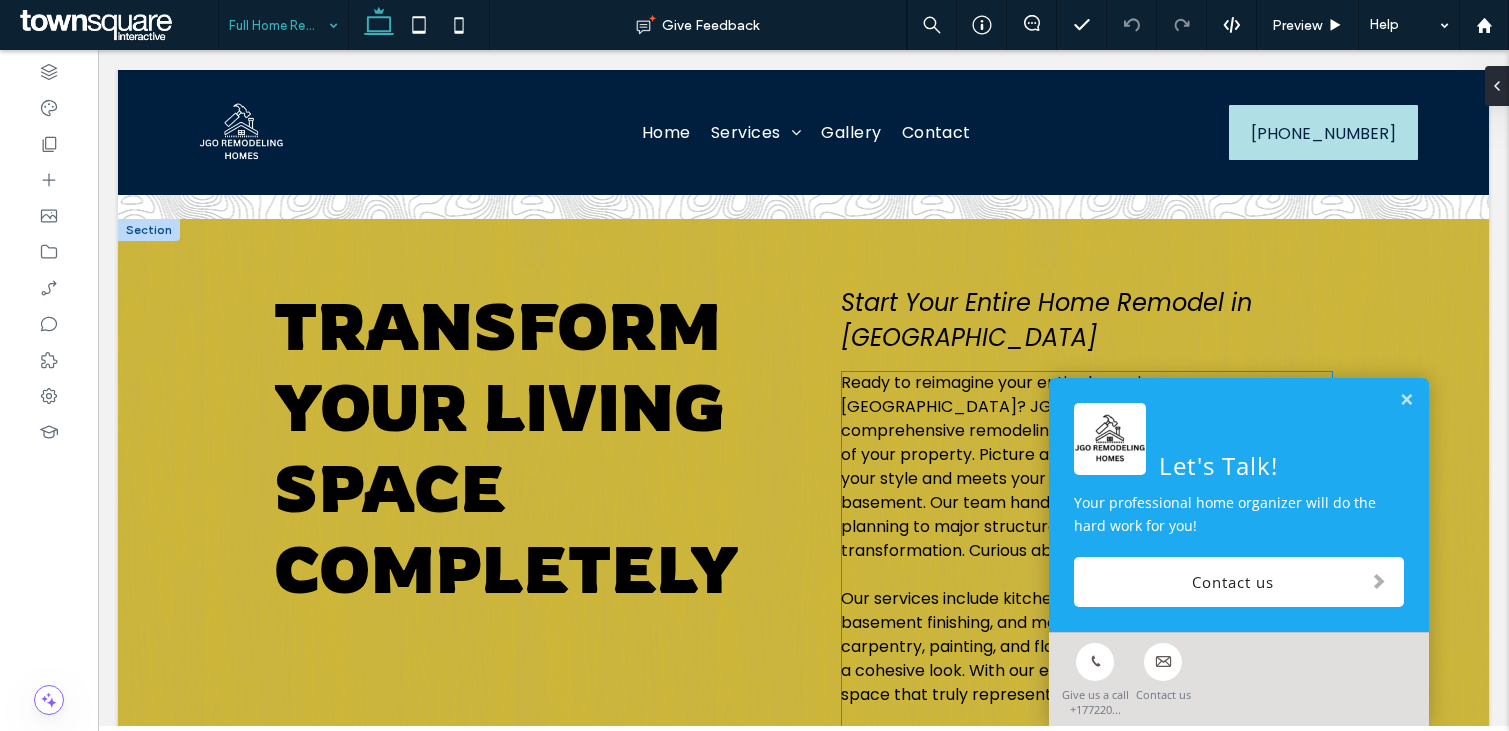 scroll, scrollTop: 0, scrollLeft: 0, axis: both 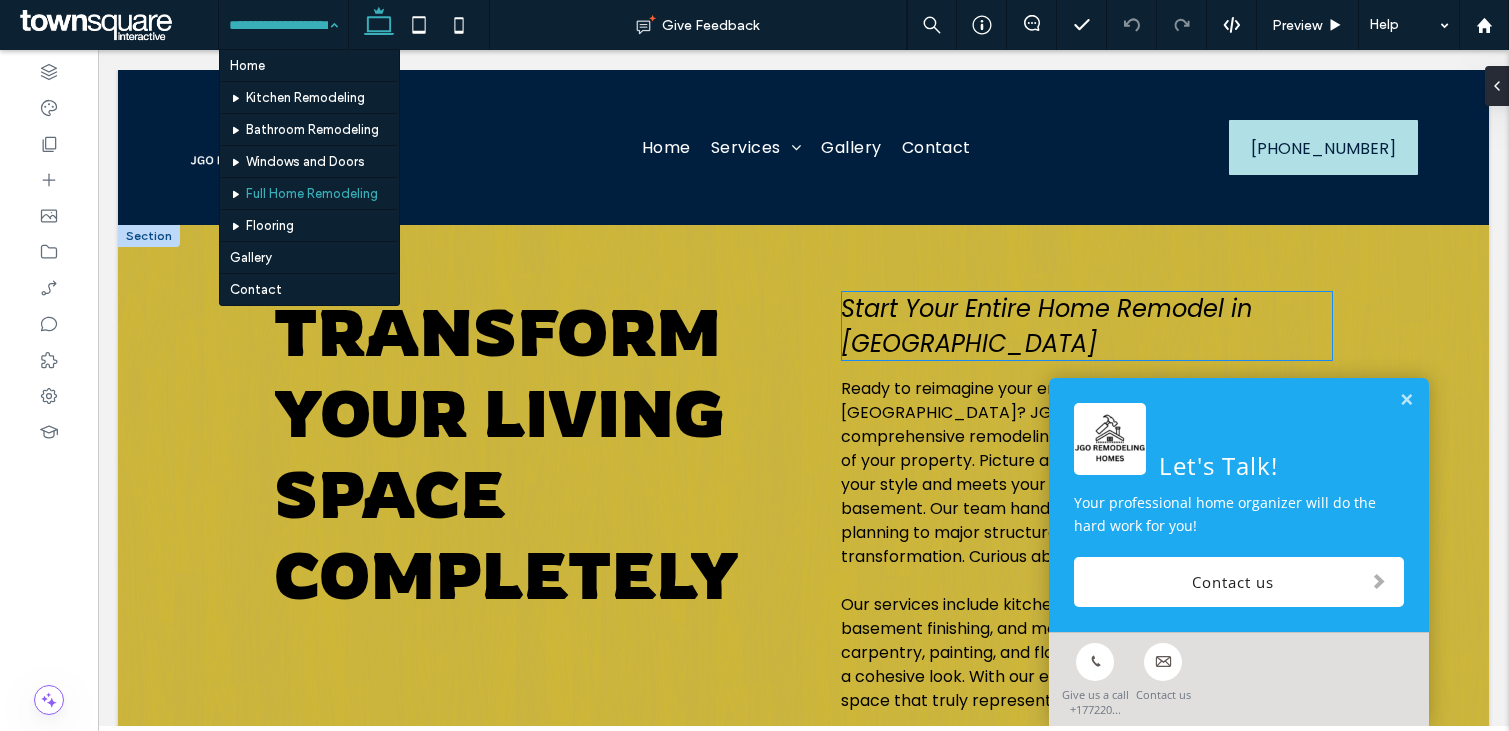 click on "Start Your Entire Home Remodel in [GEOGRAPHIC_DATA]" at bounding box center (1046, 326) 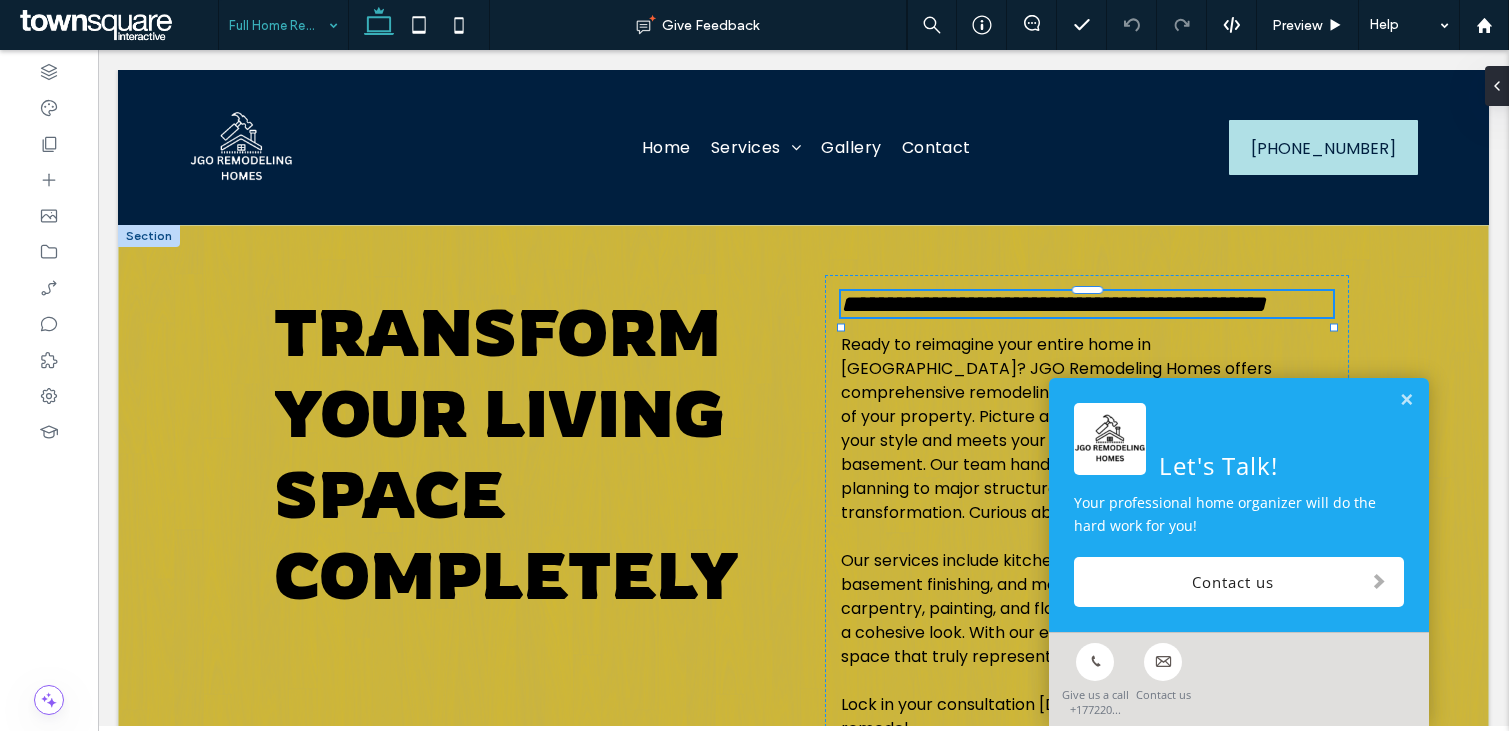 click on "**********" at bounding box center (1053, 304) 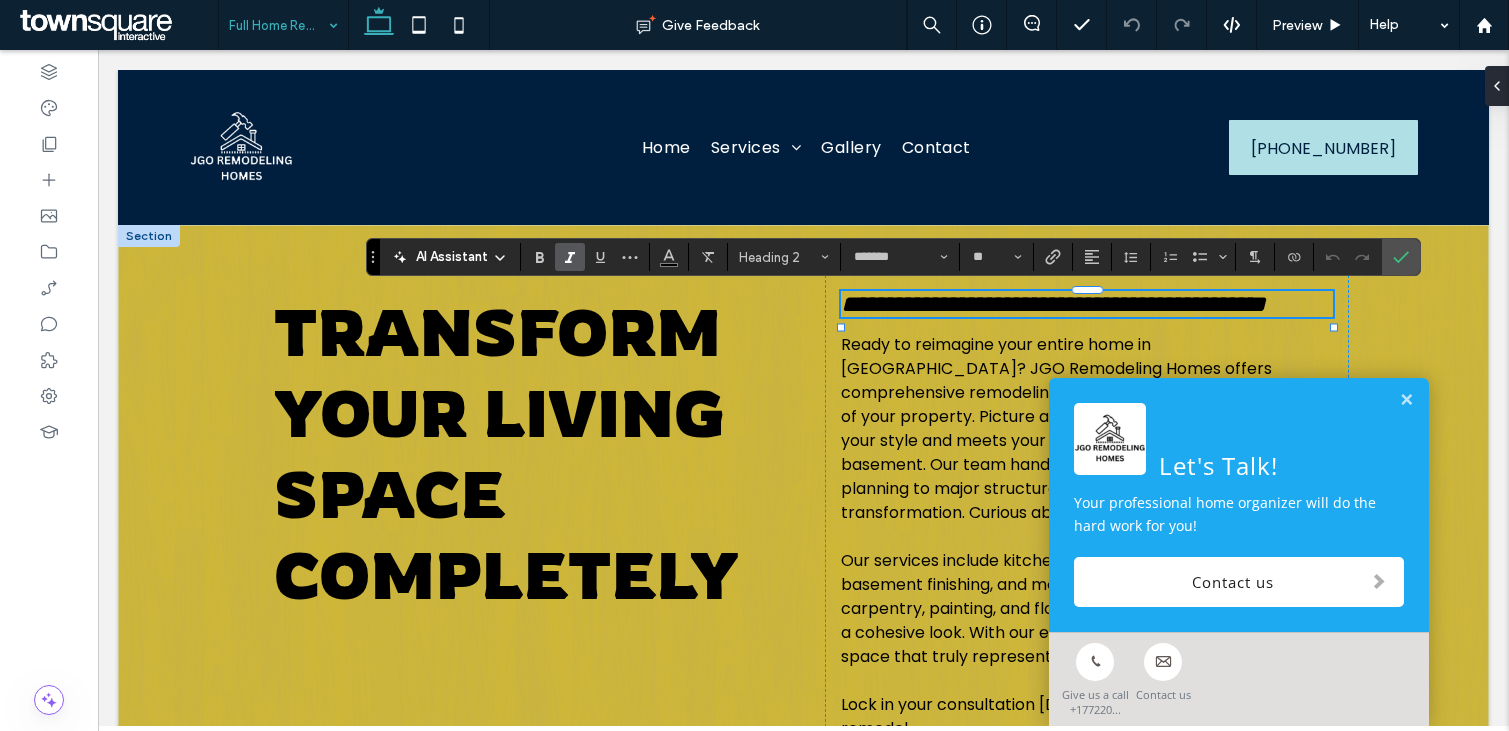 click on "**********" at bounding box center (1053, 304) 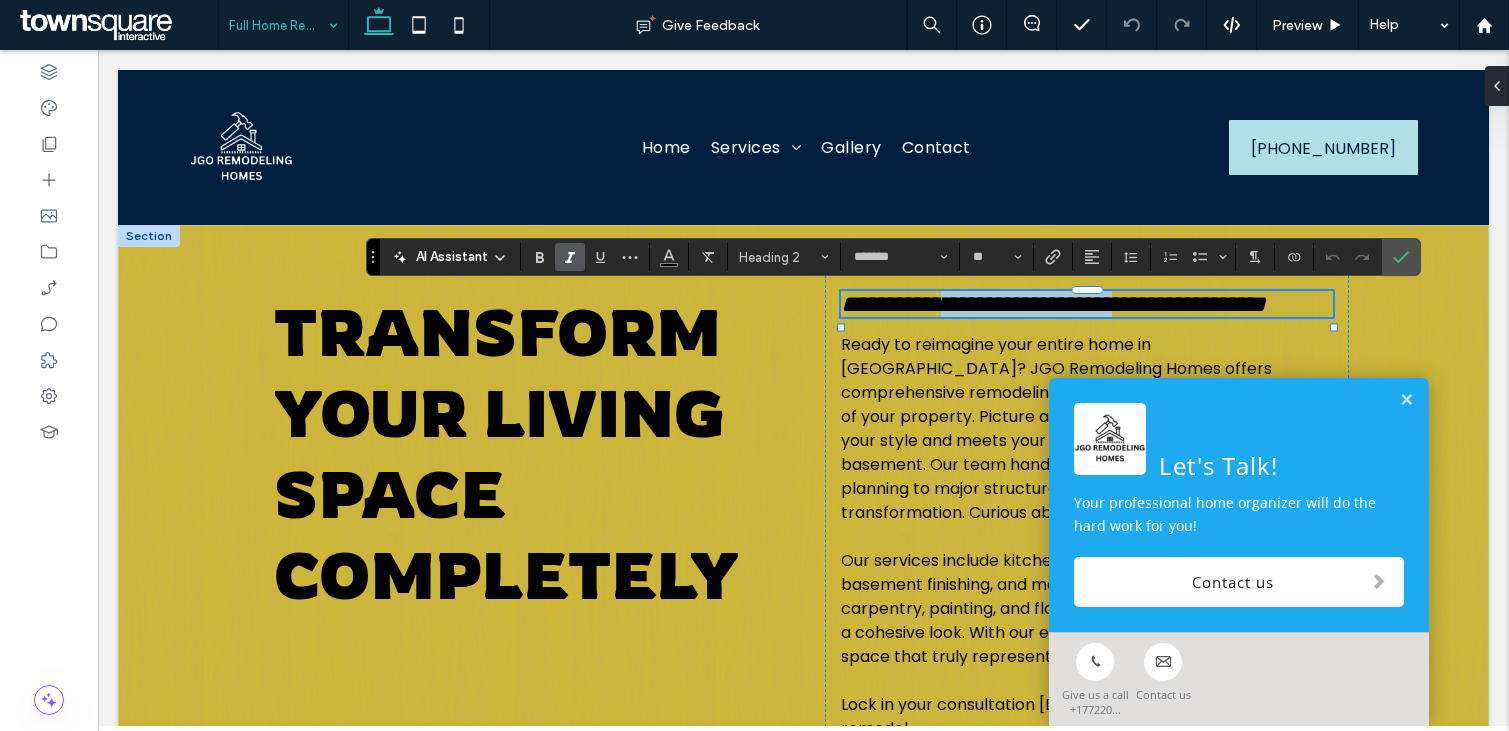 drag, startPoint x: 969, startPoint y: 307, endPoint x: 1224, endPoint y: 318, distance: 255.23715 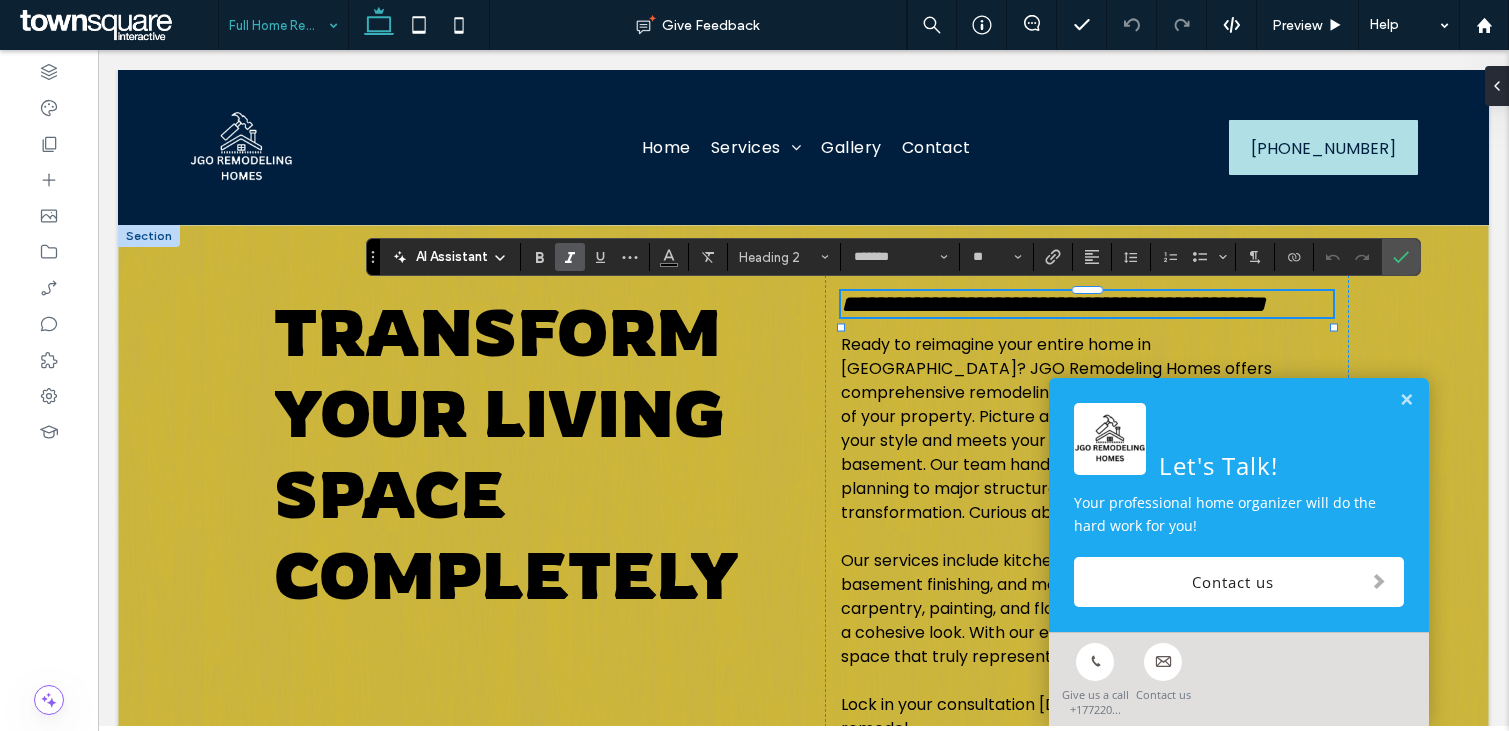 scroll, scrollTop: 0, scrollLeft: 0, axis: both 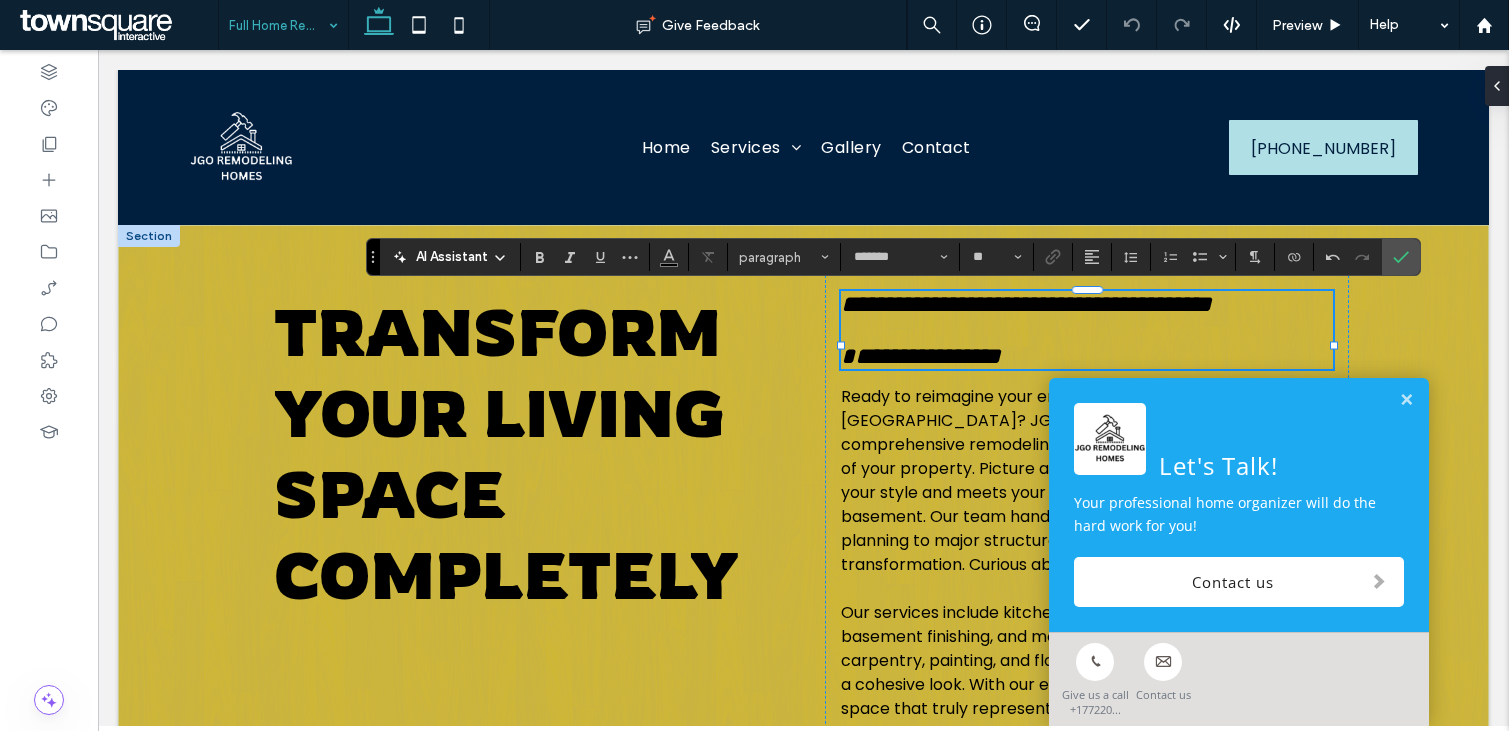 type on "**" 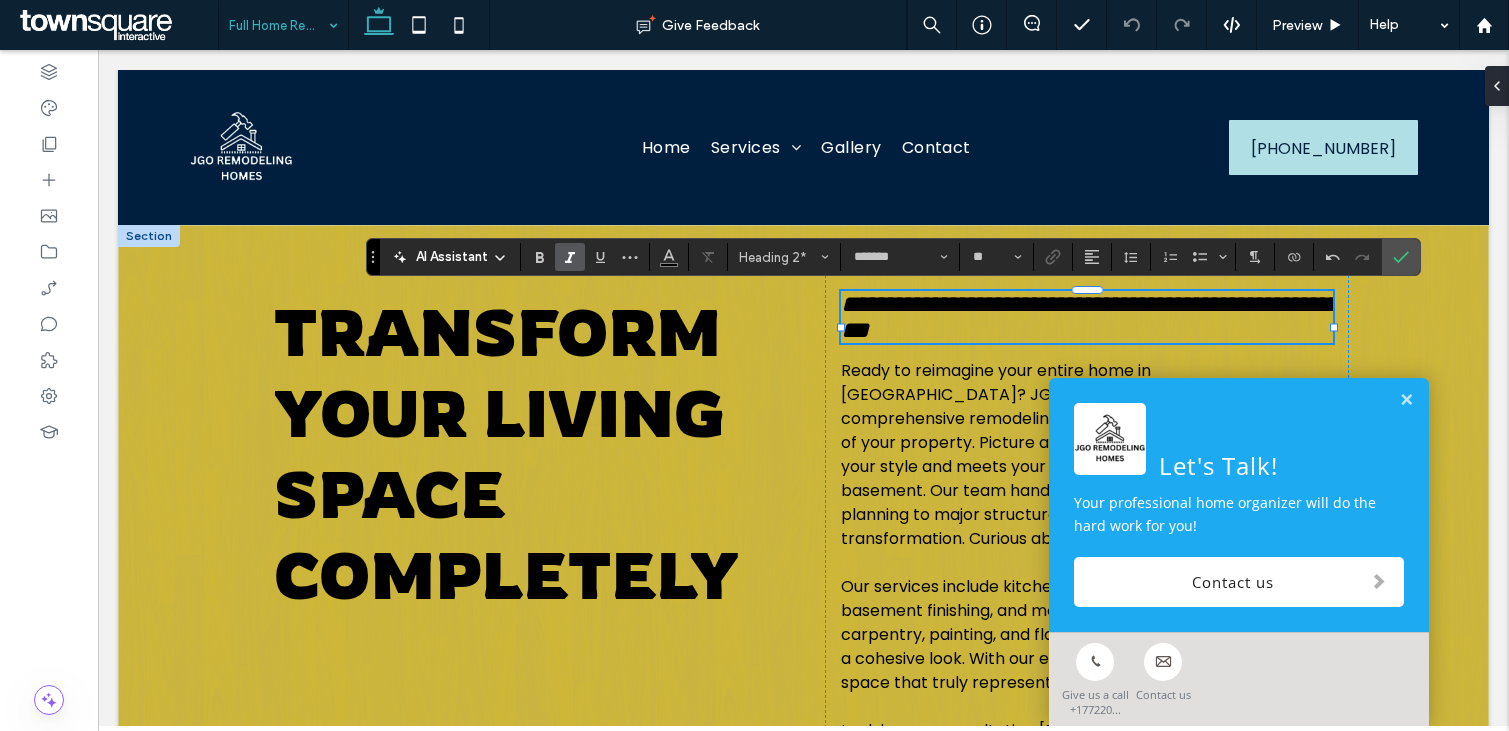 click on "**********" at bounding box center [1089, 317] 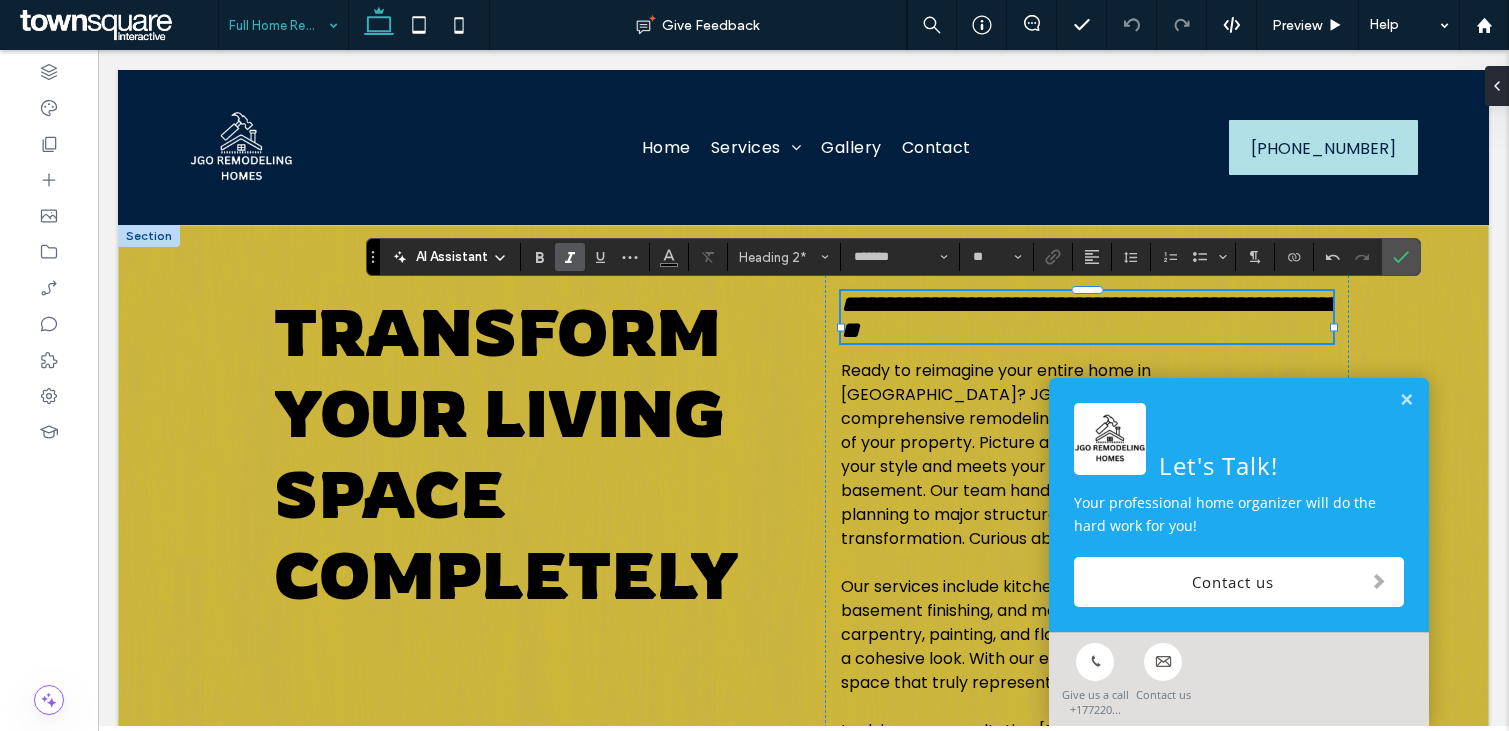 type 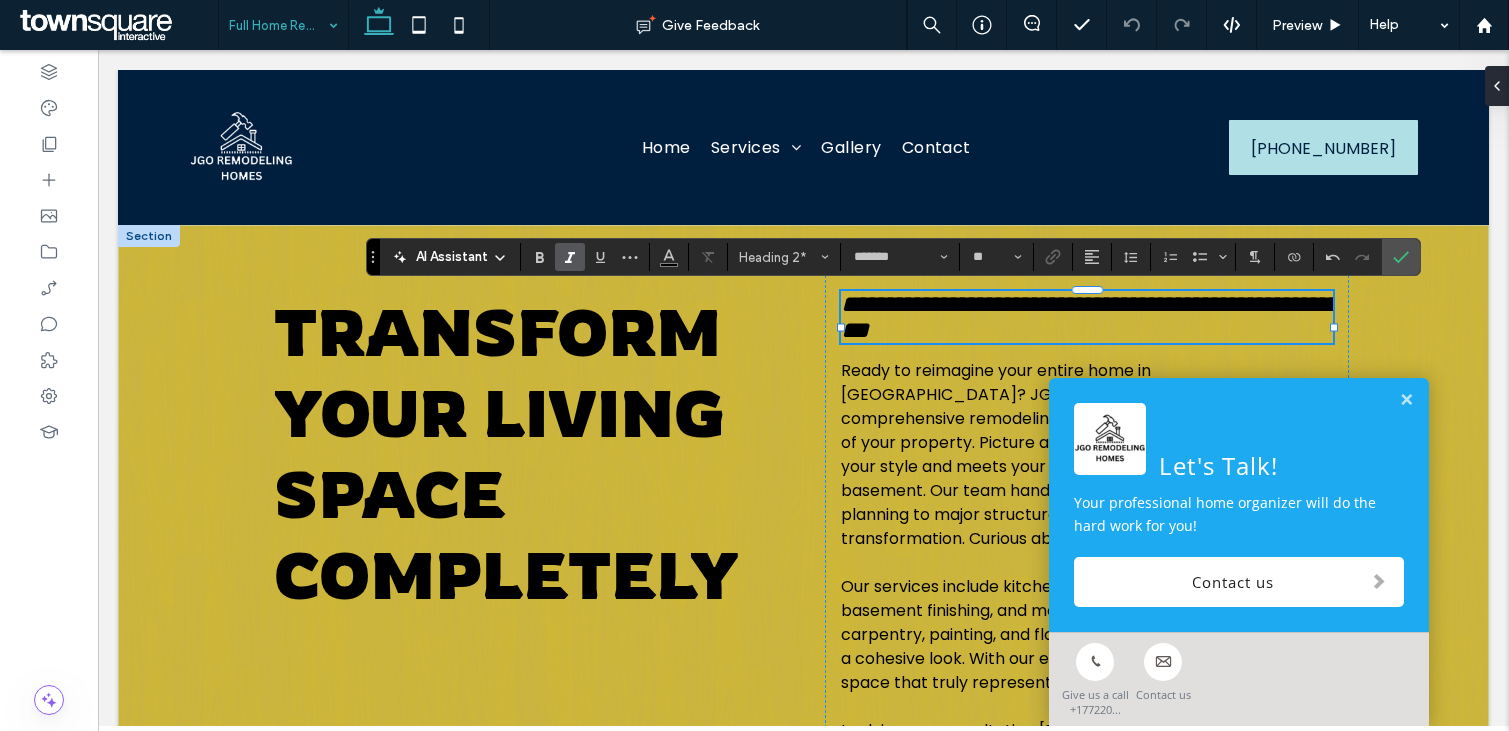 click on "**********" at bounding box center (1089, 317) 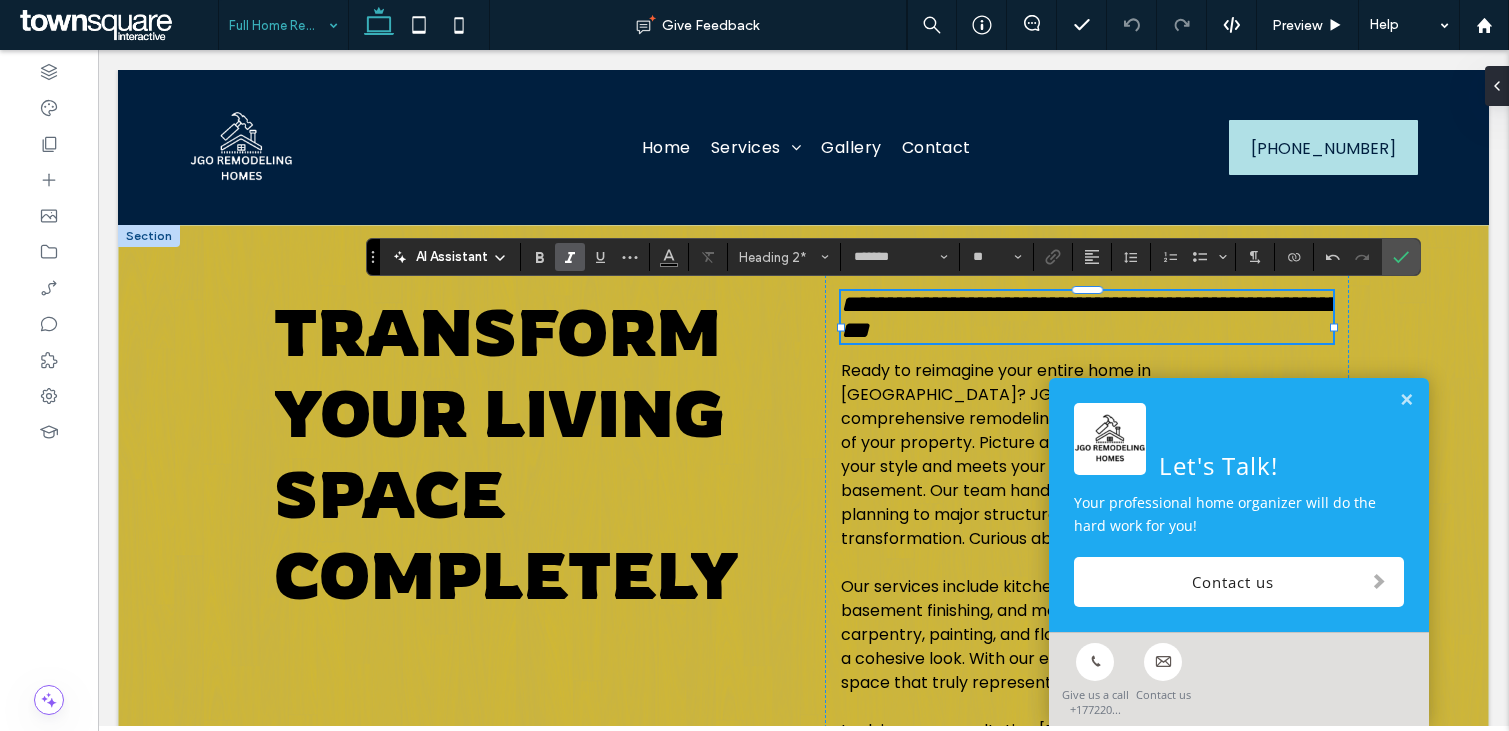 click on "**********" at bounding box center (1089, 317) 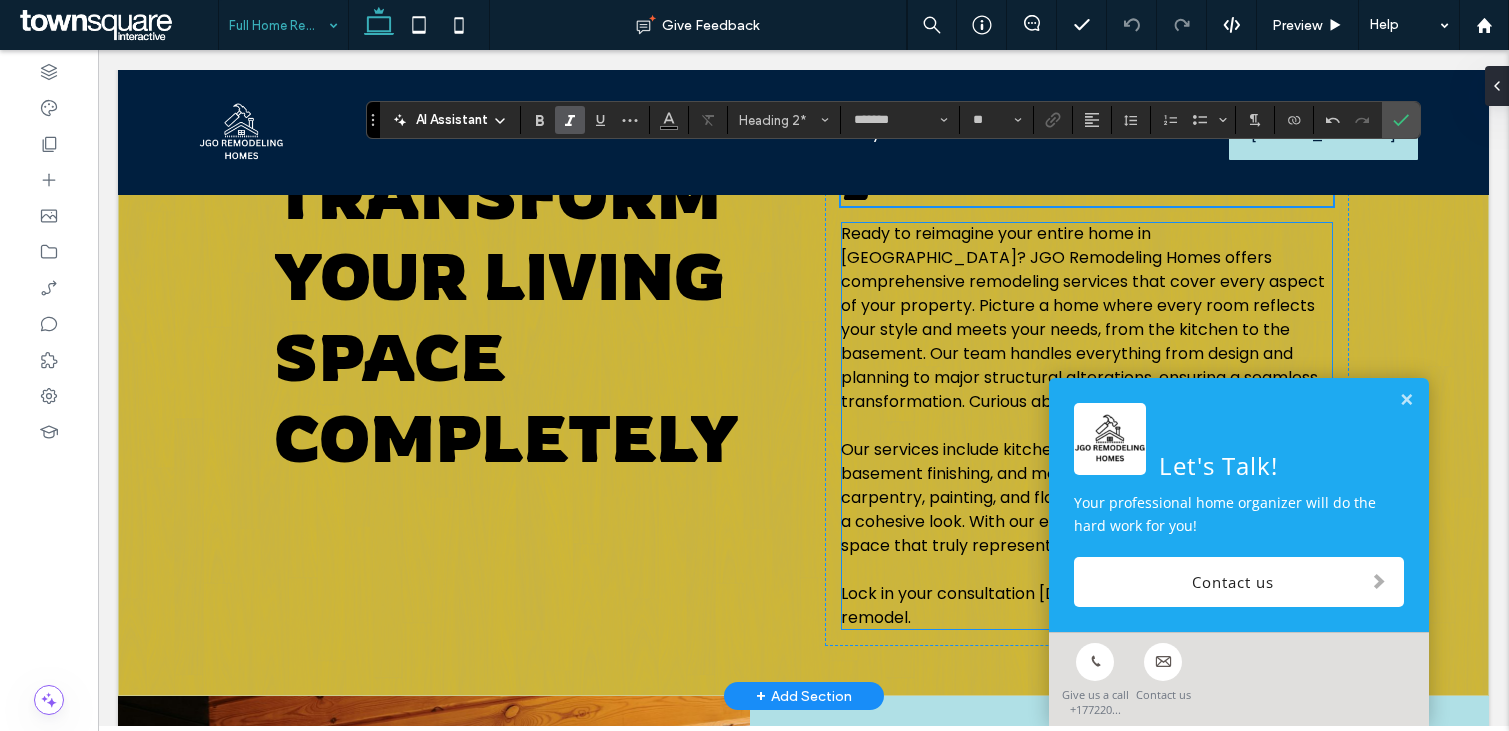 scroll, scrollTop: 142, scrollLeft: 0, axis: vertical 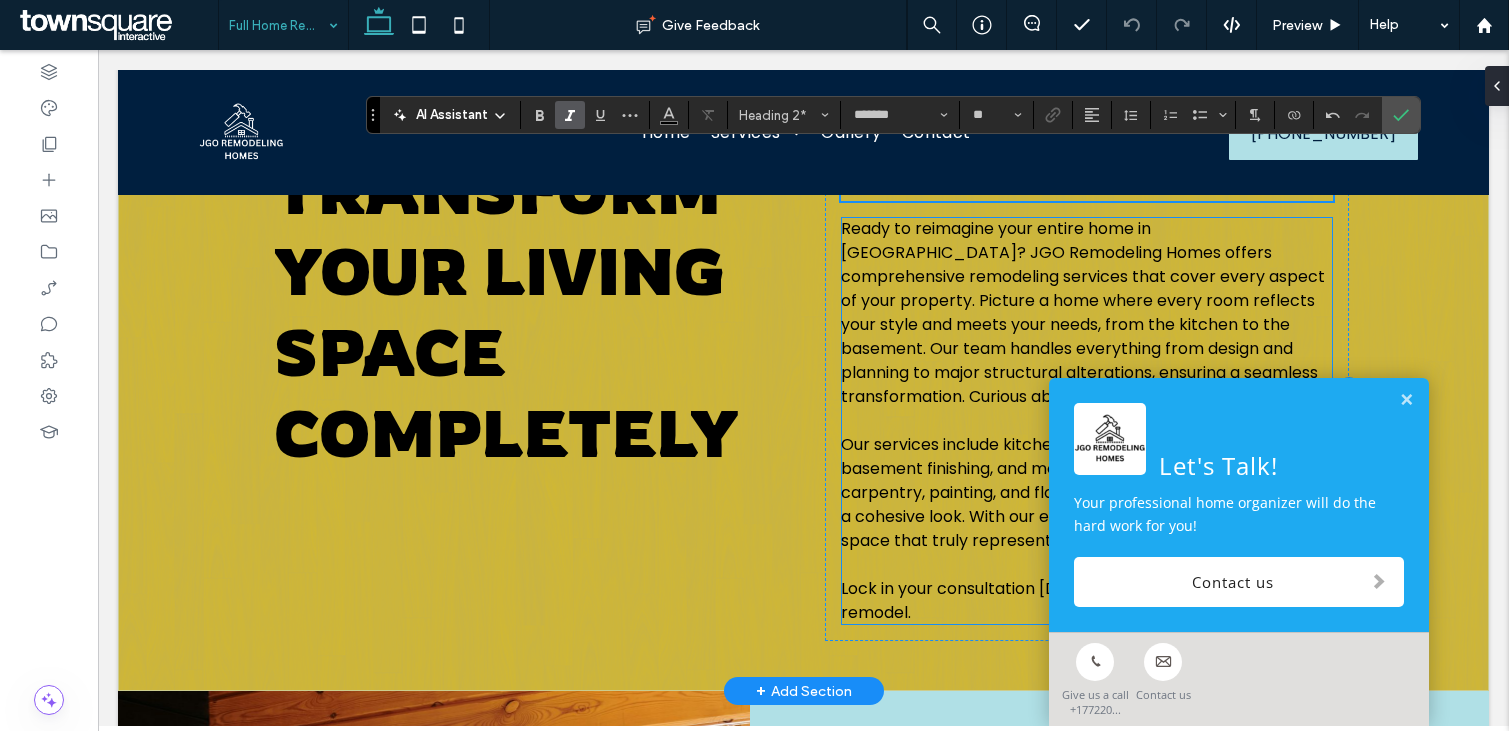 click on "Ready to reimagine your entire home in [GEOGRAPHIC_DATA]? JGO Remodeling Homes offers comprehensive remodeling services that cover every aspect of your property. Picture a home where every room reflects your style and meets your needs, from the kitchen to the basement. Our team handles everything from design and planning to major structural alterations, ensuring a seamless transformation. Curious about the possibilities?" at bounding box center [1083, 312] 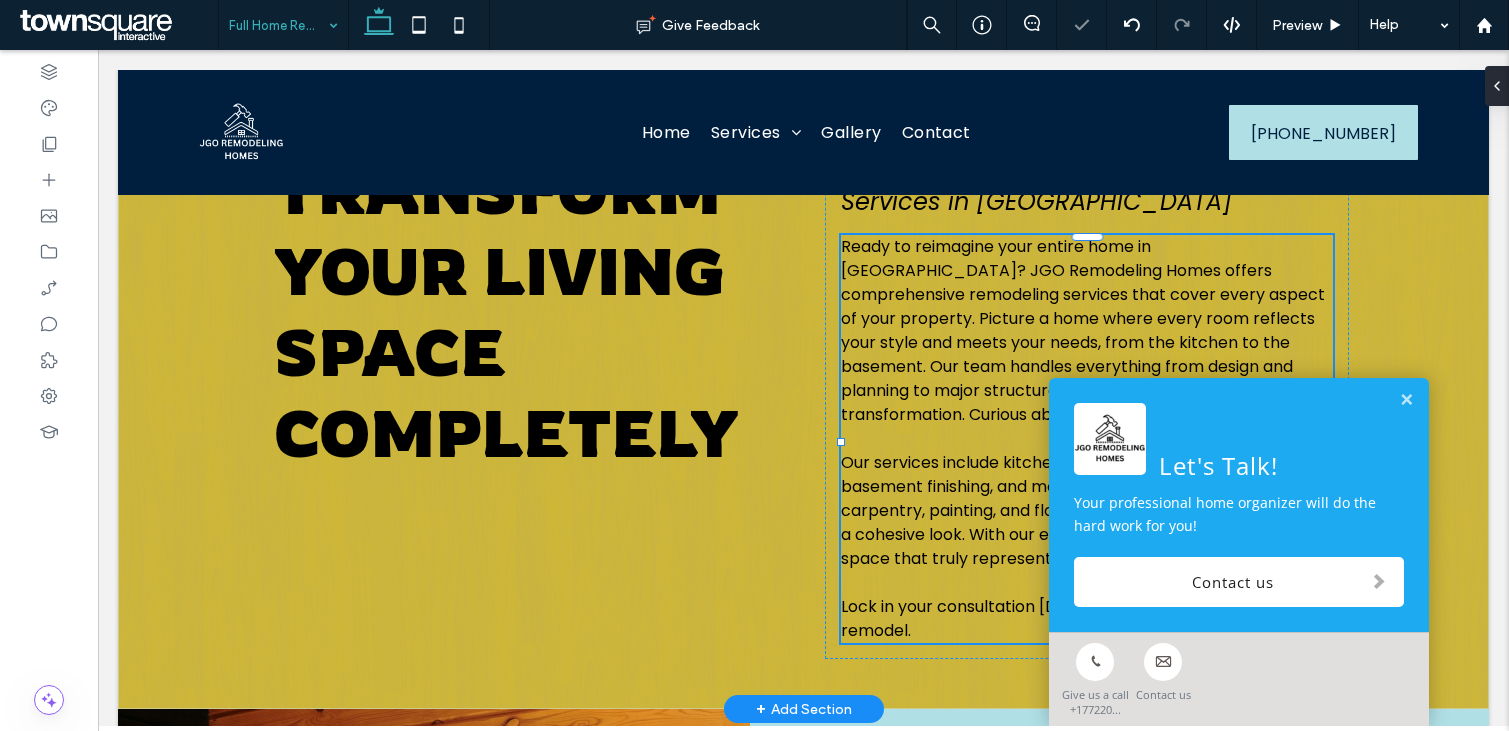 click on "Start Your Full Home Renovations Services in [GEOGRAPHIC_DATA]
Ready to reimagine your entire home in [GEOGRAPHIC_DATA]? JGO Remodeling Homes offers comprehensive remodeling services that cover every aspect of your property. Picture a home where every room reflects your style and meets your needs, from the kitchen to the basement. Our team handles everything from design and planning to major structural alterations, ensuring a seamless transformation. Curious about the possibilities? ﻿ Our services include kitchen and bathroom remodeling, basement finishing, and more. We also offer custom carpentry, painting, and flooring installation to give your home a cohesive look. With our expertise, your home can become a space that truly represents you. Lock in your consultation [DATE] and start planning your home remodel." at bounding box center [1086, 396] 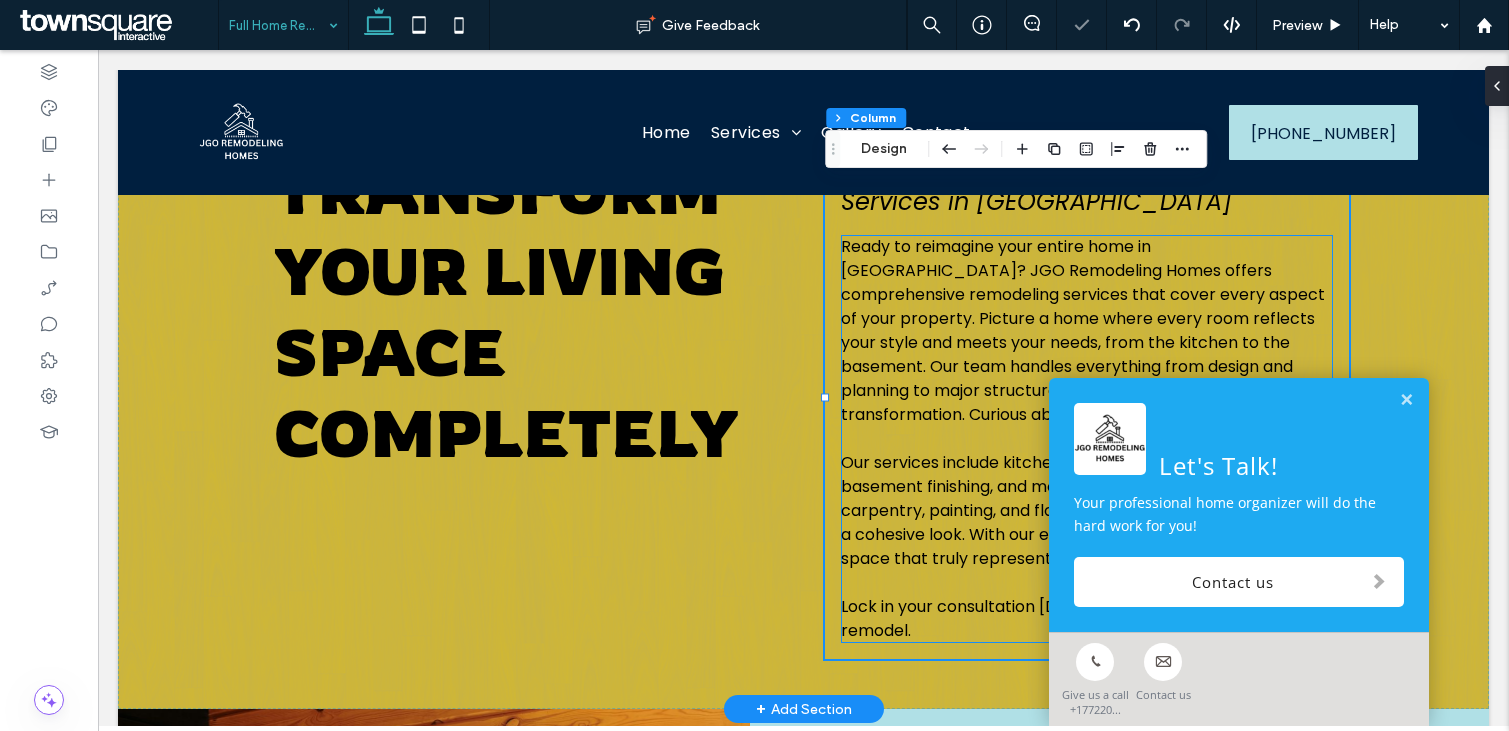 click on "Ready to reimagine your entire home in [GEOGRAPHIC_DATA]? JGO Remodeling Homes offers comprehensive remodeling services that cover every aspect of your property. Picture a home where every room reflects your style and meets your needs, from the kitchen to the basement. Our team handles everything from design and planning to major structural alterations, ensuring a seamless transformation. Curious about the possibilities?" at bounding box center [1083, 330] 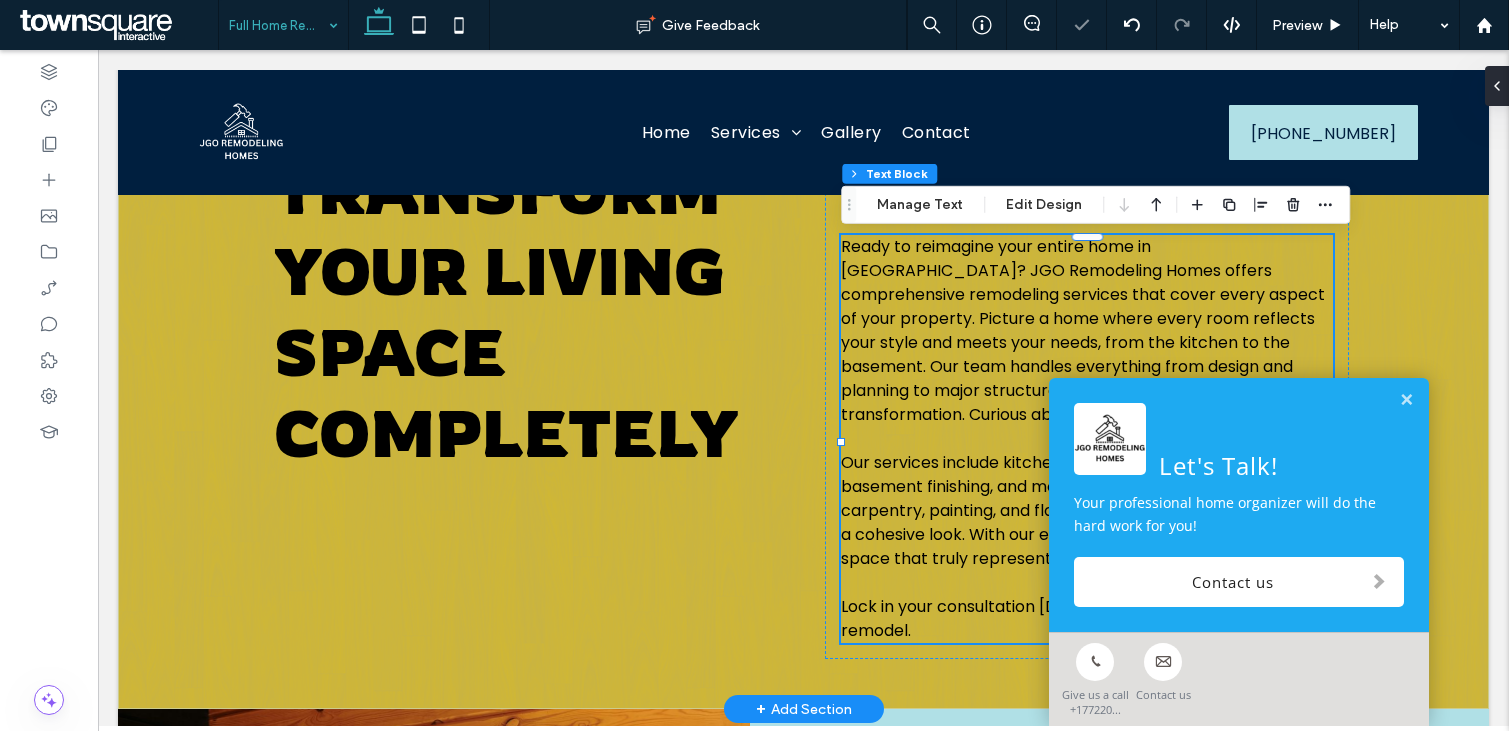 click on "Ready to reimagine your entire home in [GEOGRAPHIC_DATA]? JGO Remodeling Homes offers comprehensive remodeling services that cover every aspect of your property. Picture a home where every room reflects your style and meets your needs, from the kitchen to the basement. Our team handles everything from design and planning to major structural alterations, ensuring a seamless transformation. Curious about the possibilities?" at bounding box center [1083, 330] 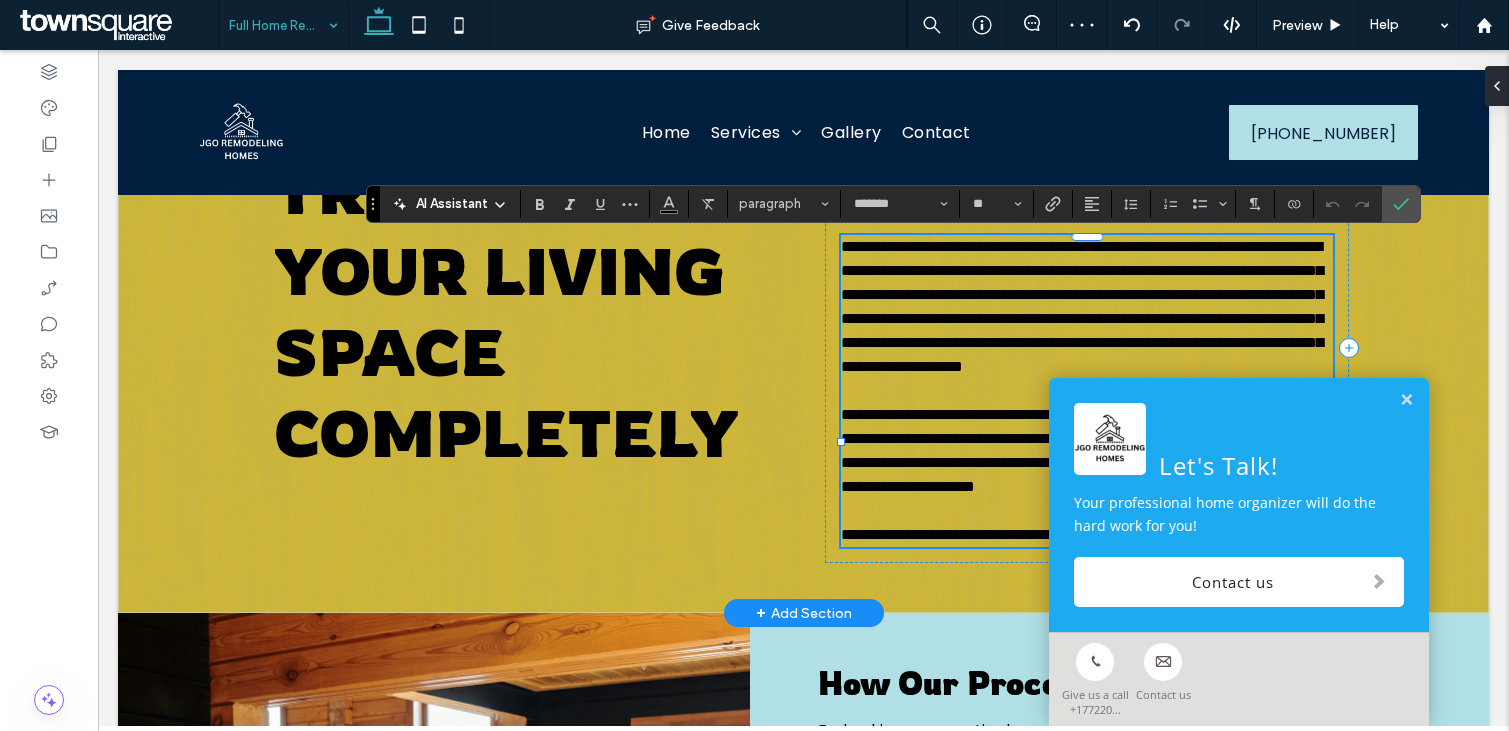 click on "**********" at bounding box center (1082, 306) 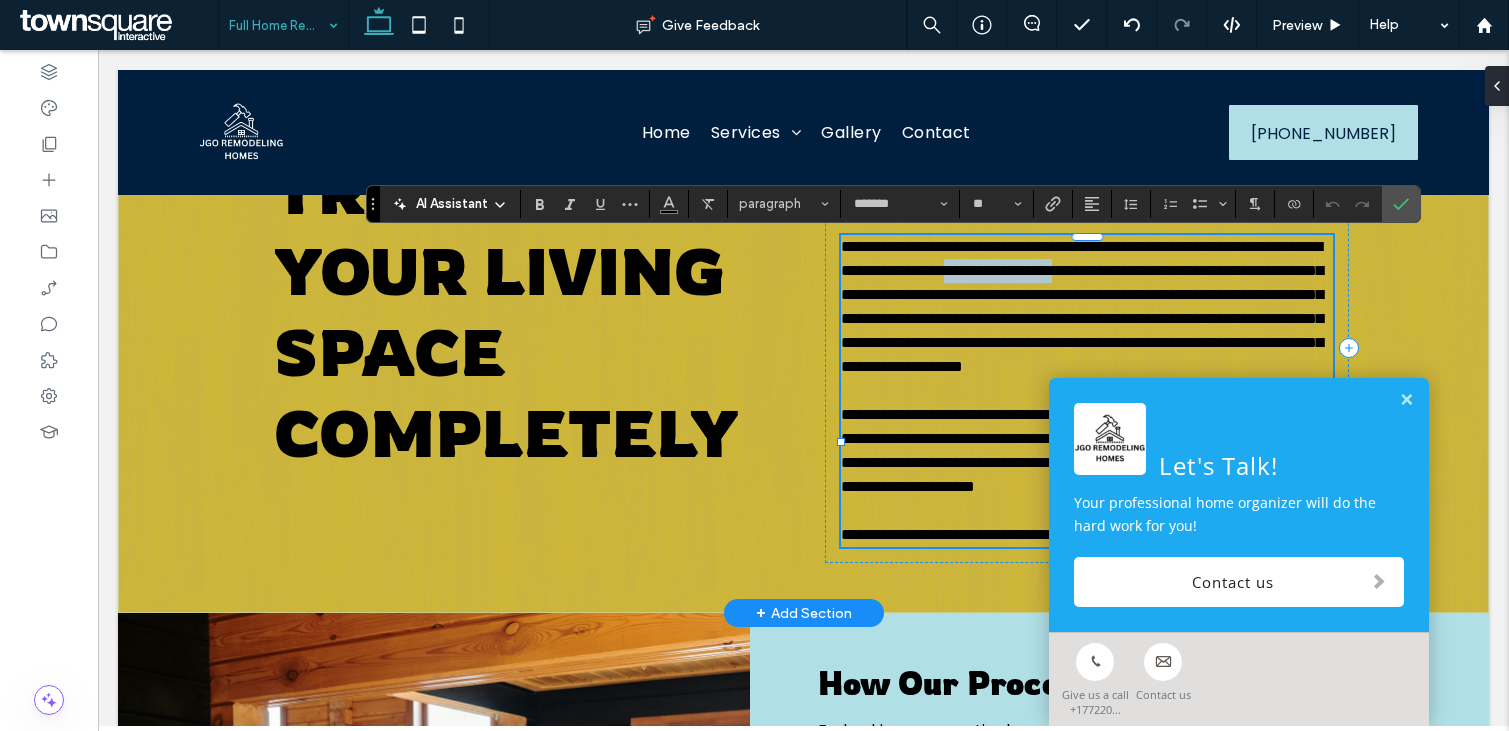 drag, startPoint x: 1184, startPoint y: 276, endPoint x: 906, endPoint y: 302, distance: 279.21317 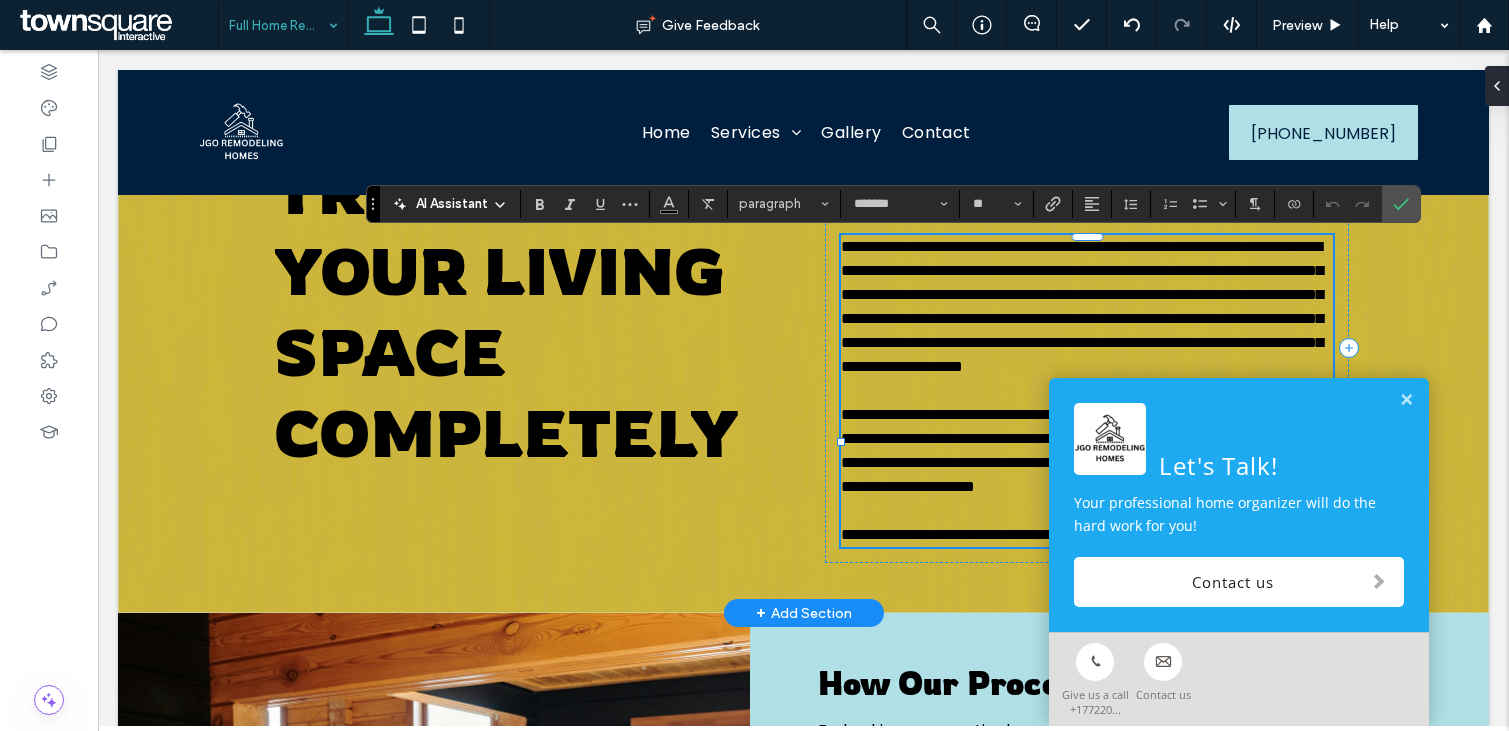 scroll, scrollTop: 0, scrollLeft: 0, axis: both 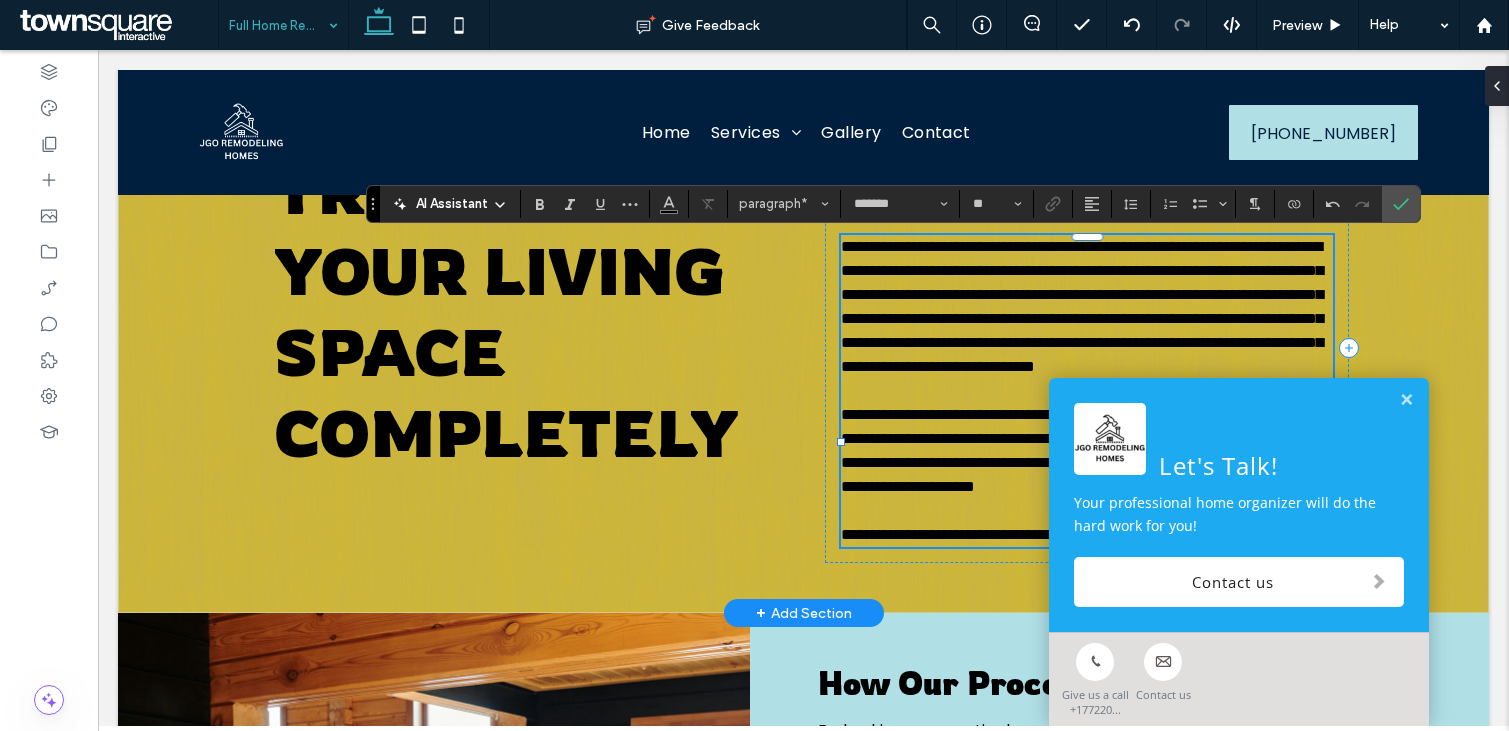click on "**********" at bounding box center (1082, 306) 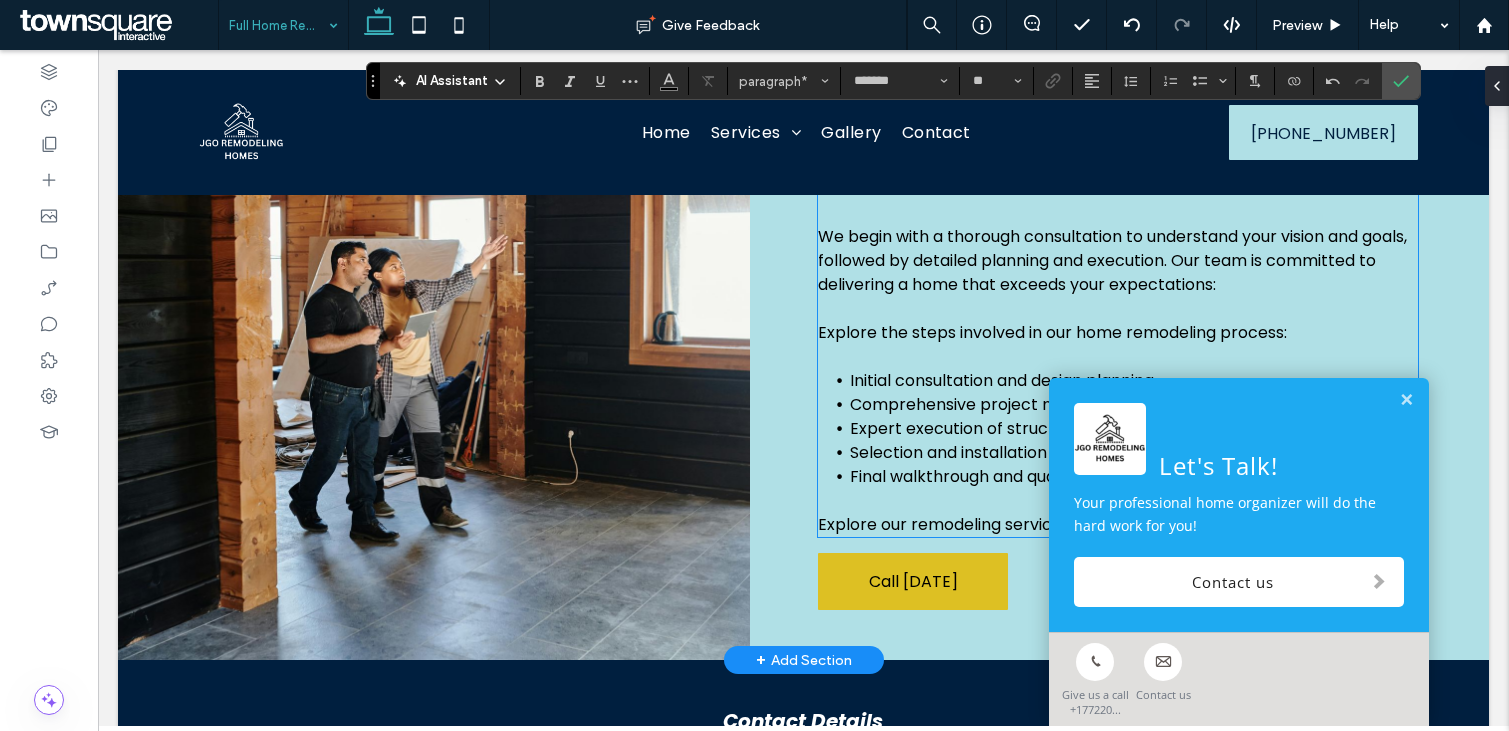 scroll, scrollTop: 734, scrollLeft: 0, axis: vertical 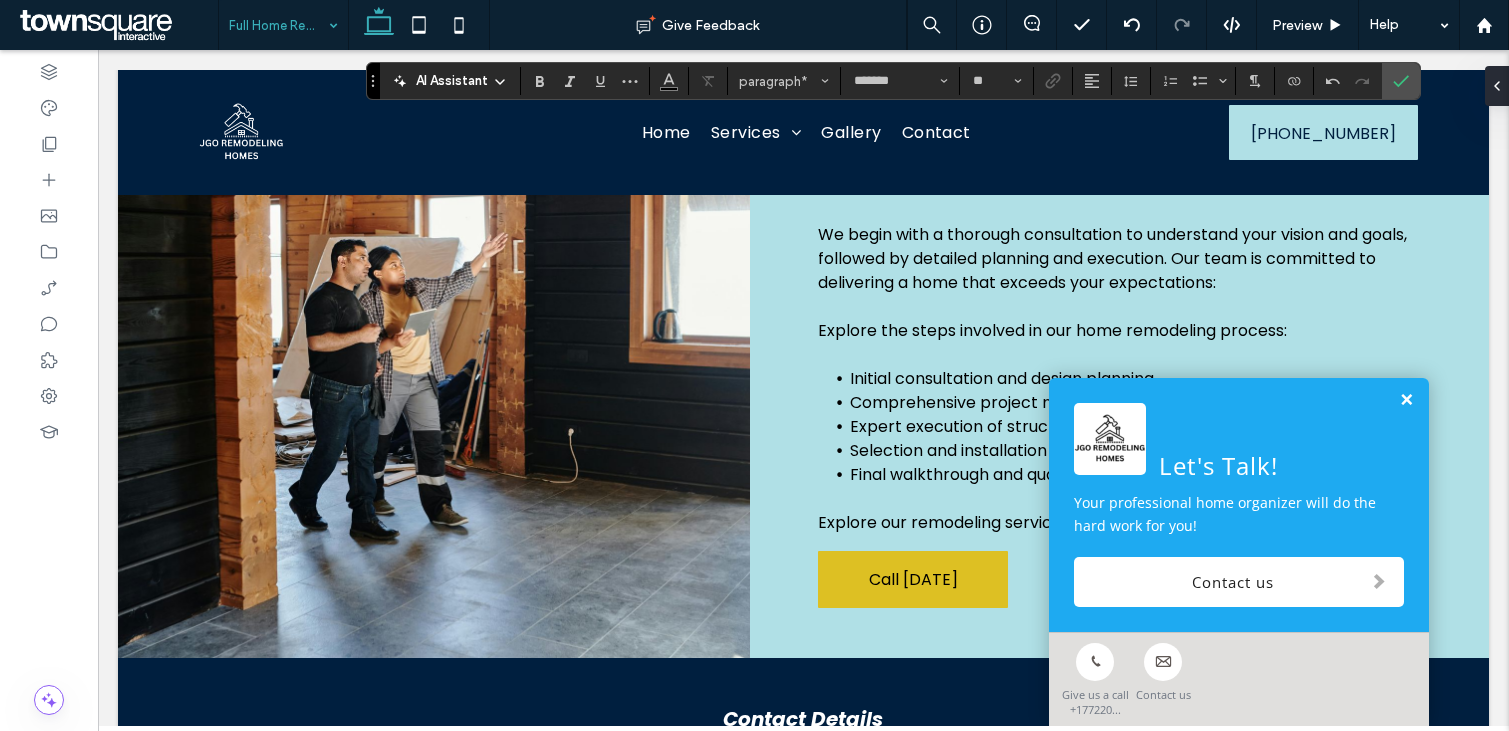 click at bounding box center [1406, 400] 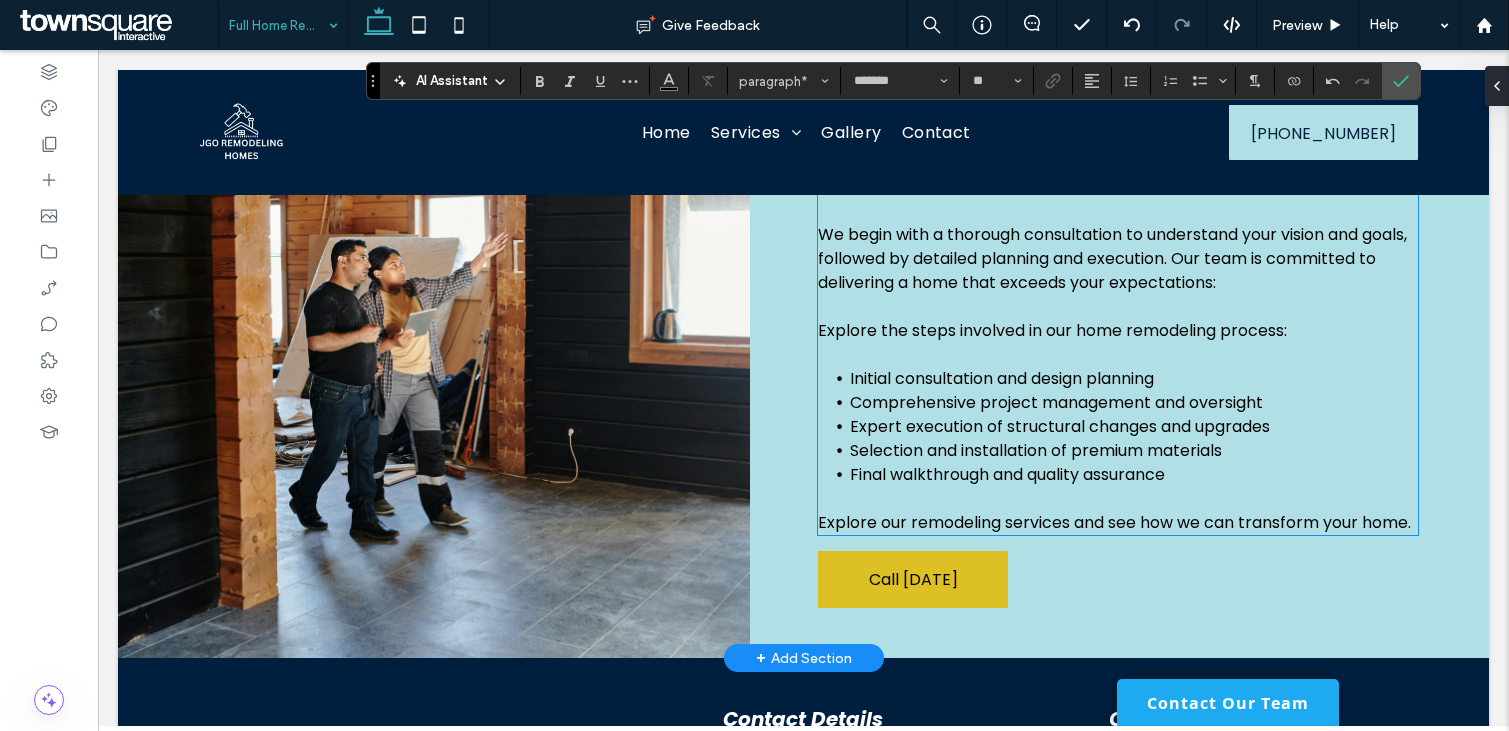 click on "We begin with a thorough consultation to understand your vision and goals, followed by detailed planning and execution. Our team is committed to delivering a home that exceeds your expectations:" at bounding box center [1118, 259] 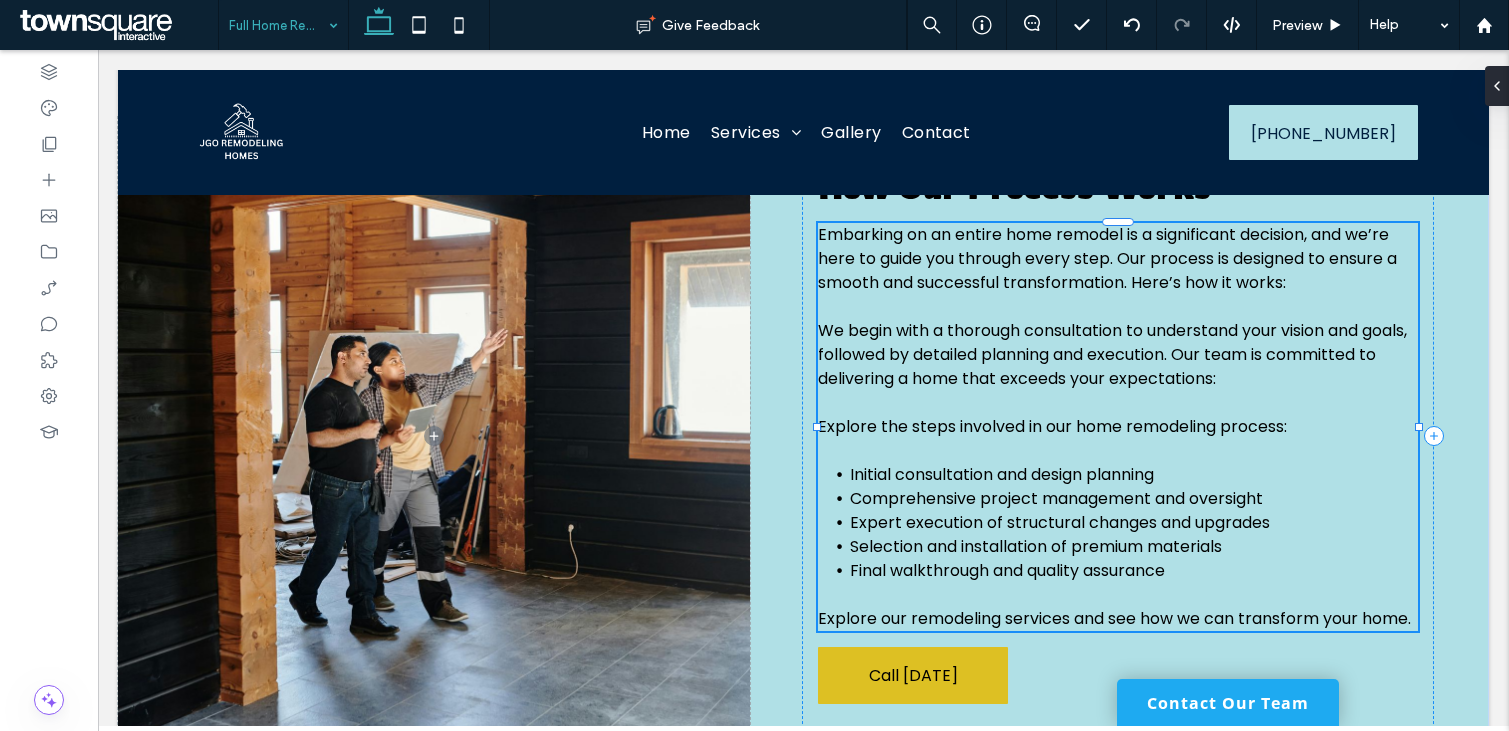 click on "We begin with a thorough consultation to understand your vision and goals, followed by detailed planning and execution. Our team is committed to delivering a home that exceeds your expectations:" at bounding box center [1118, 355] 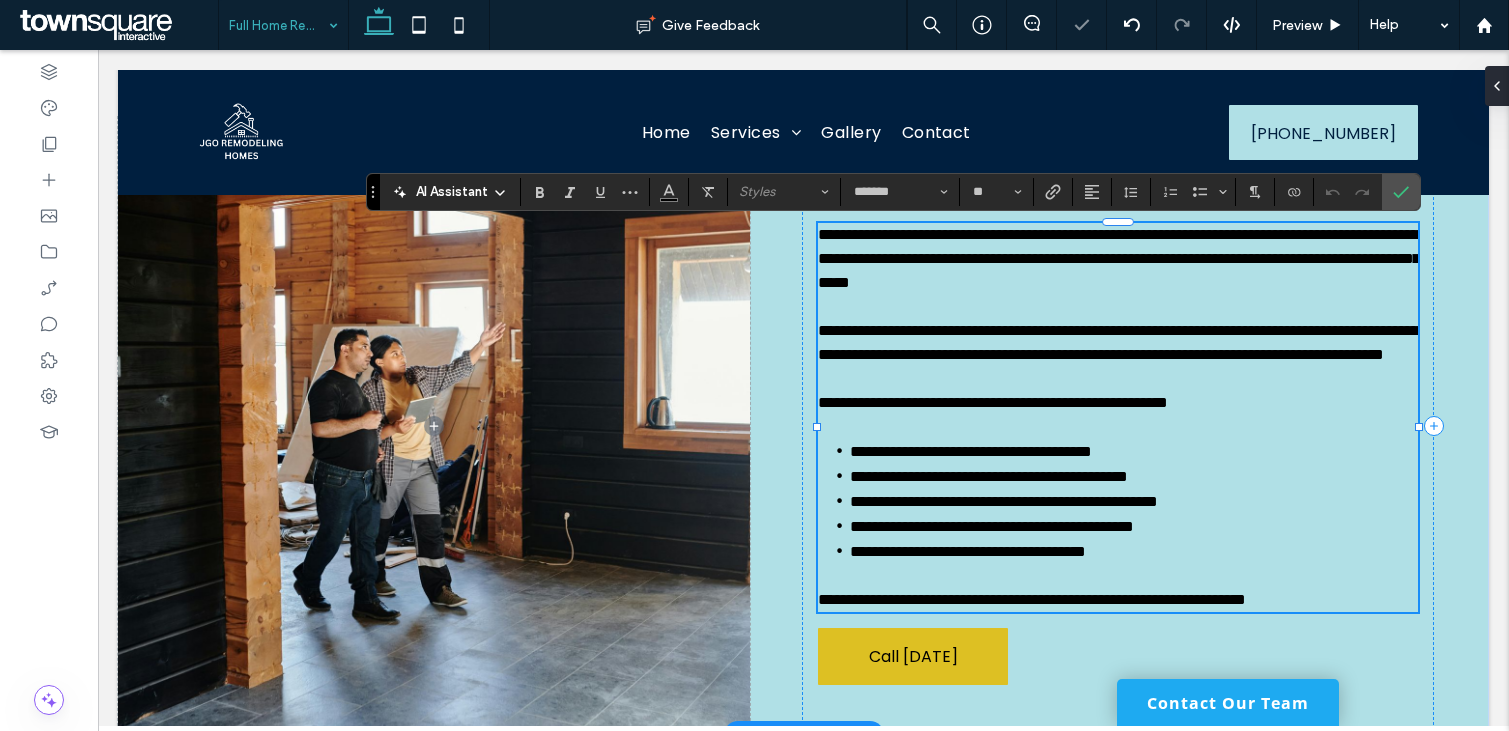 click on "**********" at bounding box center (1118, 343) 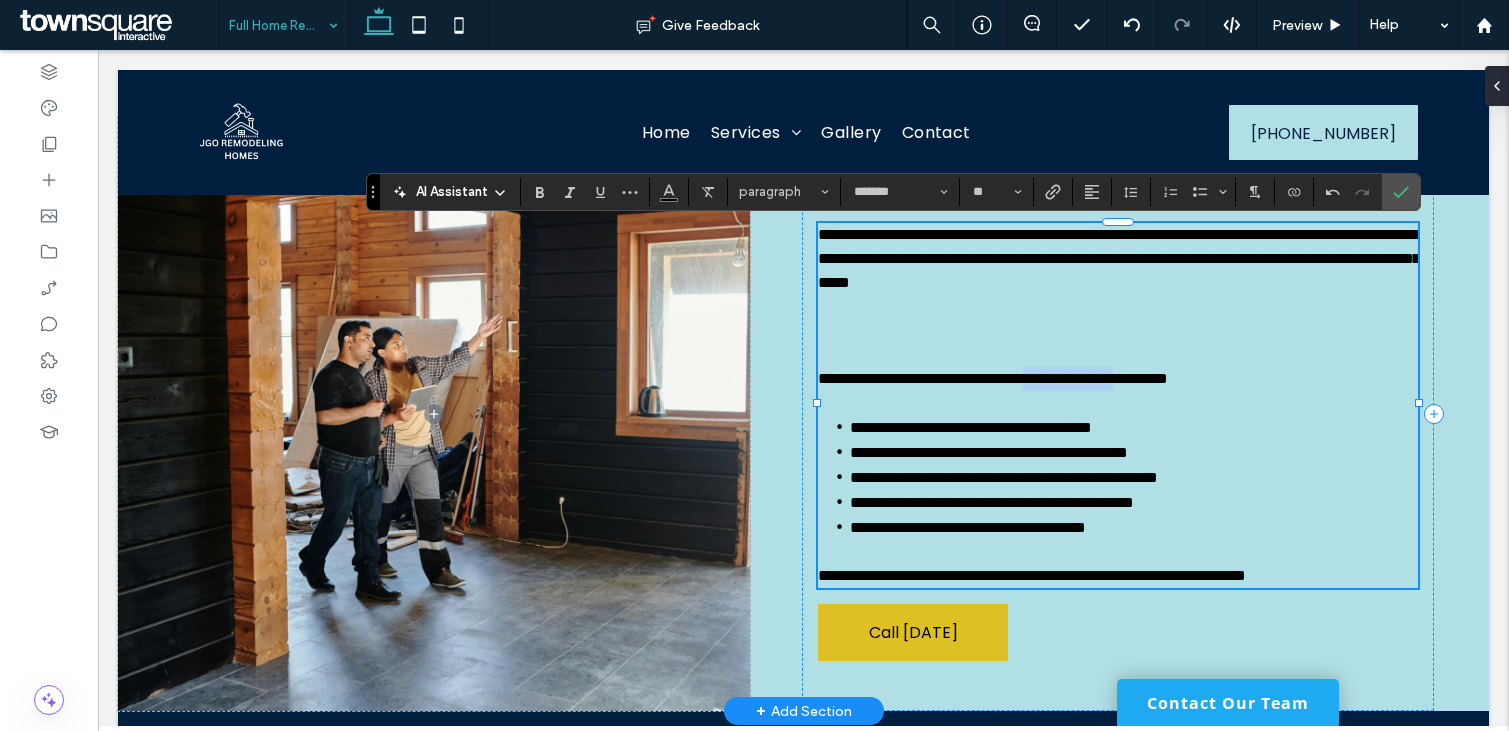 drag, startPoint x: 1077, startPoint y: 381, endPoint x: 1223, endPoint y: 388, distance: 146.16771 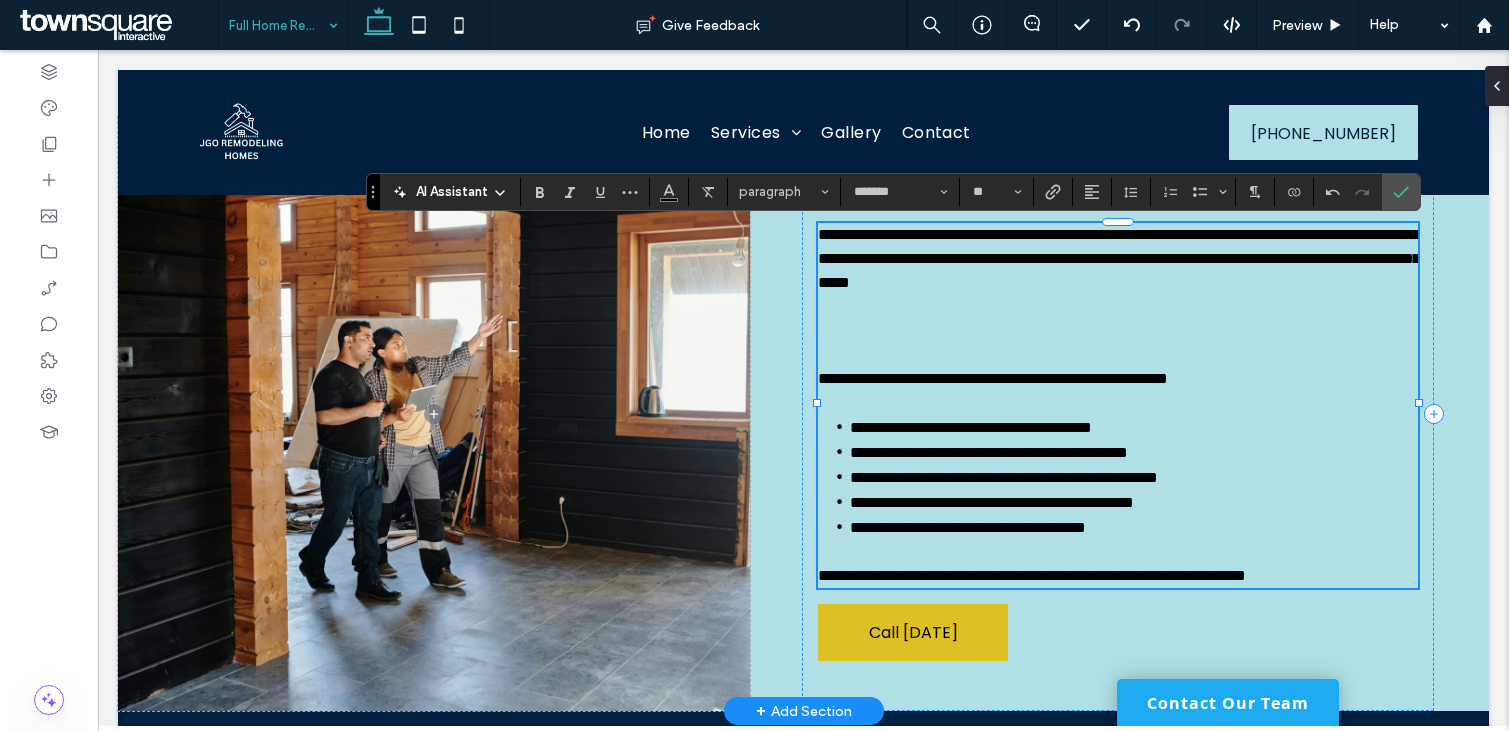 scroll, scrollTop: 0, scrollLeft: 0, axis: both 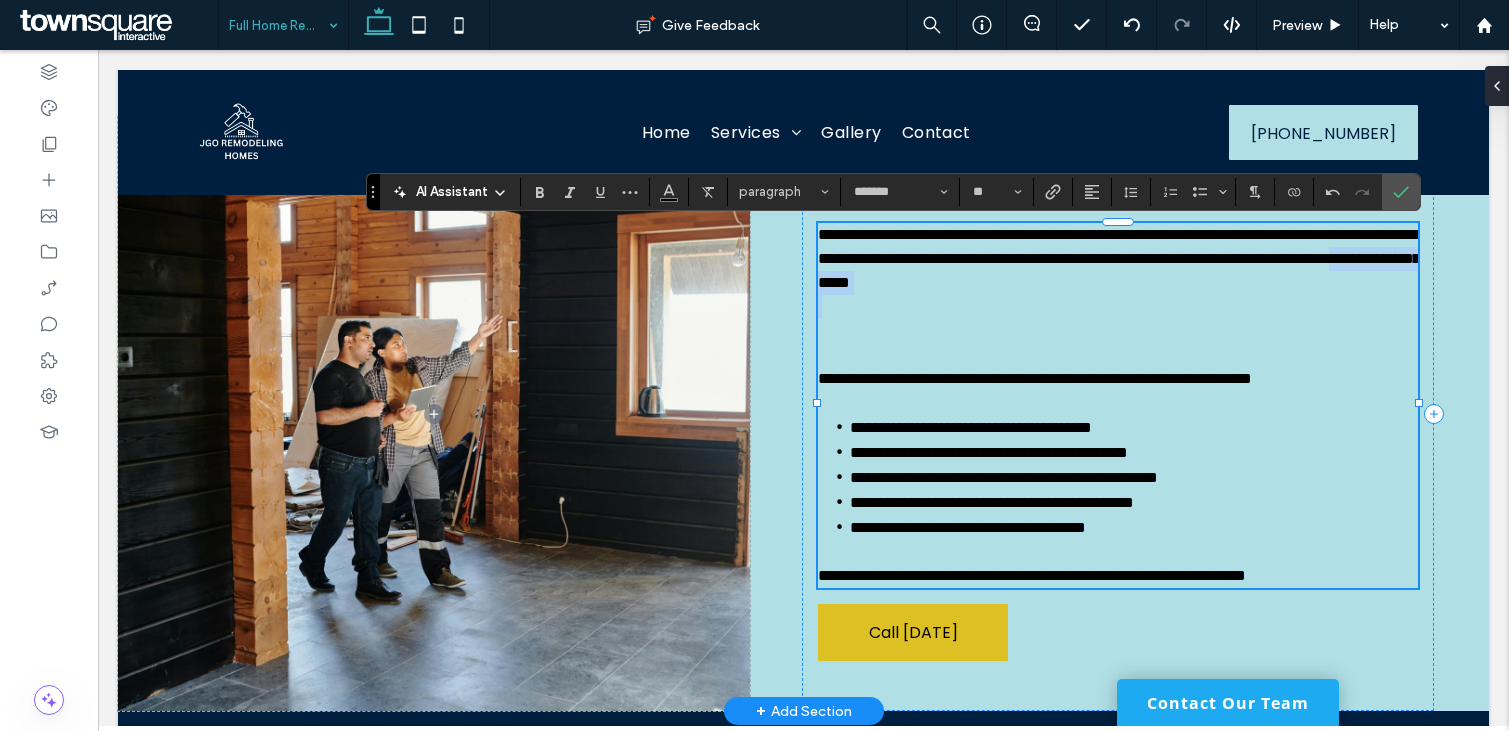 drag, startPoint x: 1140, startPoint y: 287, endPoint x: 1294, endPoint y: 299, distance: 154.46683 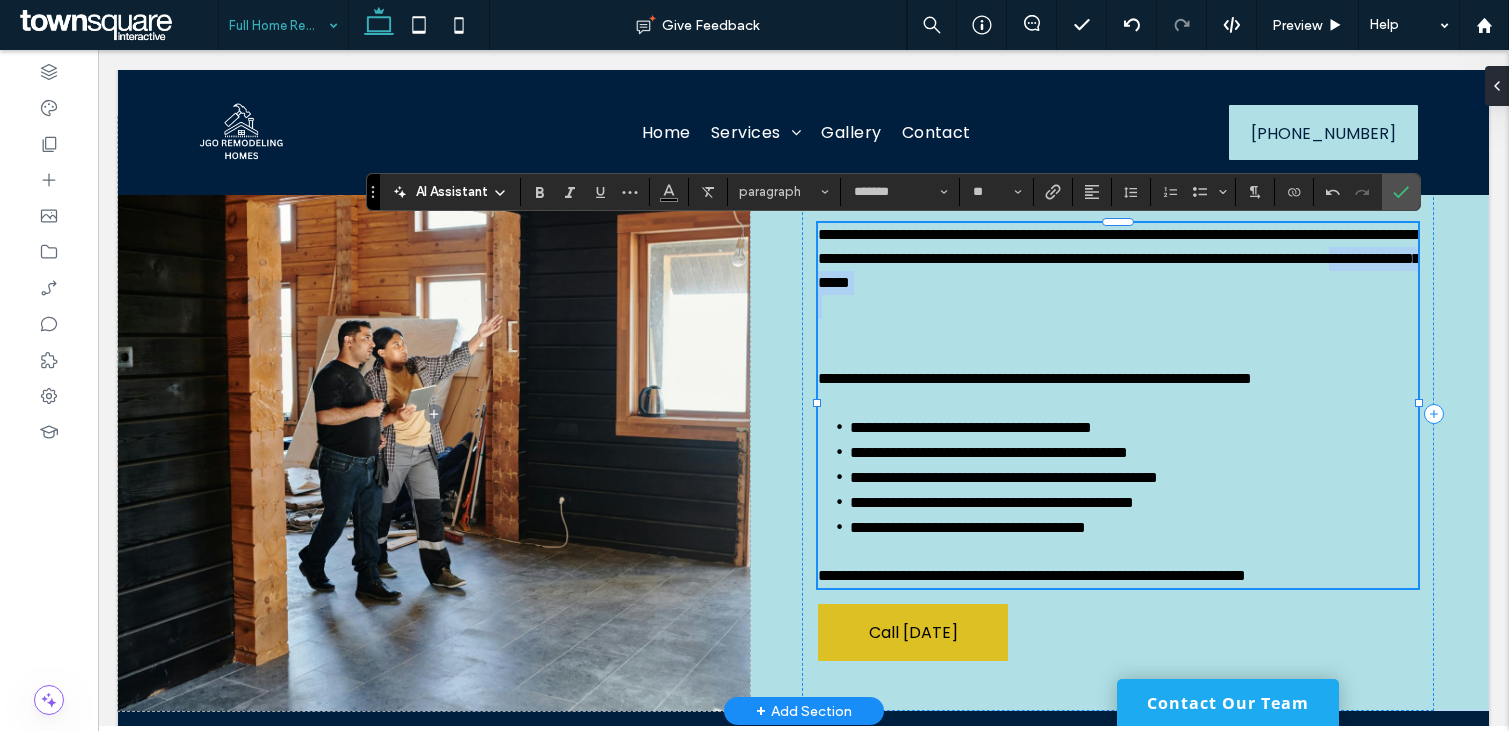 type 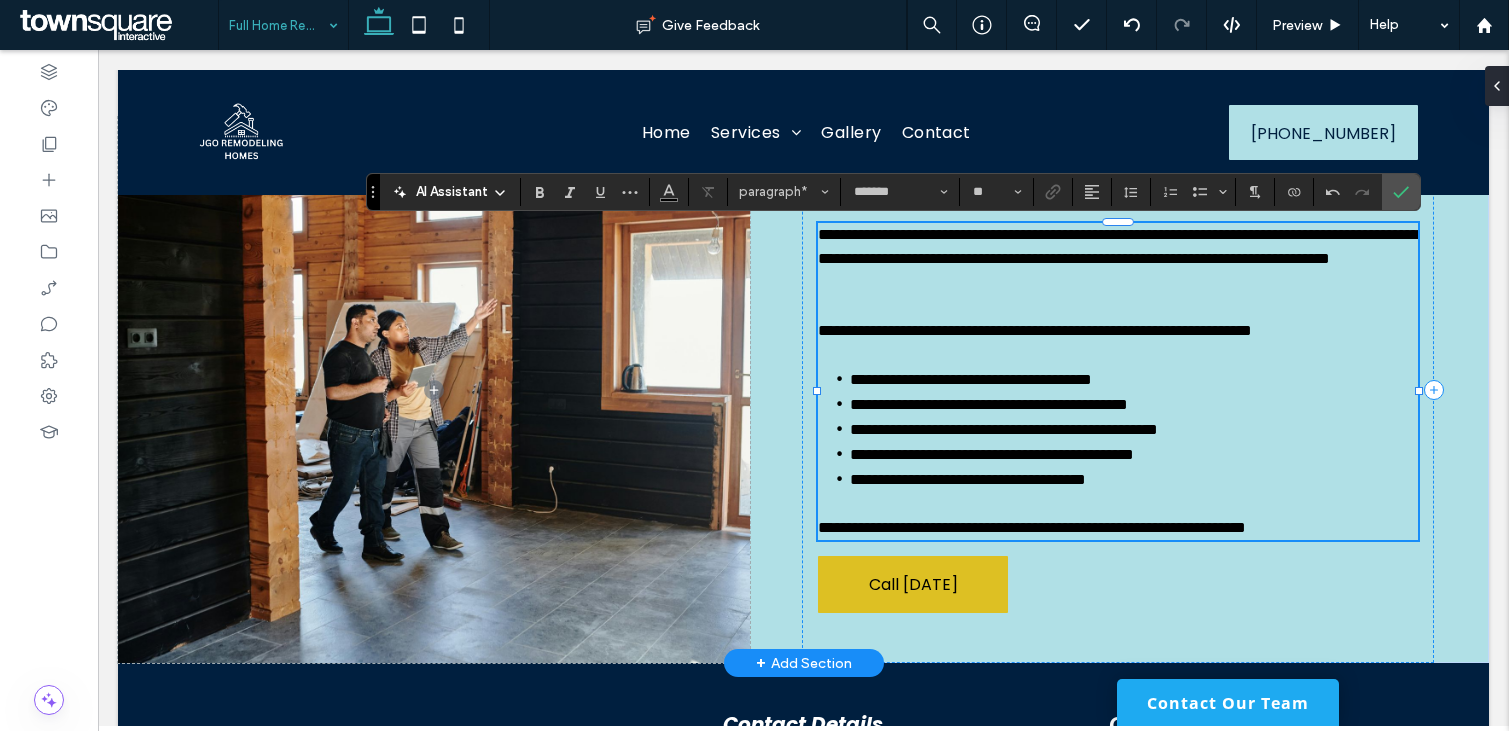 click on "**********" at bounding box center [1035, 330] 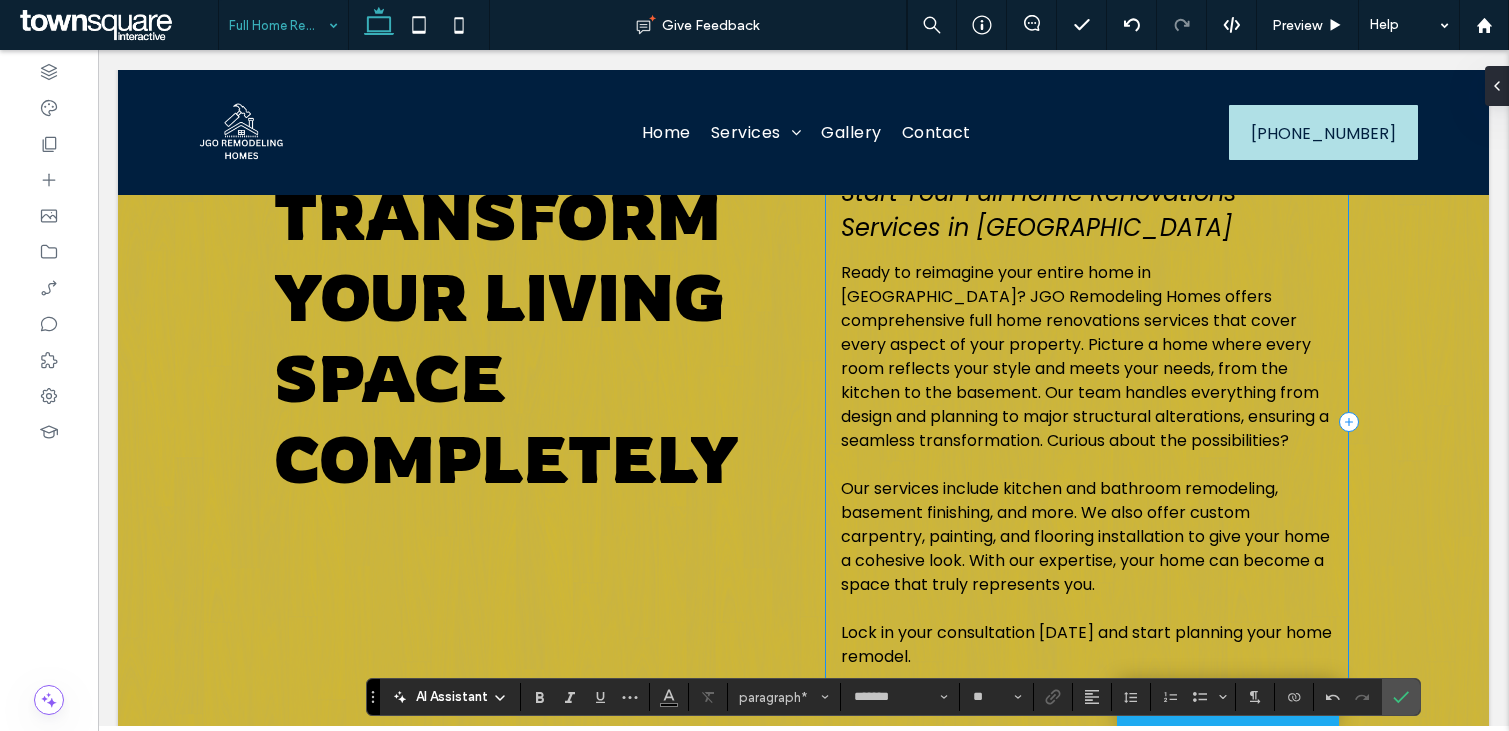scroll, scrollTop: 143, scrollLeft: 0, axis: vertical 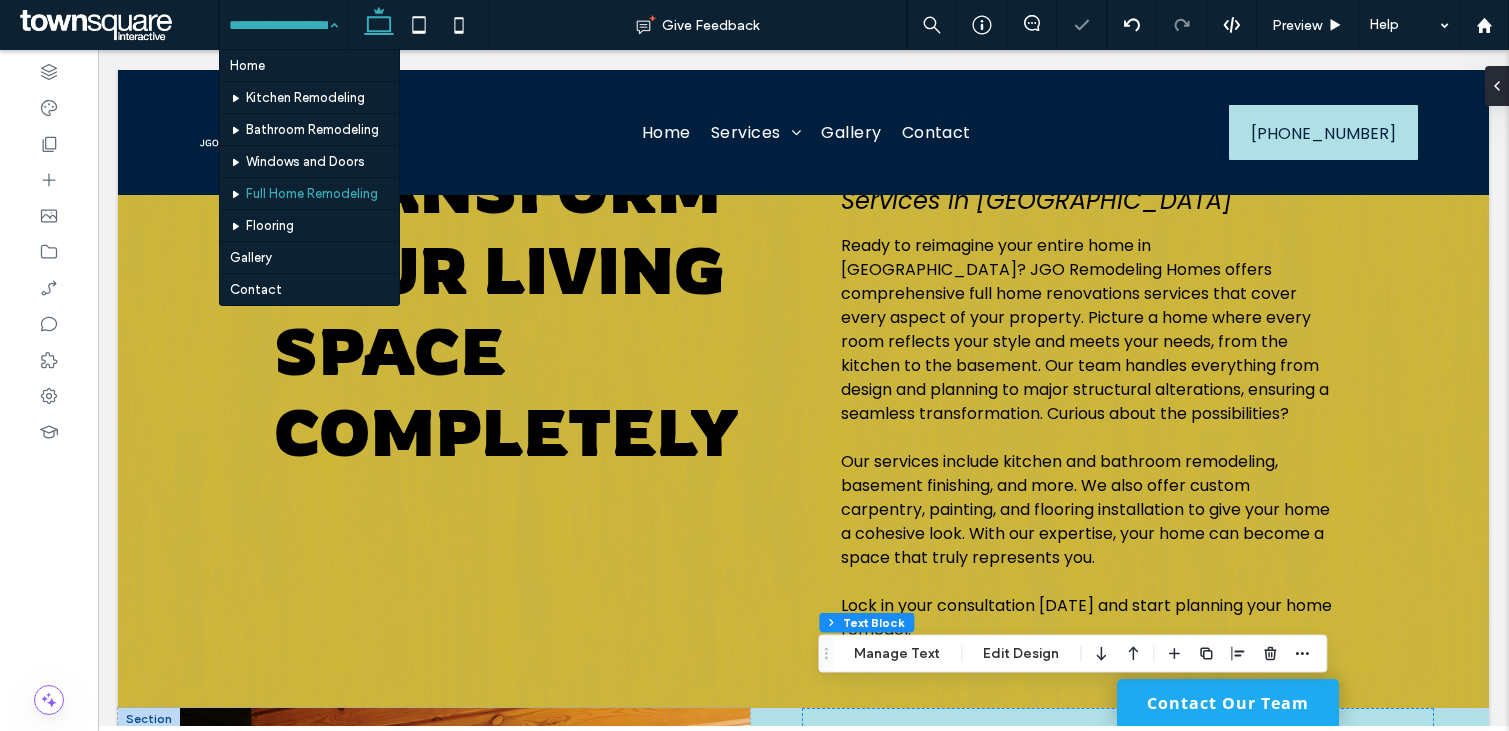 click on "Home Kitchen Remodeling Bathroom Remodeling Windows and Doors Full Home Remodeling Flooring Gallery Contact" at bounding box center (283, 25) 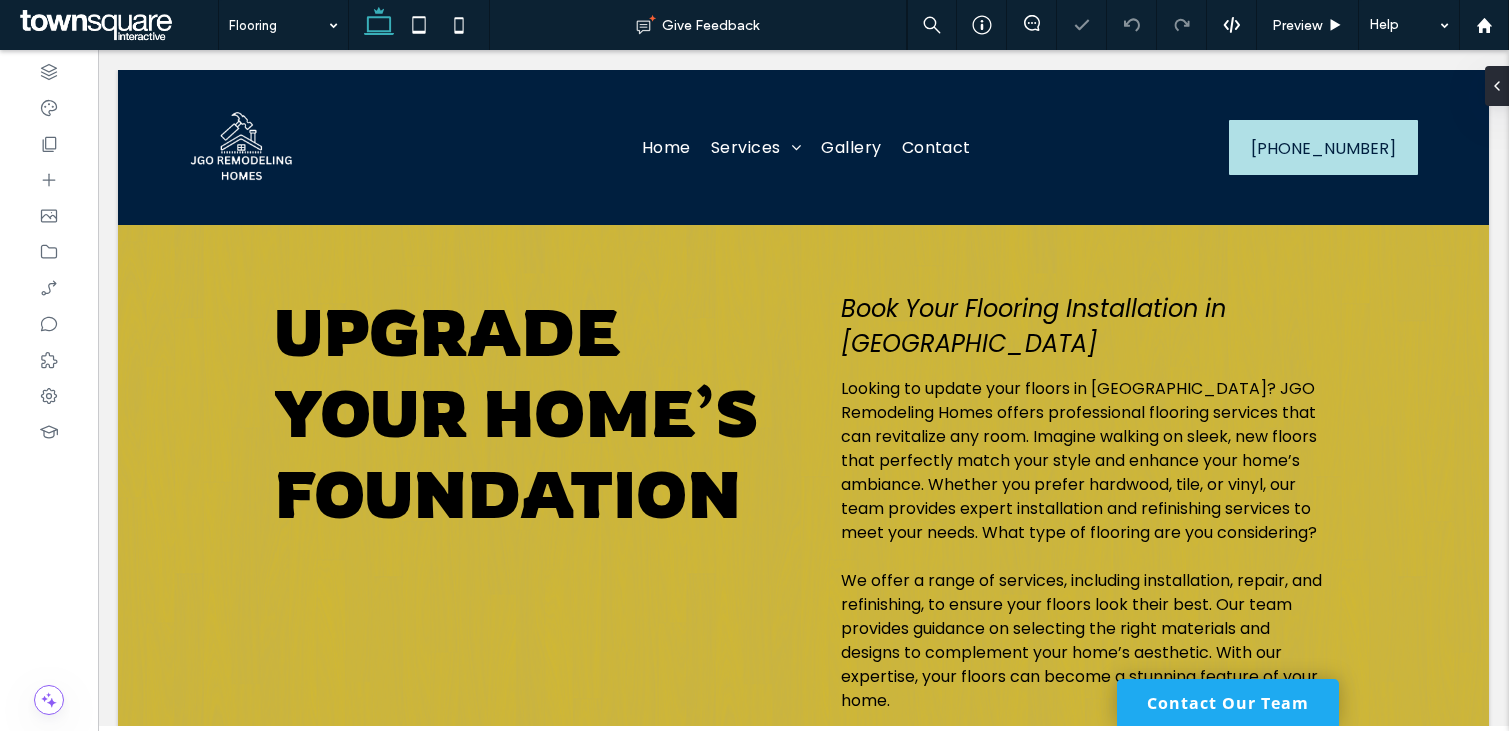 scroll, scrollTop: 0, scrollLeft: 0, axis: both 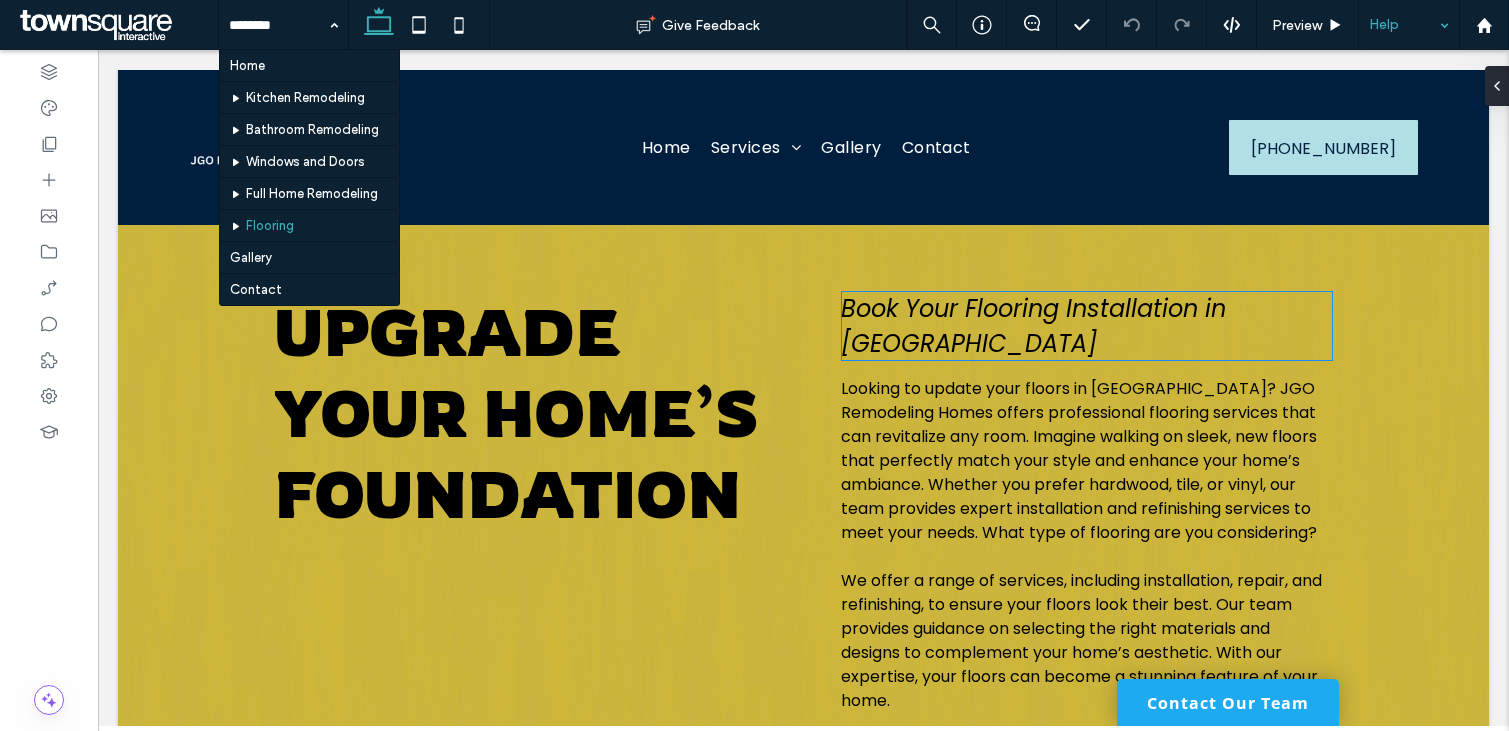 click on "Book Your Flooring Installation in [GEOGRAPHIC_DATA]" at bounding box center [1033, 326] 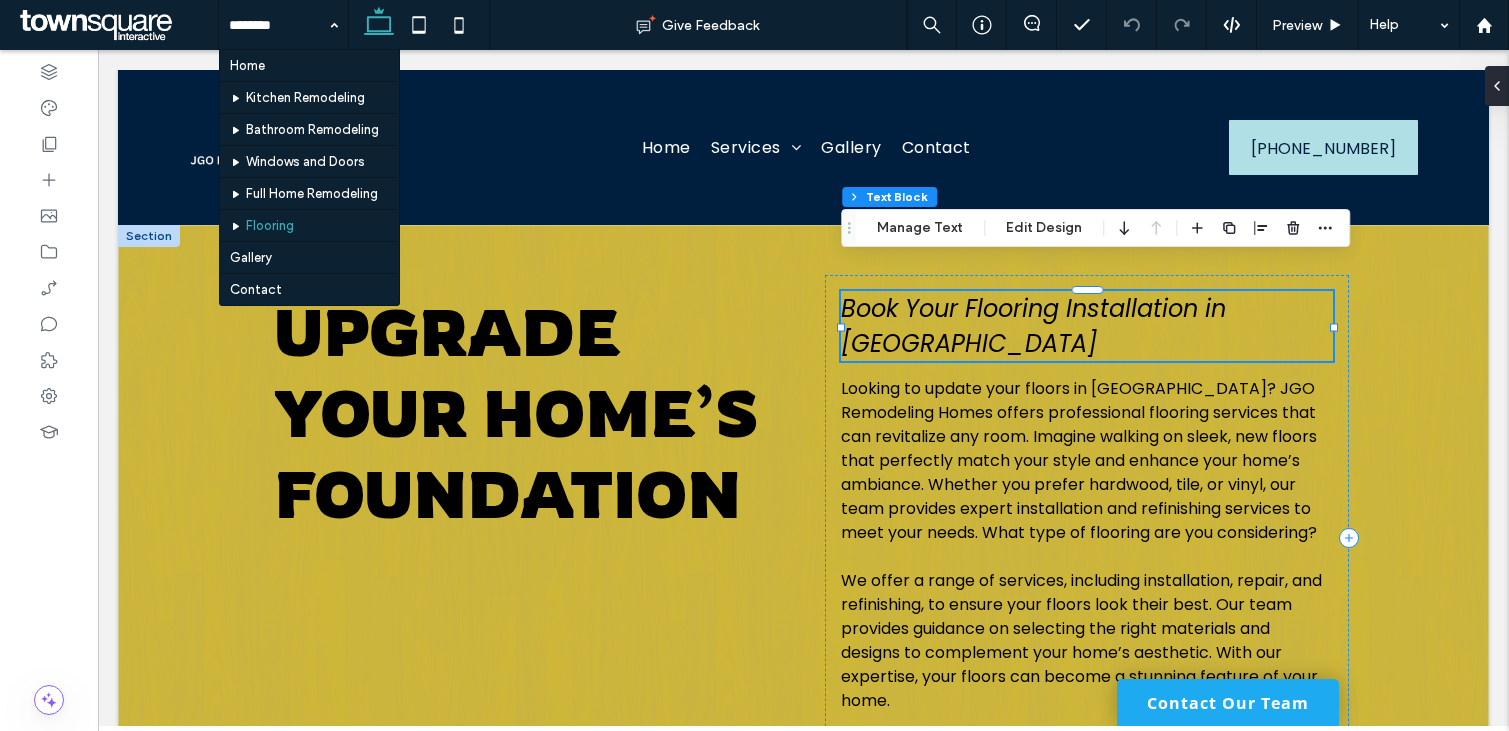 click on "Book Your Flooring Installation in [GEOGRAPHIC_DATA]" at bounding box center [1033, 326] 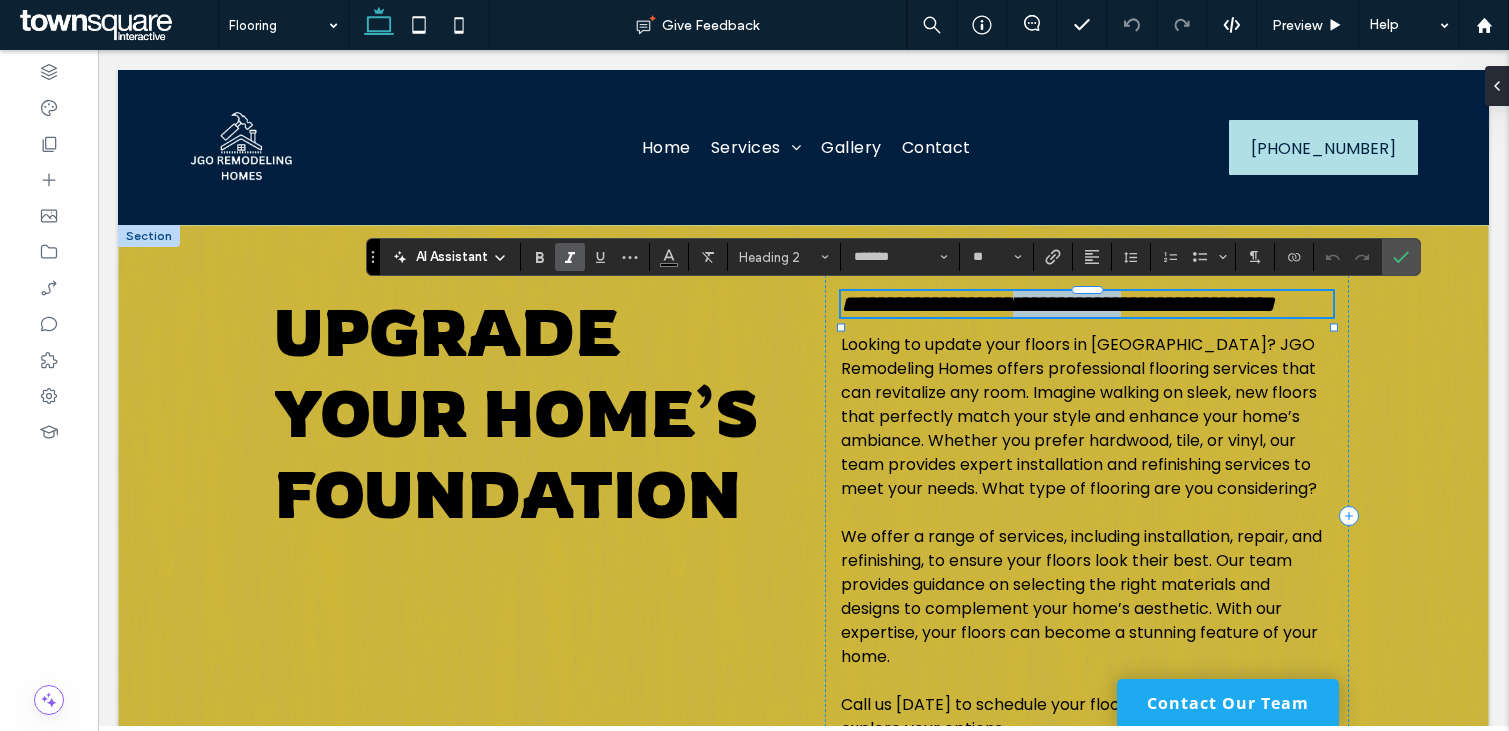 click on "**********" at bounding box center (1058, 304) 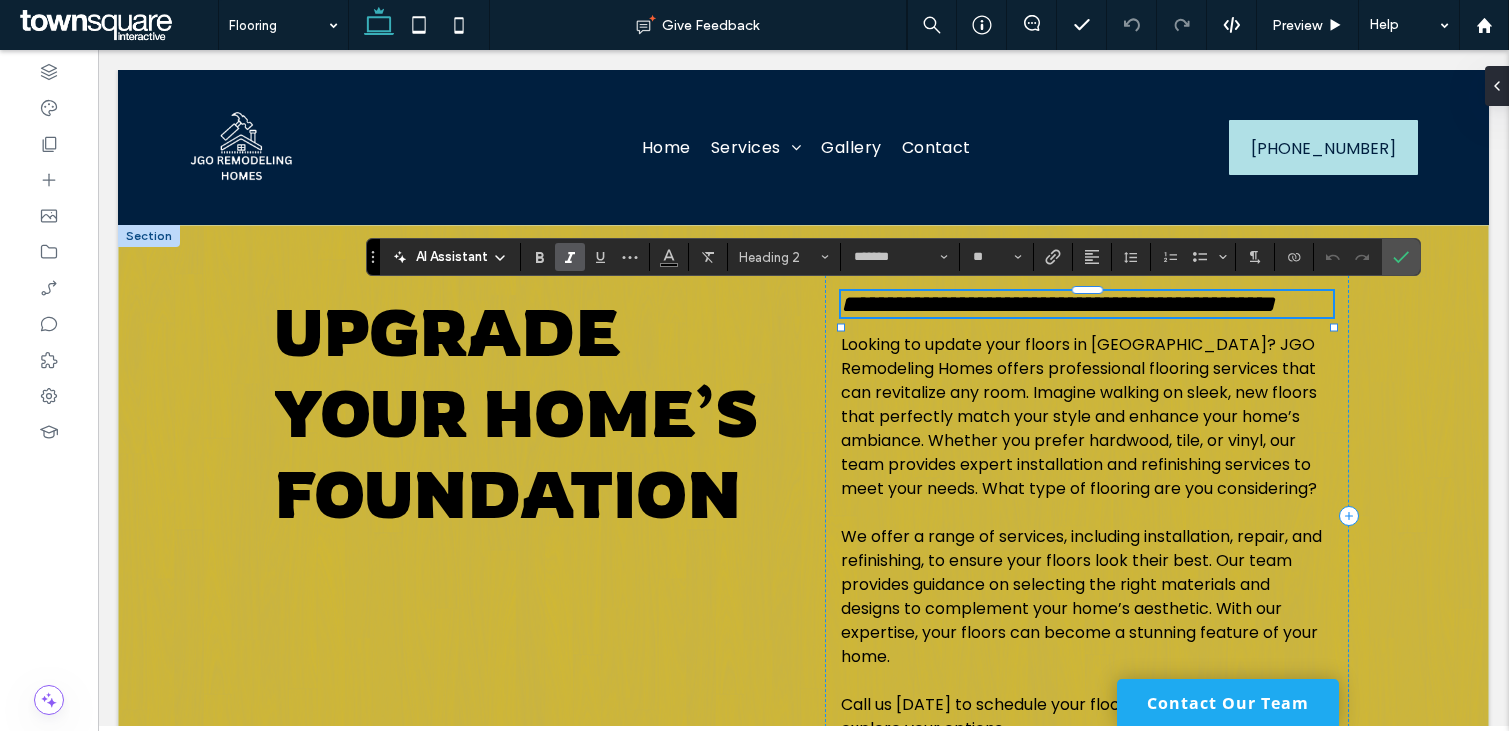 click on "**********" at bounding box center (1058, 304) 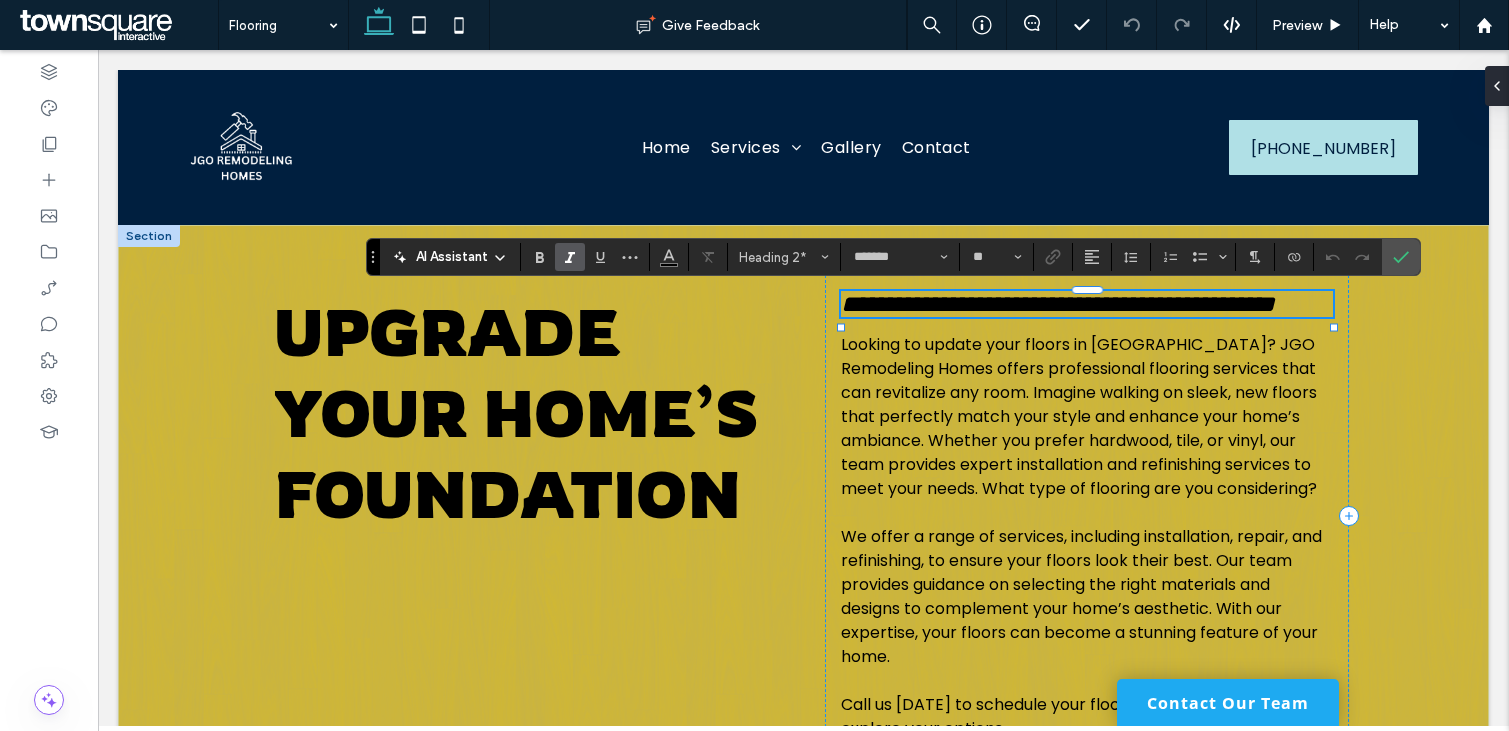 type 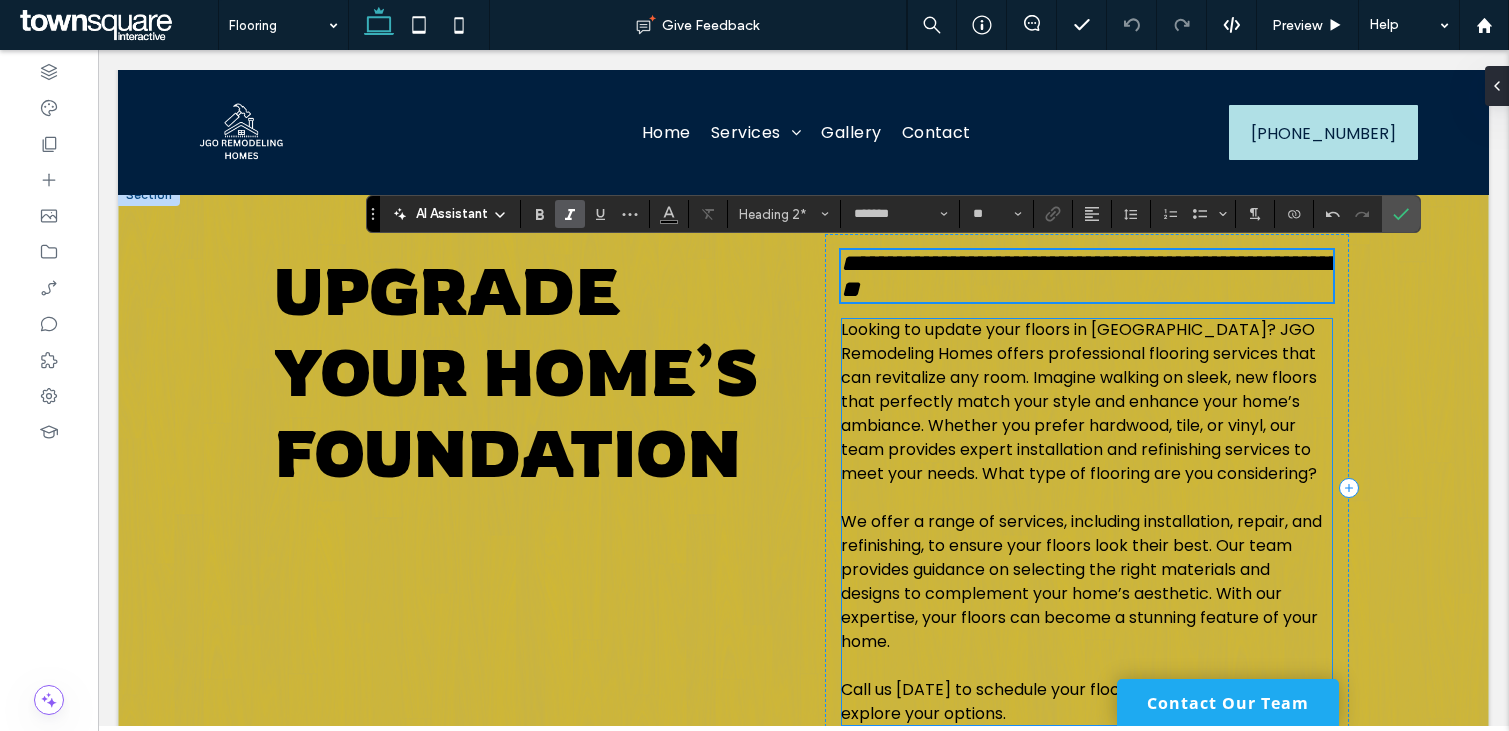 scroll, scrollTop: 44, scrollLeft: 0, axis: vertical 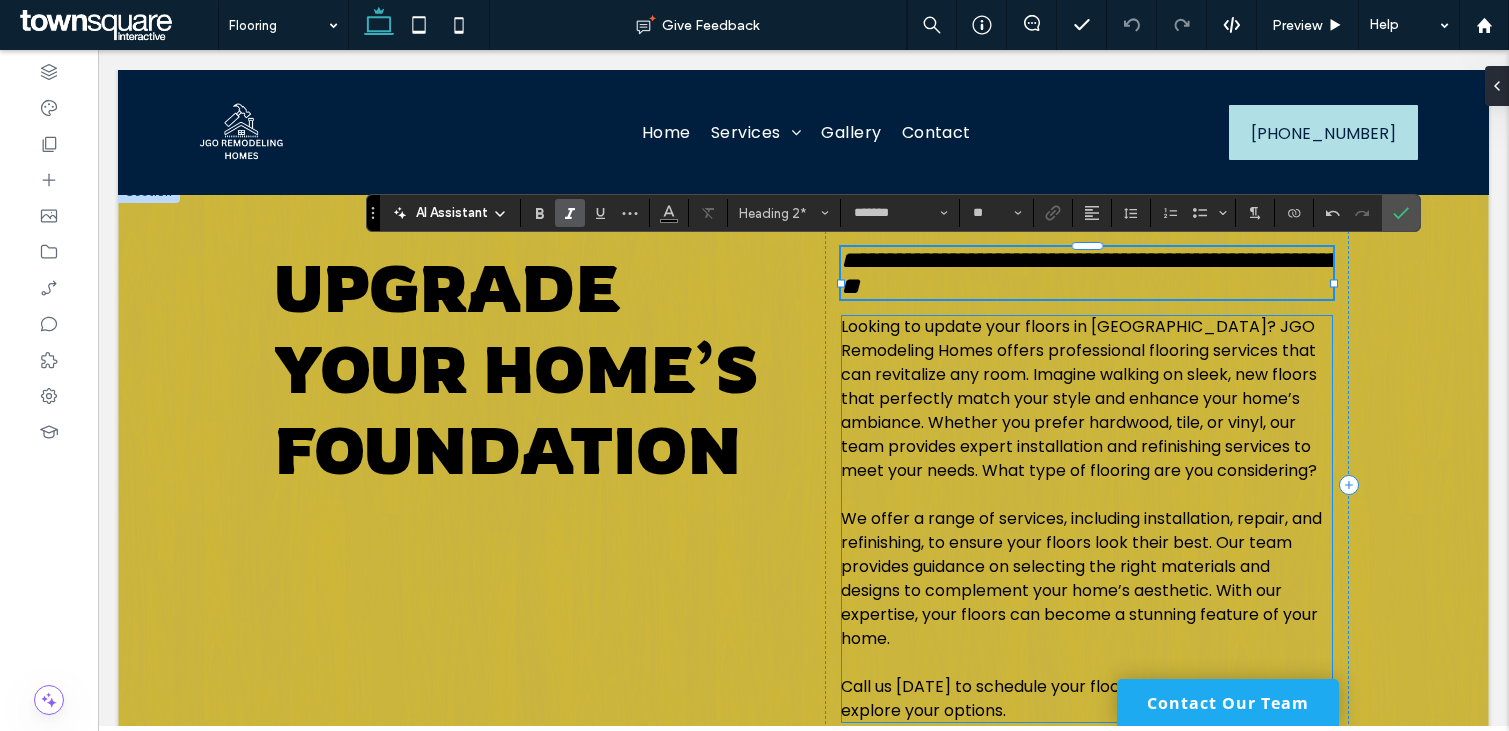 click on "Looking to update your floors in [GEOGRAPHIC_DATA]? JGO Remodeling Homes offers professional flooring services that can revitalize any room. Imagine walking on sleek, new floors that perfectly match your style and enhance your home’s ambiance. Whether you prefer hardwood, tile, or vinyl, our team provides expert installation and refinishing services to meet your needs. What type of flooring are you considering?" at bounding box center [1079, 398] 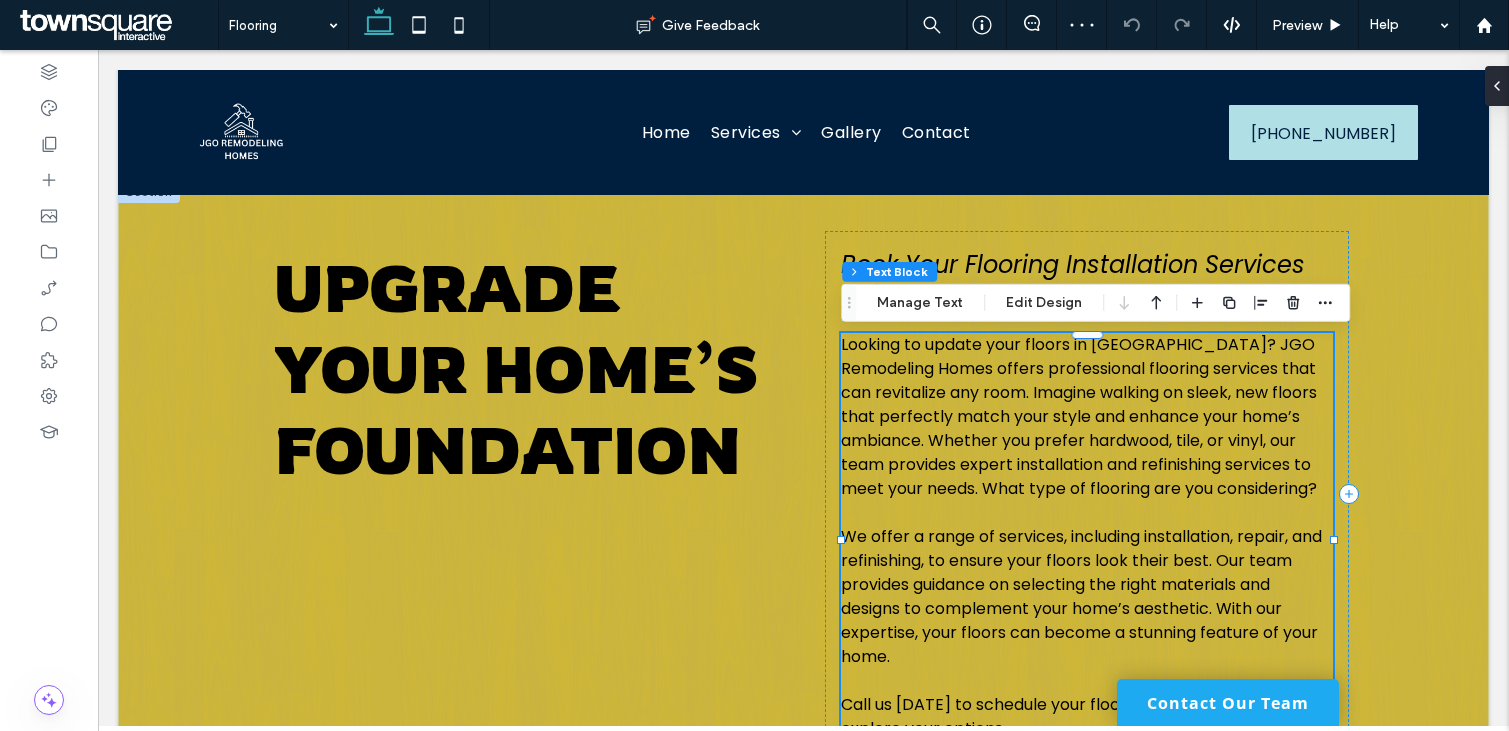 click on "Looking to update your floors in [GEOGRAPHIC_DATA]? JGO Remodeling Homes offers professional flooring services that can revitalize any room. Imagine walking on sleek, new floors that perfectly match your style and enhance your home’s ambiance. Whether you prefer hardwood, tile, or vinyl, our team provides expert installation and refinishing services to meet your needs. What type of flooring are you considering?" at bounding box center (1079, 416) 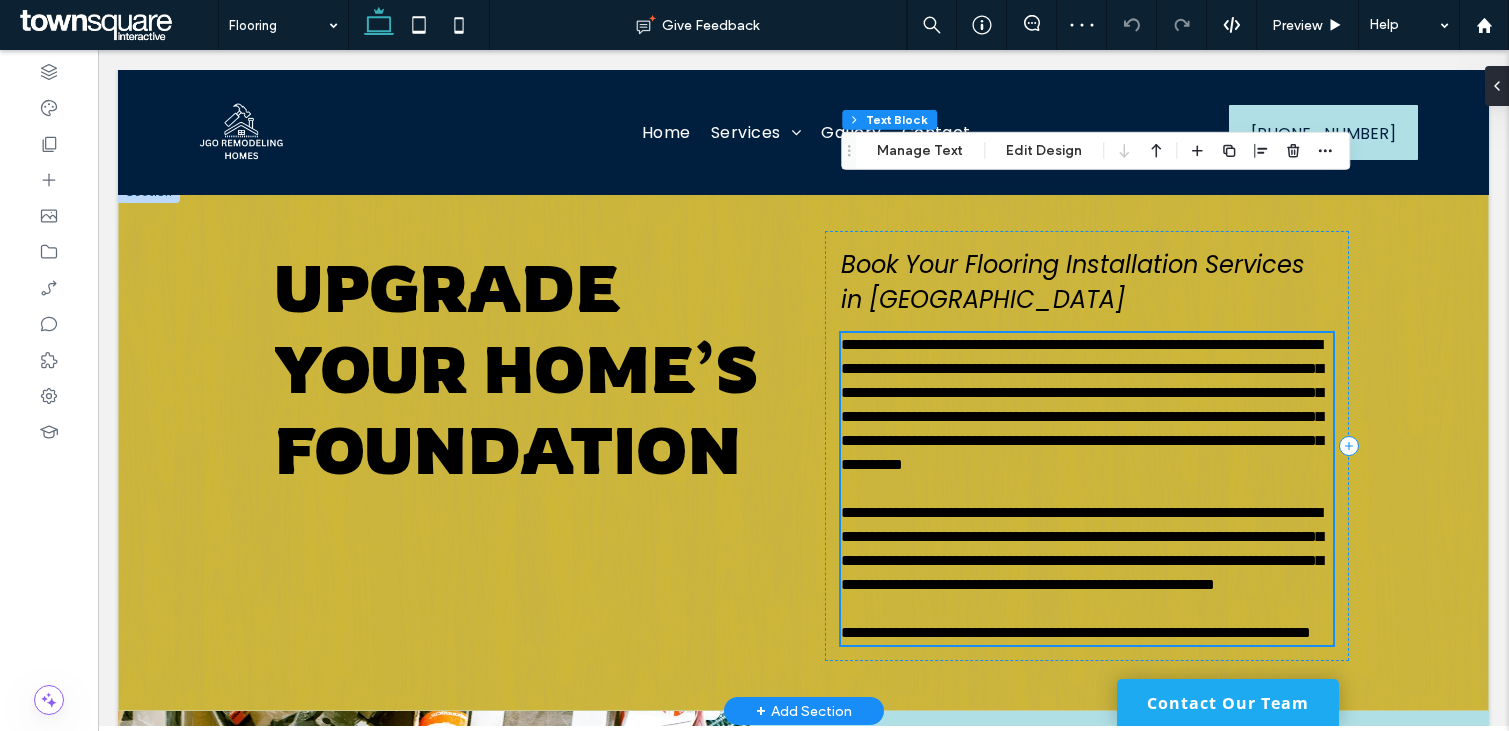 type on "*******" 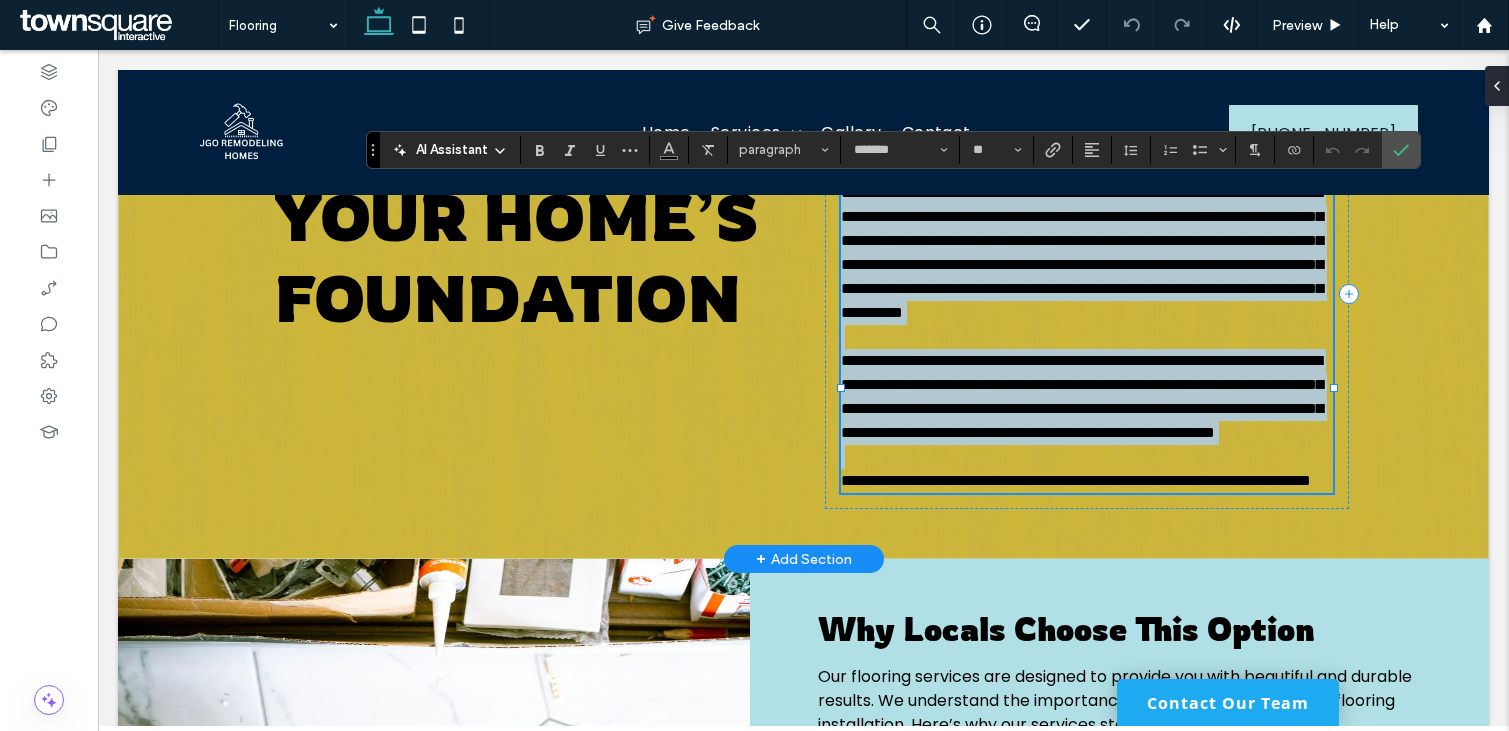click on "**********" at bounding box center (1082, 396) 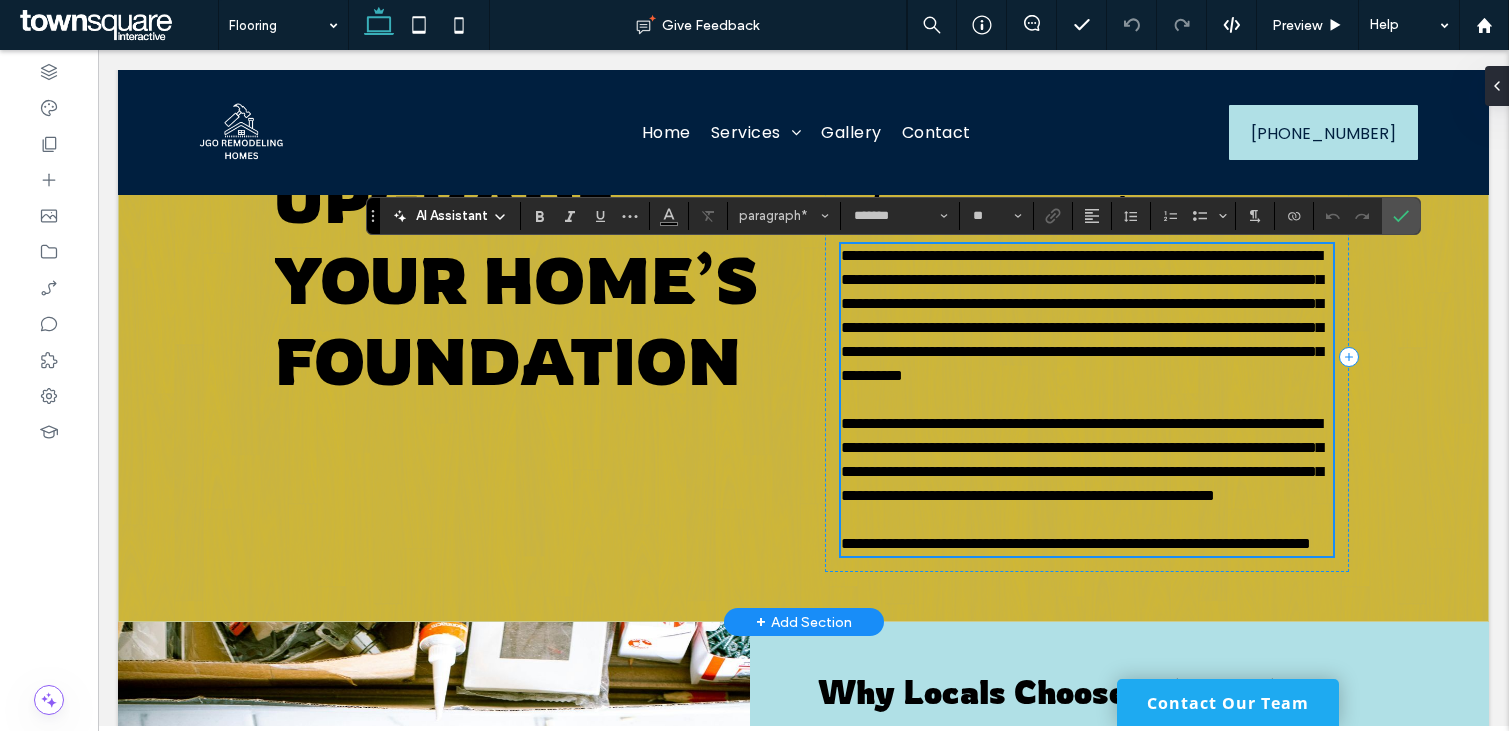 scroll, scrollTop: 130, scrollLeft: 0, axis: vertical 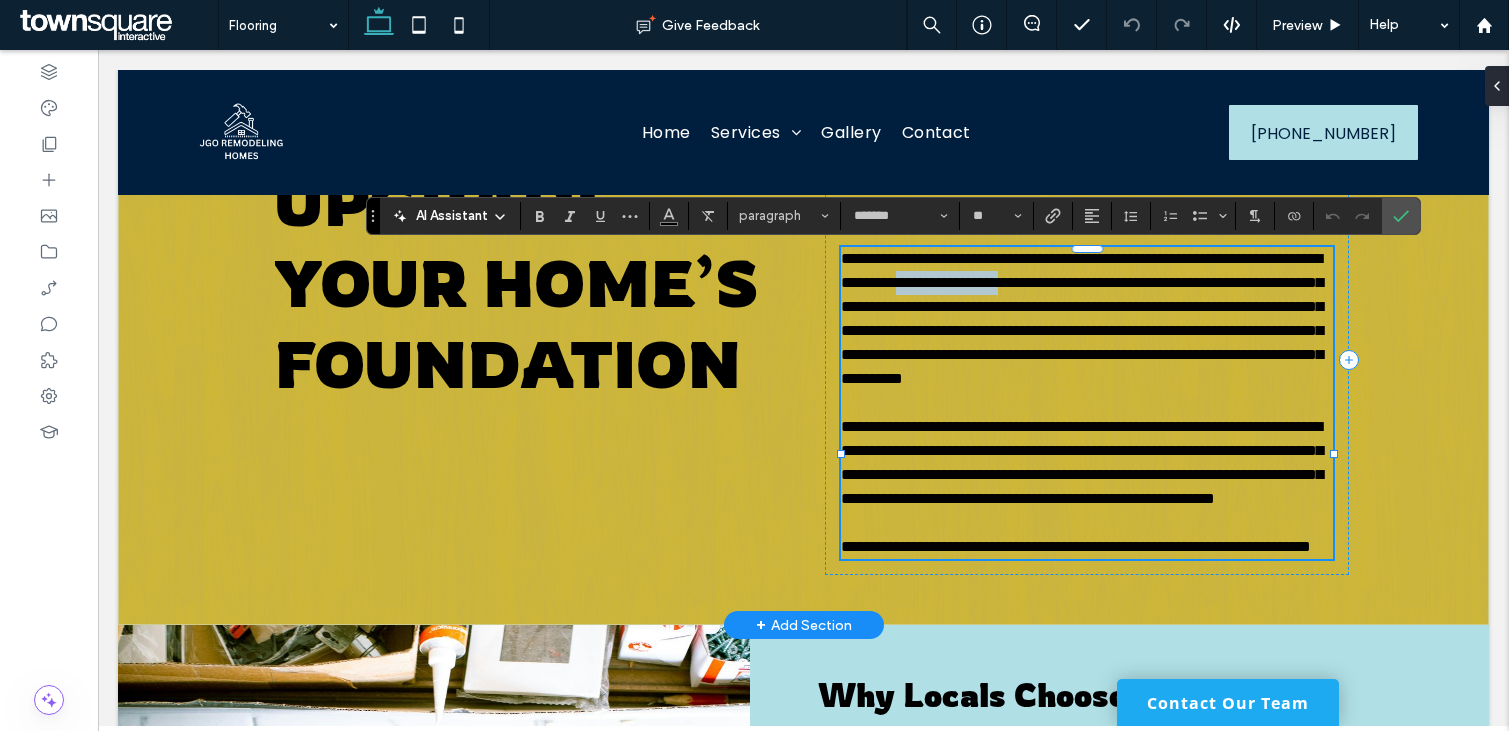 drag, startPoint x: 1152, startPoint y: 287, endPoint x: 1284, endPoint y: 292, distance: 132.09467 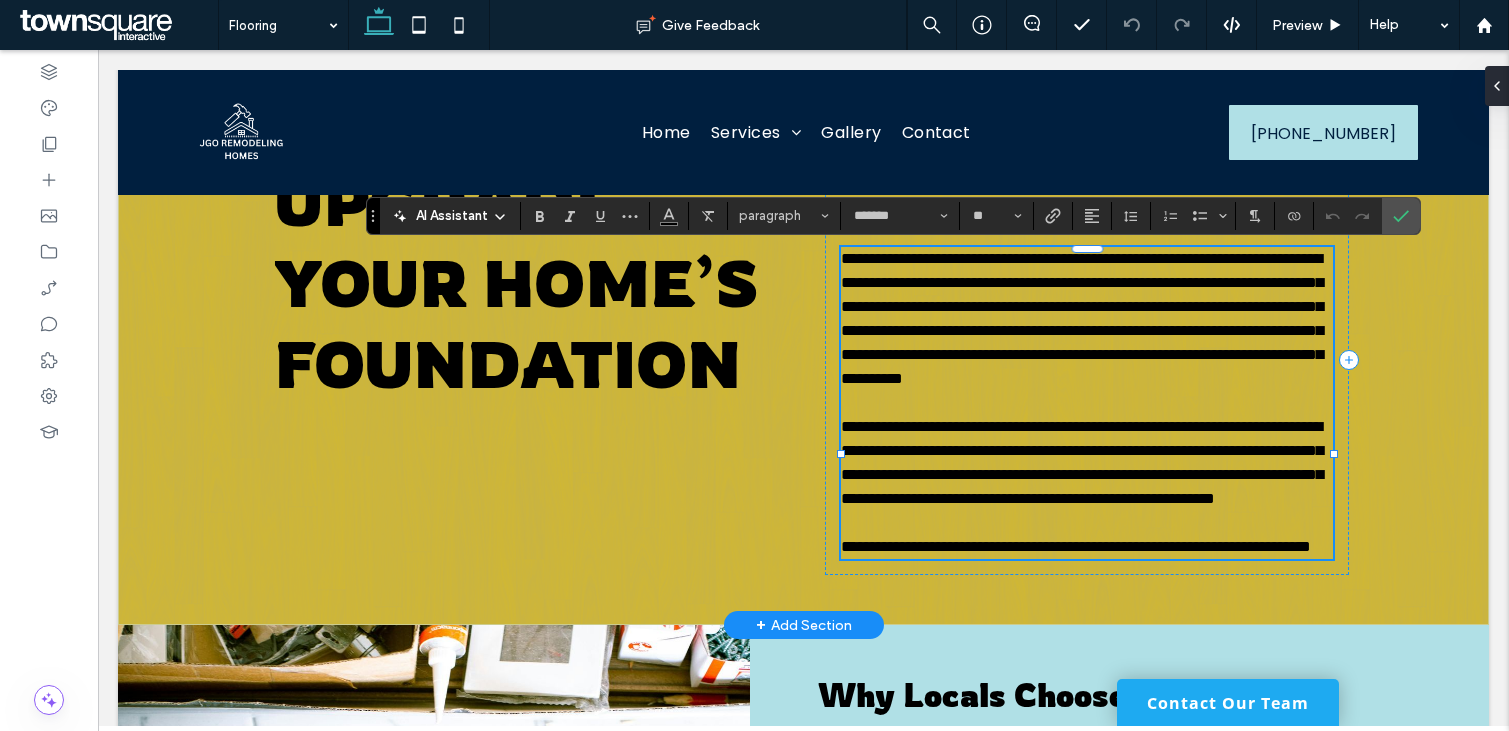 scroll, scrollTop: 0, scrollLeft: 0, axis: both 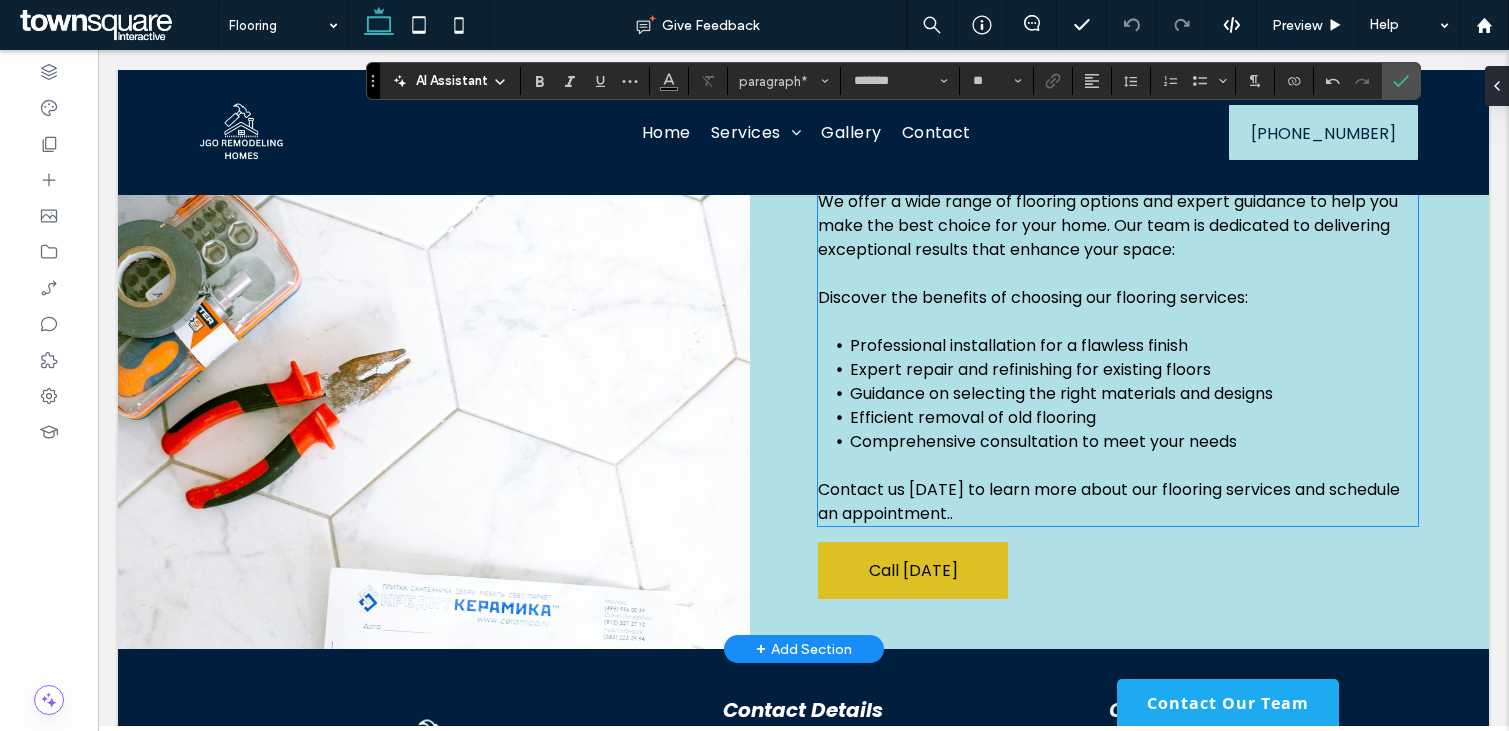 click on "We offer a wide range of flooring options and expert guidance to help you make the best choice for your home. Our team is dedicated to delivering exceptional results that enhance your space:" at bounding box center [1108, 225] 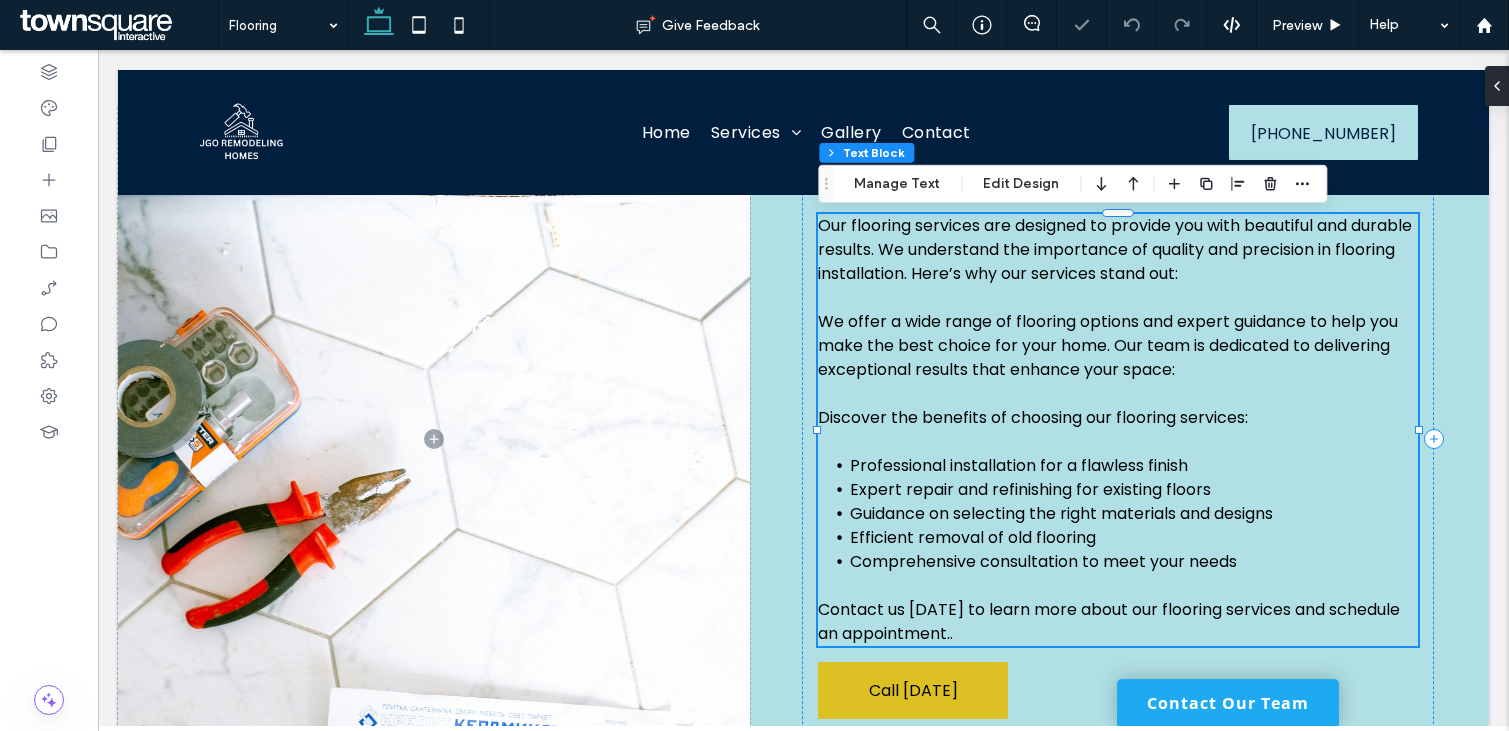 click on "We offer a wide range of flooring options and expert guidance to help you make the best choice for your home. Our team is dedicated to delivering exceptional results that enhance your space:" at bounding box center (1108, 345) 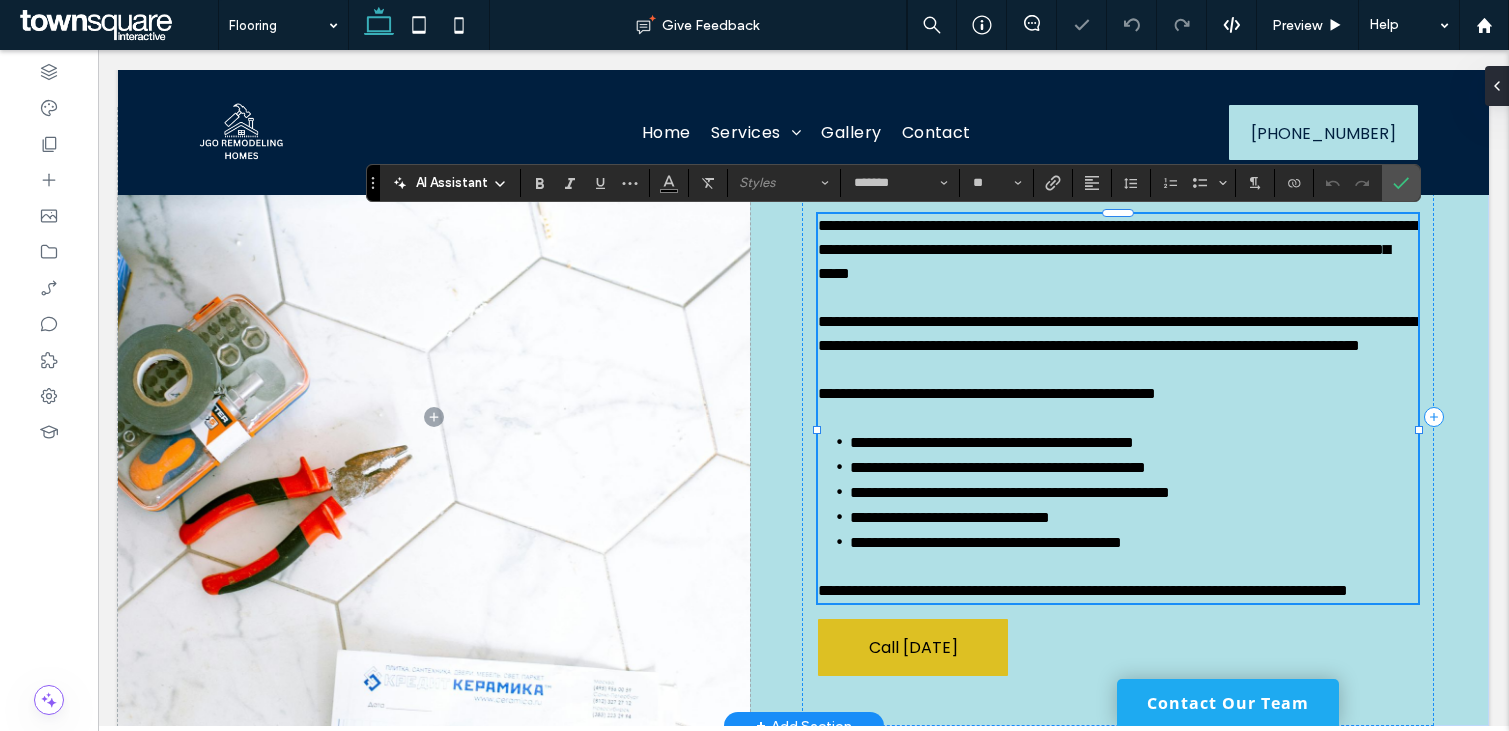 click on "**********" at bounding box center [1118, 333] 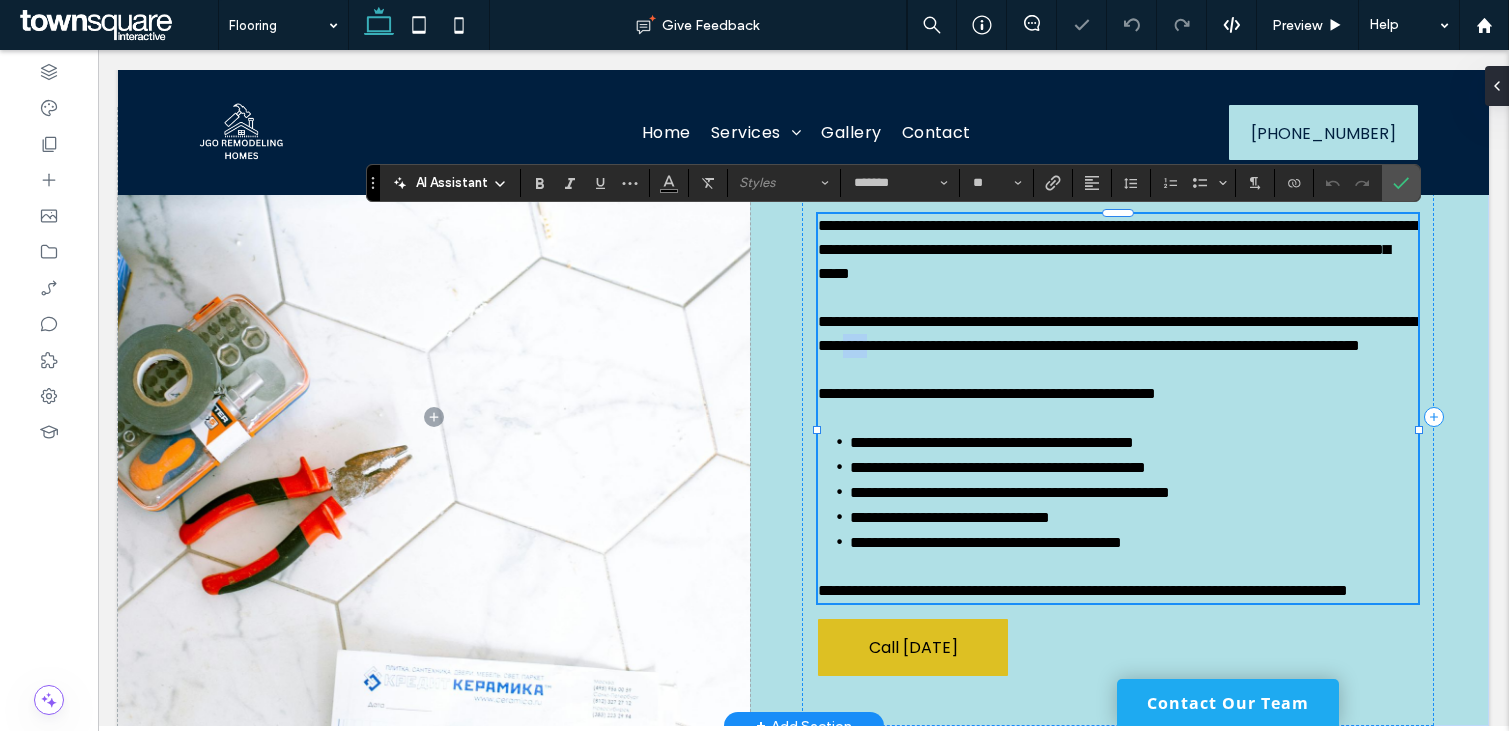 click on "**********" at bounding box center [1118, 333] 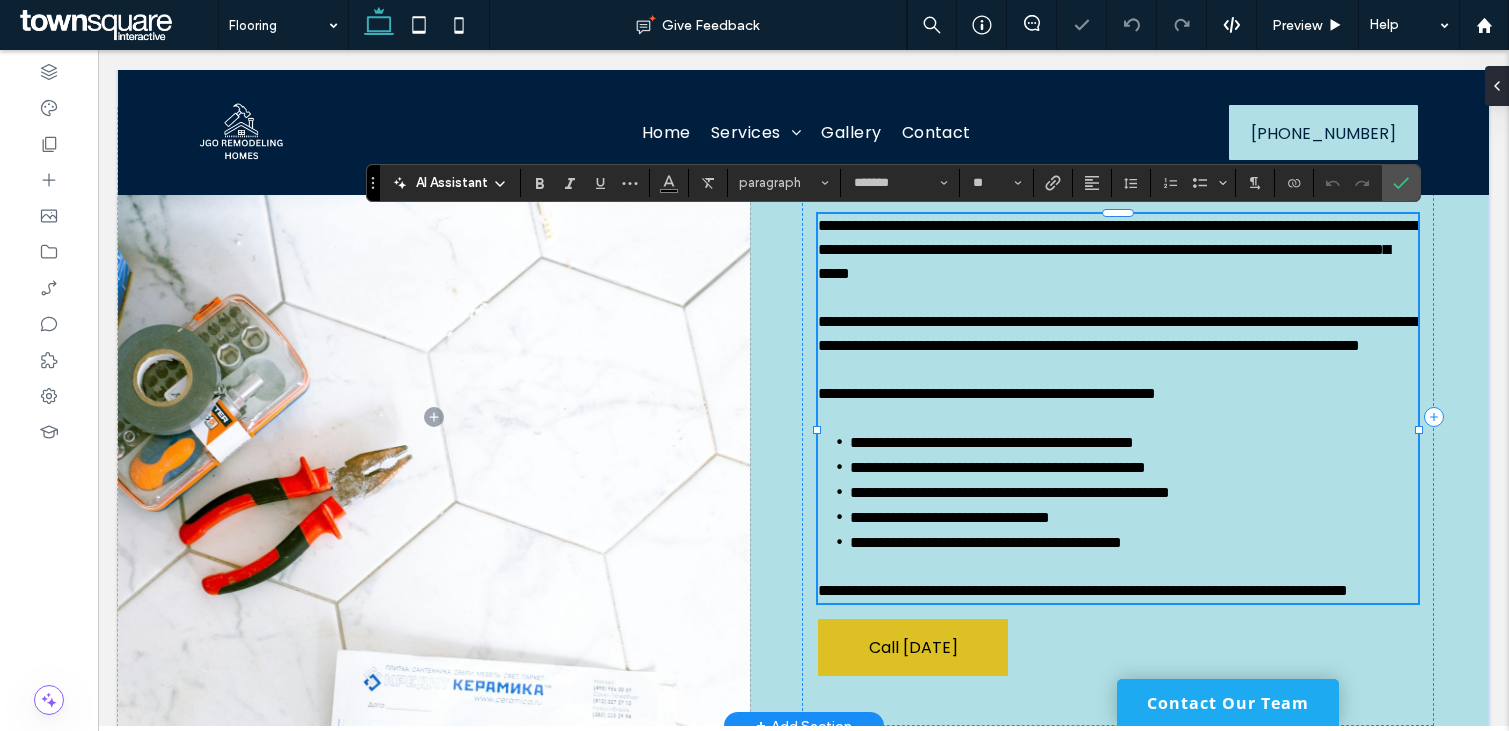 click on "**********" at bounding box center [1118, 333] 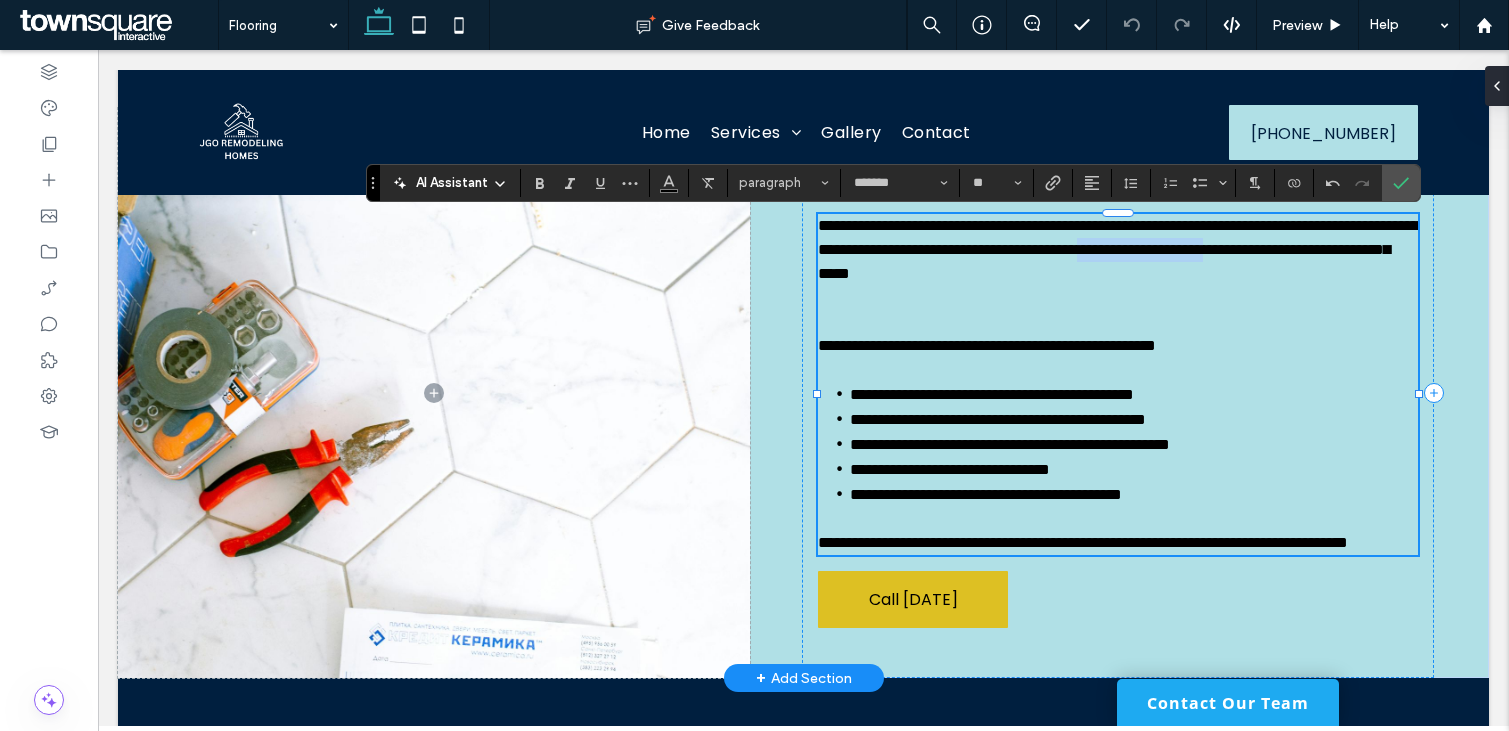 drag, startPoint x: 972, startPoint y: 279, endPoint x: 815, endPoint y: 286, distance: 157.15598 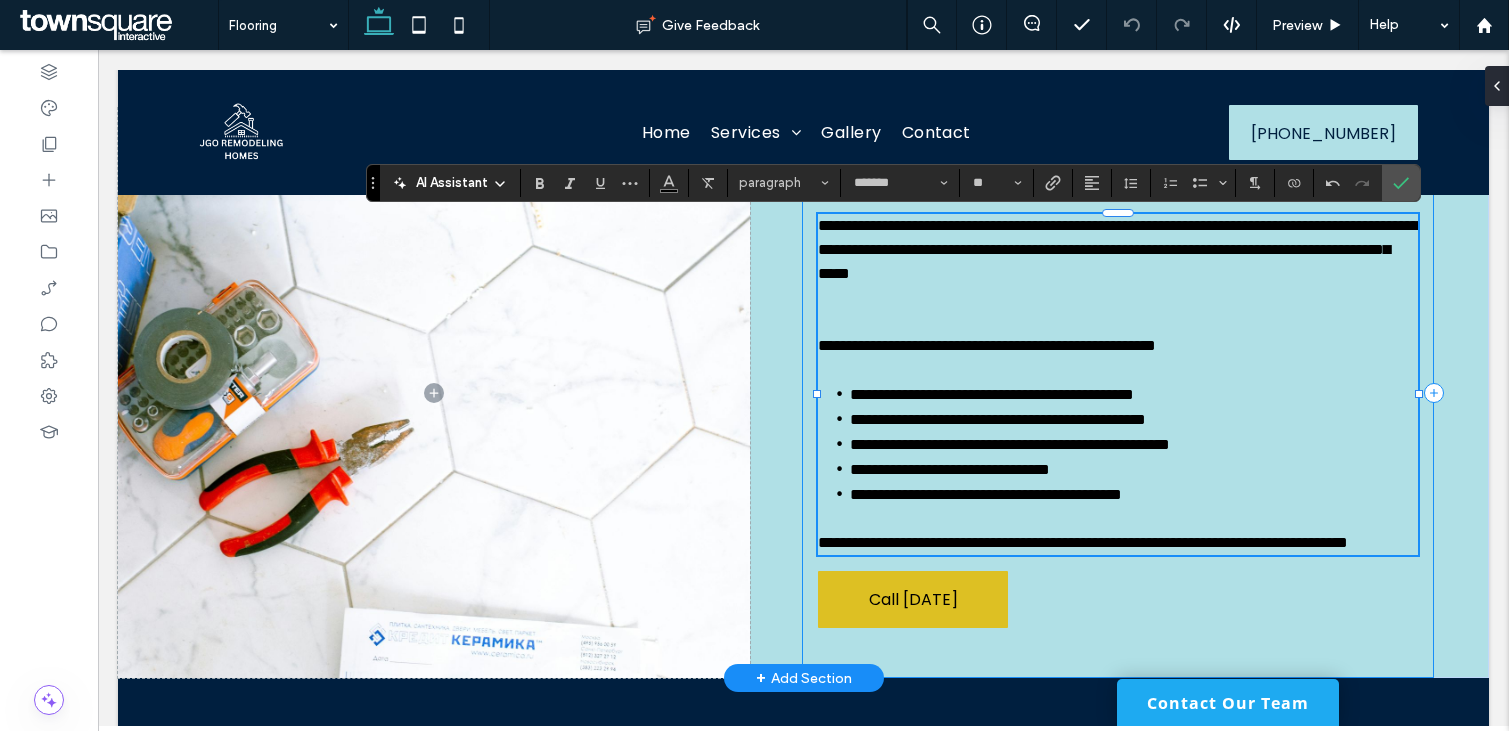 scroll, scrollTop: 0, scrollLeft: 0, axis: both 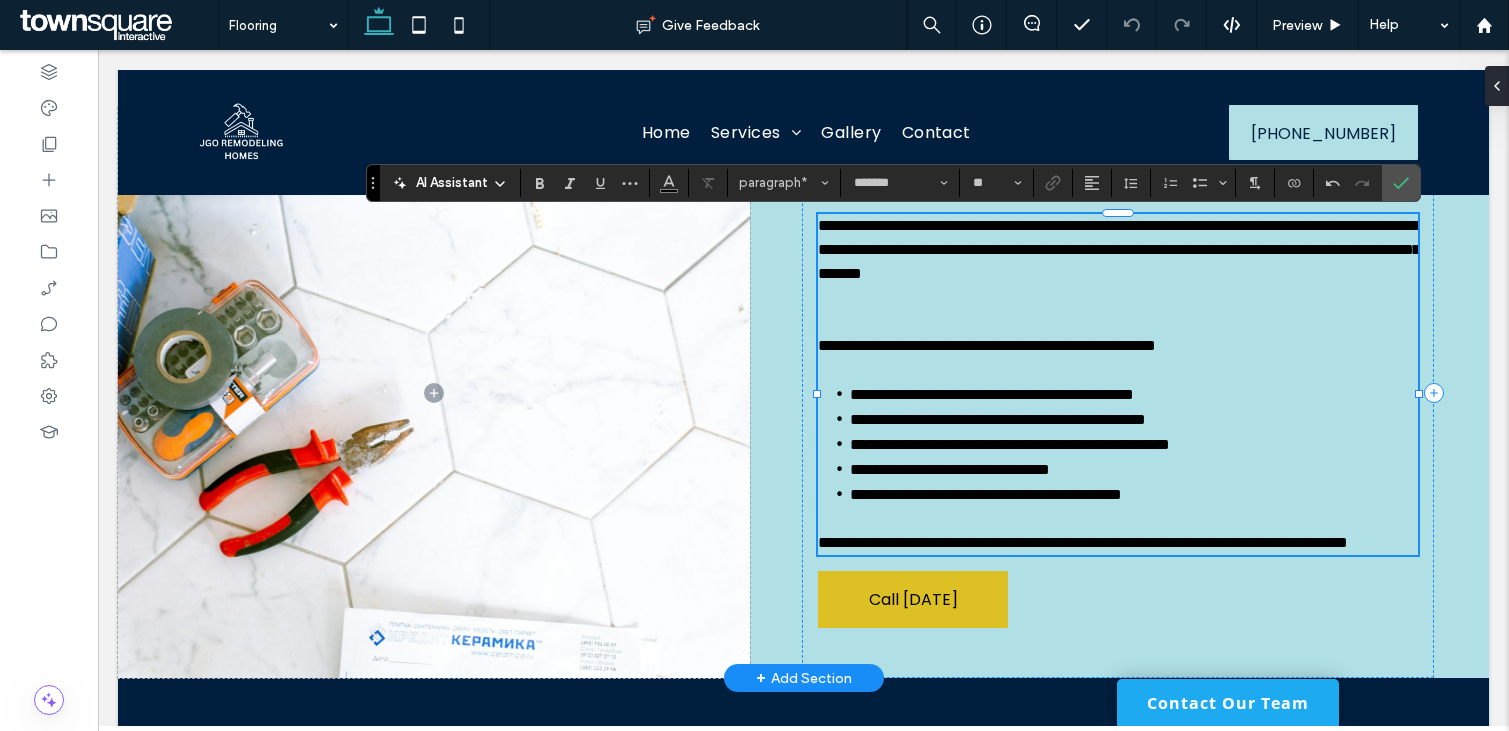 click on "**********" at bounding box center [987, 345] 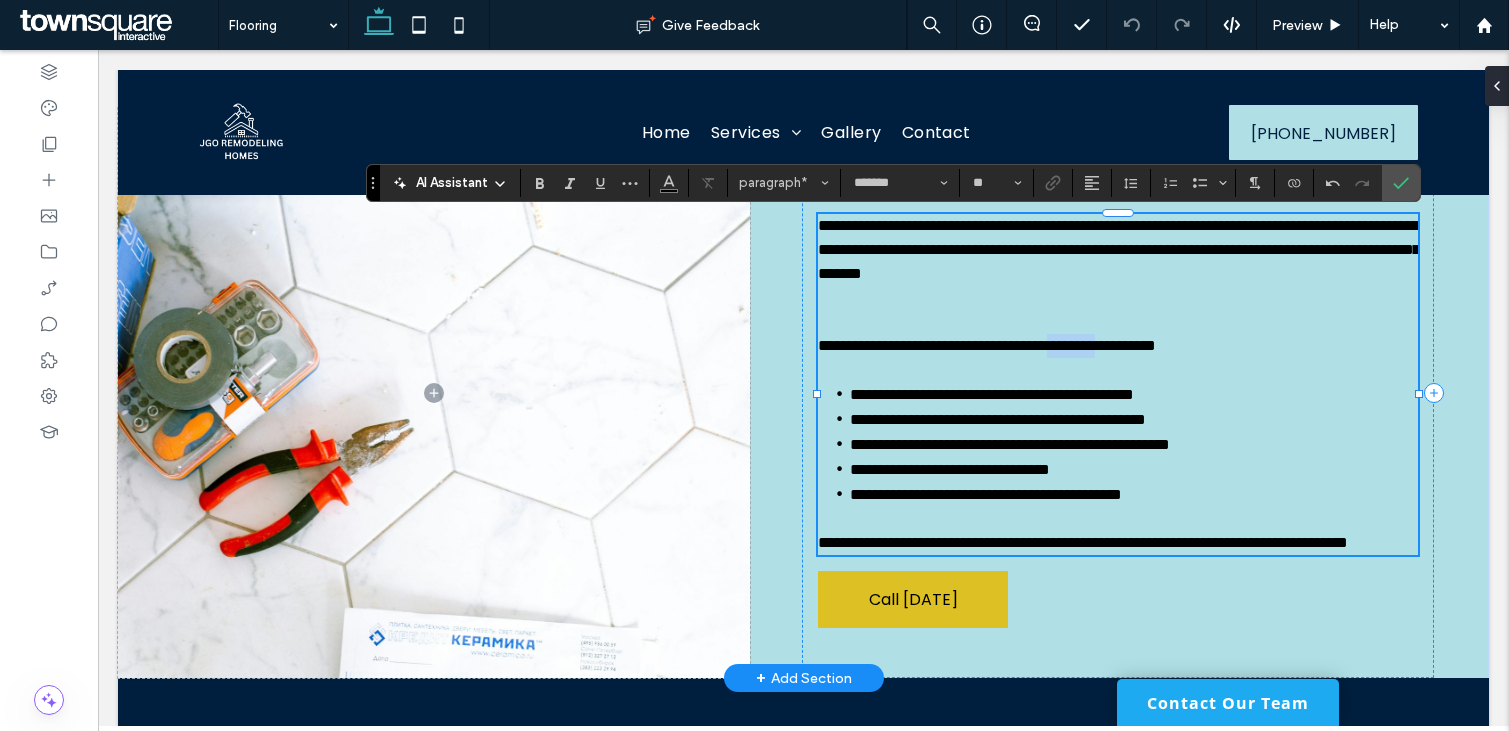 click on "**********" at bounding box center [987, 345] 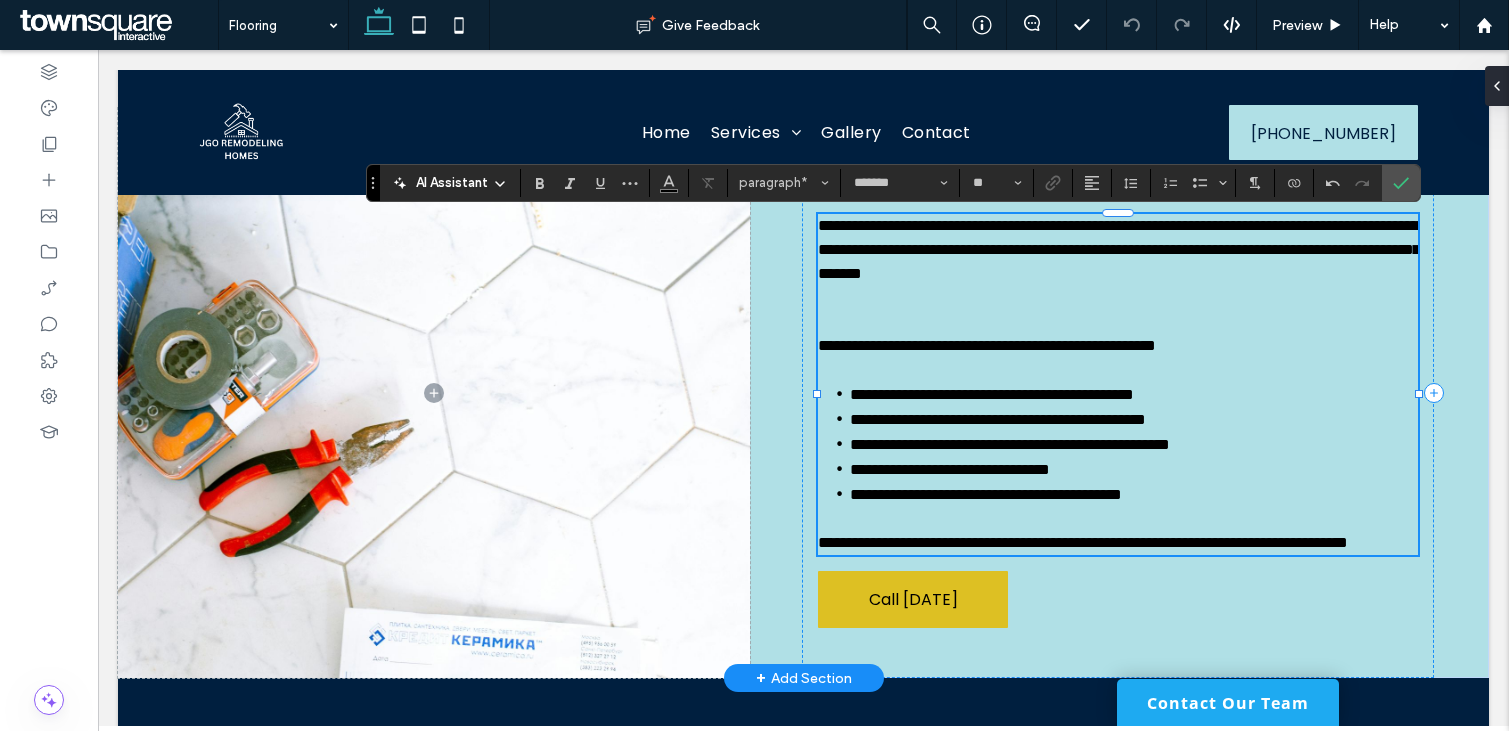 click on "**********" at bounding box center (987, 345) 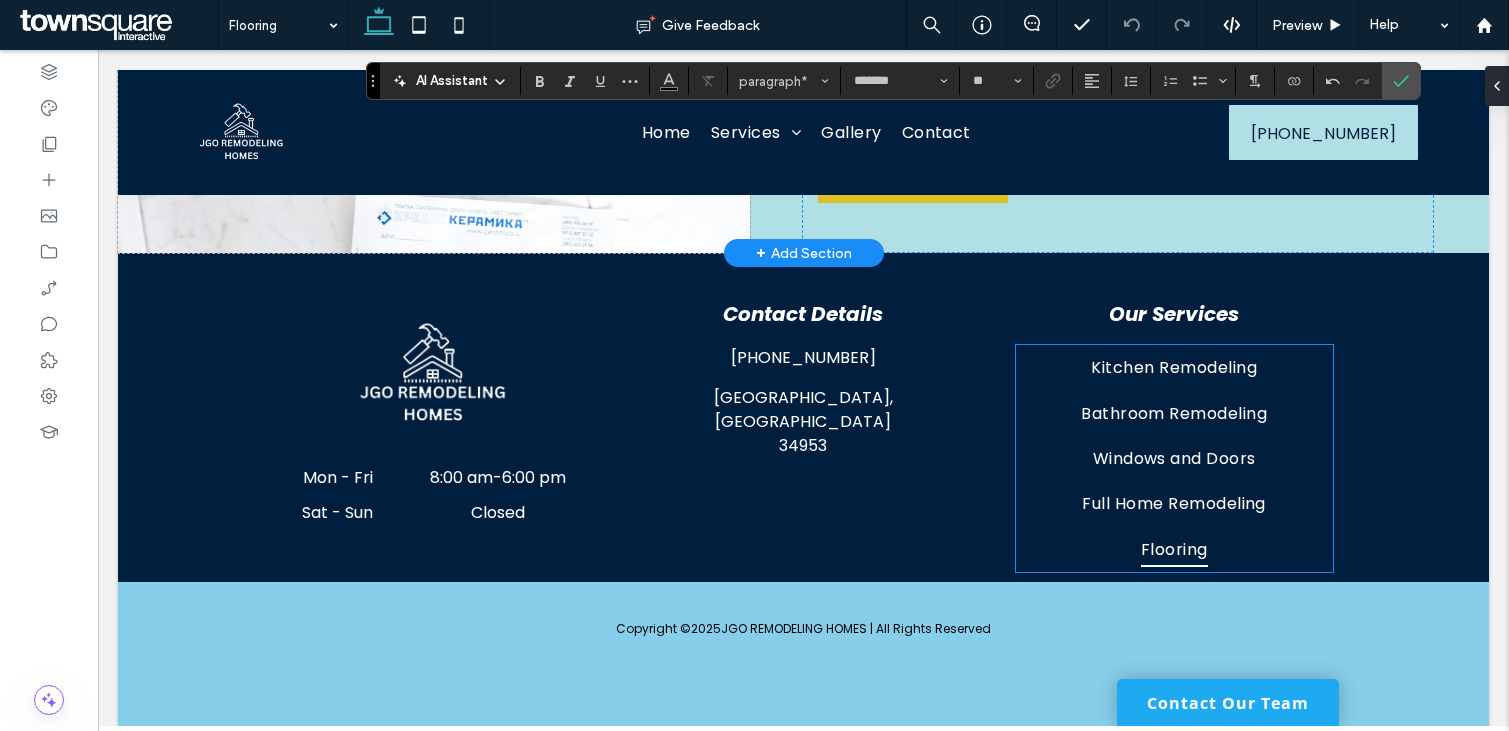 scroll, scrollTop: 1138, scrollLeft: 0, axis: vertical 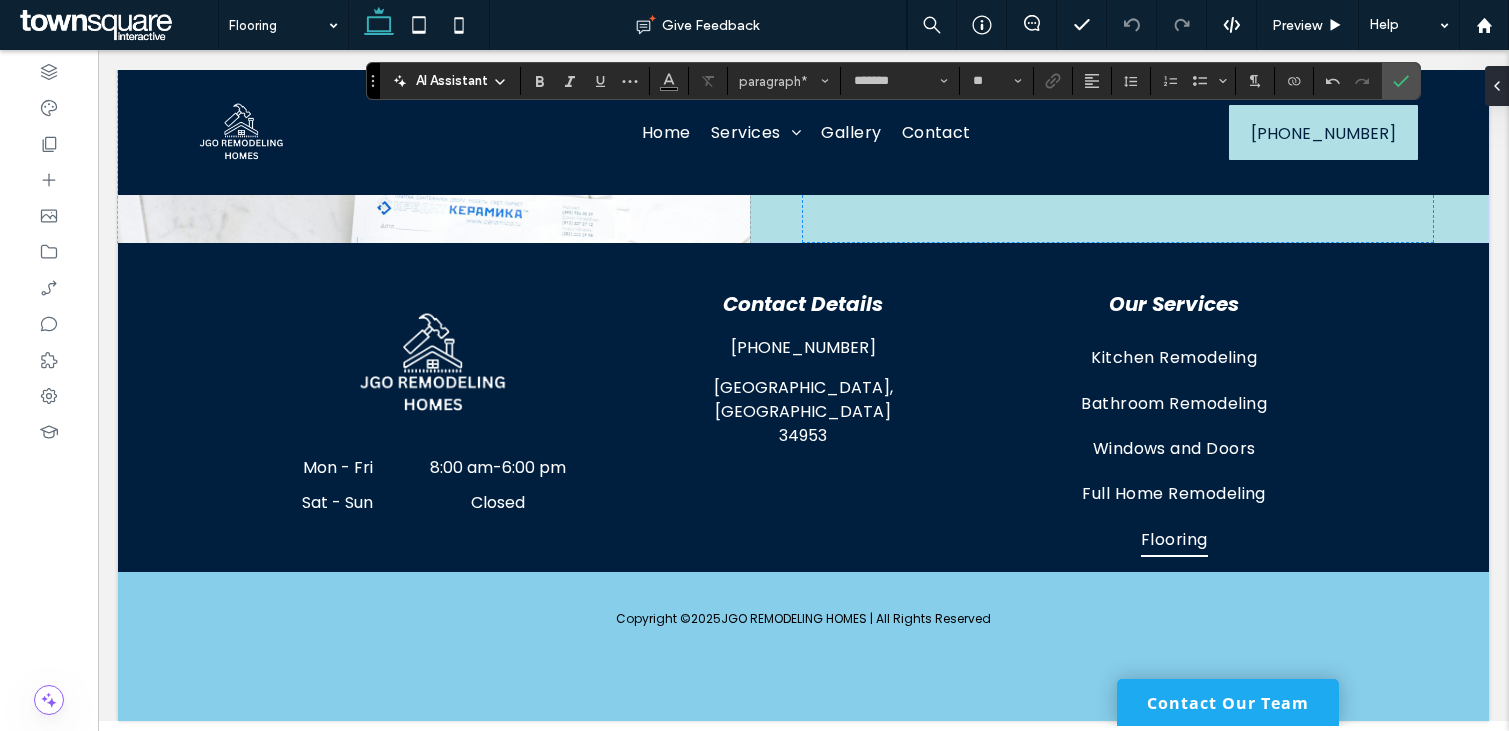 click at bounding box center [278, 25] 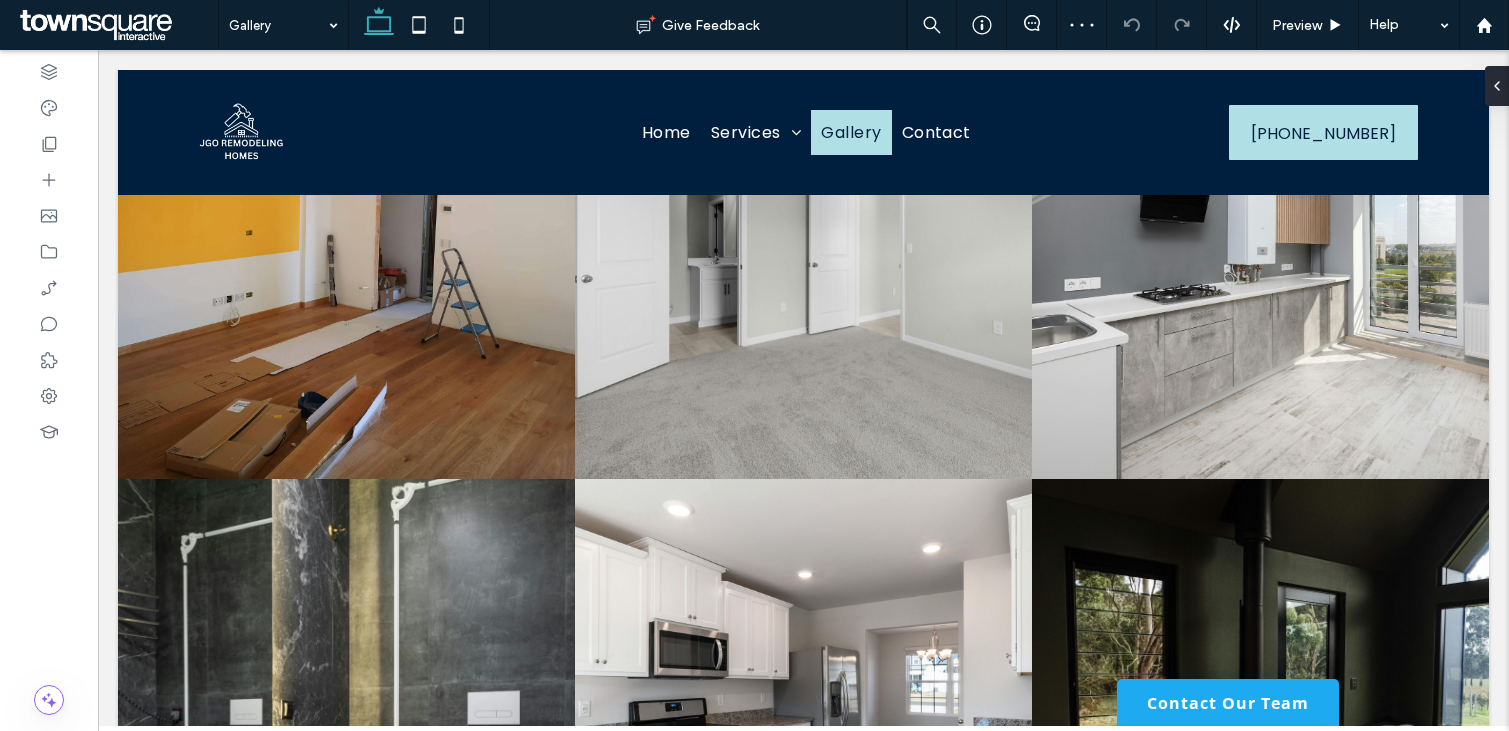 scroll, scrollTop: 133, scrollLeft: 0, axis: vertical 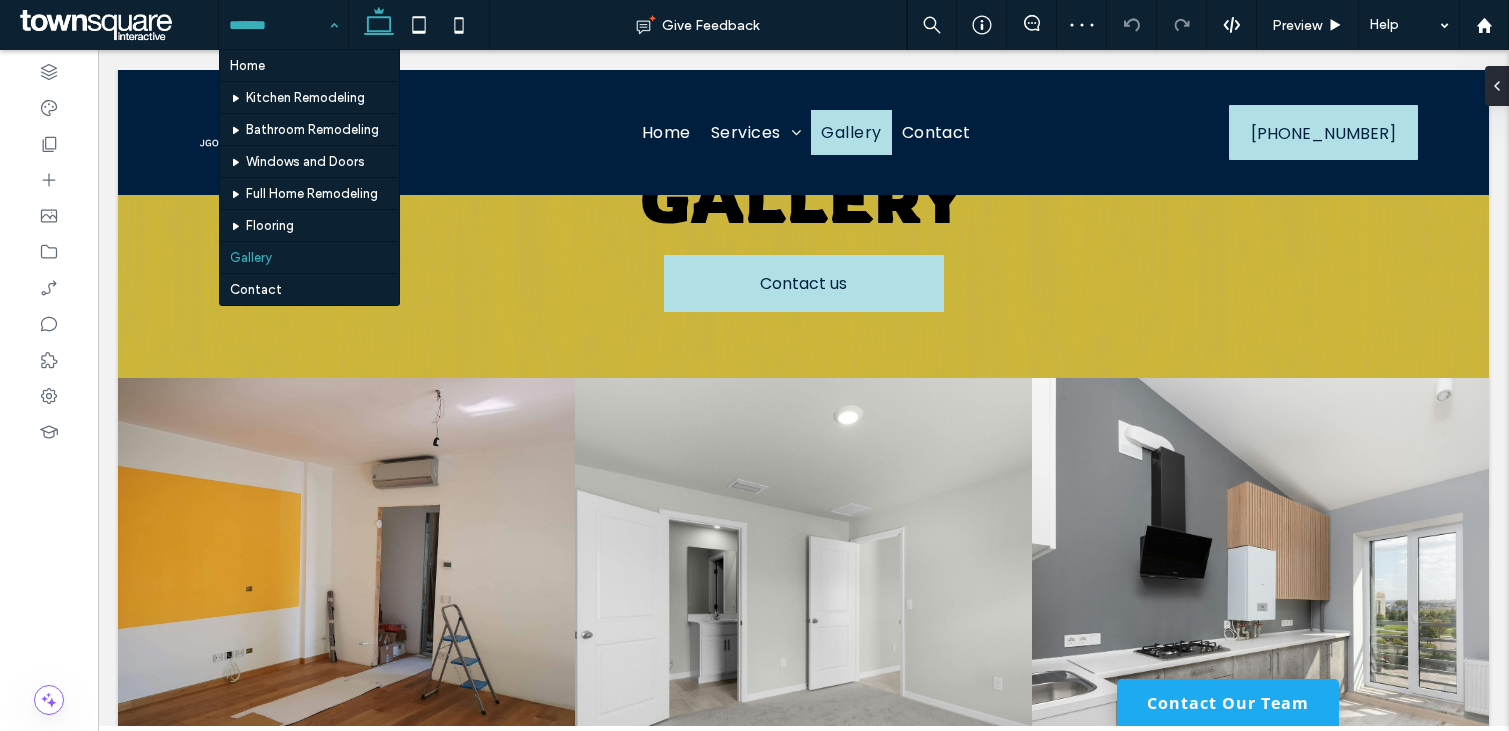 click at bounding box center (278, 25) 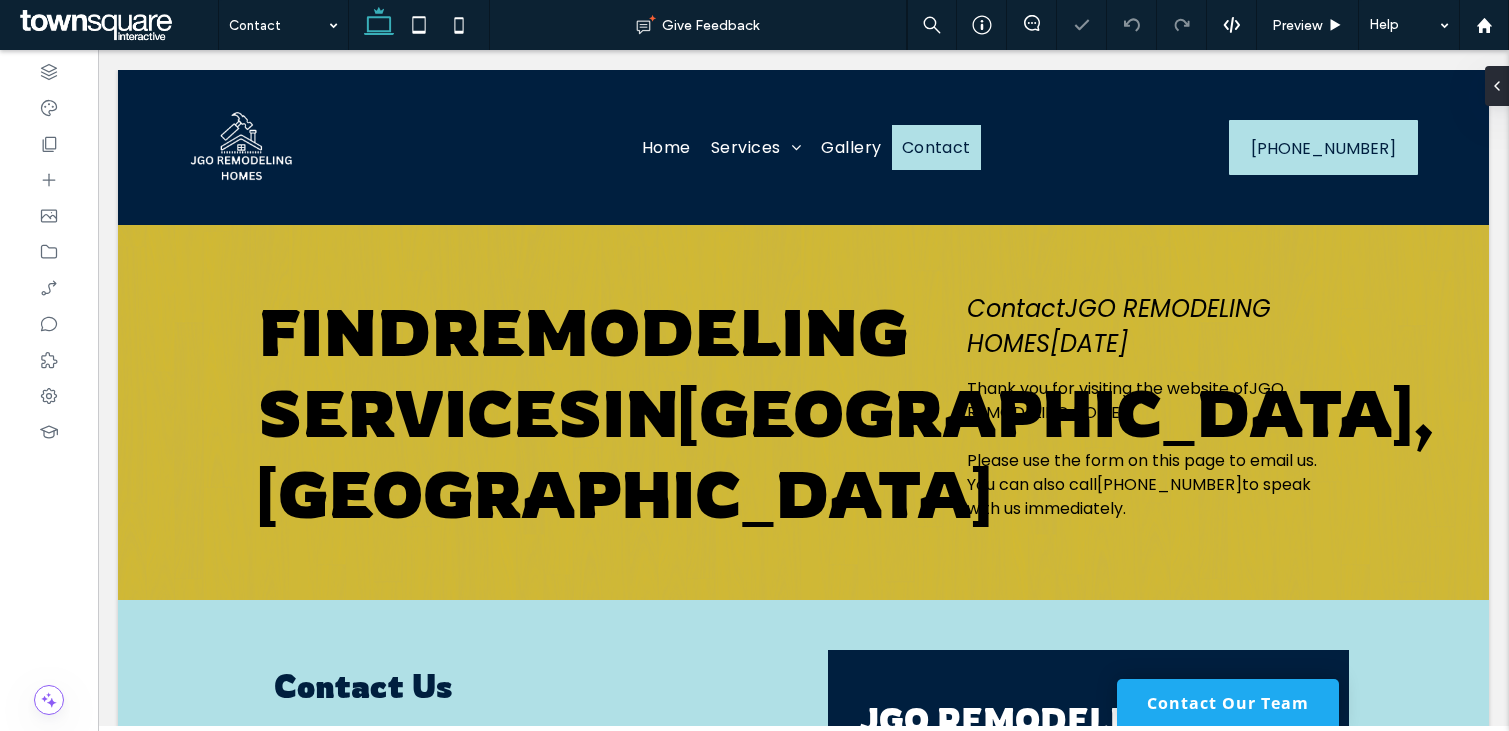 scroll, scrollTop: 0, scrollLeft: 0, axis: both 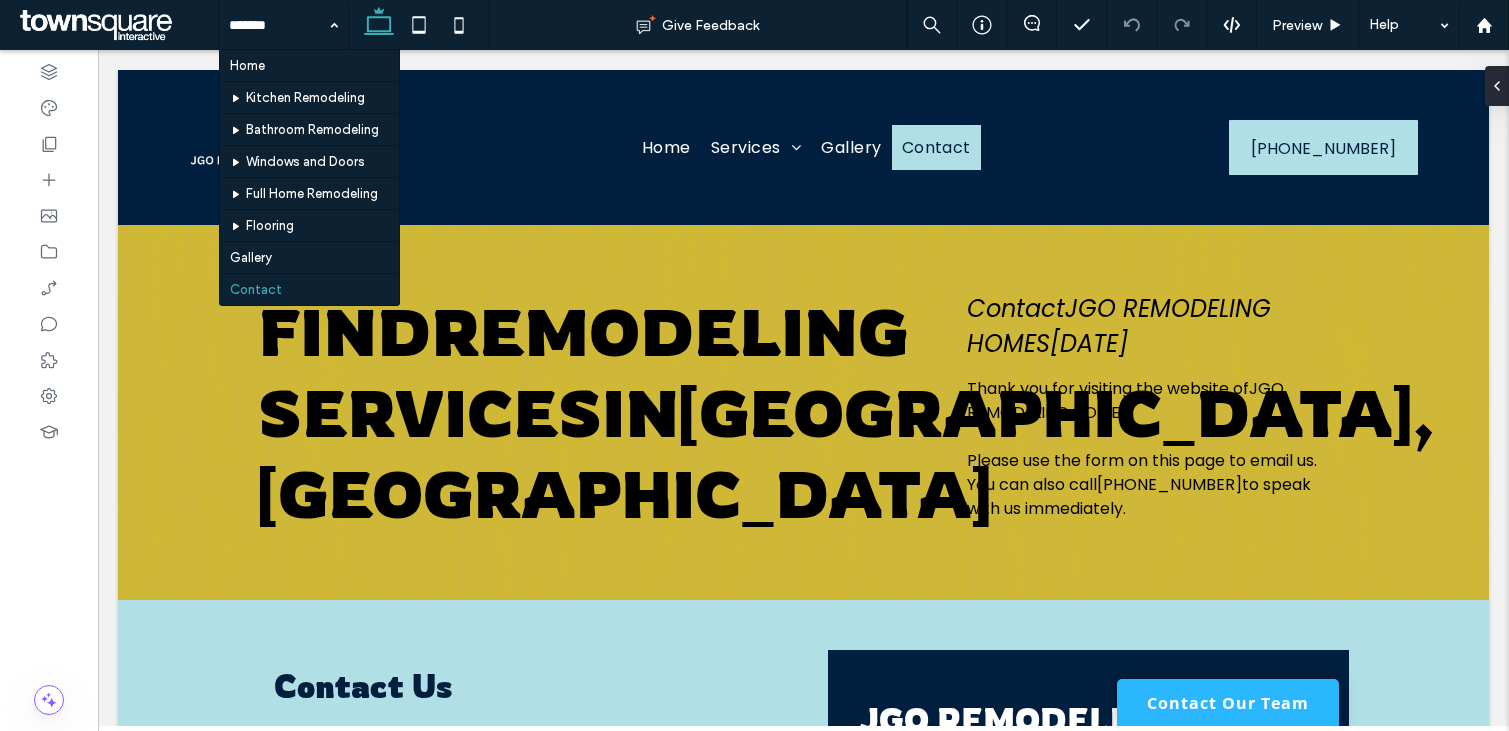 click on "Contact Our Team" at bounding box center (1228, 702) 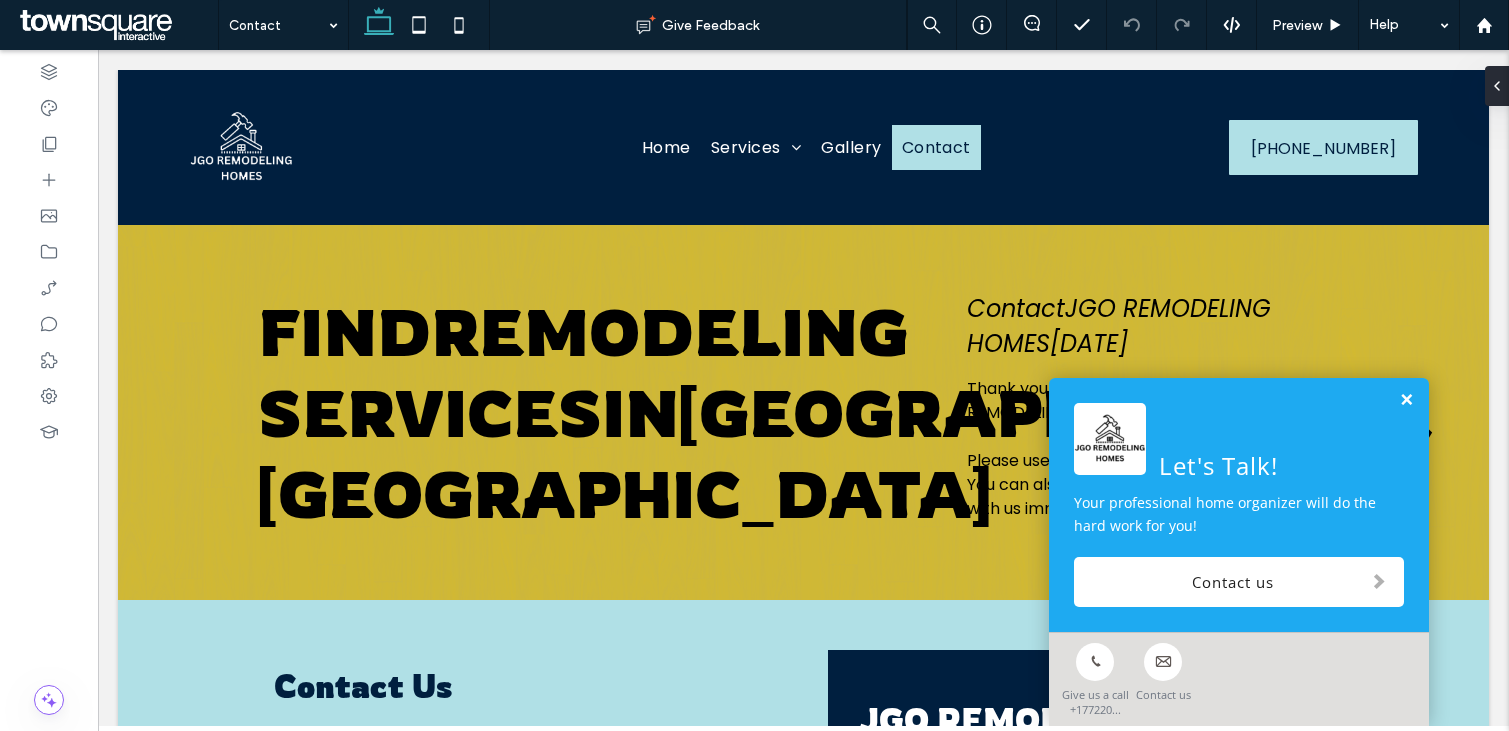 click at bounding box center (1406, 400) 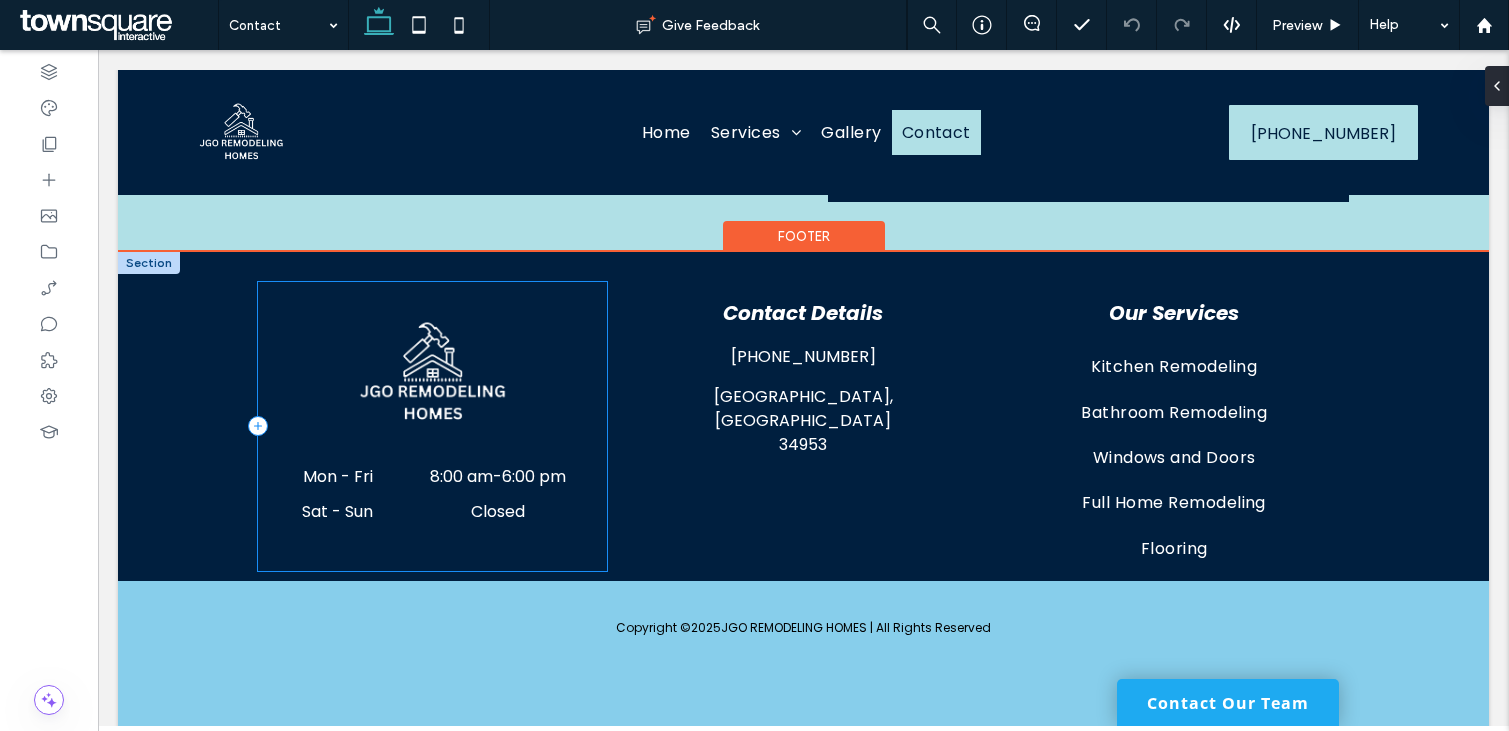 scroll, scrollTop: 0, scrollLeft: 0, axis: both 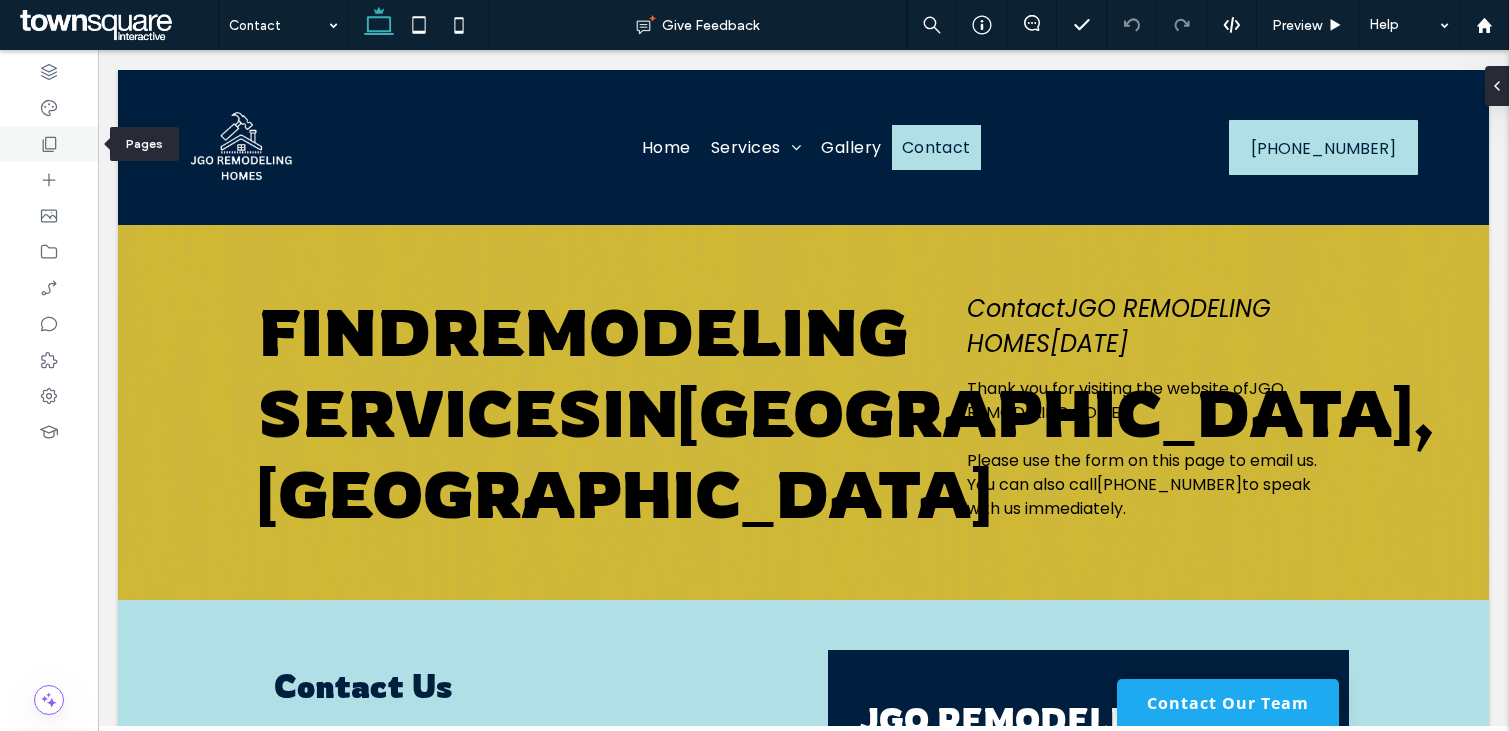 click at bounding box center (49, 144) 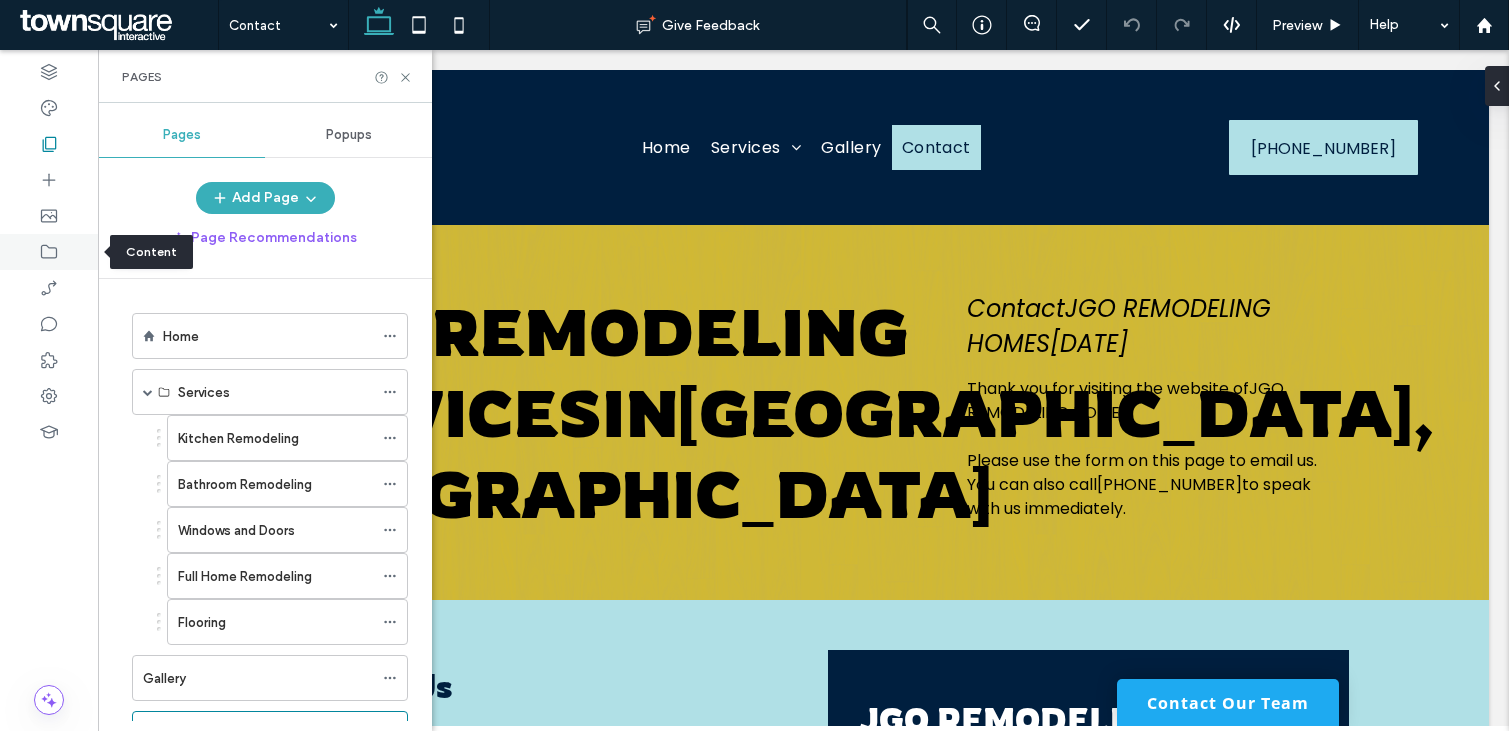 click 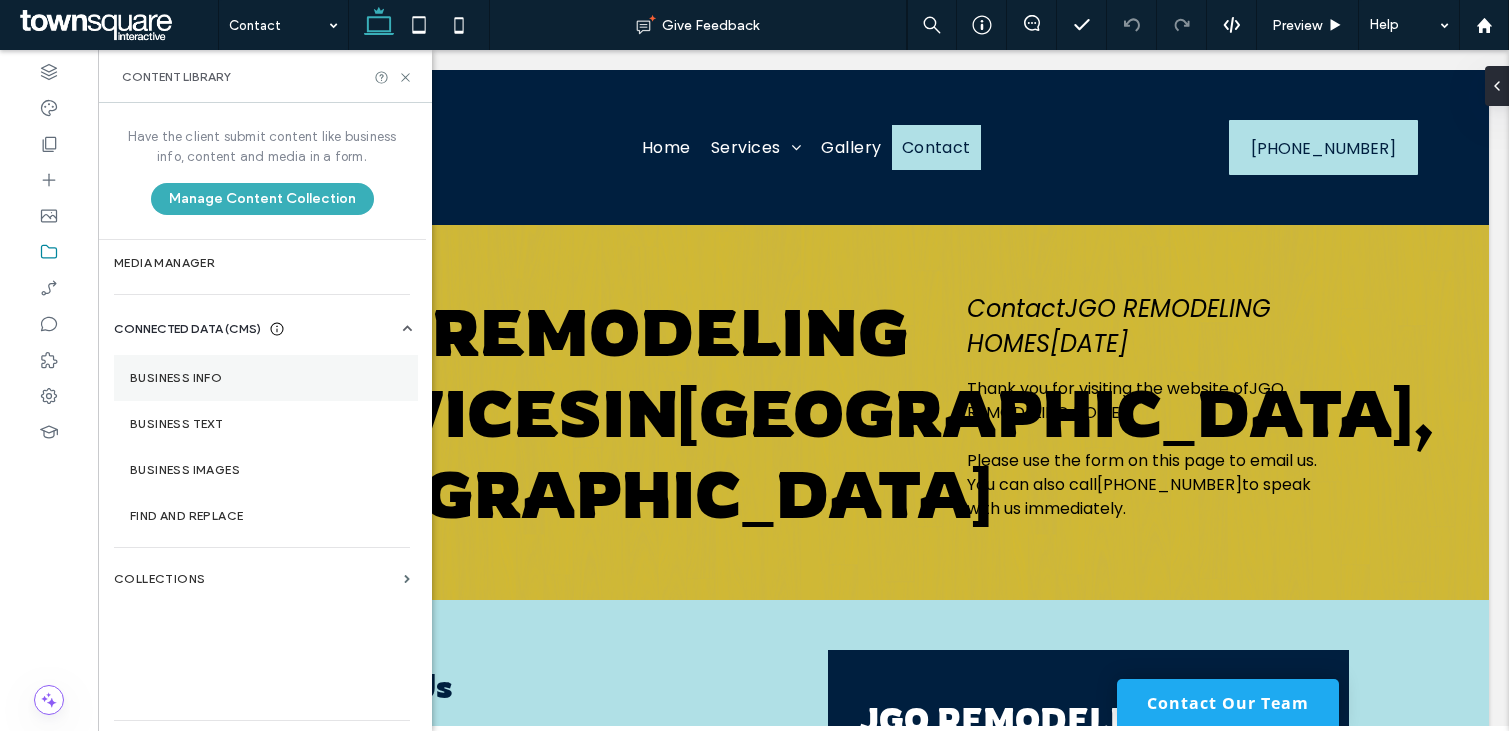 click on "Business Info" at bounding box center (266, 378) 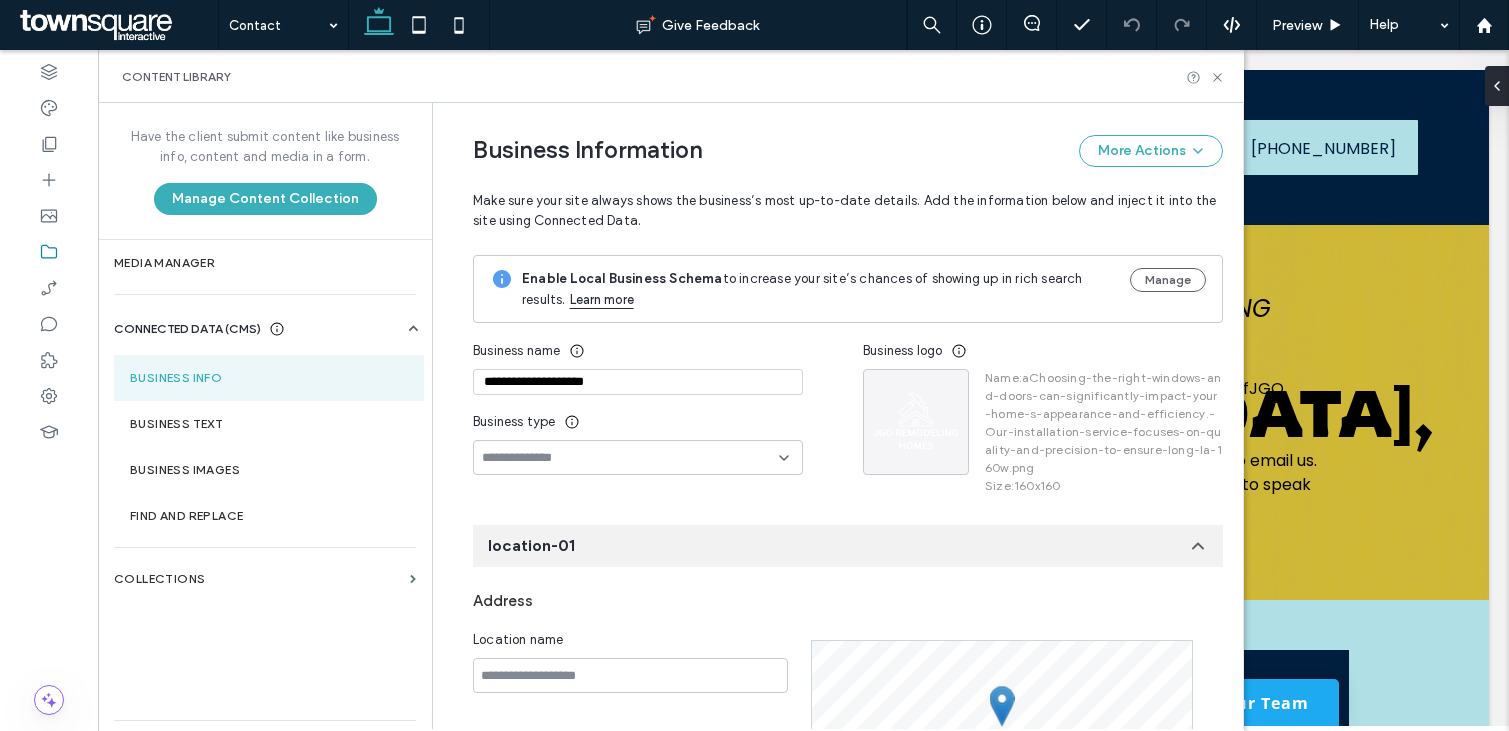 scroll, scrollTop: 0, scrollLeft: 0, axis: both 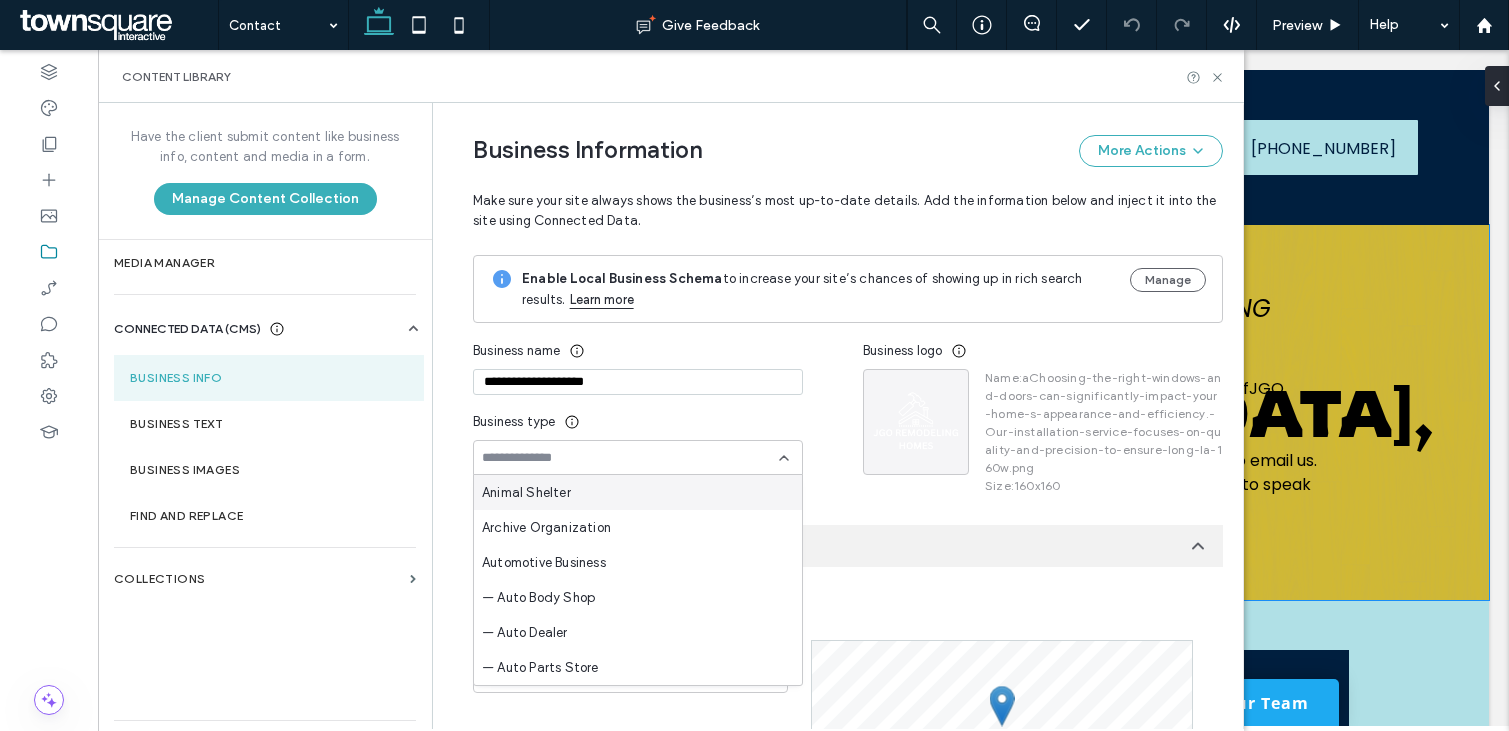 click on "Find  Remodeling services
in [GEOGRAPHIC_DATA], [GEOGRAPHIC_DATA]
Contact  JGO REMODELING HOMES
[DATE]
Thank you for visiting the website of  JGO REMODELING HOMES .
Please use the form on this page to email us. You can also call  [PHONE_NUMBER]
to speak with us immediately." at bounding box center [804, 412] 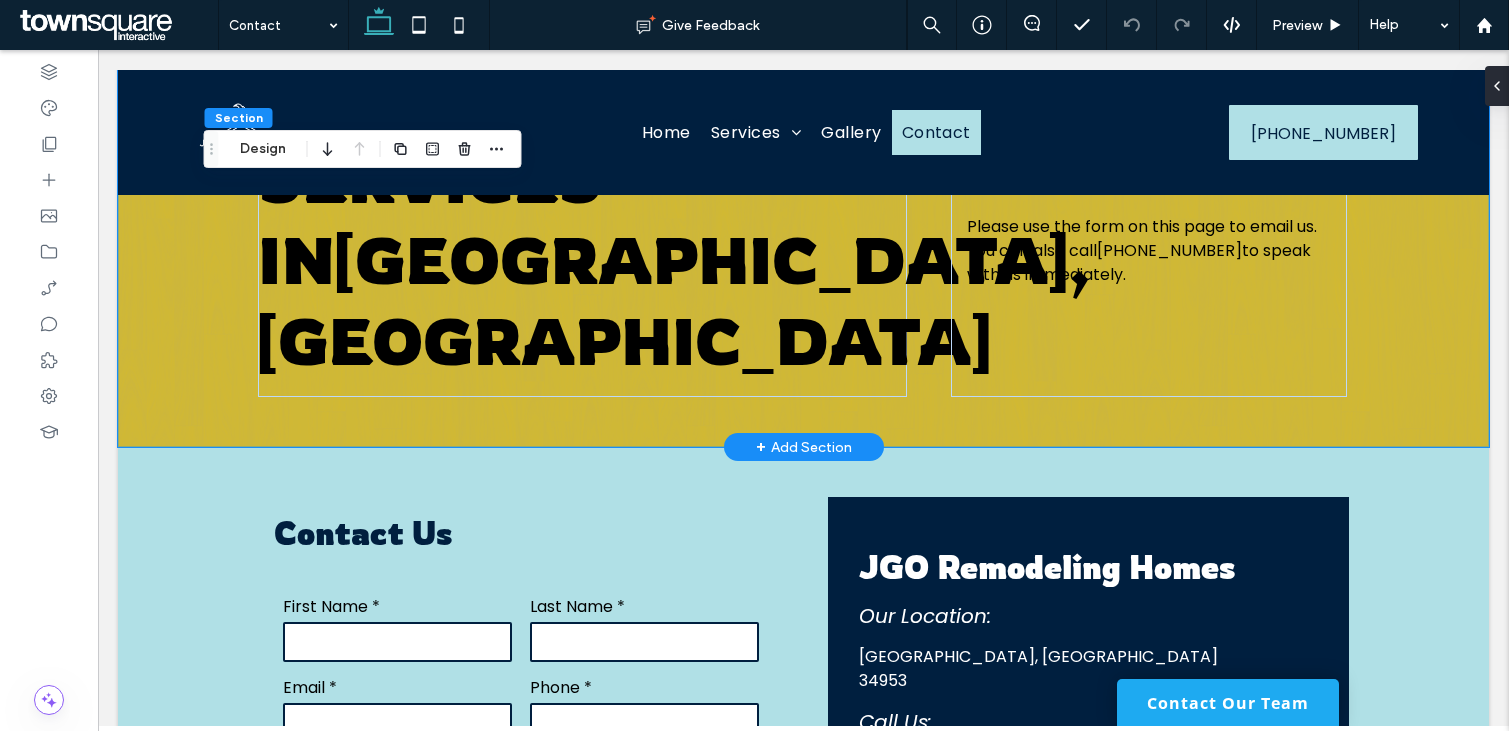 scroll, scrollTop: 0, scrollLeft: 0, axis: both 